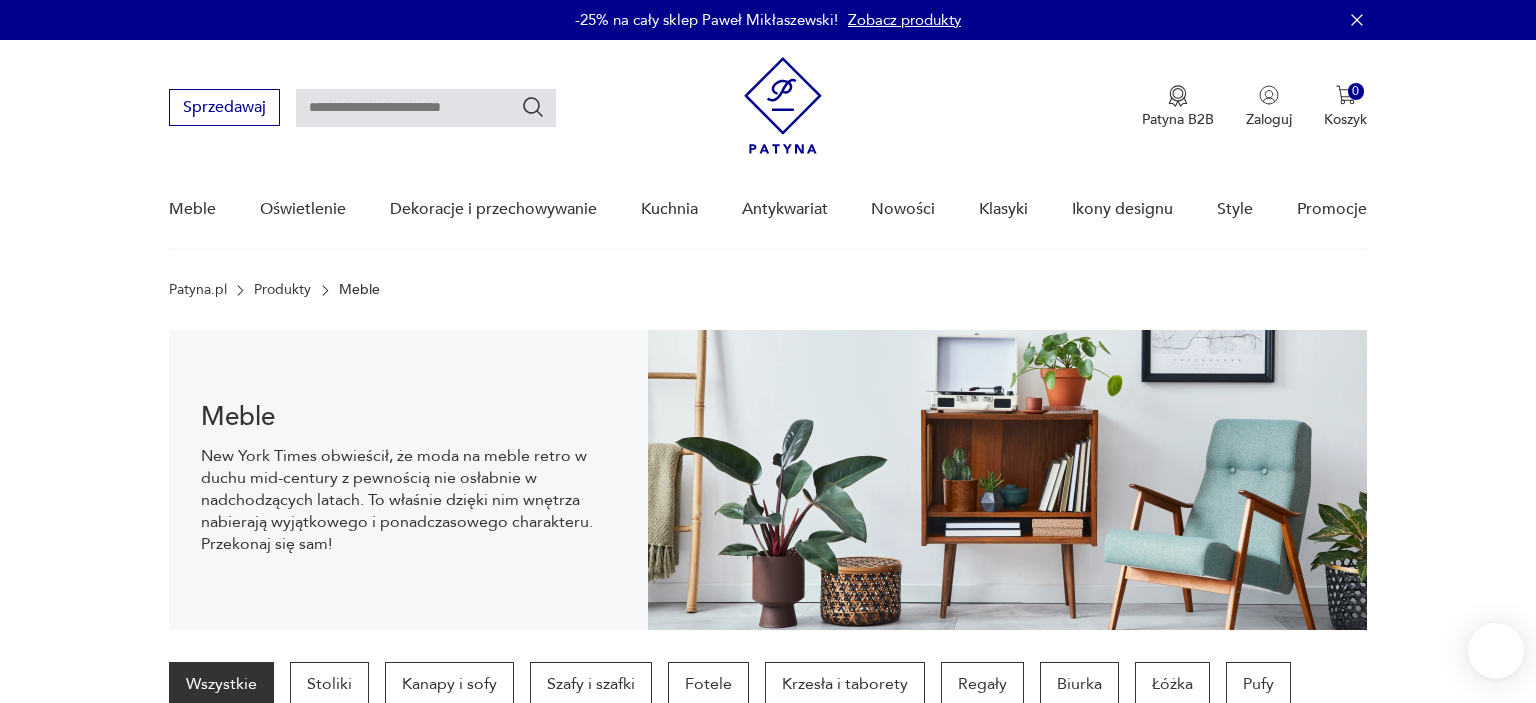 scroll, scrollTop: 29, scrollLeft: 0, axis: vertical 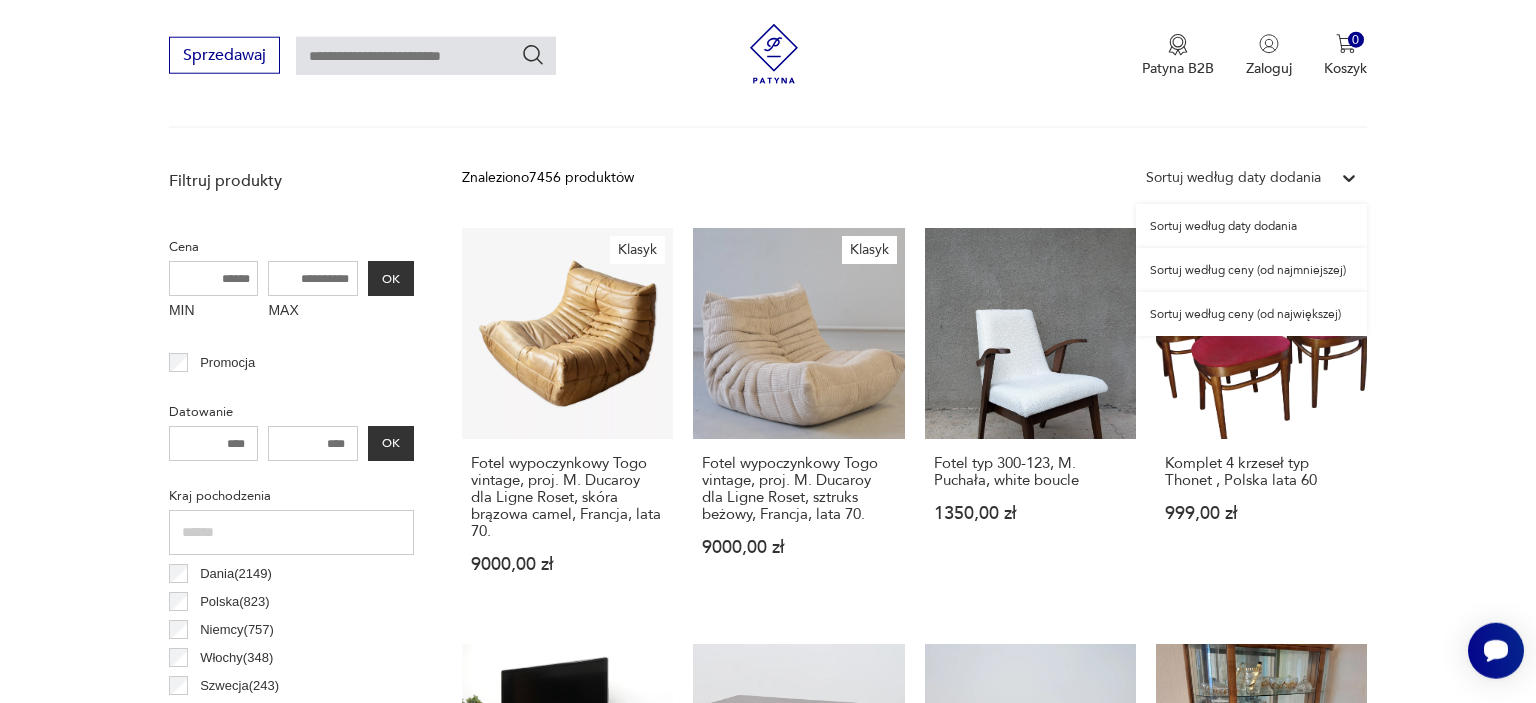 click 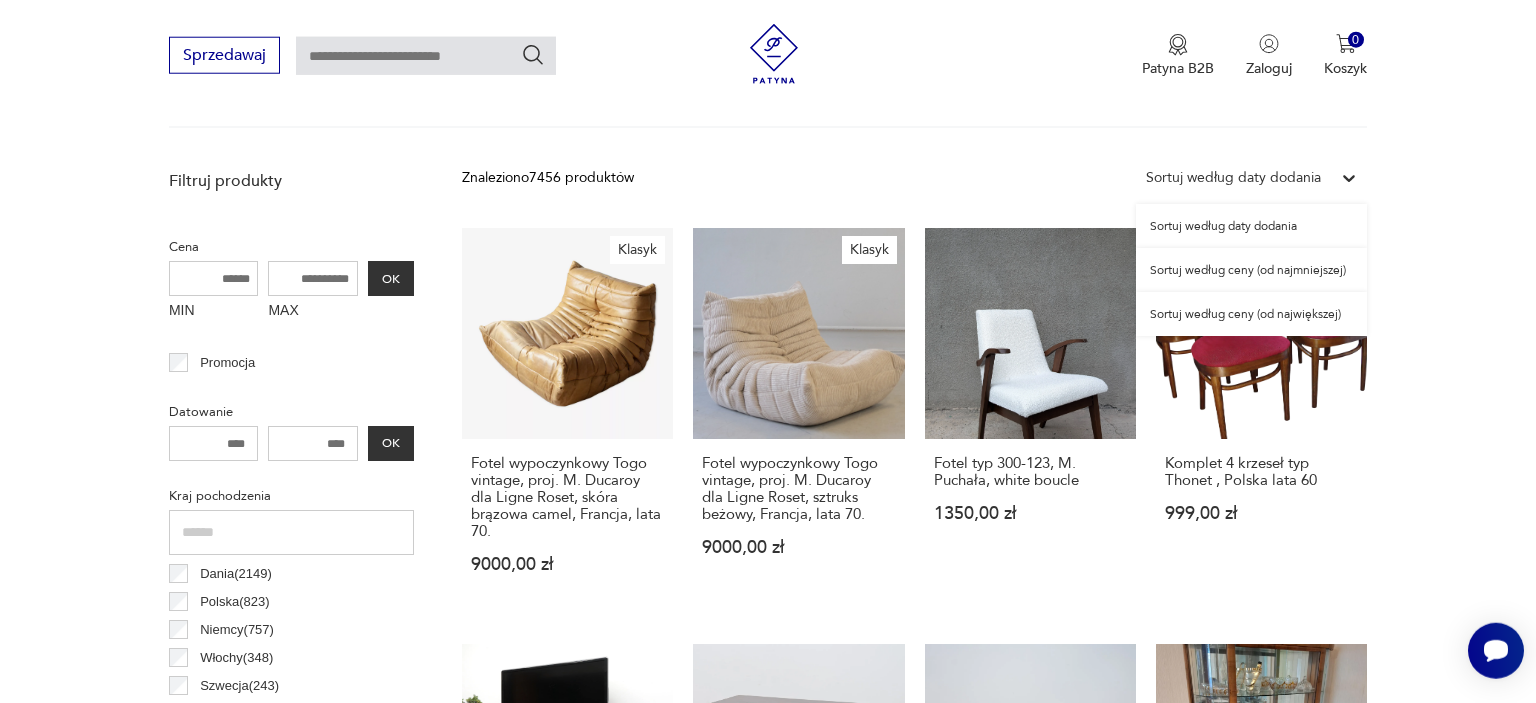 click on "Sortuj według ceny (od największej)" at bounding box center [1251, 314] 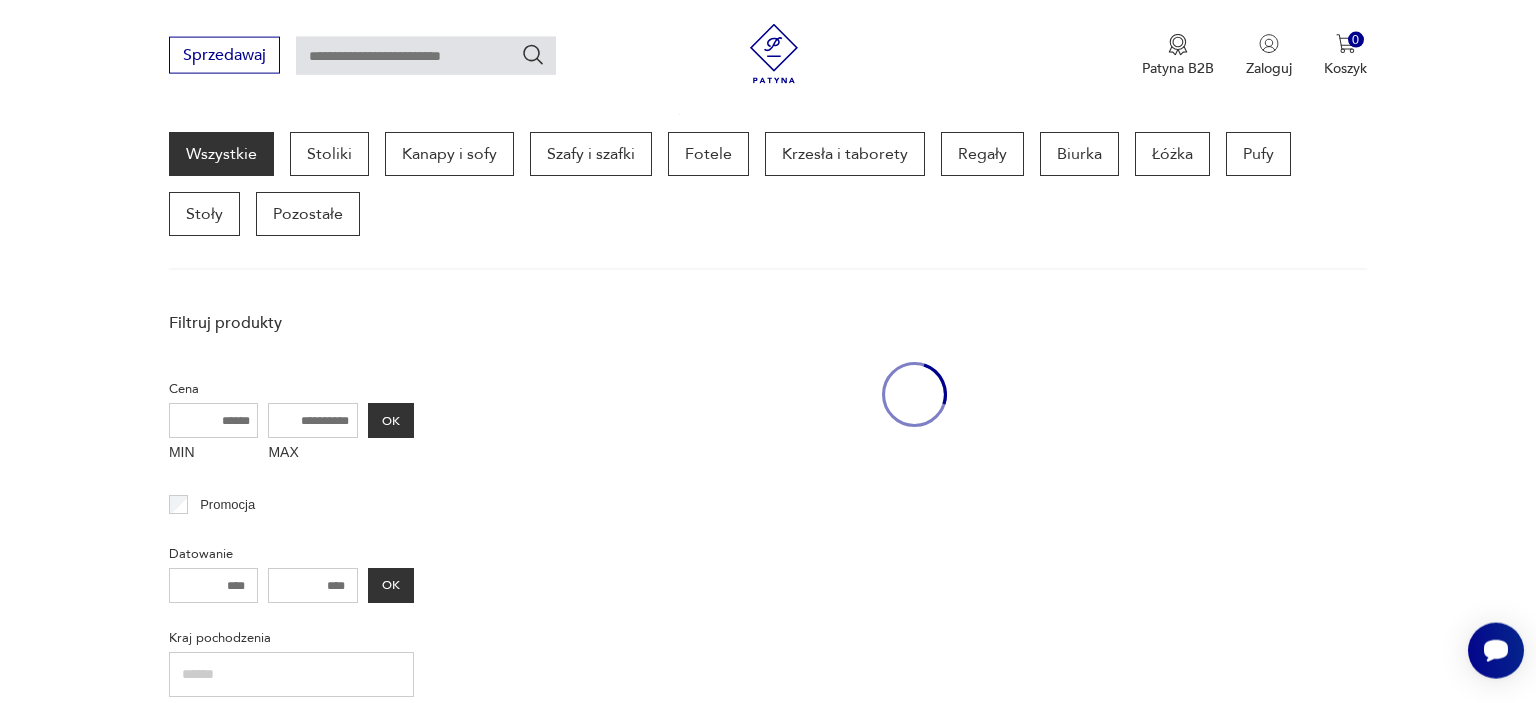 scroll, scrollTop: 529, scrollLeft: 0, axis: vertical 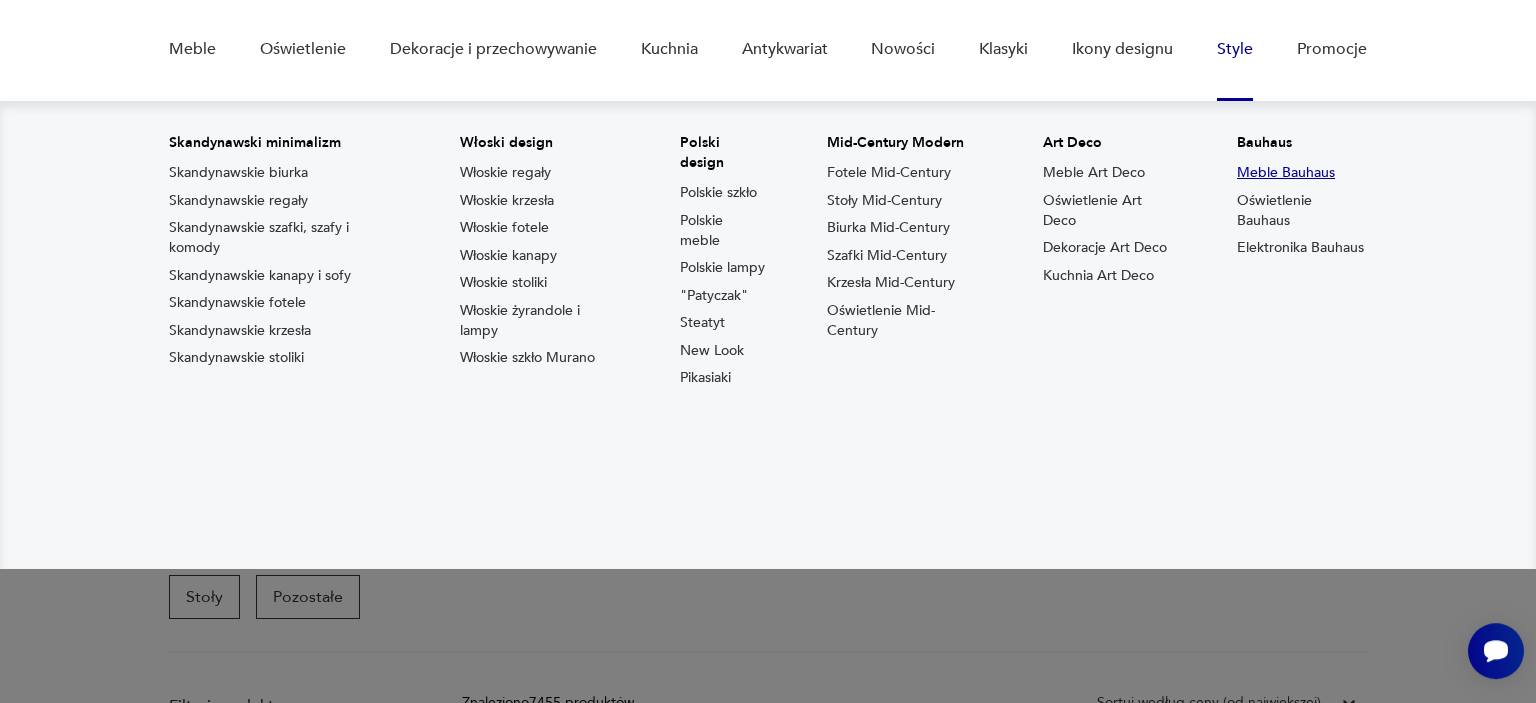 click on "Meble Bauhaus" at bounding box center [1286, 173] 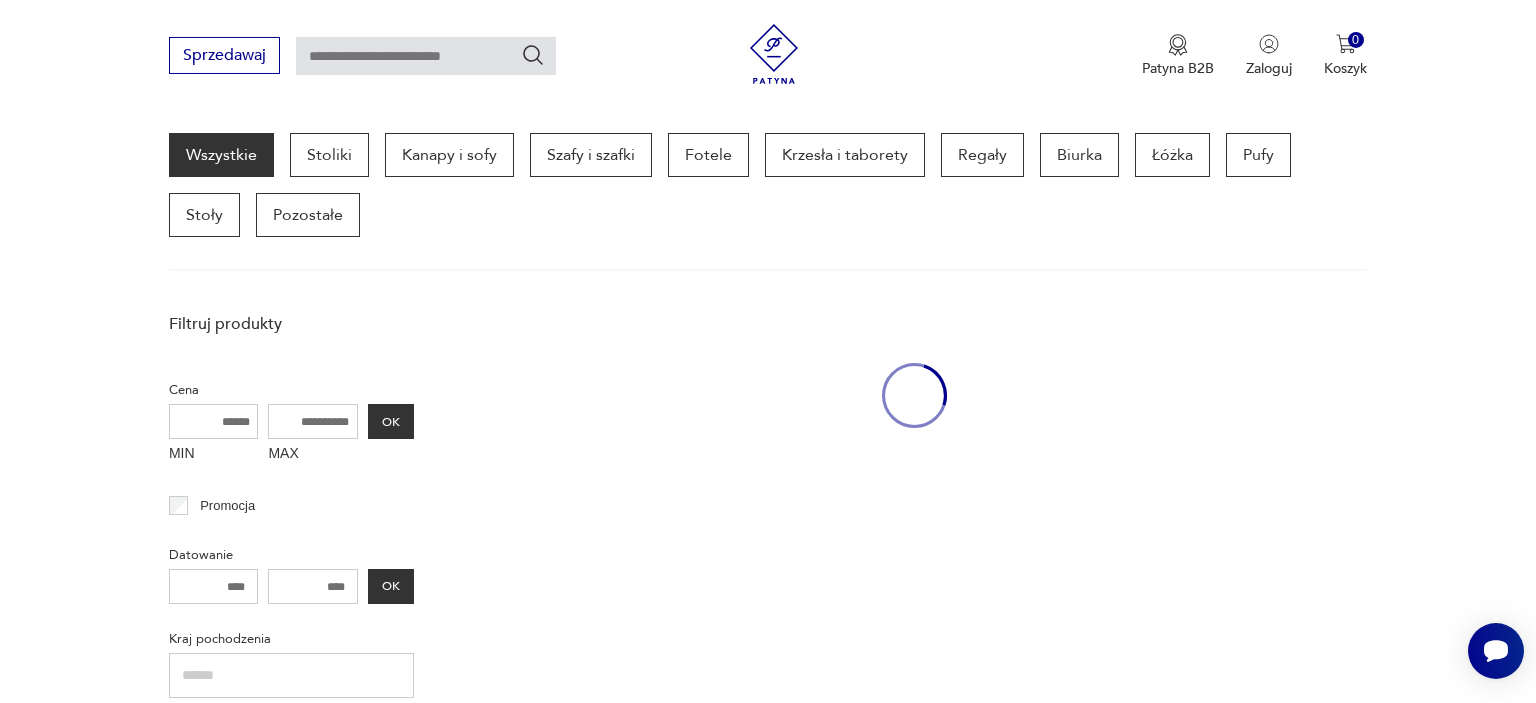 scroll, scrollTop: 530, scrollLeft: 0, axis: vertical 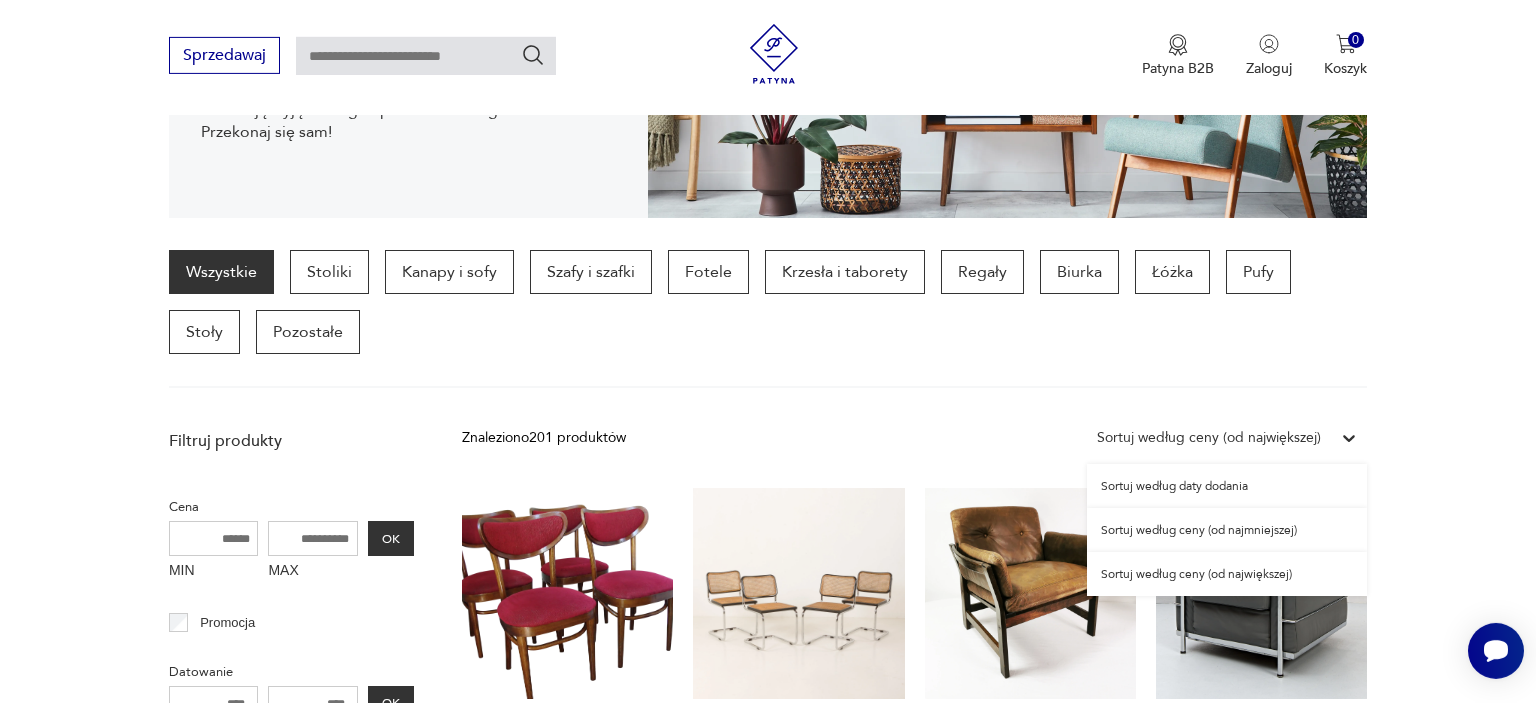 click on "Sortuj według ceny (od największej)" at bounding box center (1209, 438) 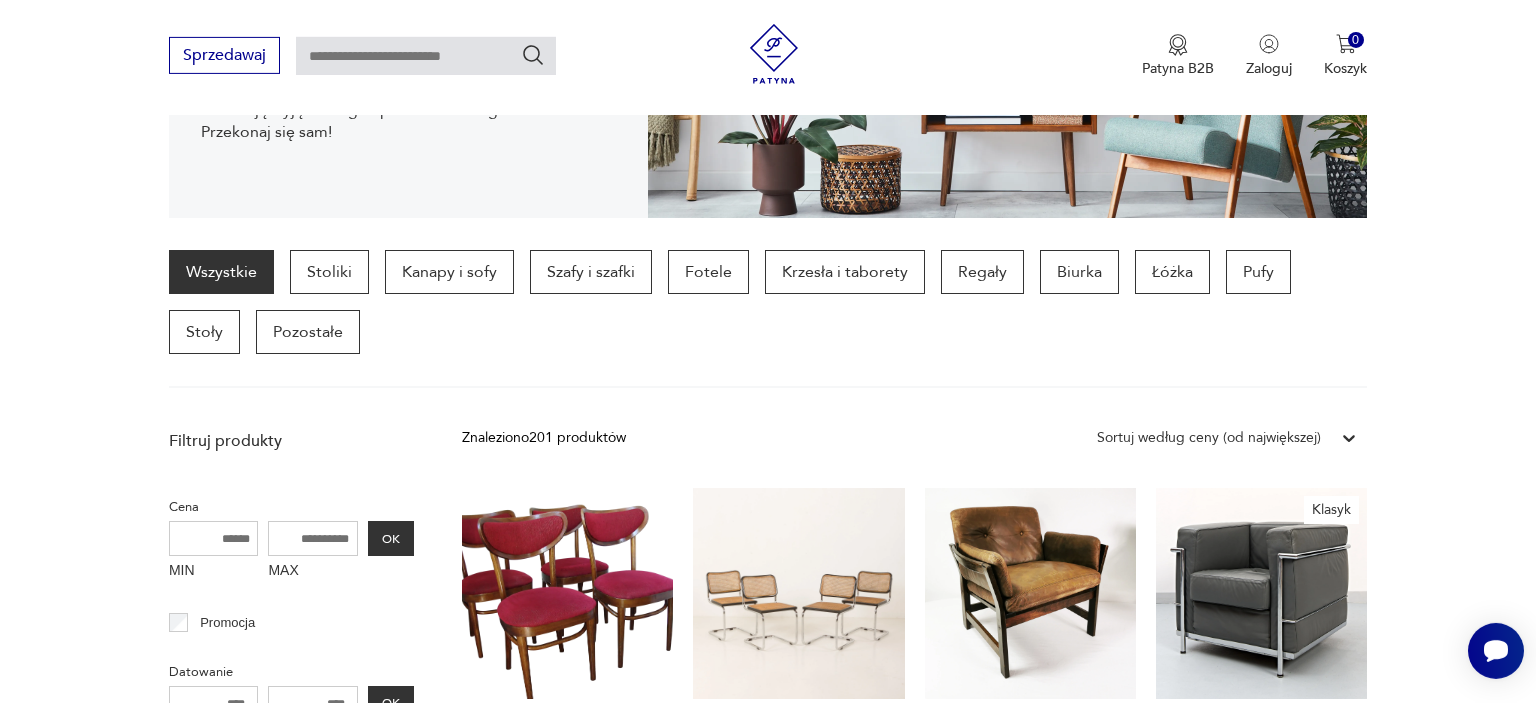 click on "Cenimy prywatność użytkowników Używamy plików cookie, aby poprawić jakość przeglądania, wyświetlać reklamy lub treści dostosowane do indywidualnych potrzeb użytkowników oraz analizować ruch na stronie. Kliknięcie przycisku „Akceptuj wszystkie” oznacza zgodę na wykorzystywanie przez nas plików cookie. Ustawienia    Akceptuję wszystkie Dostosuj preferencje dotyczące zgody   Używamy plików cookie, aby pomóc użytkownikom w sprawnej nawigacji i wykonywaniu określonych funkcji. Szczegółowe informacje na temat wszystkich plików cookie odpowiadających poszczególnym kategoriom zgody znajdują się poniżej. Pliki cookie sklasyfikowane jako „niezbędne” są przechowywane w przeglądarce użytkownika, ponieważ są niezbędne do włączenia podstawowych funkcji witryny....  Pokaż więcej Niezbędne Zawsze aktywne Plik cookie connect.sid Czas trwania 10 godzin Opis This cookie is used for authentication and for secure log-in. It registers the log-in information.  Plik cookie Opis" at bounding box center (768, 1205) 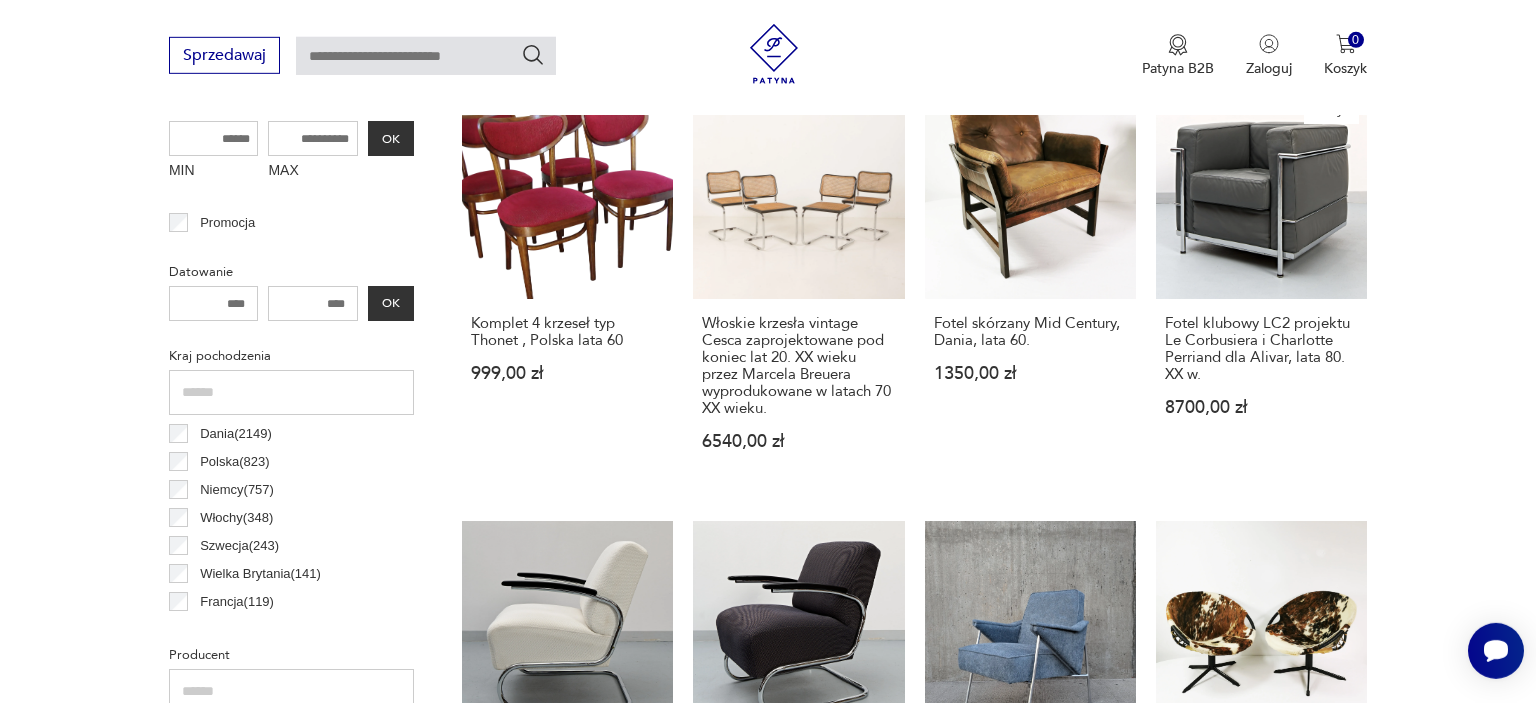 scroll, scrollTop: 794, scrollLeft: 0, axis: vertical 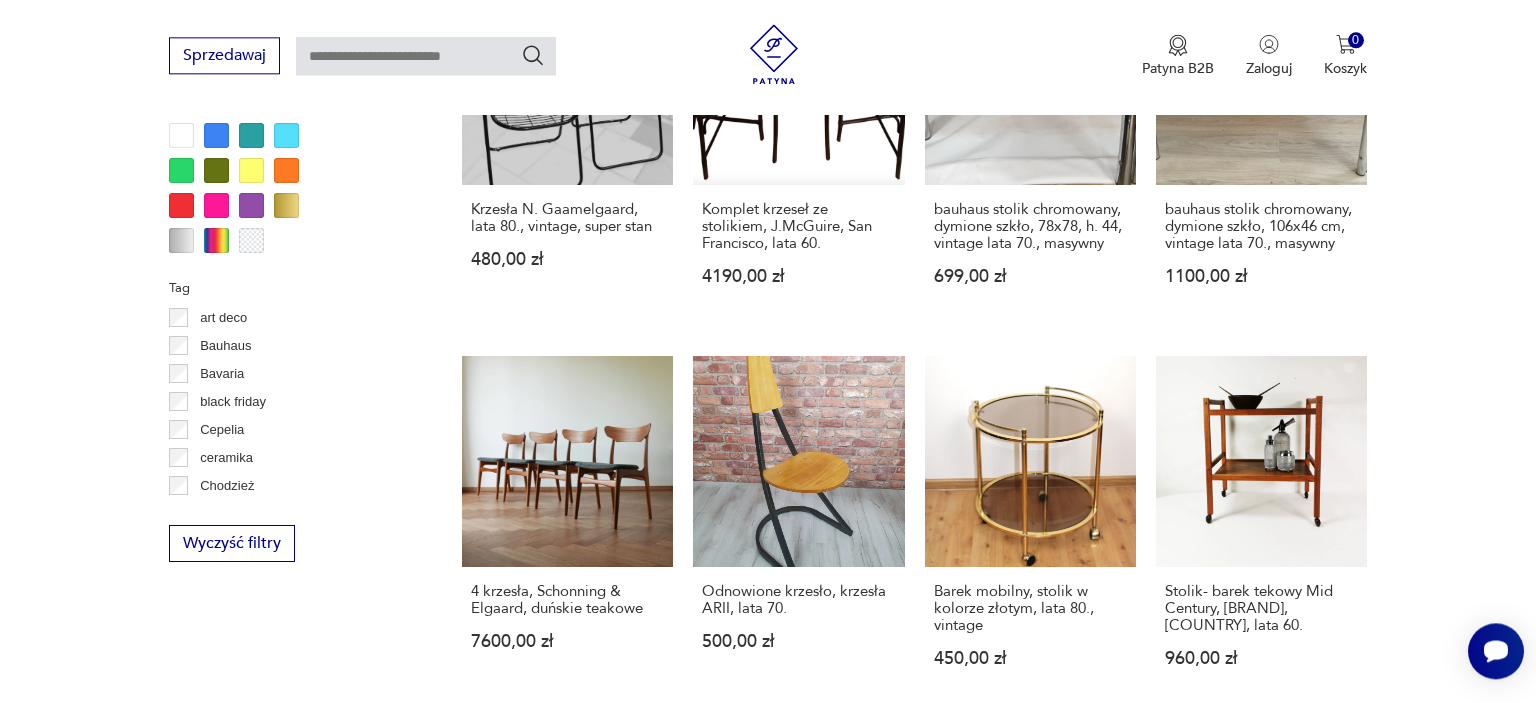 drag, startPoint x: 1535, startPoint y: 269, endPoint x: 1534, endPoint y: 412, distance: 143.0035 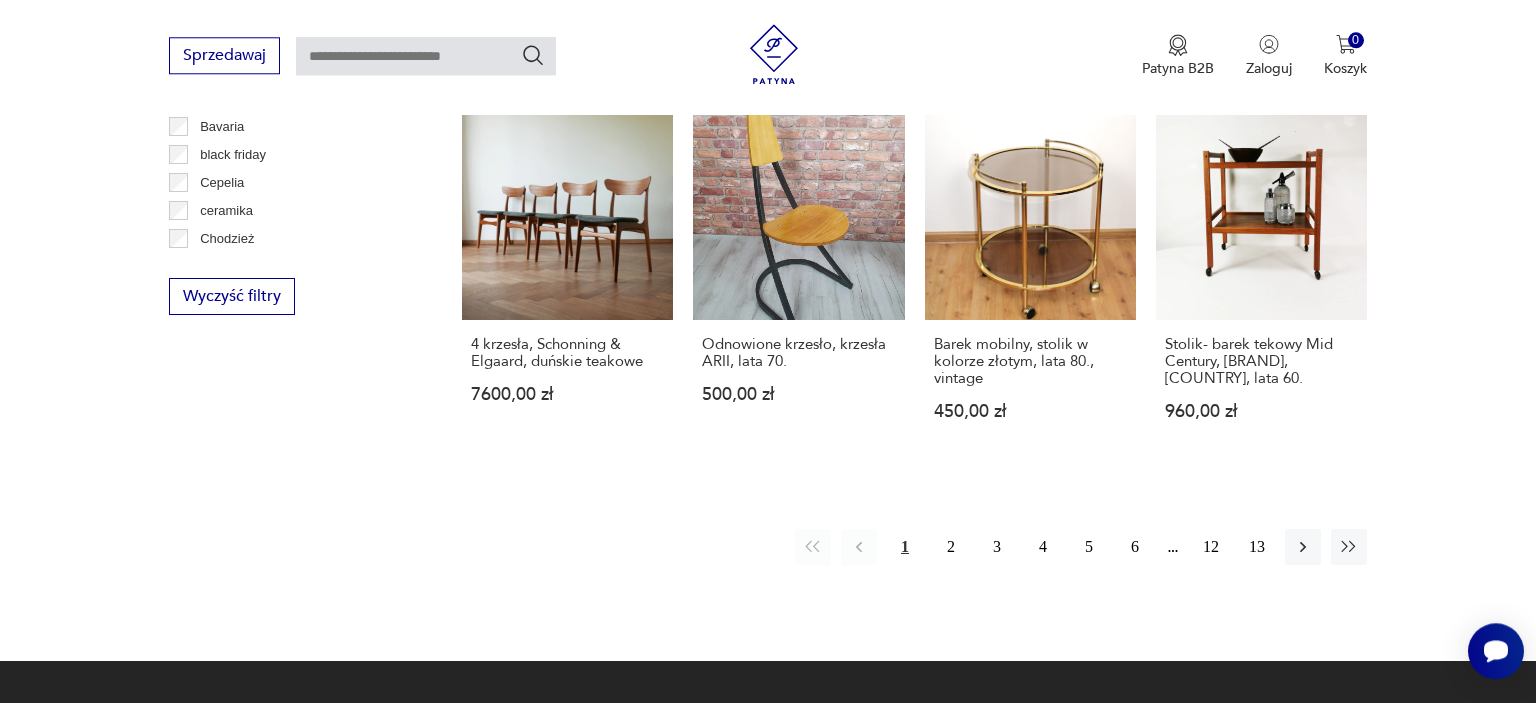scroll, scrollTop: 2000, scrollLeft: 0, axis: vertical 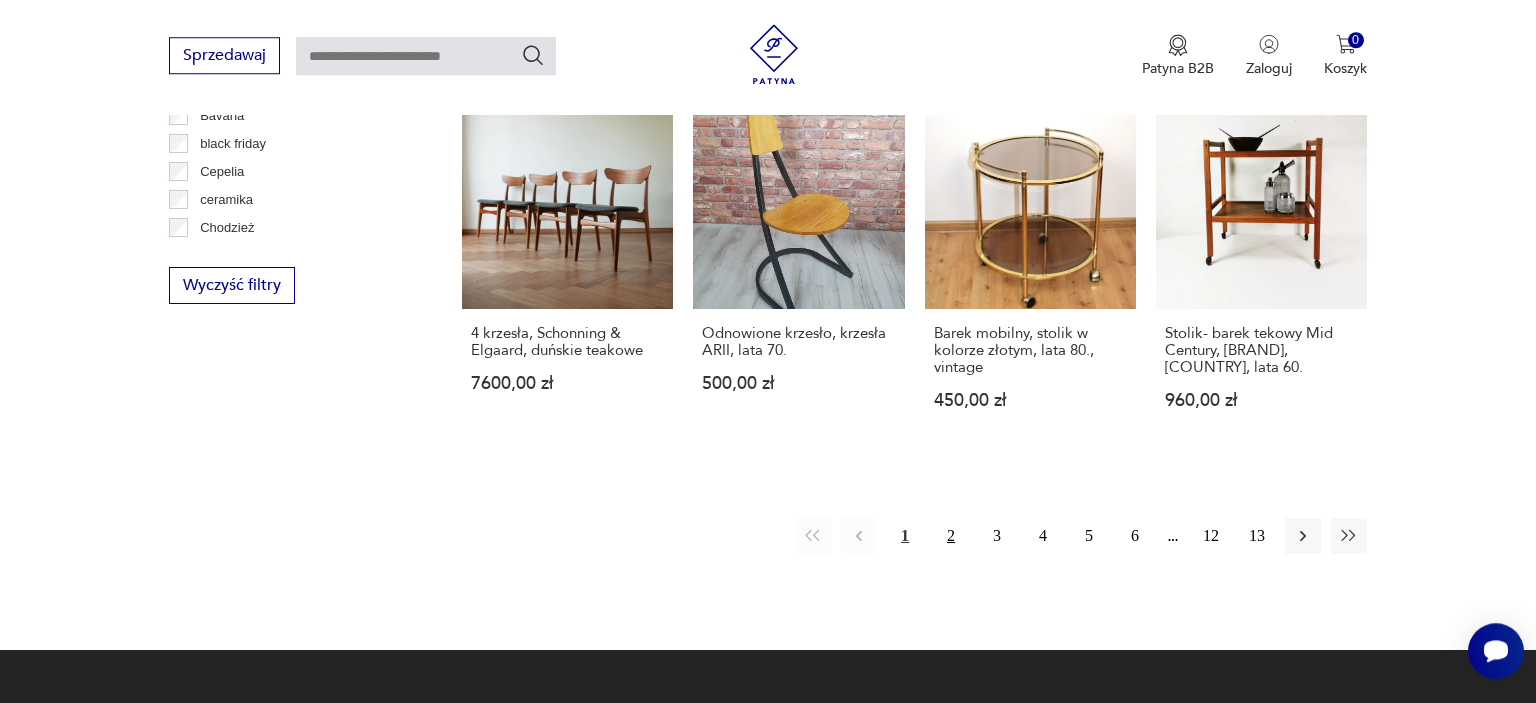 click on "2" at bounding box center (951, 536) 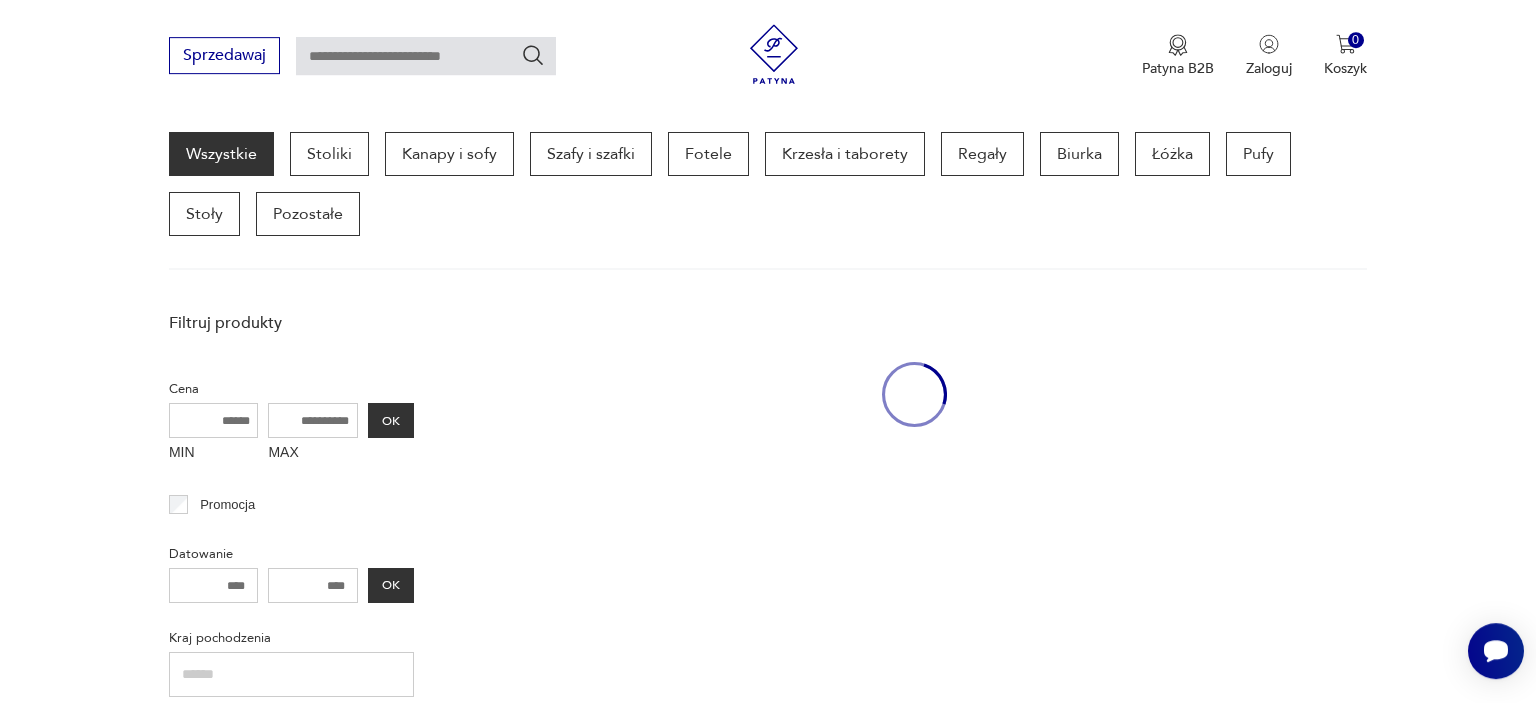 scroll, scrollTop: 529, scrollLeft: 0, axis: vertical 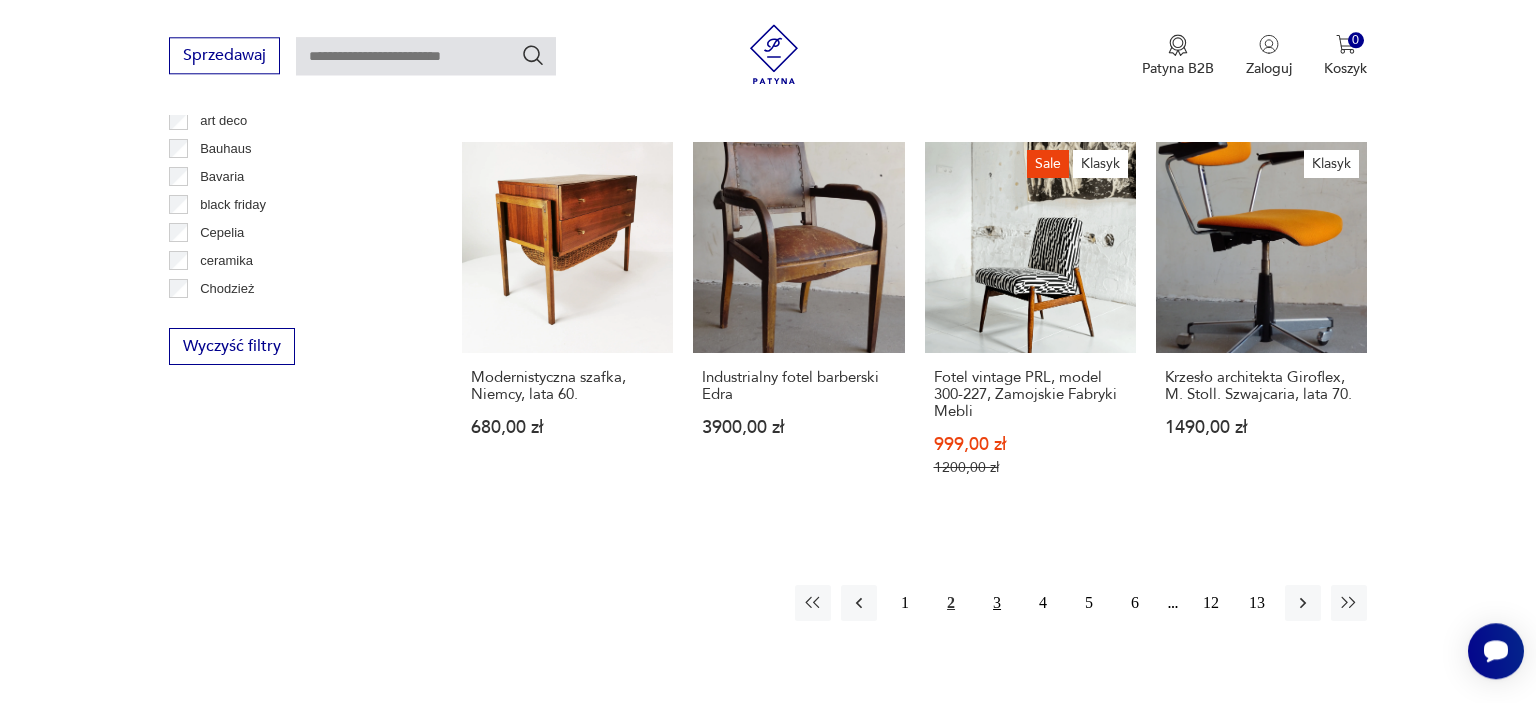 click on "3" at bounding box center (997, 603) 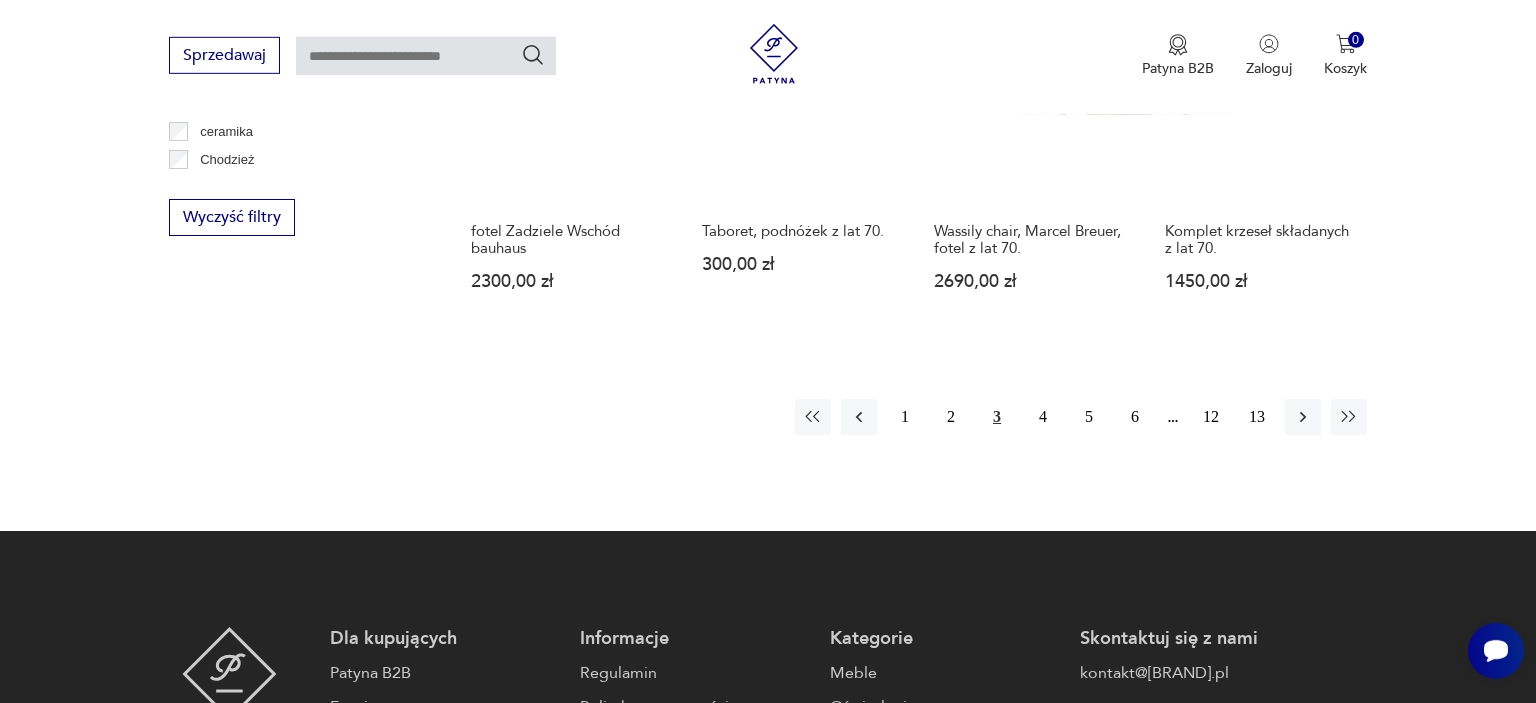 scroll, scrollTop: 2065, scrollLeft: 0, axis: vertical 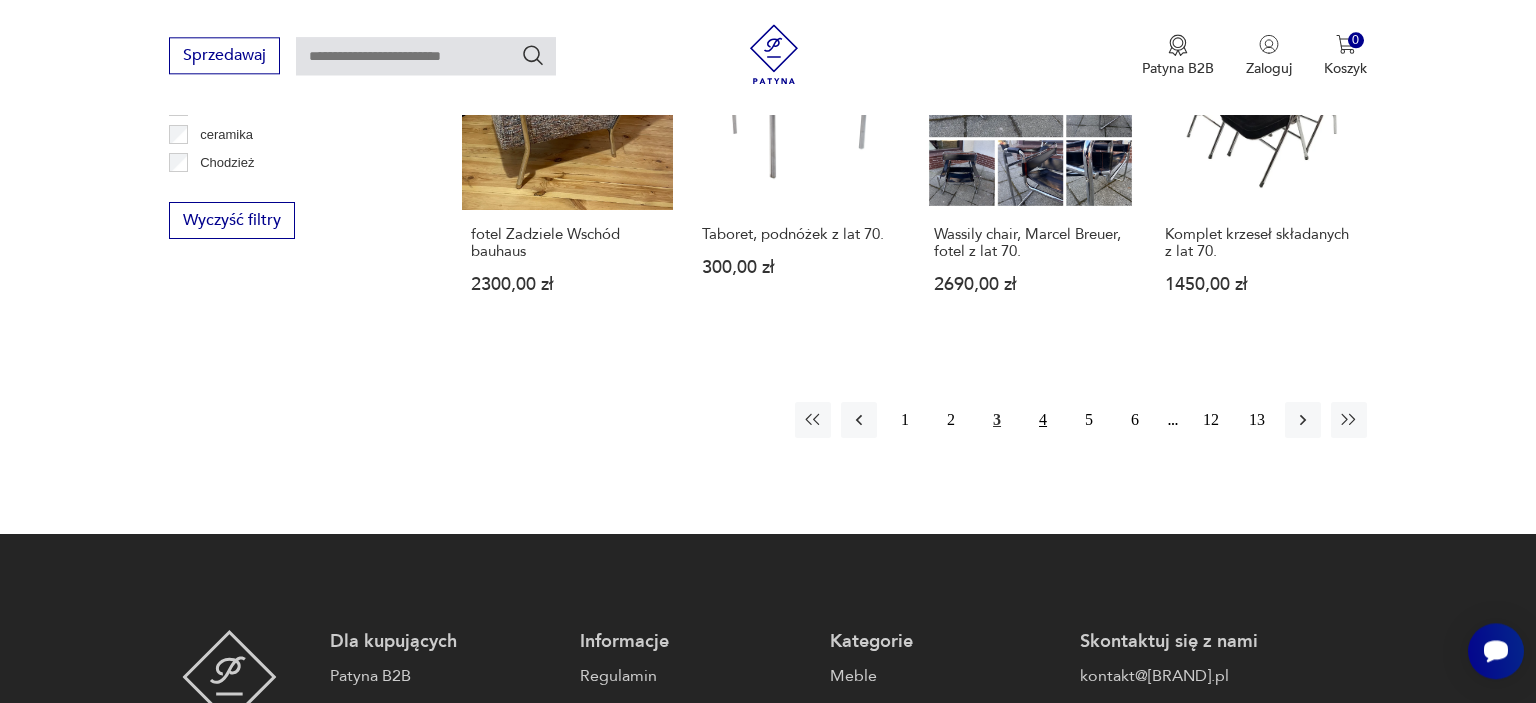 click on "4" at bounding box center (1043, 420) 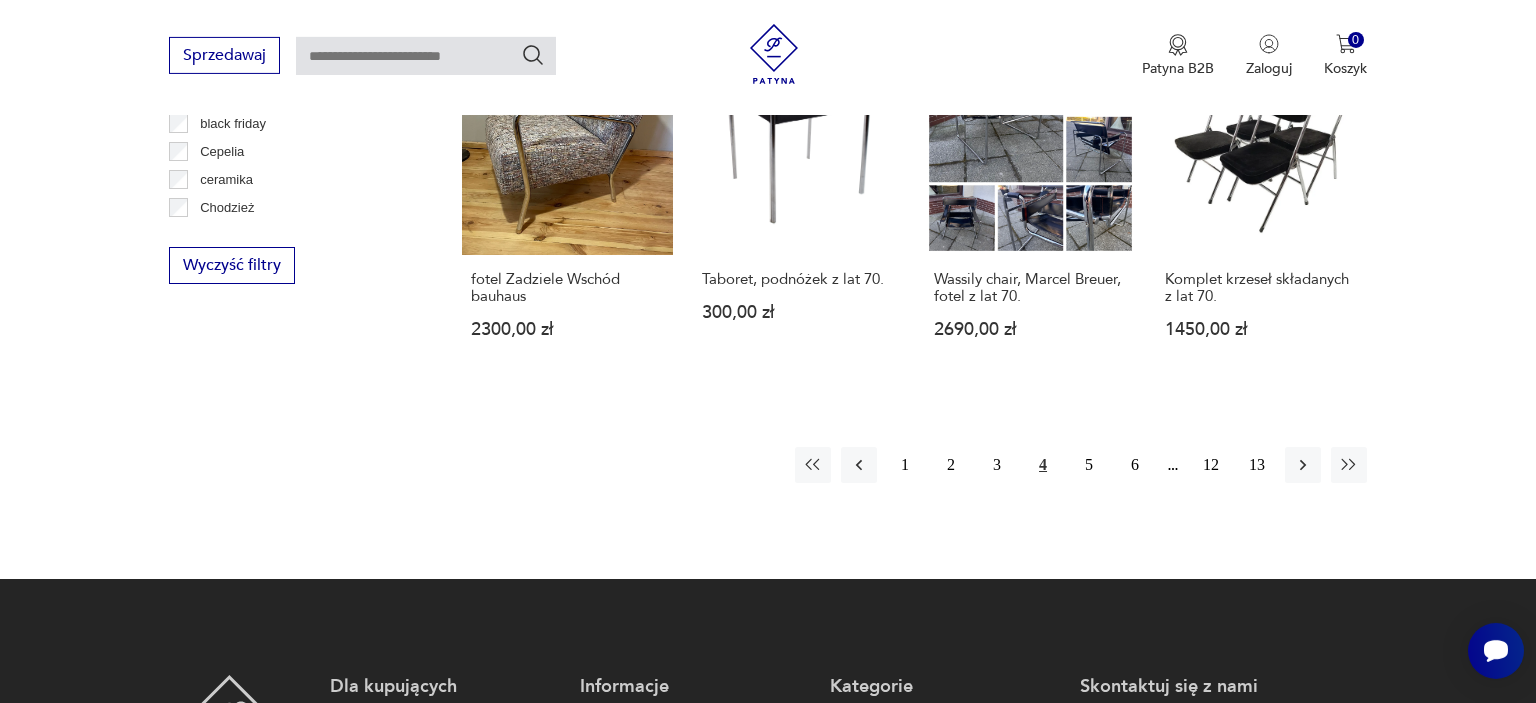 scroll, scrollTop: 1628, scrollLeft: 0, axis: vertical 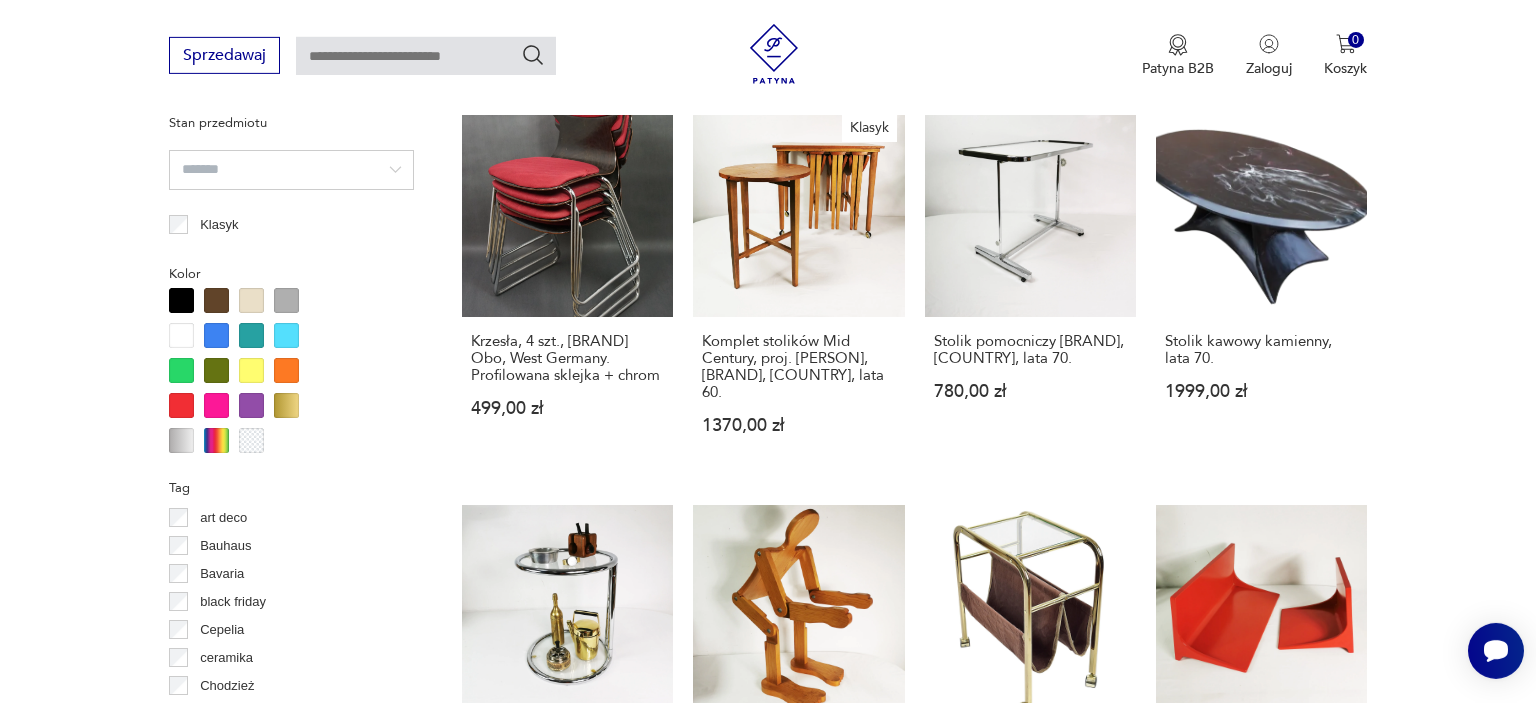 drag, startPoint x: 1535, startPoint y: 374, endPoint x: 1535, endPoint y: 355, distance: 19 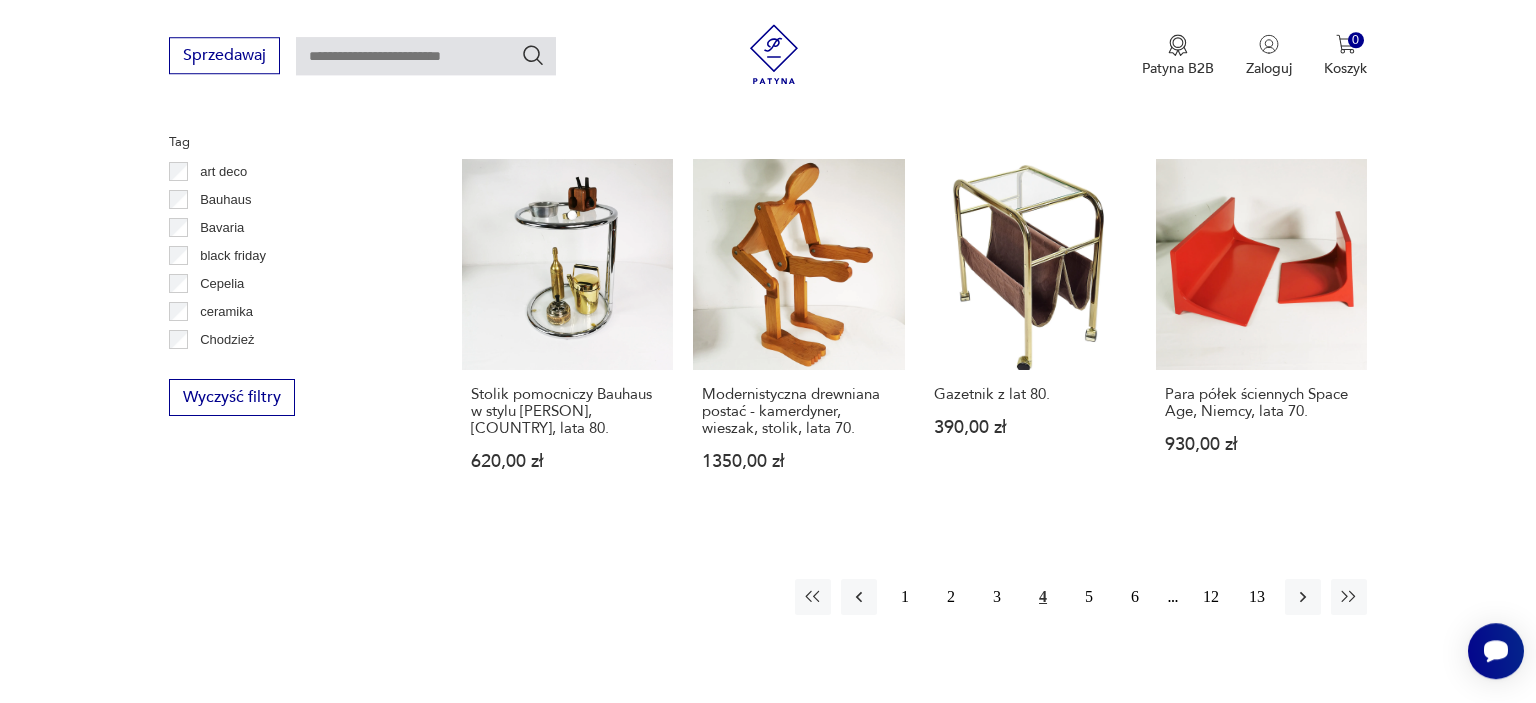 scroll, scrollTop: 1918, scrollLeft: 0, axis: vertical 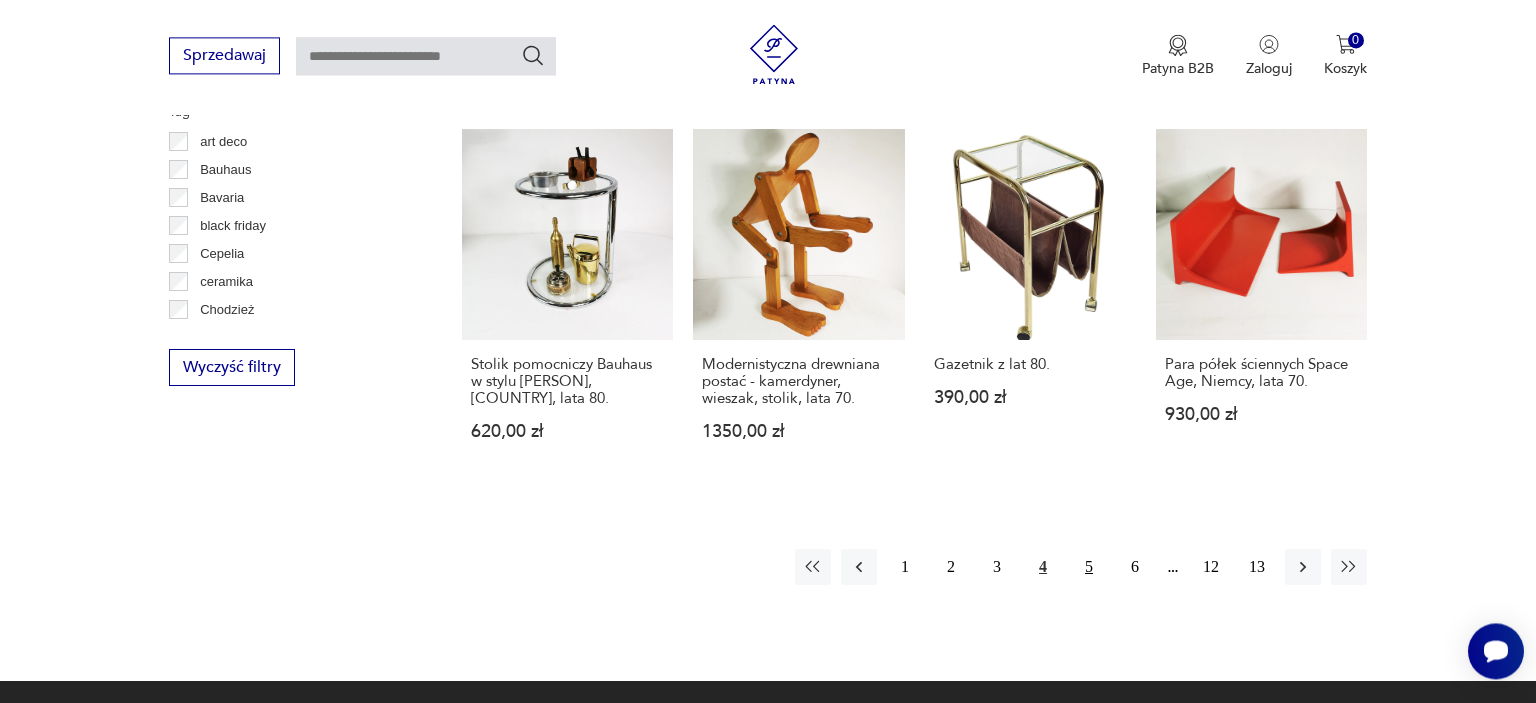 click on "5" at bounding box center (1089, 567) 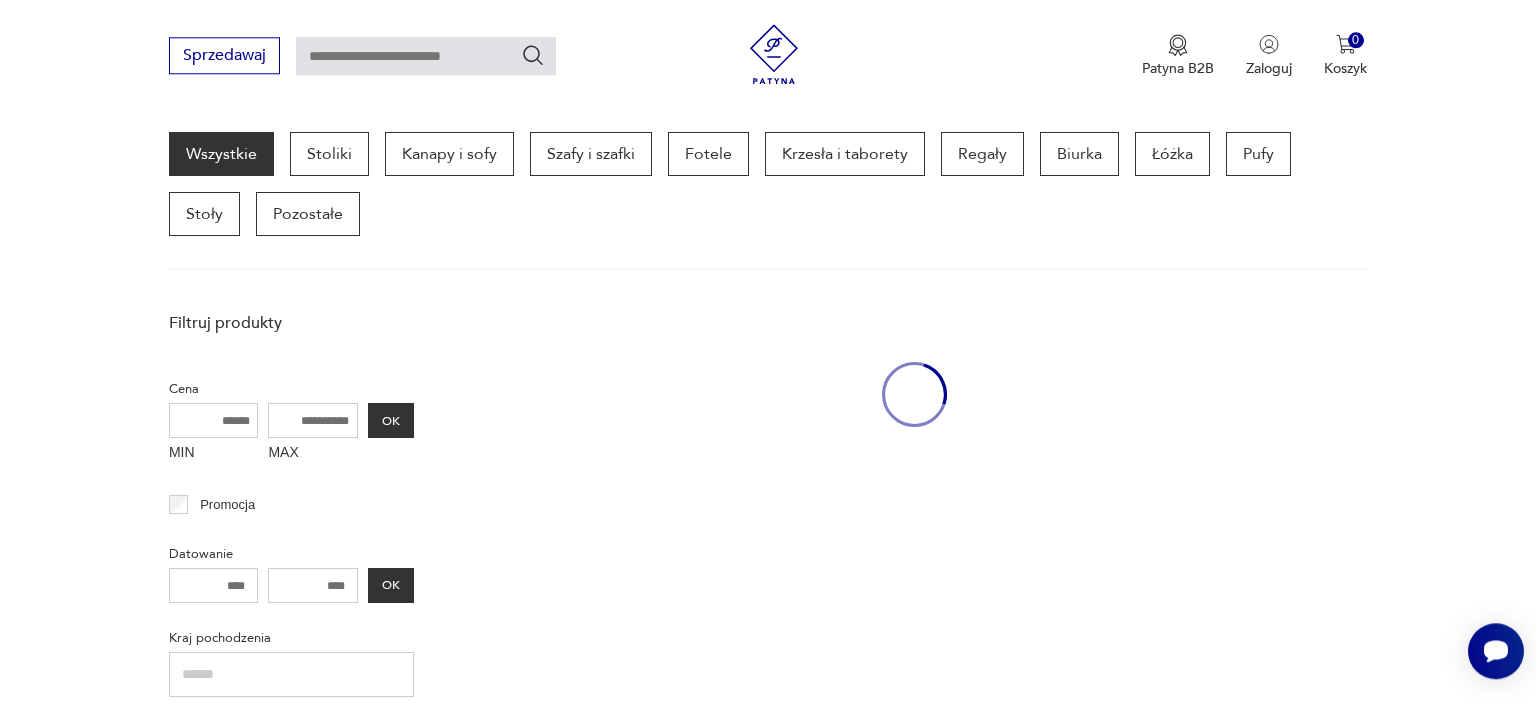 scroll, scrollTop: 529, scrollLeft: 0, axis: vertical 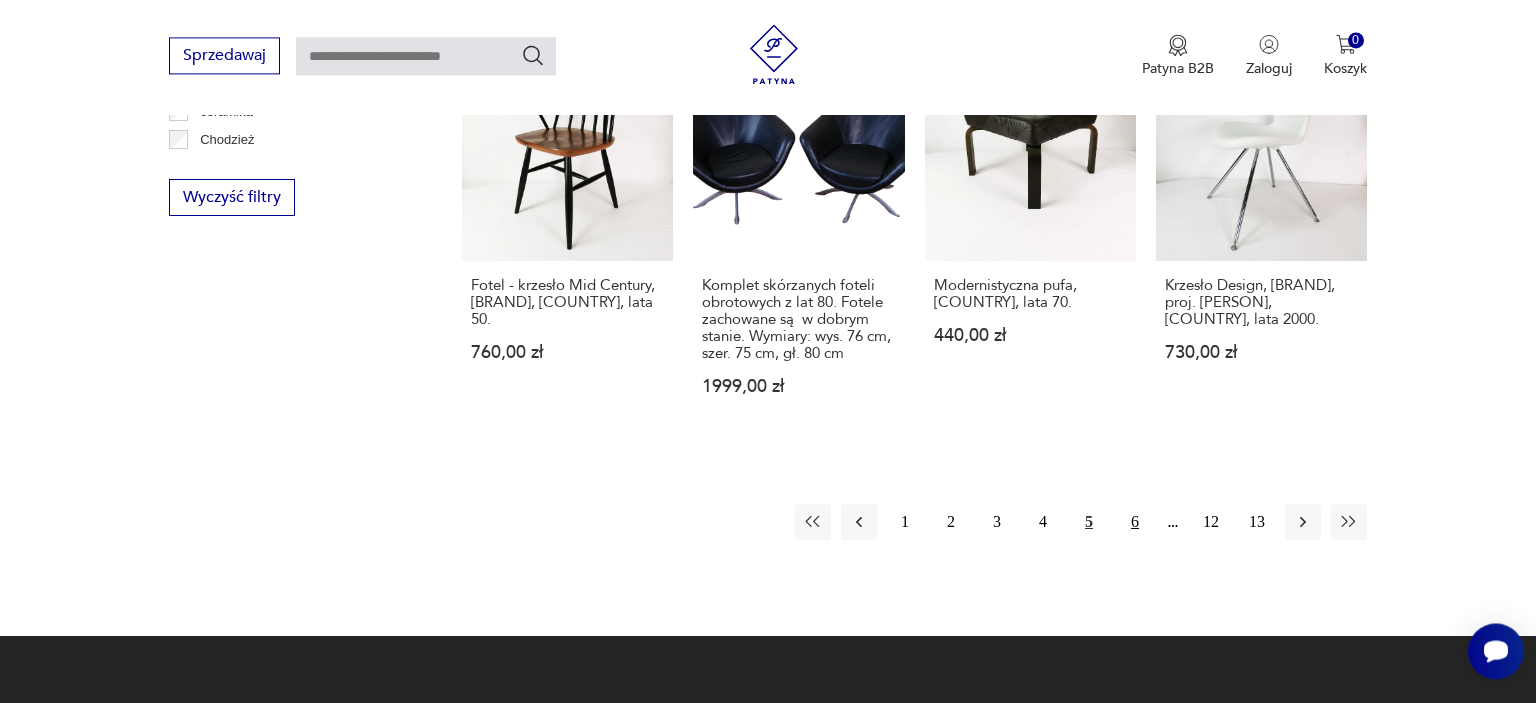 click on "6" at bounding box center (1135, 522) 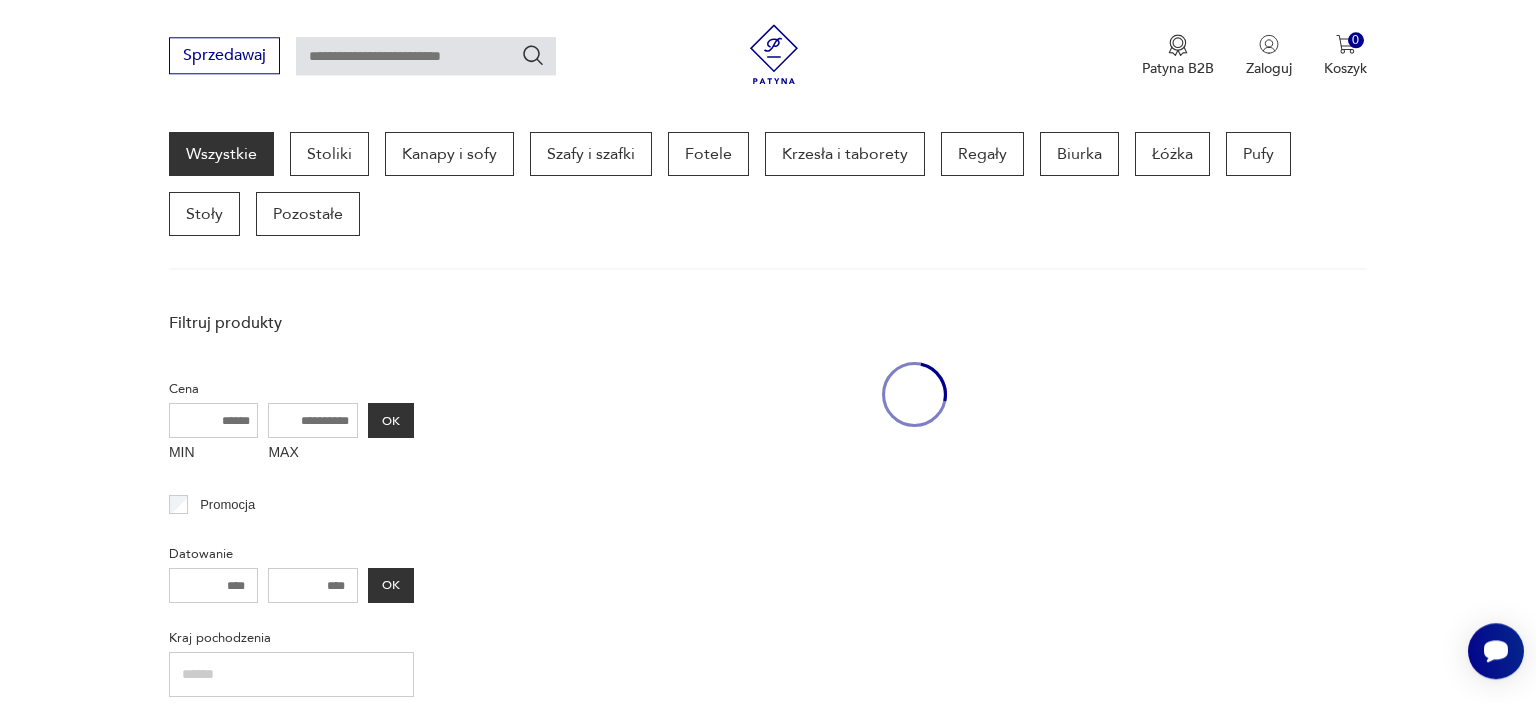 scroll, scrollTop: 529, scrollLeft: 0, axis: vertical 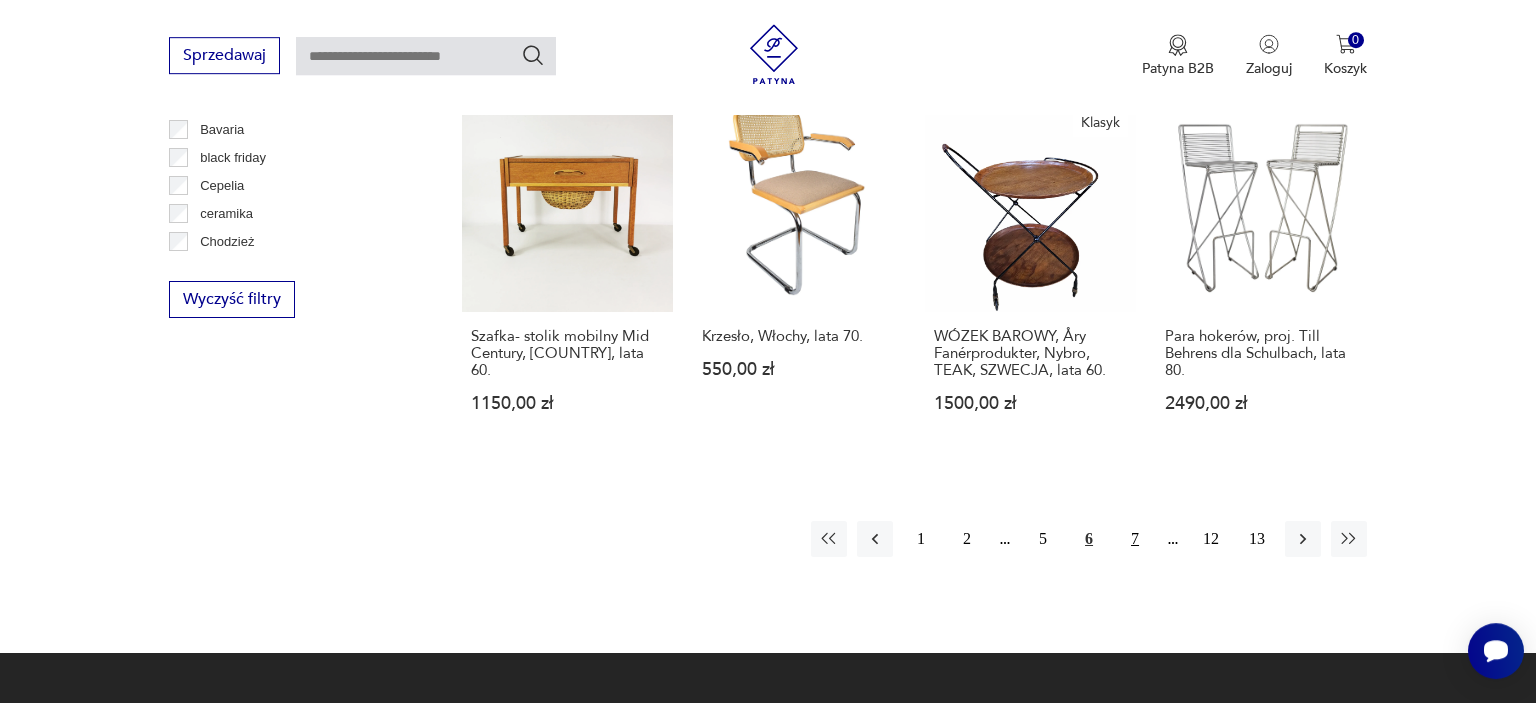 click on "7" at bounding box center [1135, 539] 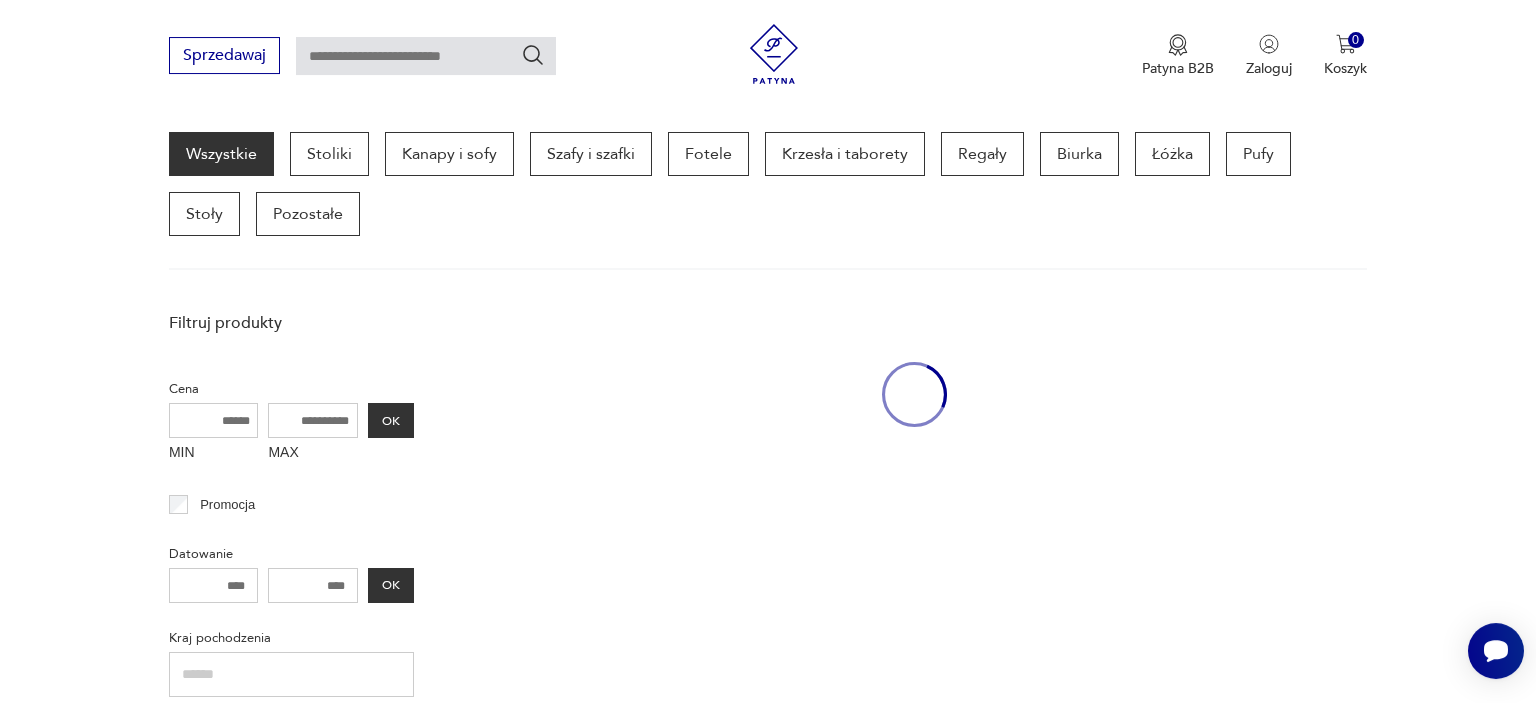 scroll, scrollTop: 529, scrollLeft: 0, axis: vertical 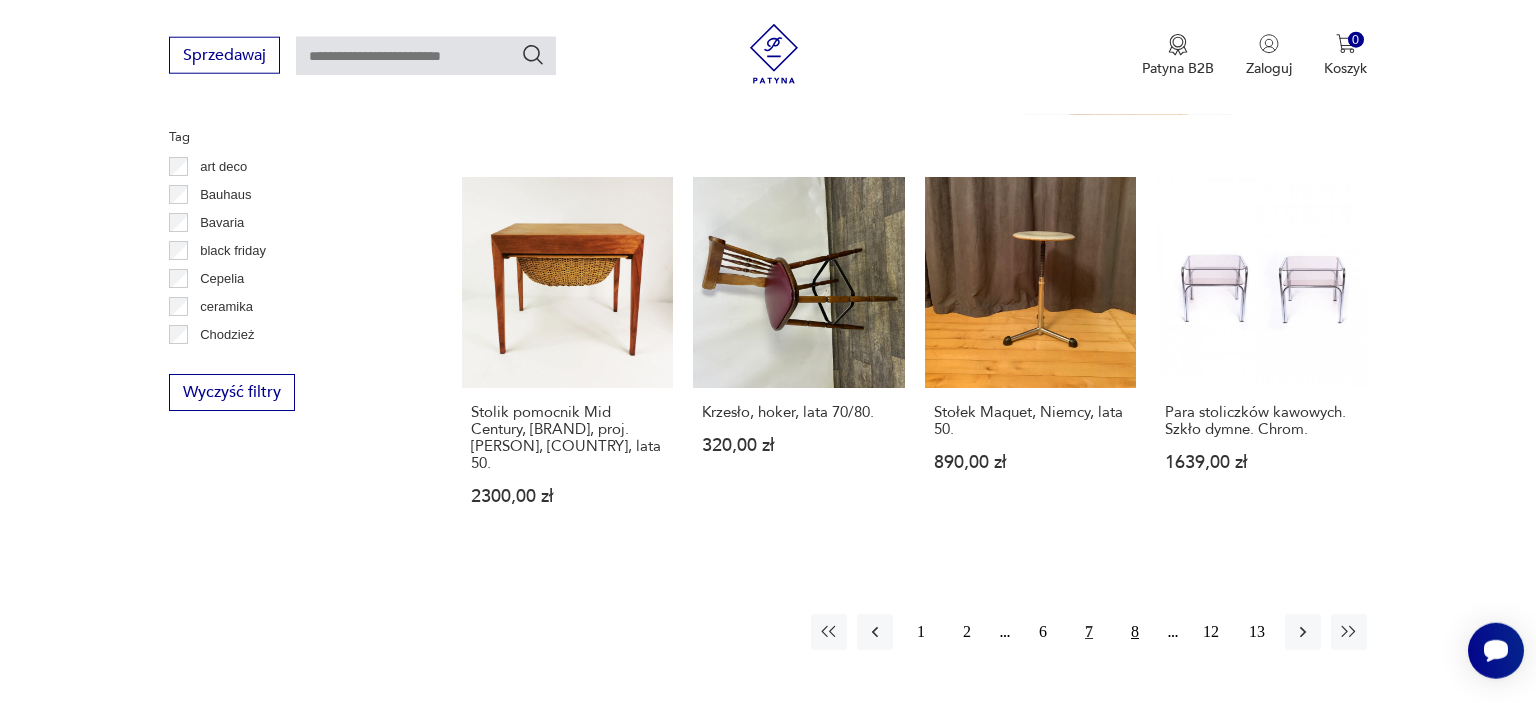 click on "8" at bounding box center [1135, 632] 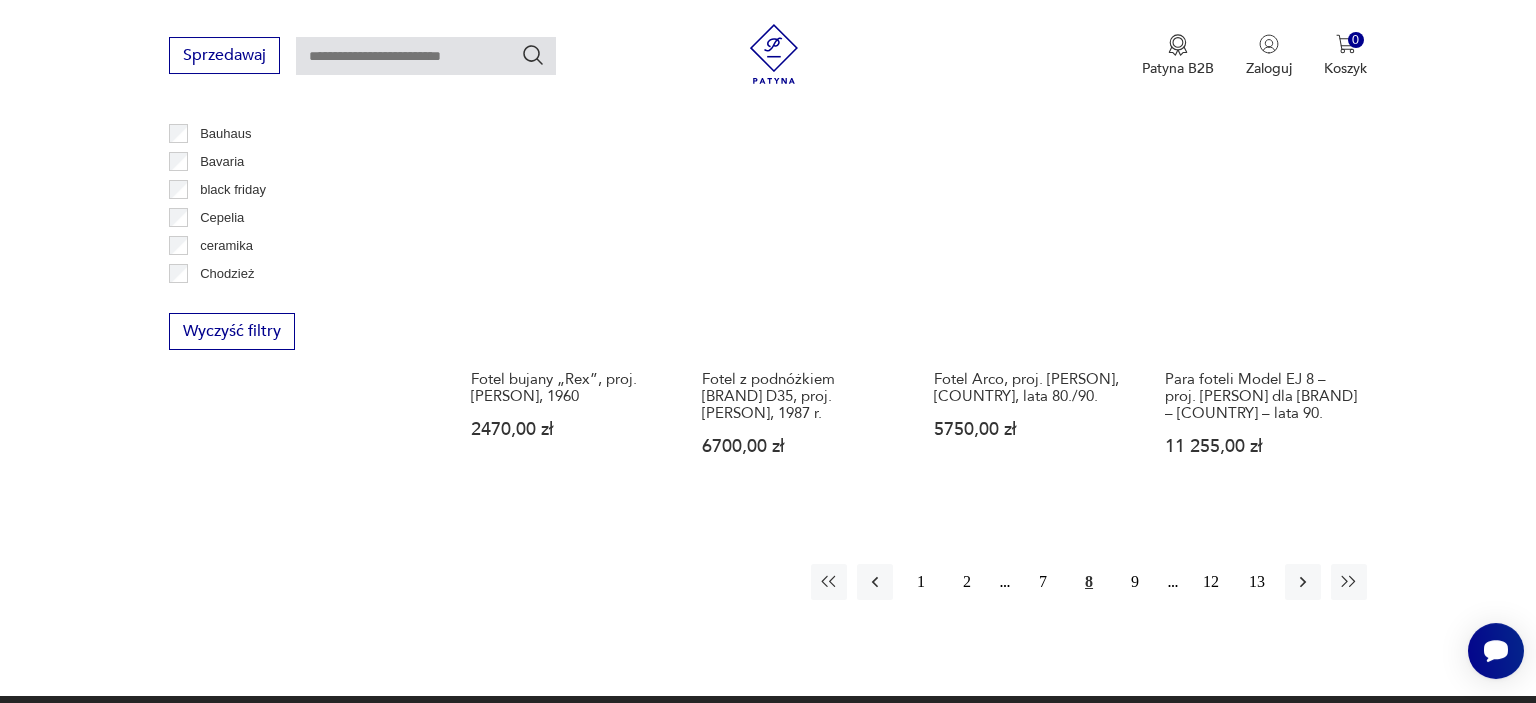 scroll, scrollTop: 0, scrollLeft: 0, axis: both 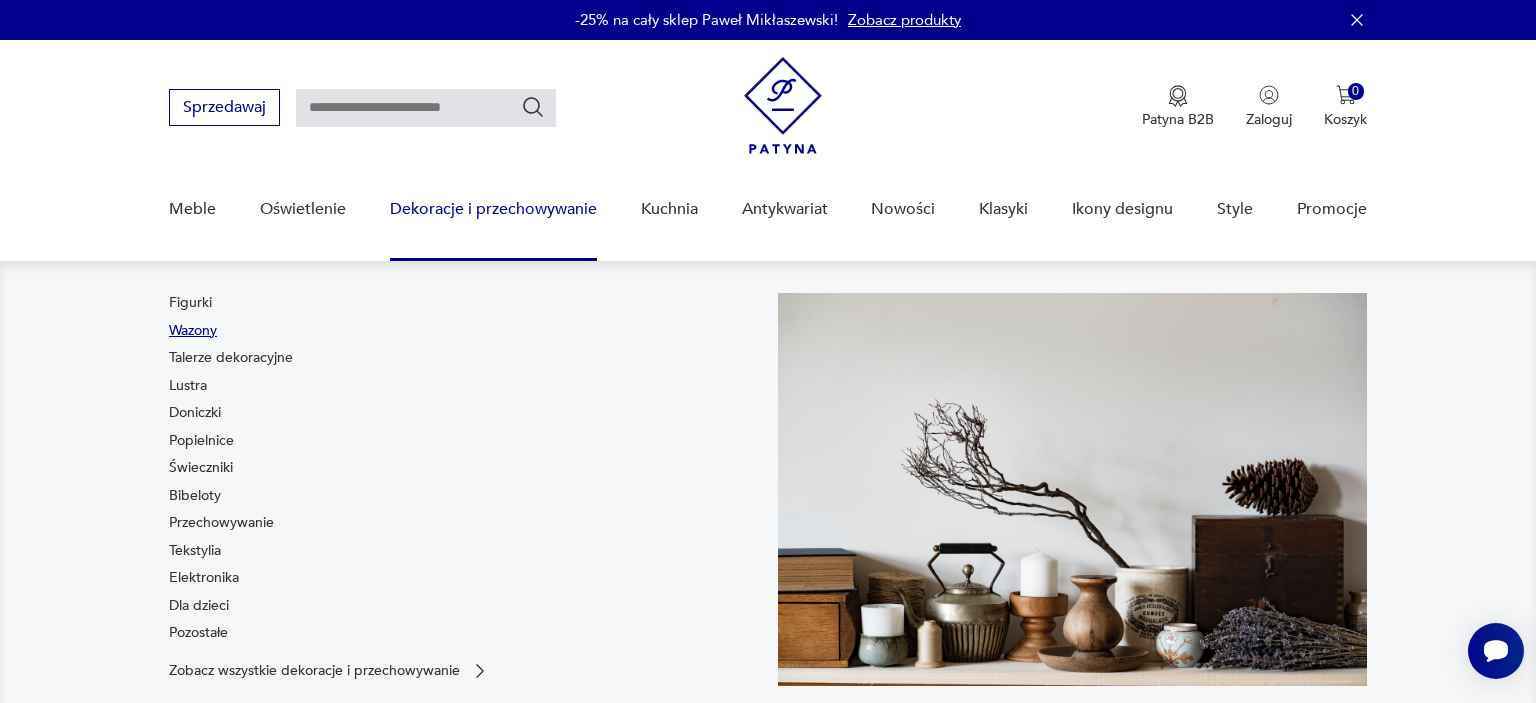 click on "Wazony" at bounding box center [193, 331] 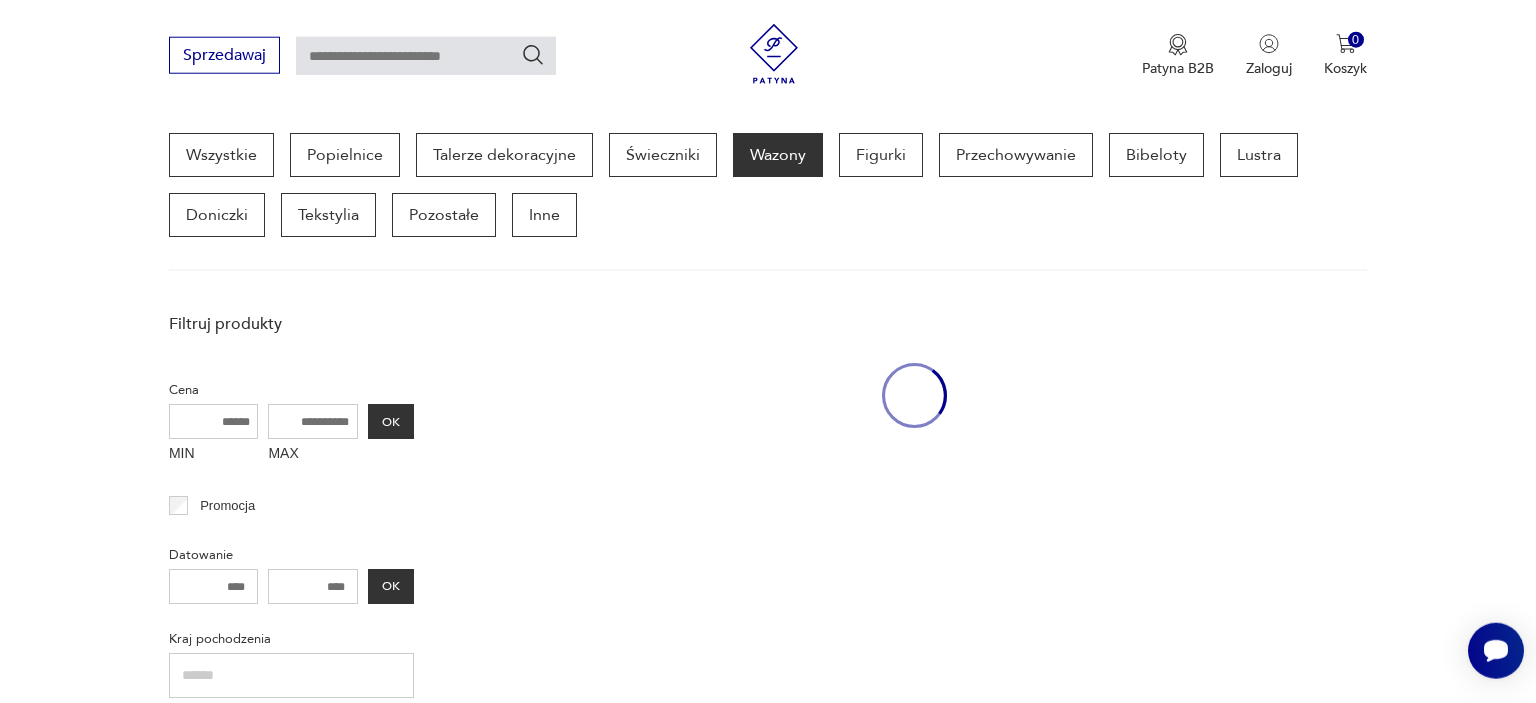 scroll, scrollTop: 530, scrollLeft: 0, axis: vertical 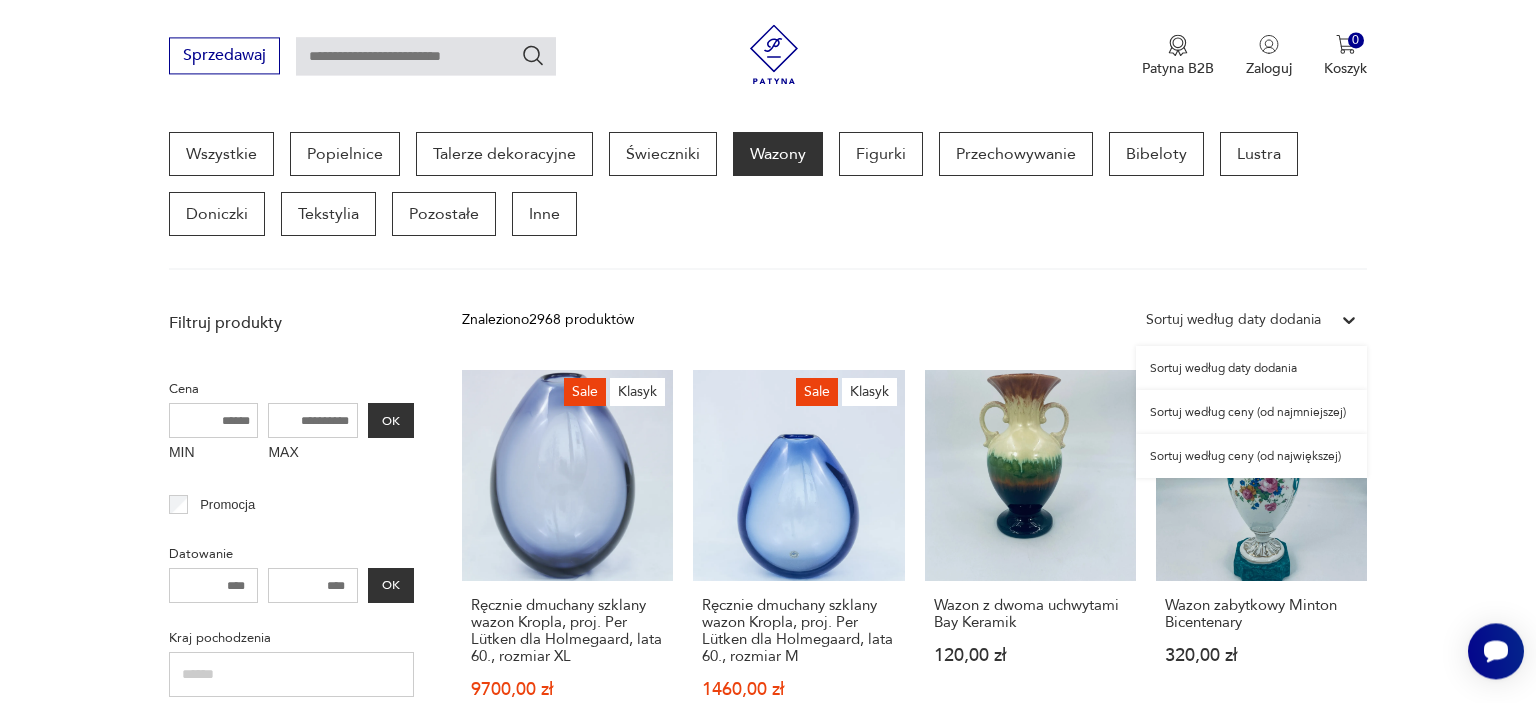 click at bounding box center [1349, 320] 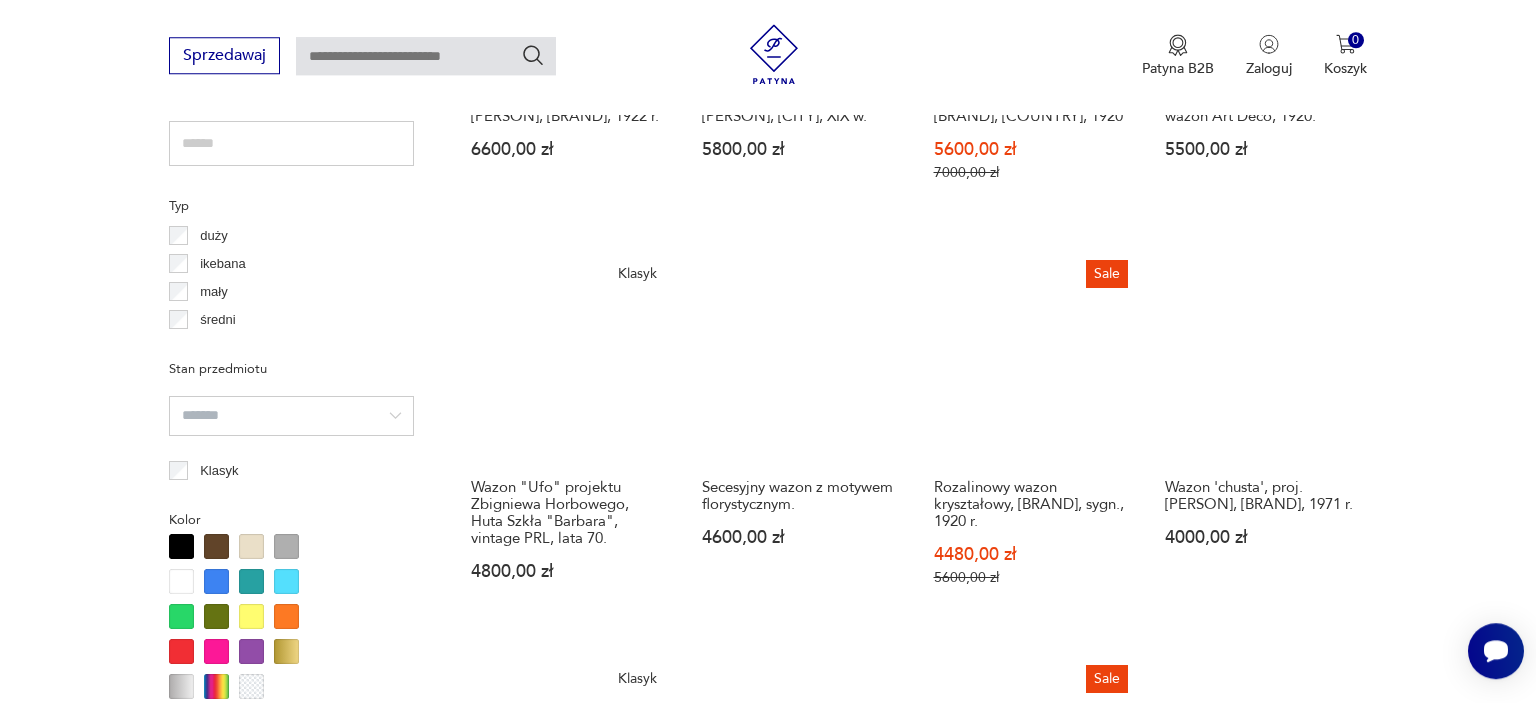 scroll, scrollTop: 1468, scrollLeft: 0, axis: vertical 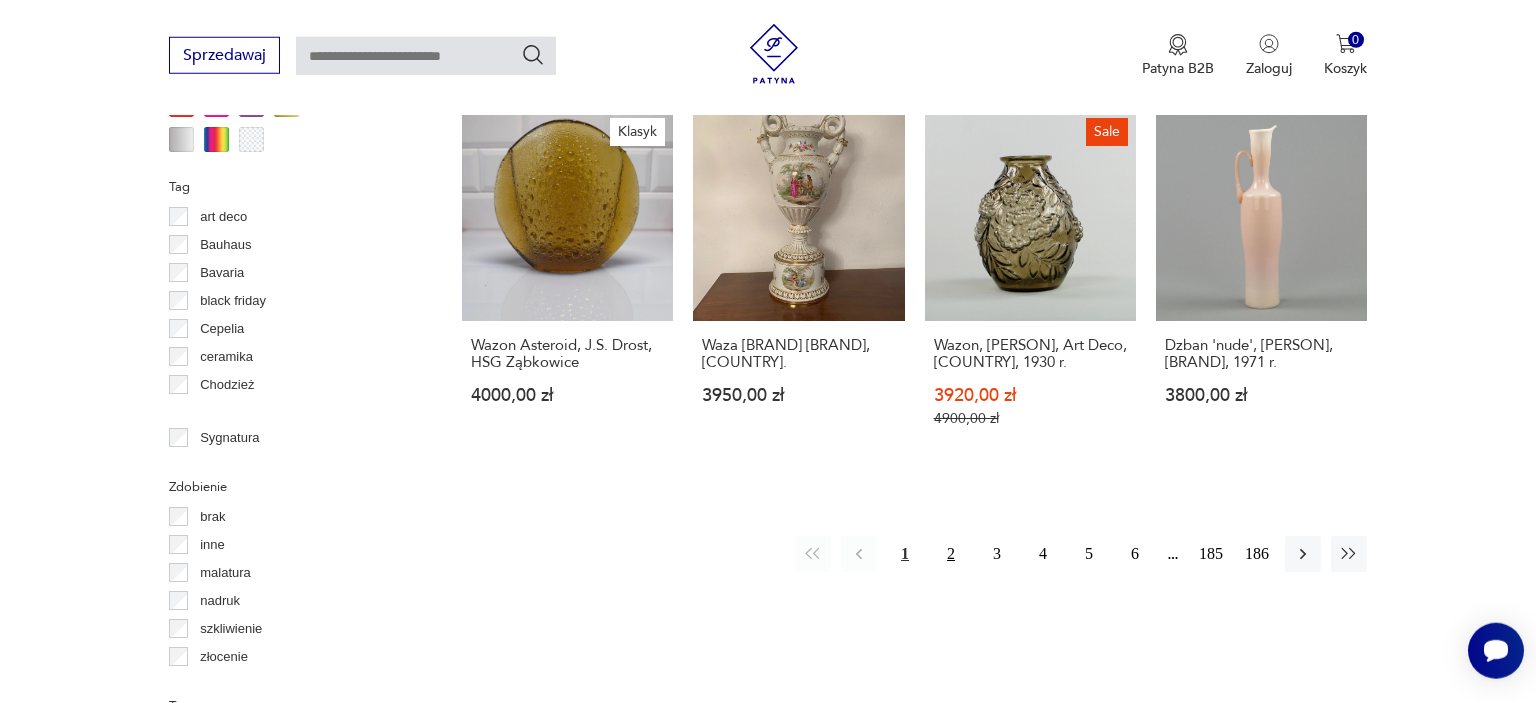 click on "2" at bounding box center (951, 554) 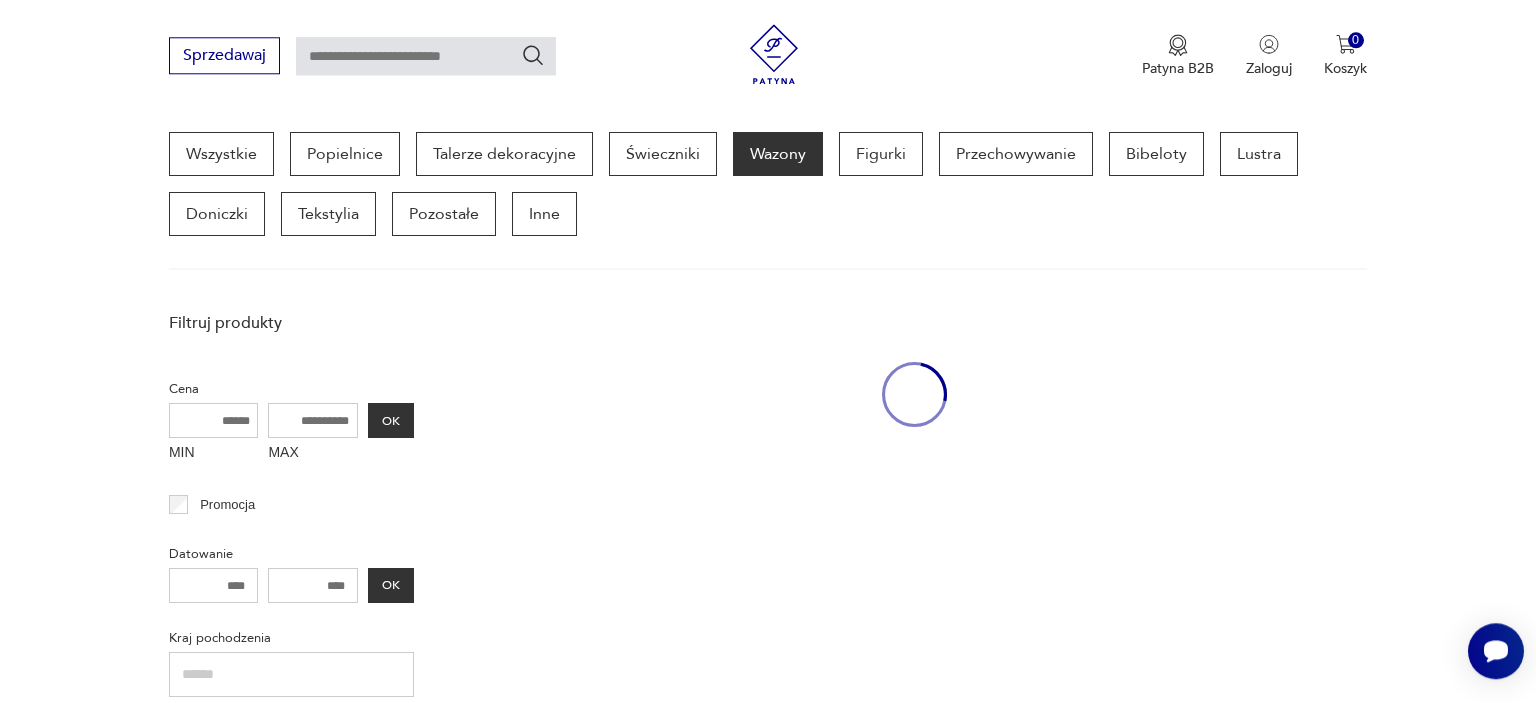 scroll, scrollTop: 529, scrollLeft: 0, axis: vertical 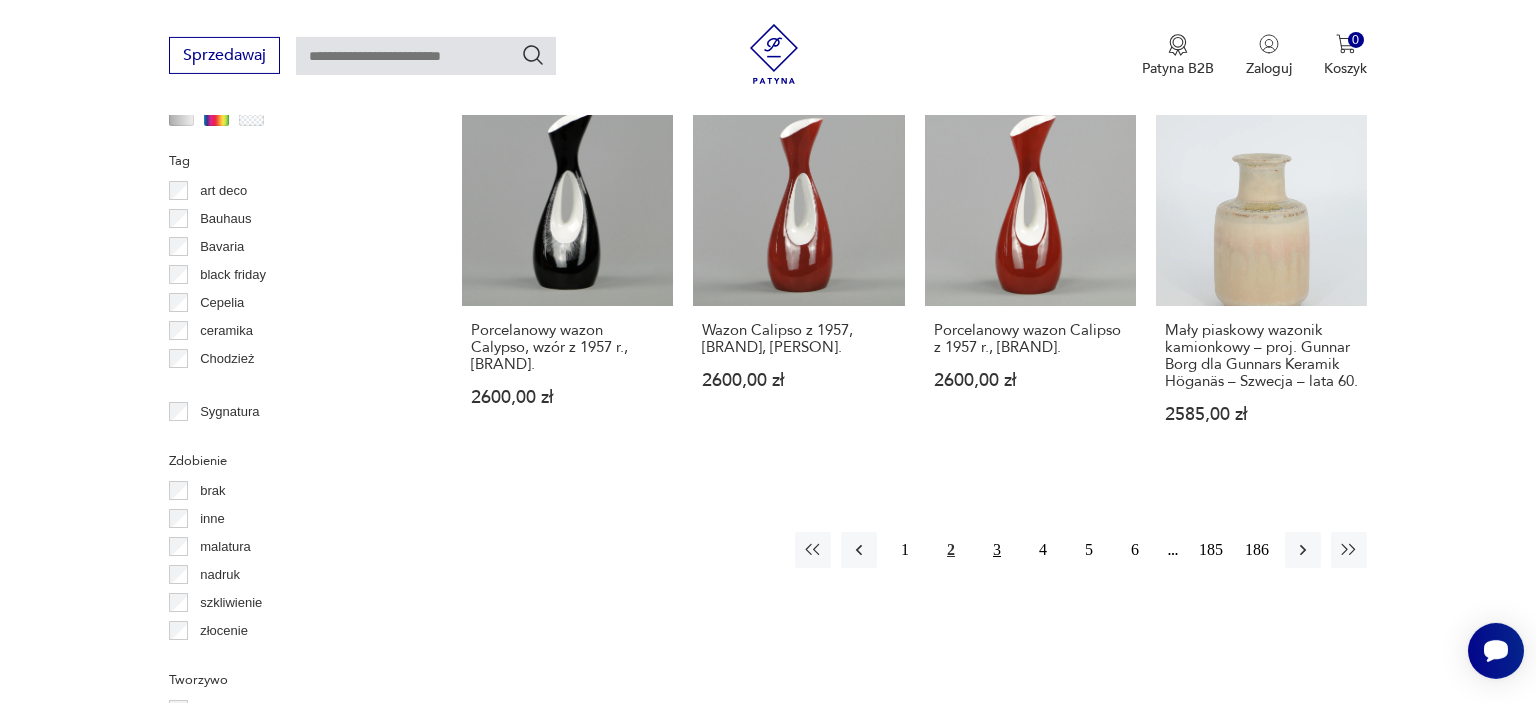 click on "3" at bounding box center [997, 550] 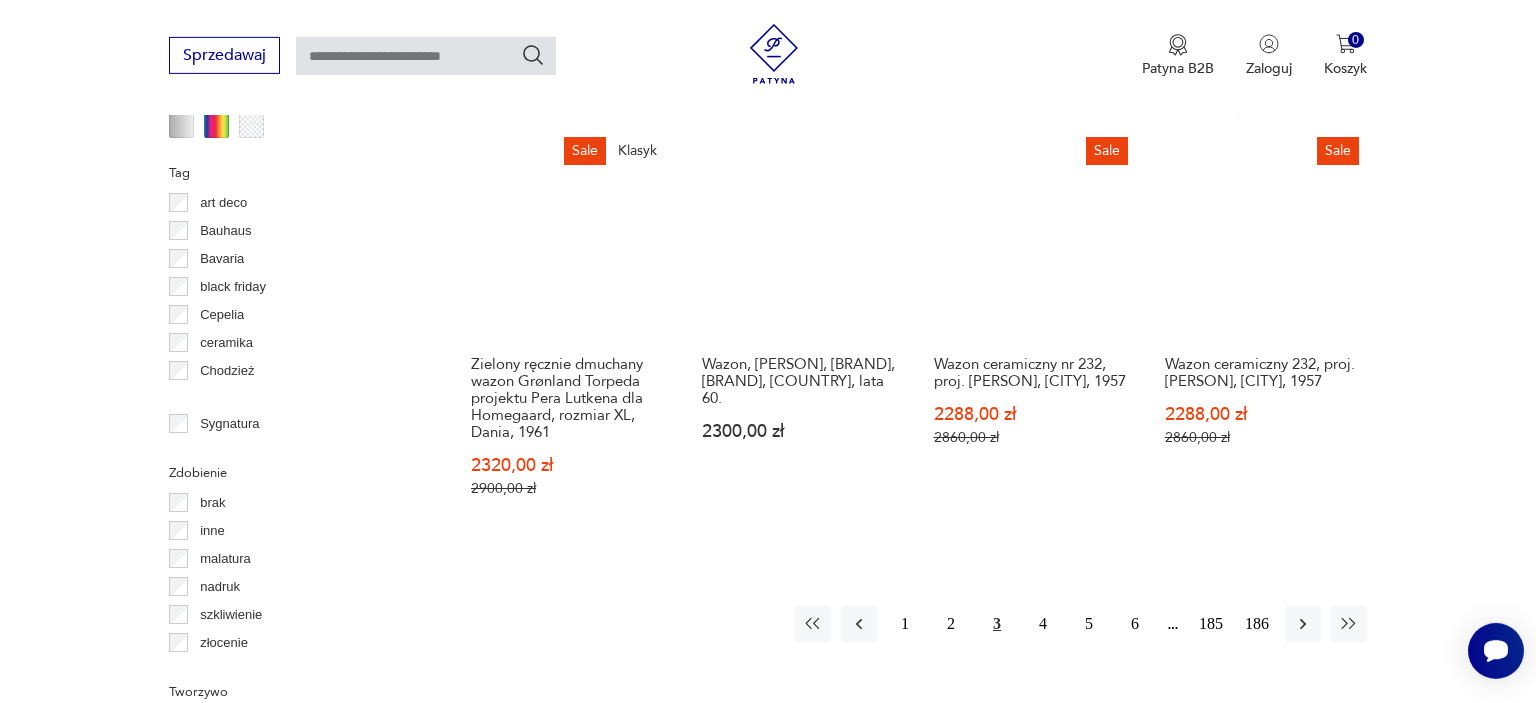 scroll, scrollTop: 2041, scrollLeft: 0, axis: vertical 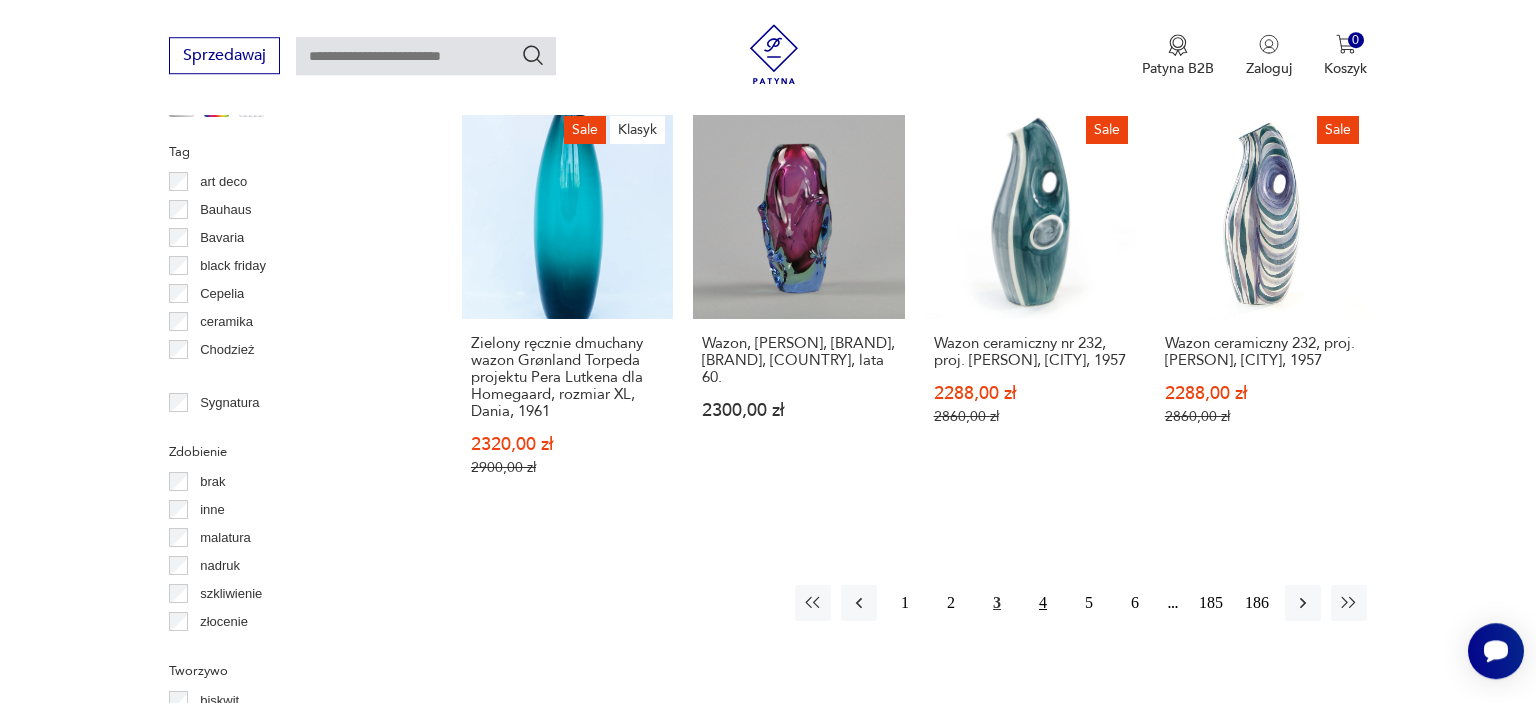 click on "4" at bounding box center (1043, 603) 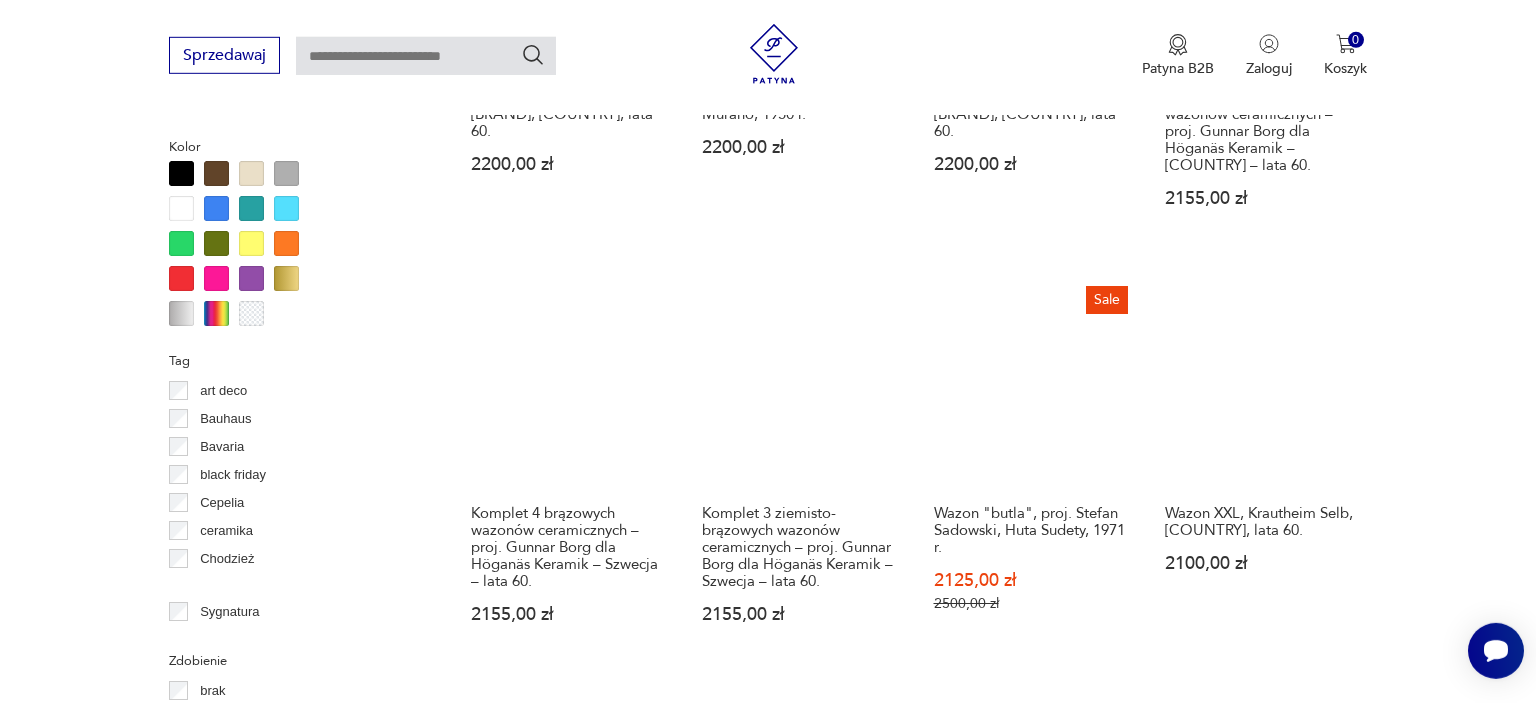 scroll, scrollTop: 2181, scrollLeft: 0, axis: vertical 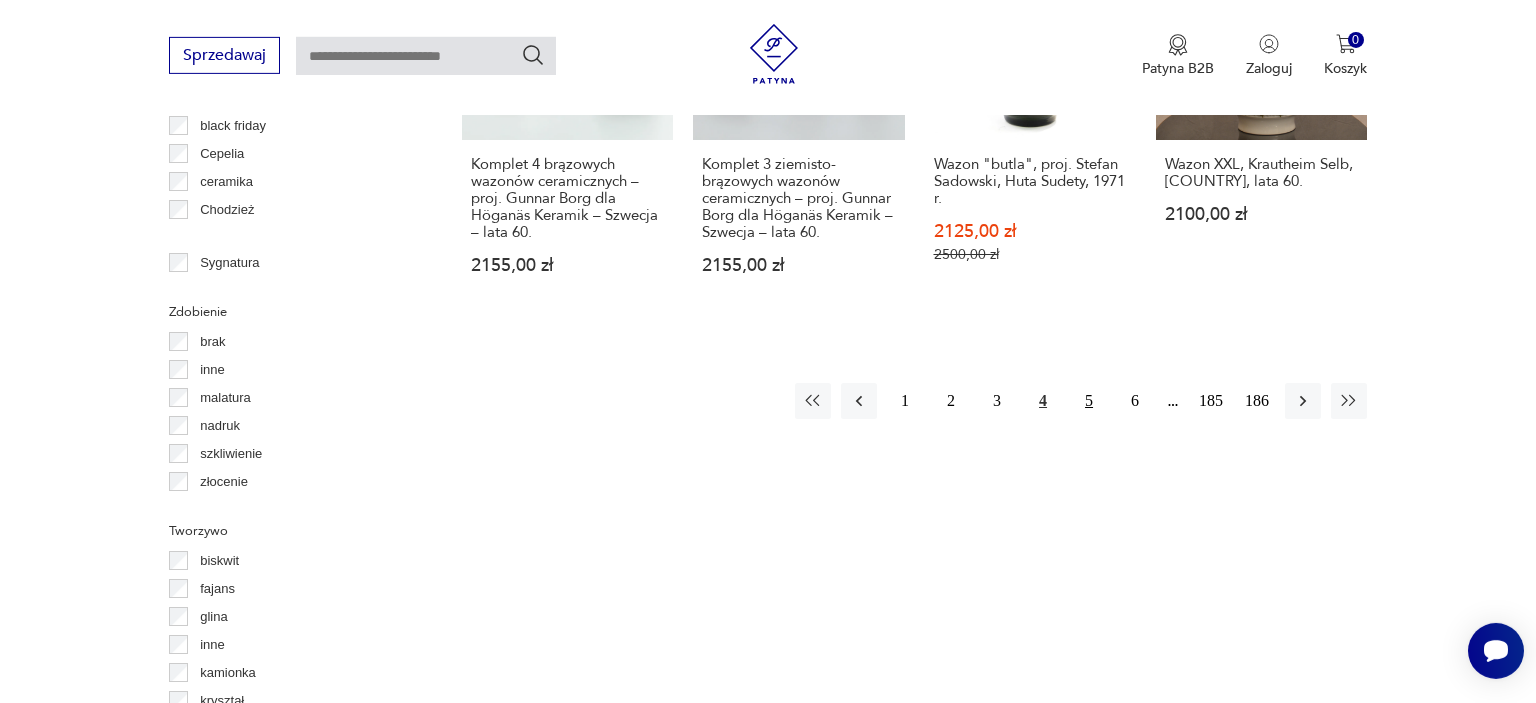 click on "5" at bounding box center [1089, 401] 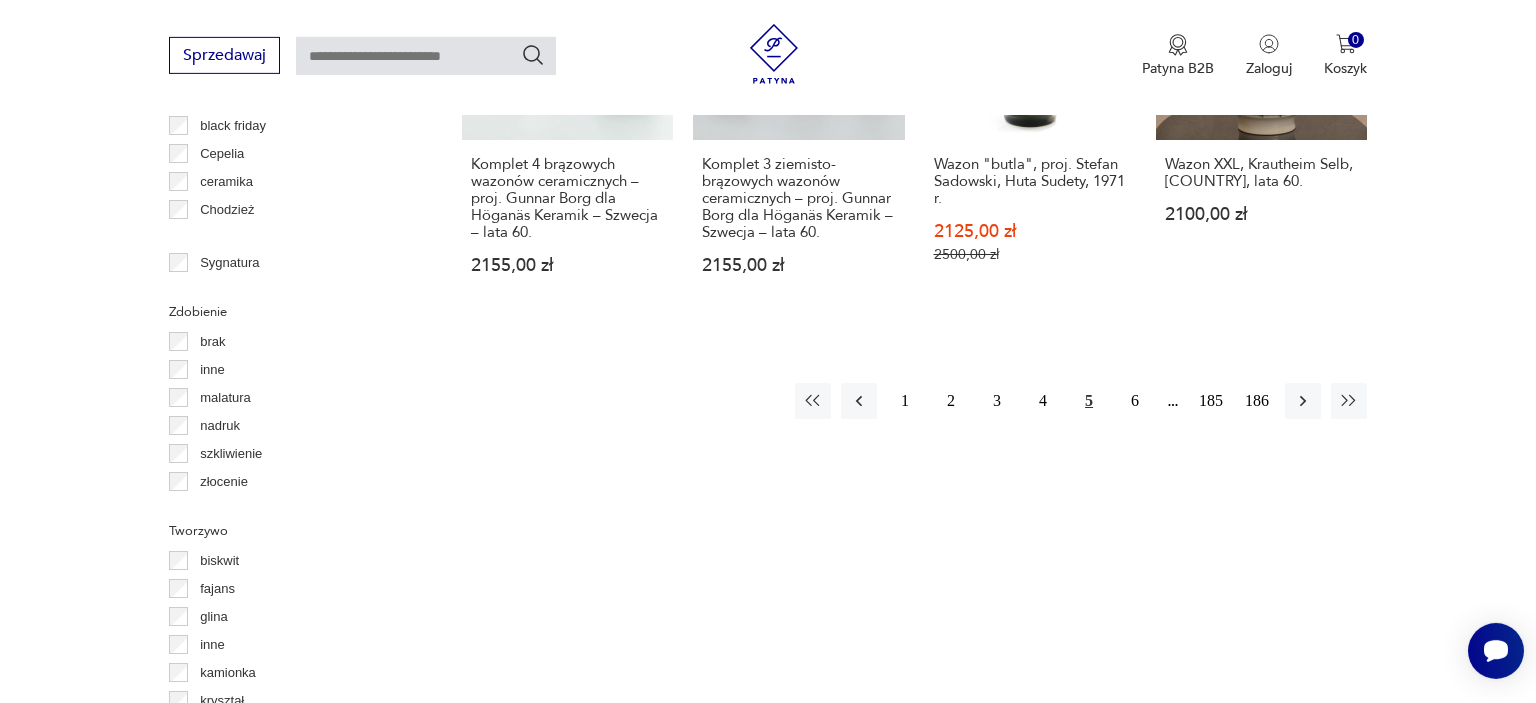 scroll, scrollTop: 1370, scrollLeft: 0, axis: vertical 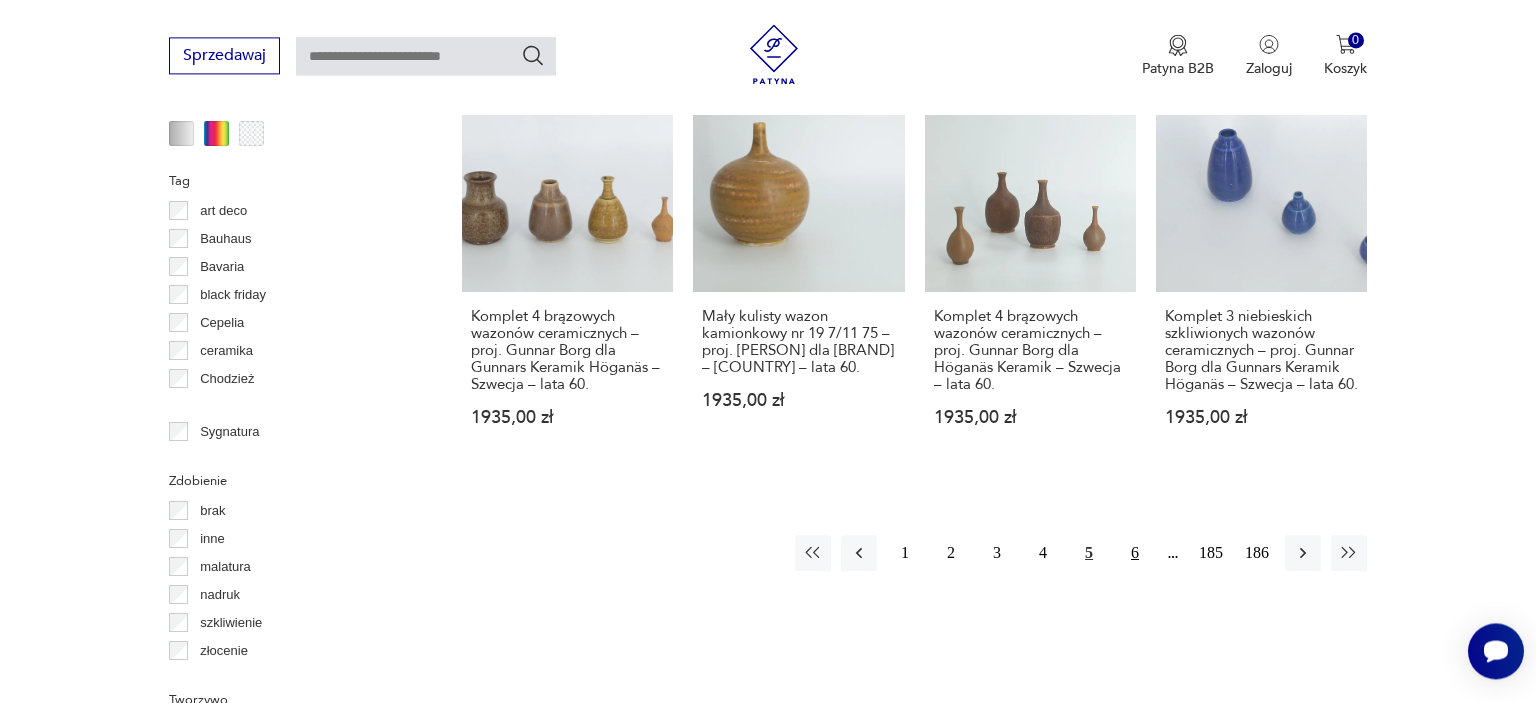 click on "6" at bounding box center (1135, 553) 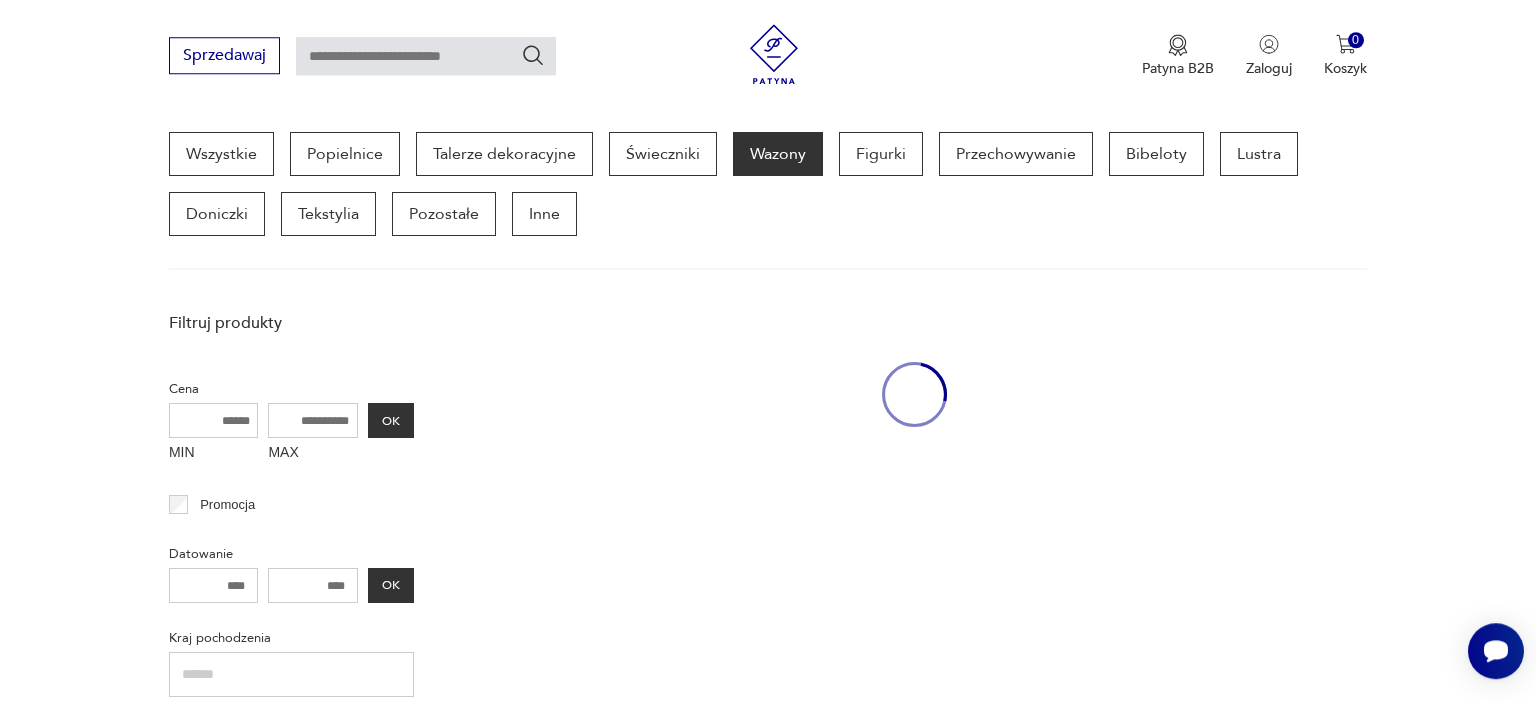 scroll, scrollTop: 529, scrollLeft: 0, axis: vertical 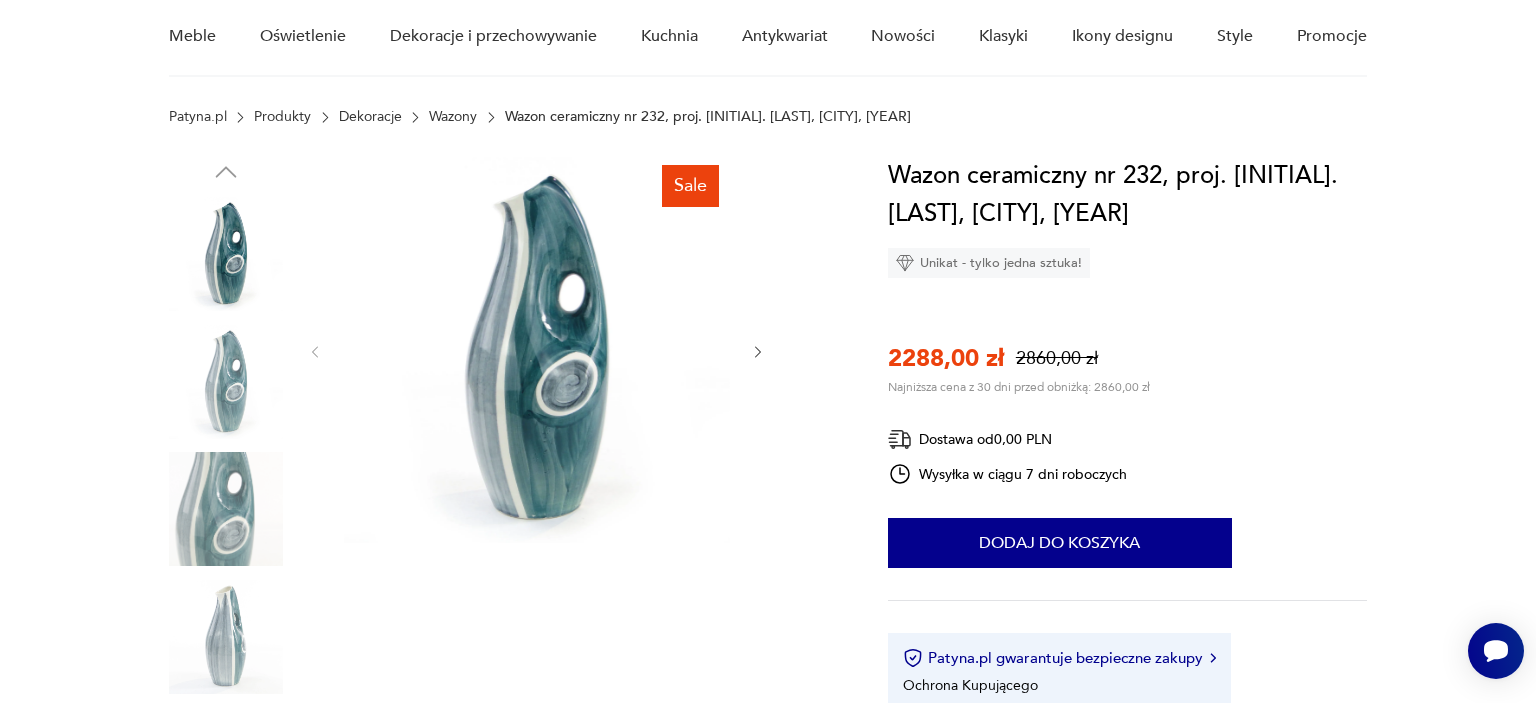 click at bounding box center [226, 637] 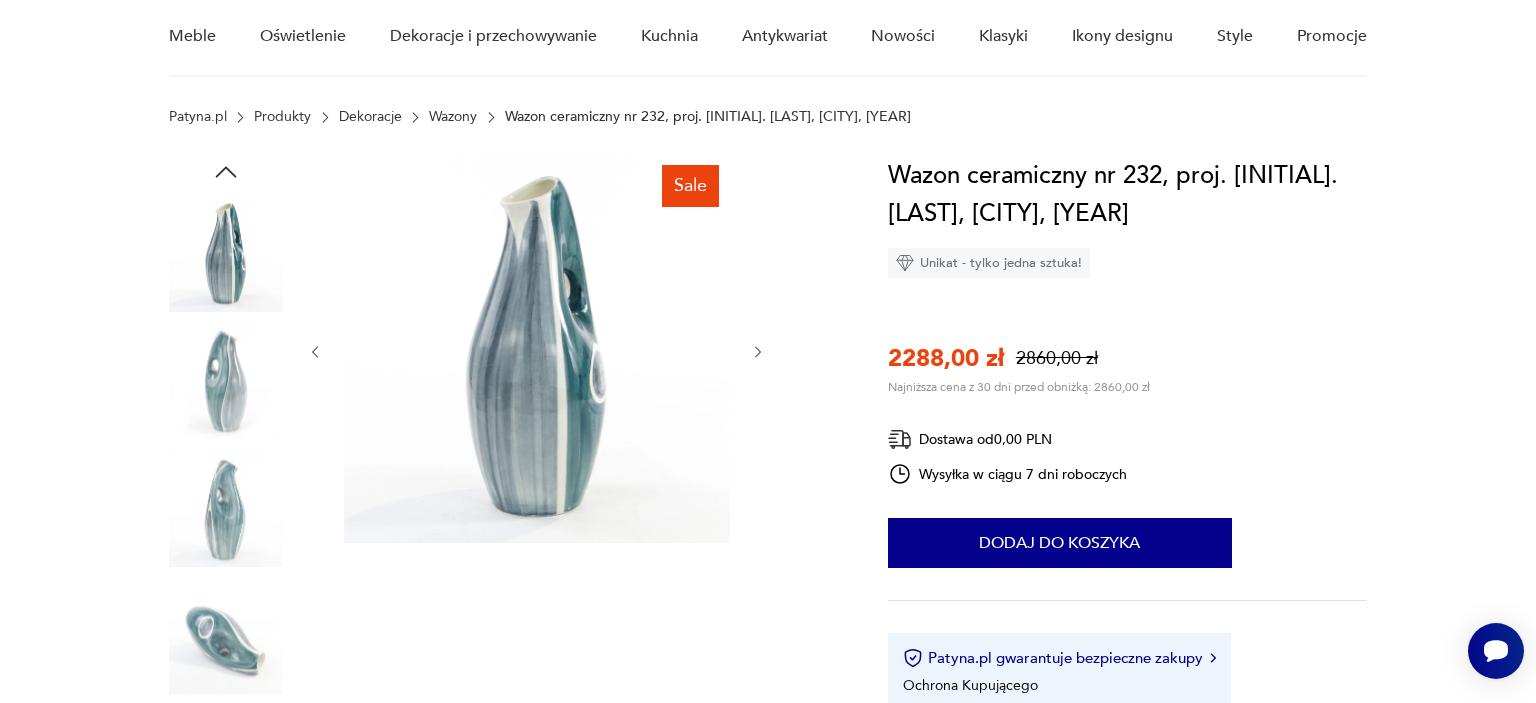 click at bounding box center (226, 637) 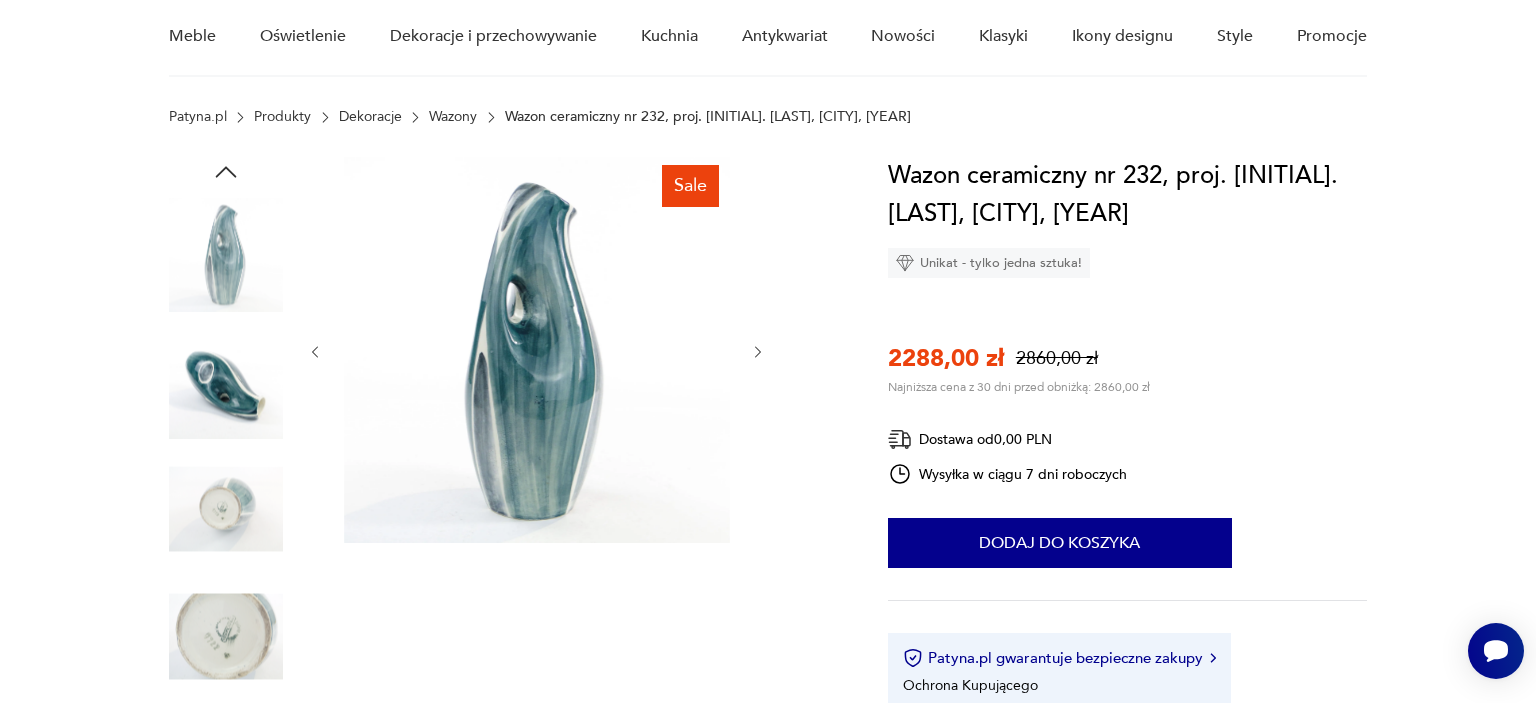 click at bounding box center [226, 637] 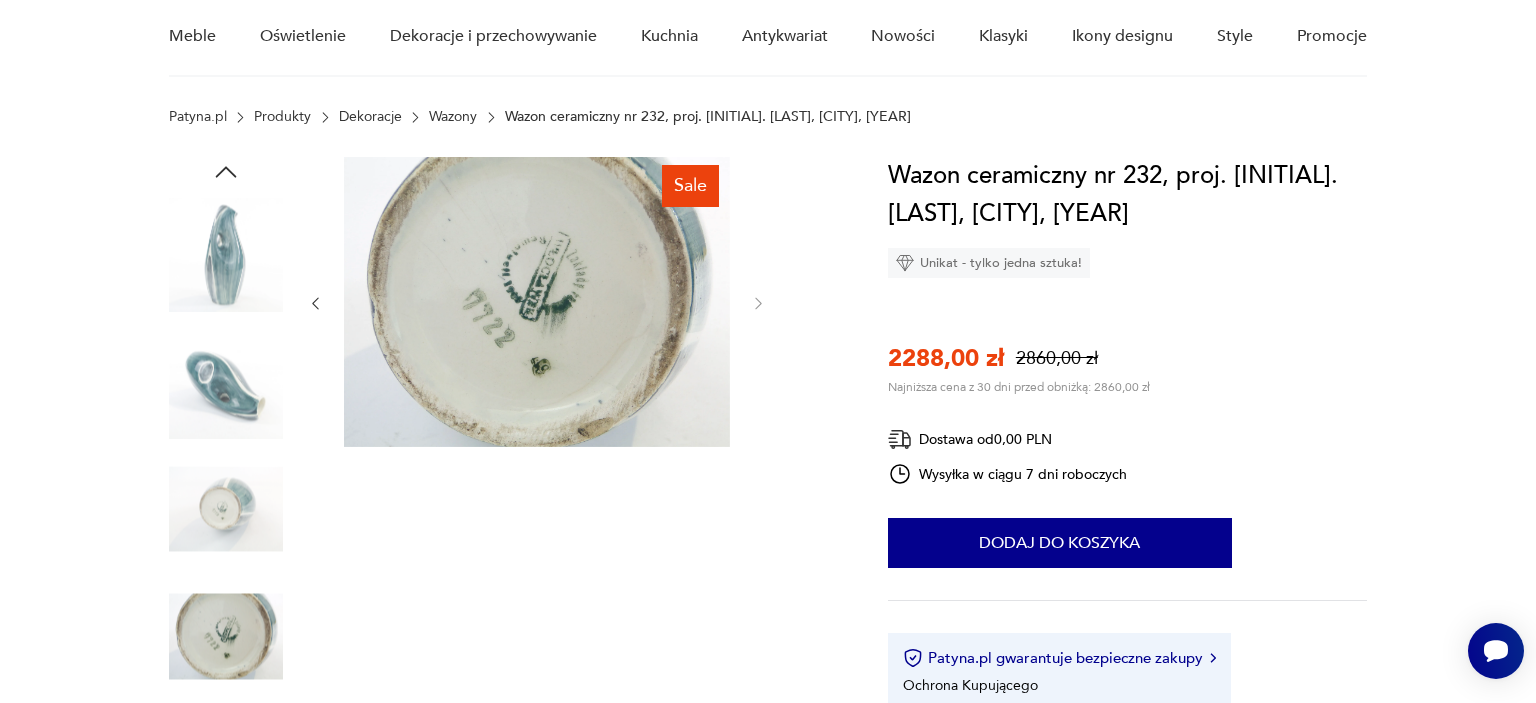 click at bounding box center (226, 382) 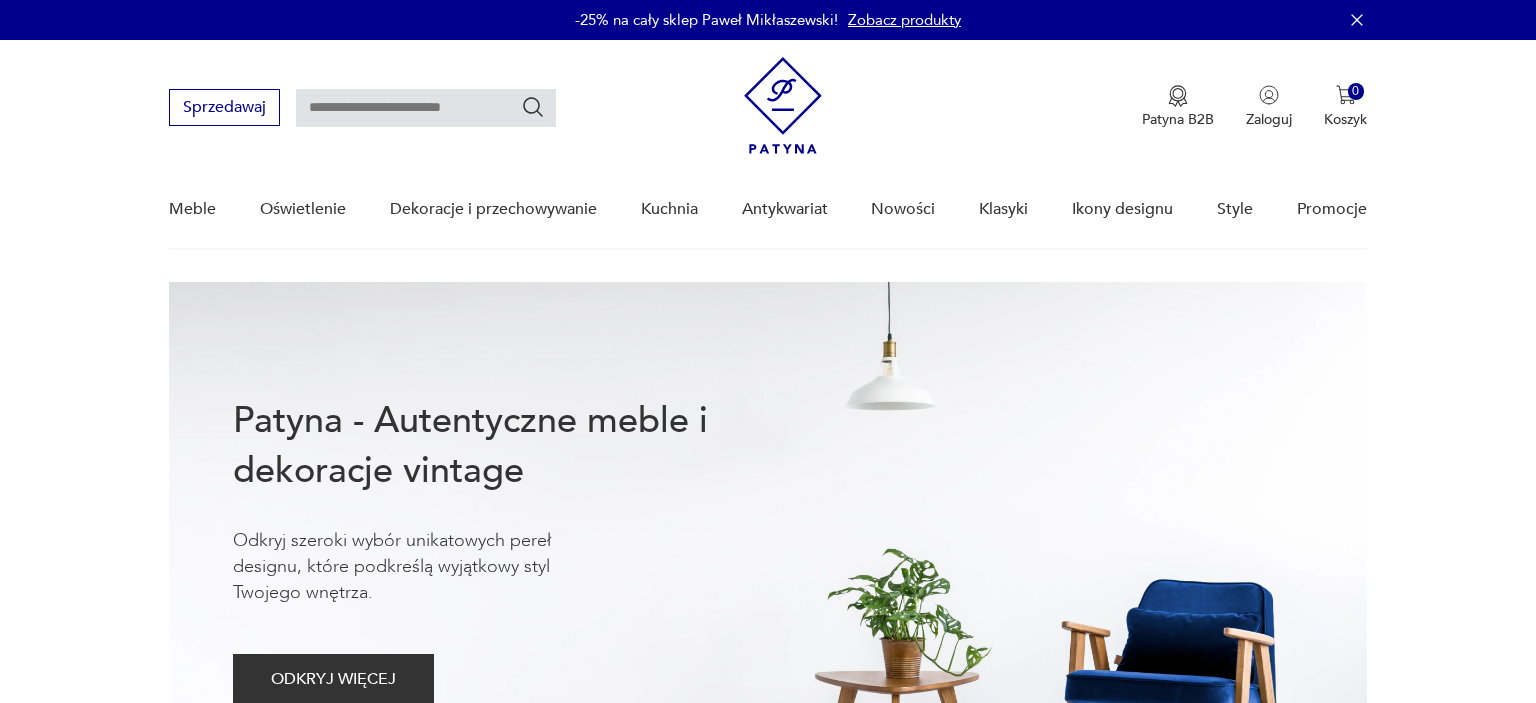 scroll, scrollTop: 0, scrollLeft: 0, axis: both 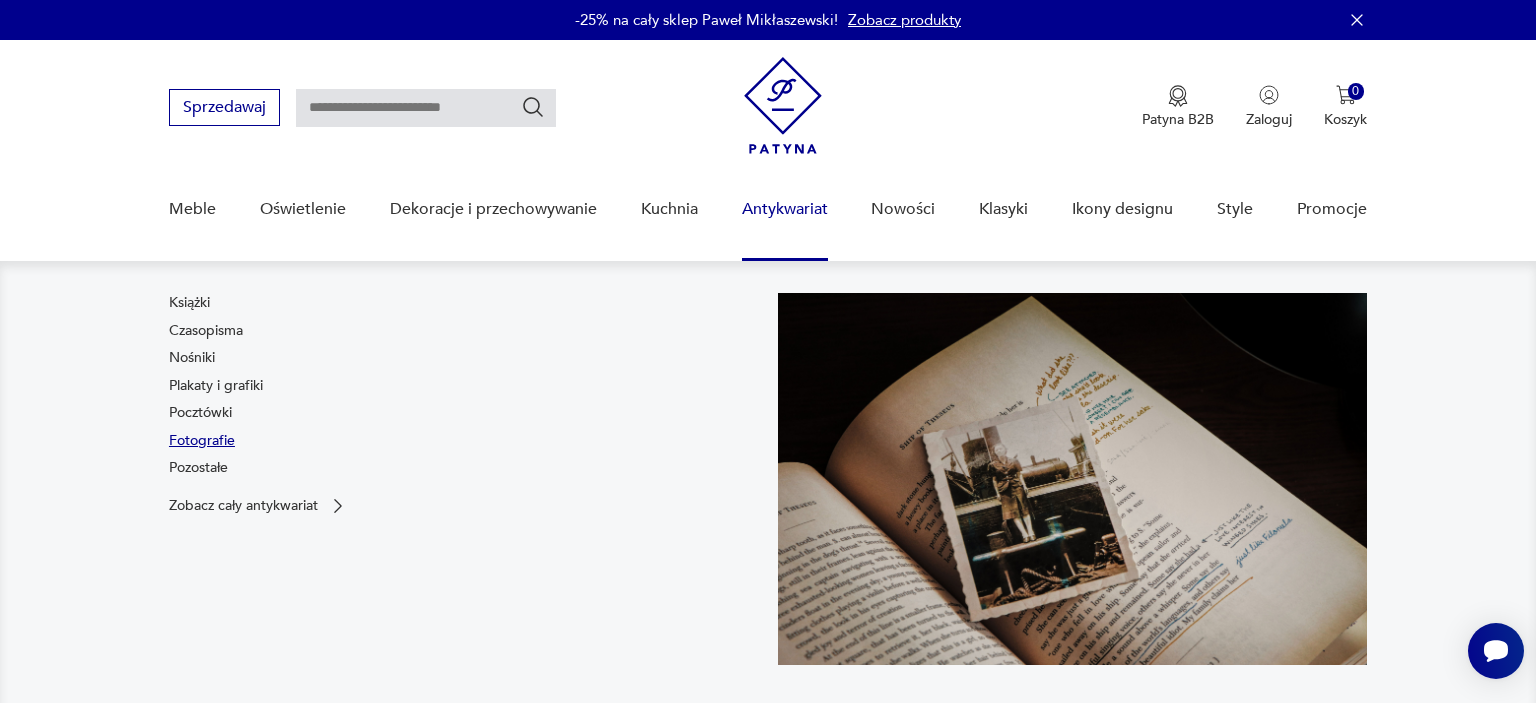 click on "Fotografie" at bounding box center (202, 441) 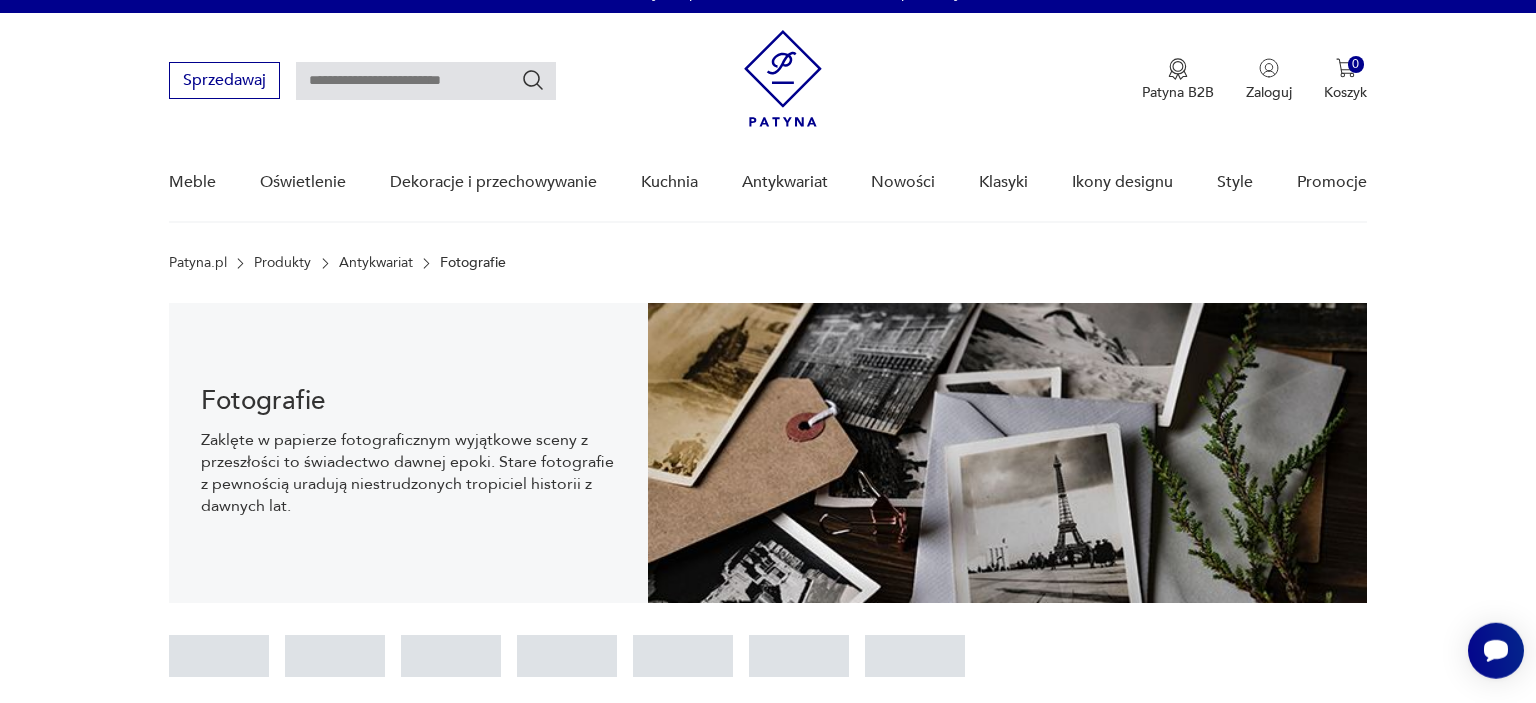 scroll, scrollTop: 28, scrollLeft: 0, axis: vertical 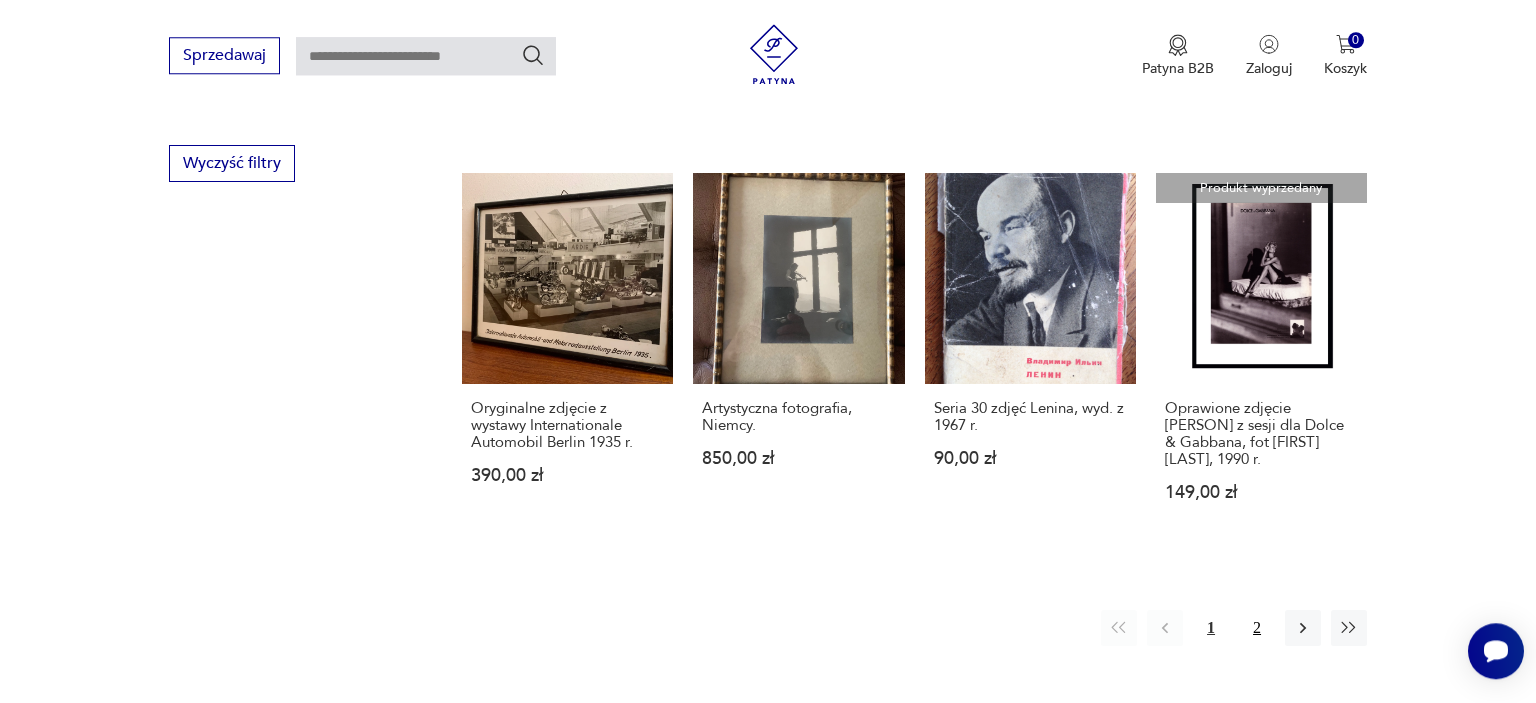 click on "2" at bounding box center (1257, 628) 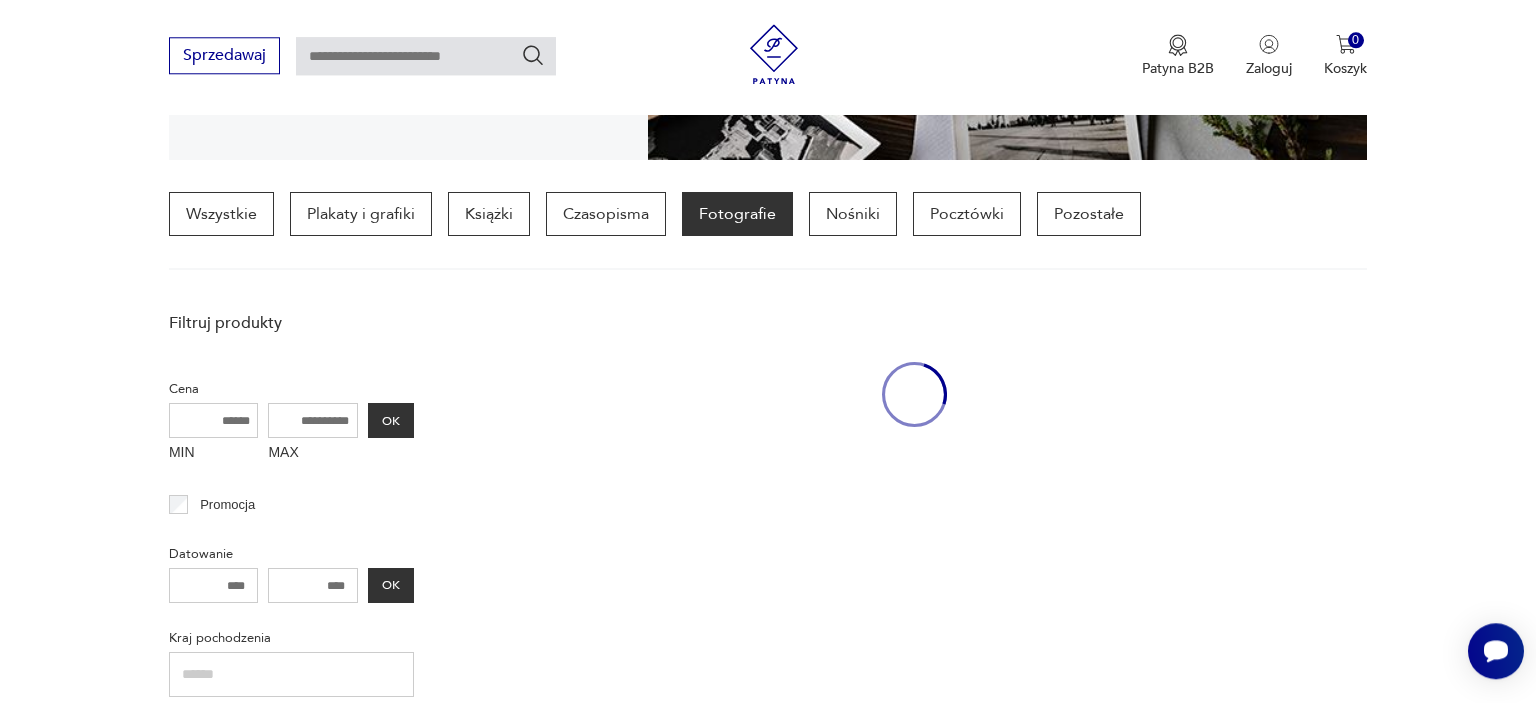 scroll, scrollTop: 469, scrollLeft: 0, axis: vertical 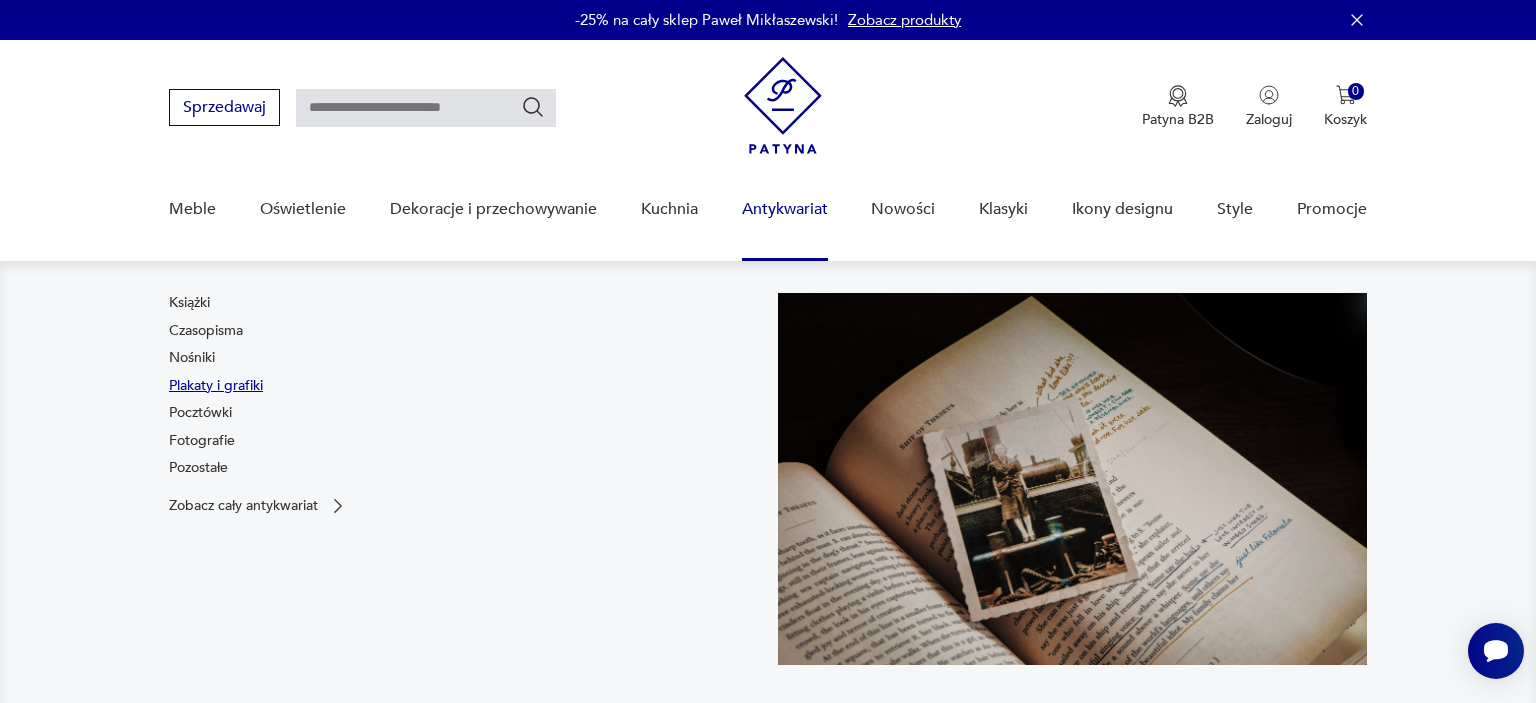 click on "Plakaty i grafiki" at bounding box center (216, 386) 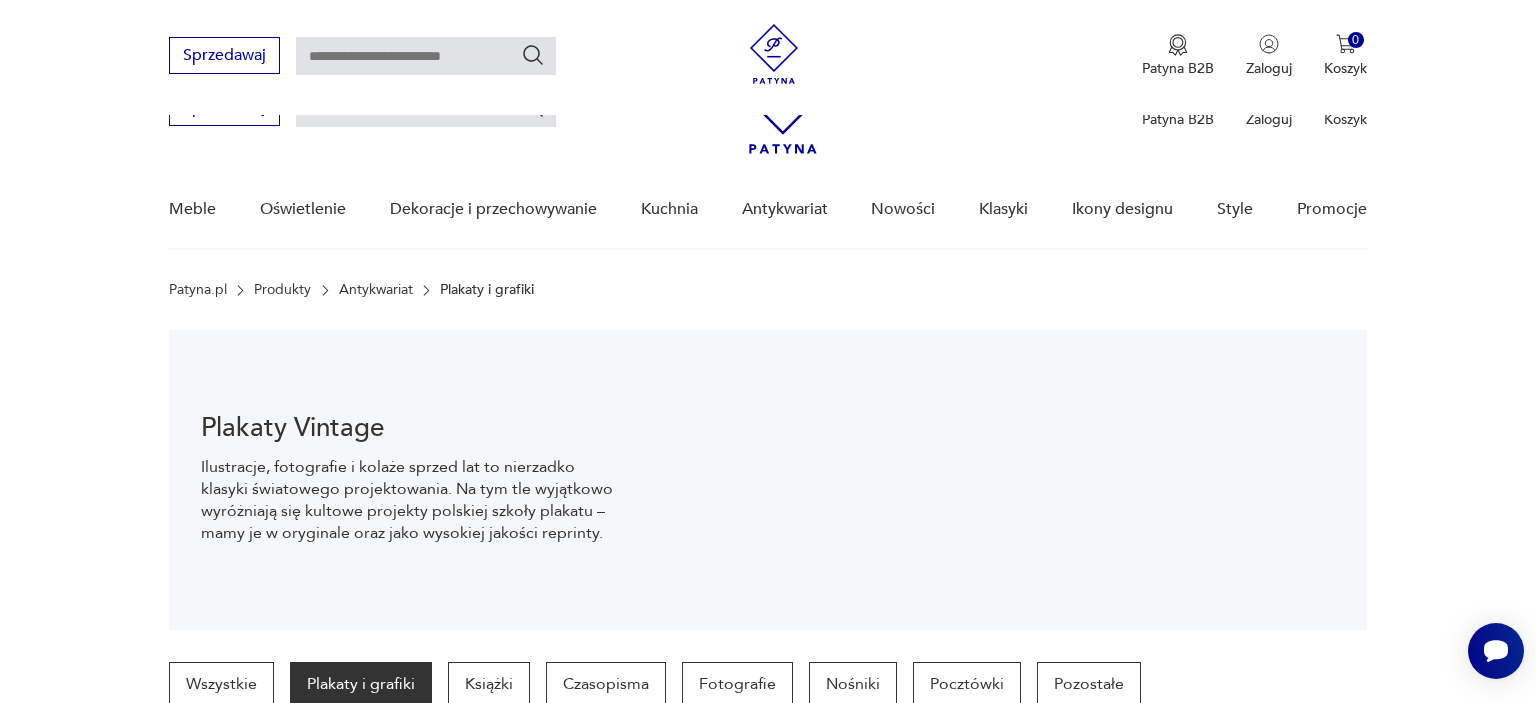 scroll, scrollTop: 668, scrollLeft: 0, axis: vertical 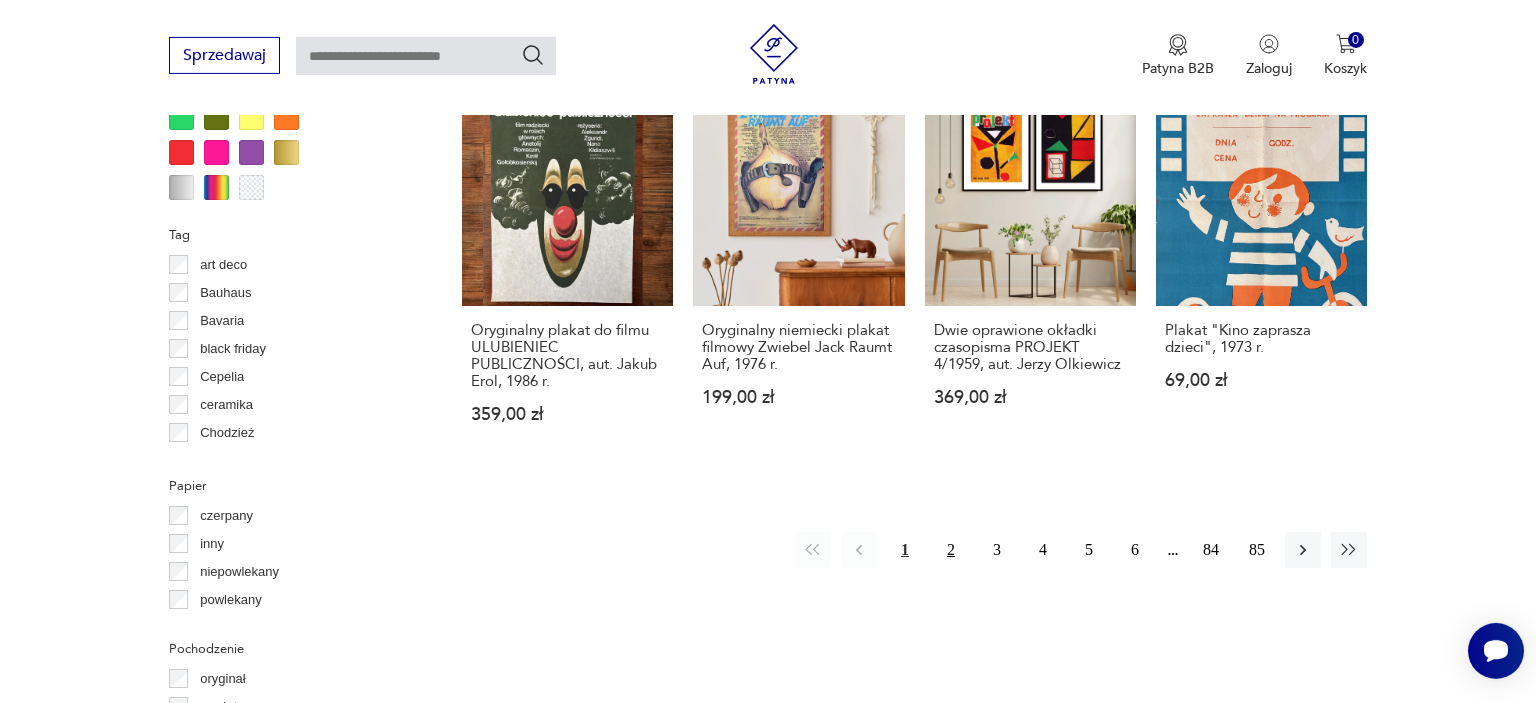 click on "2" at bounding box center [951, 550] 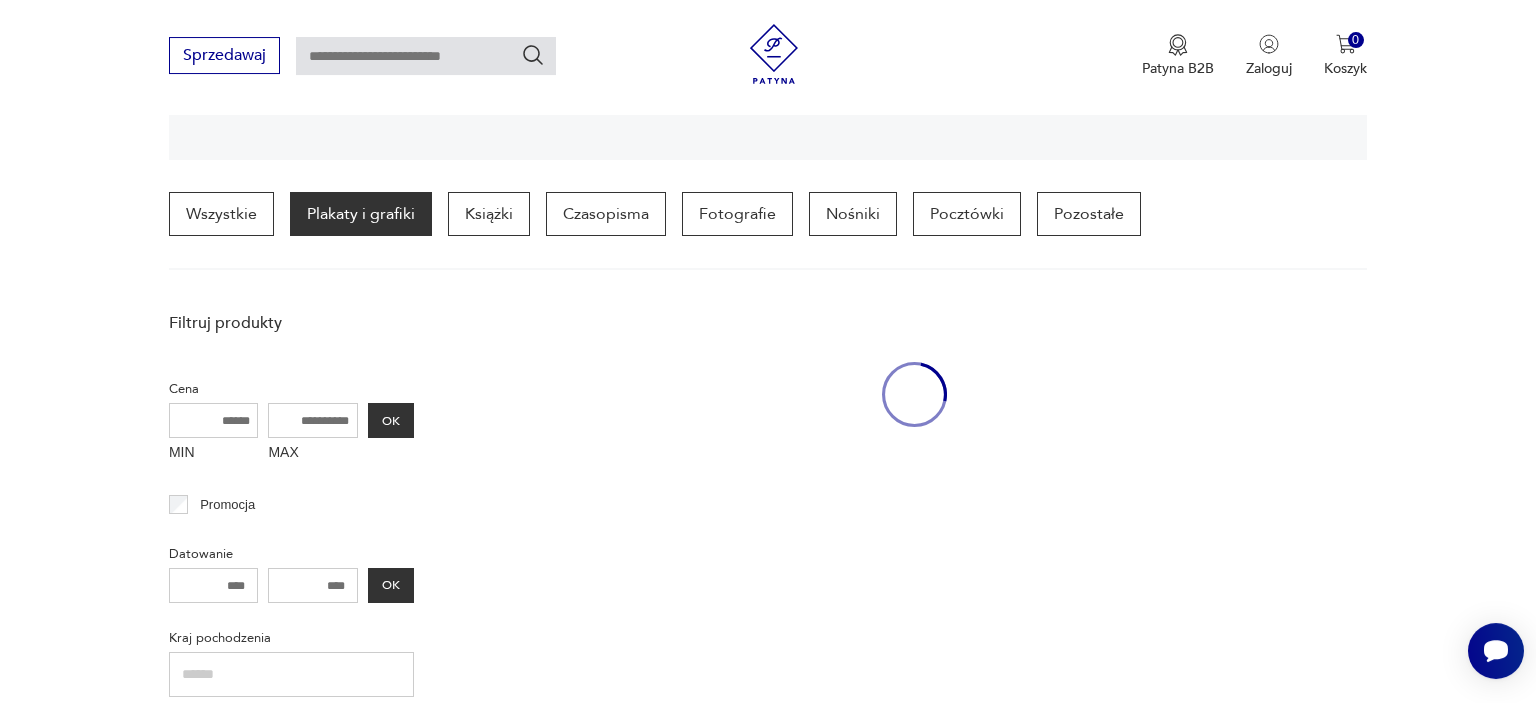 scroll, scrollTop: 469, scrollLeft: 0, axis: vertical 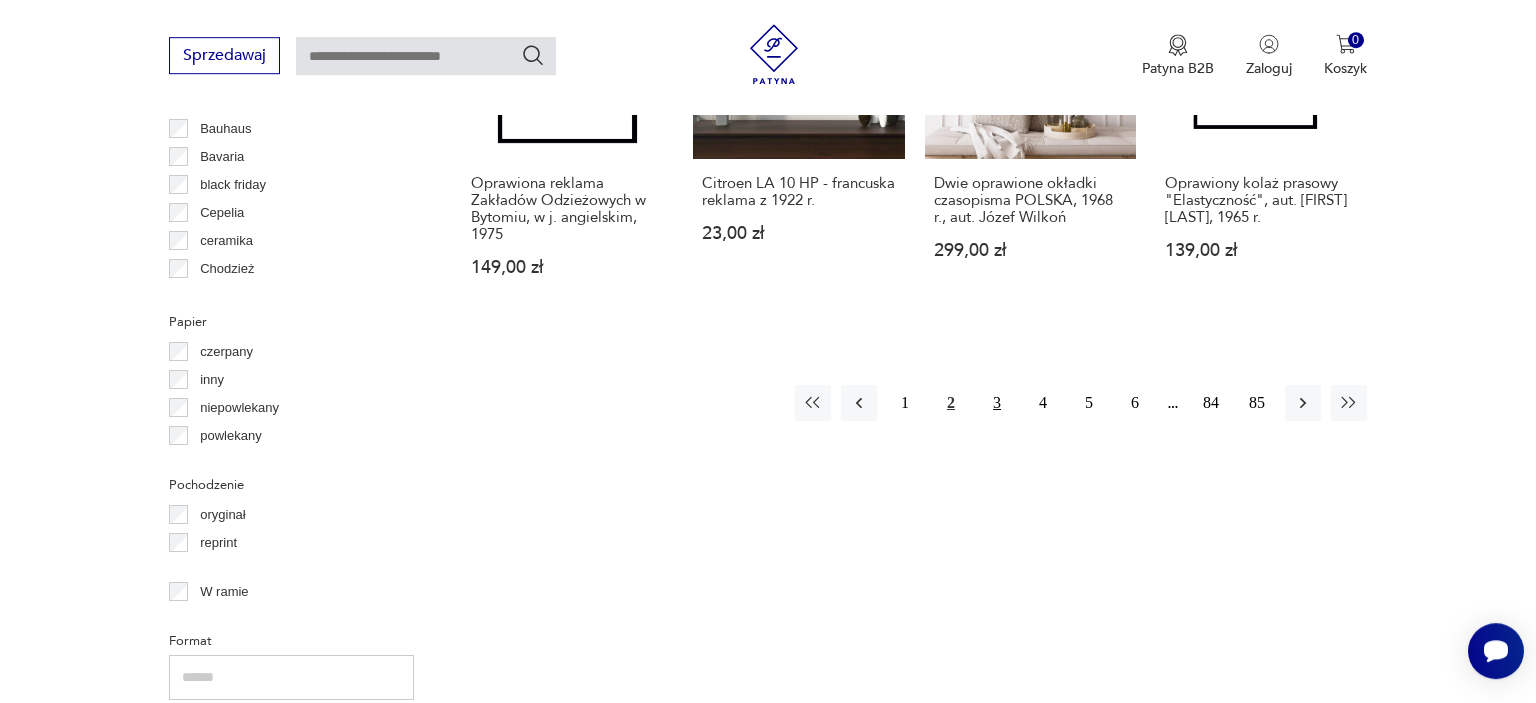 click on "3" at bounding box center (997, 403) 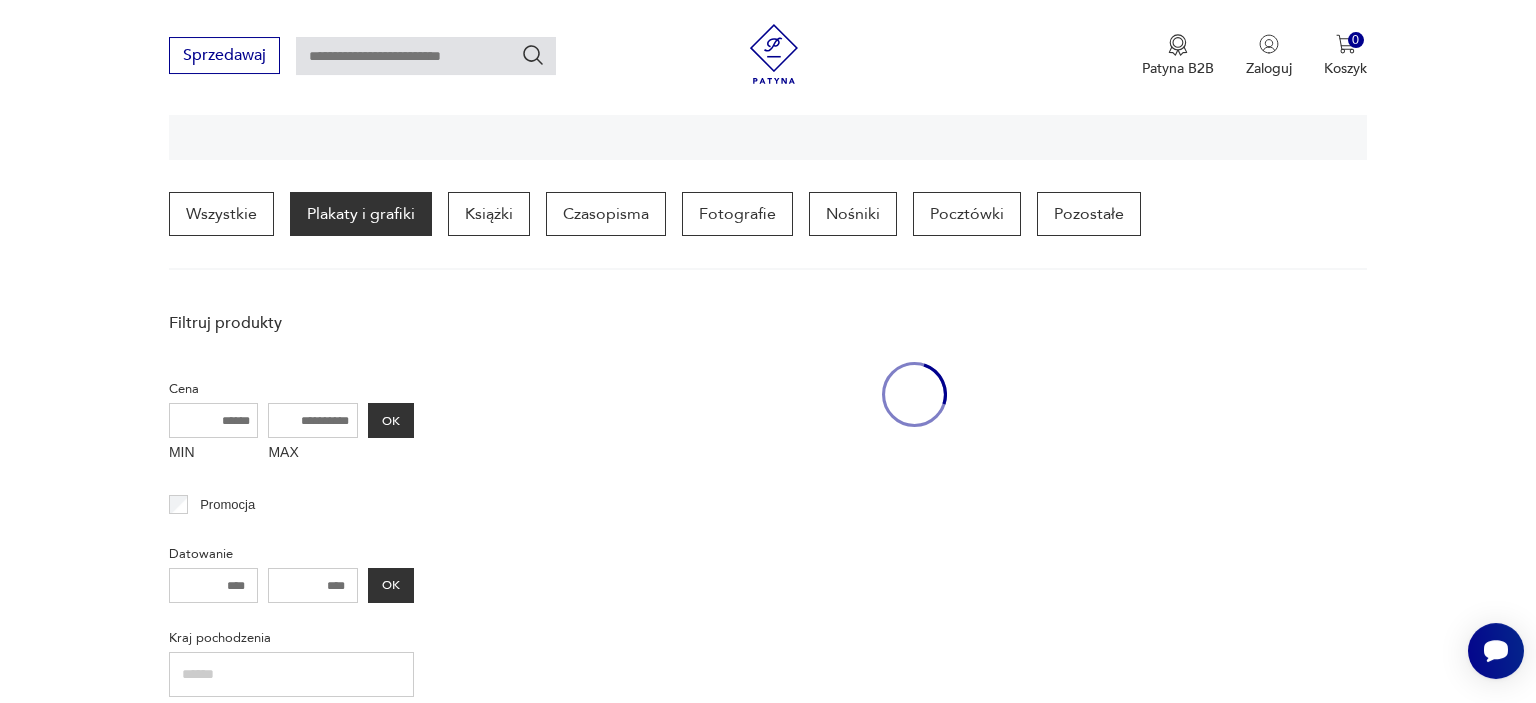 scroll, scrollTop: 469, scrollLeft: 0, axis: vertical 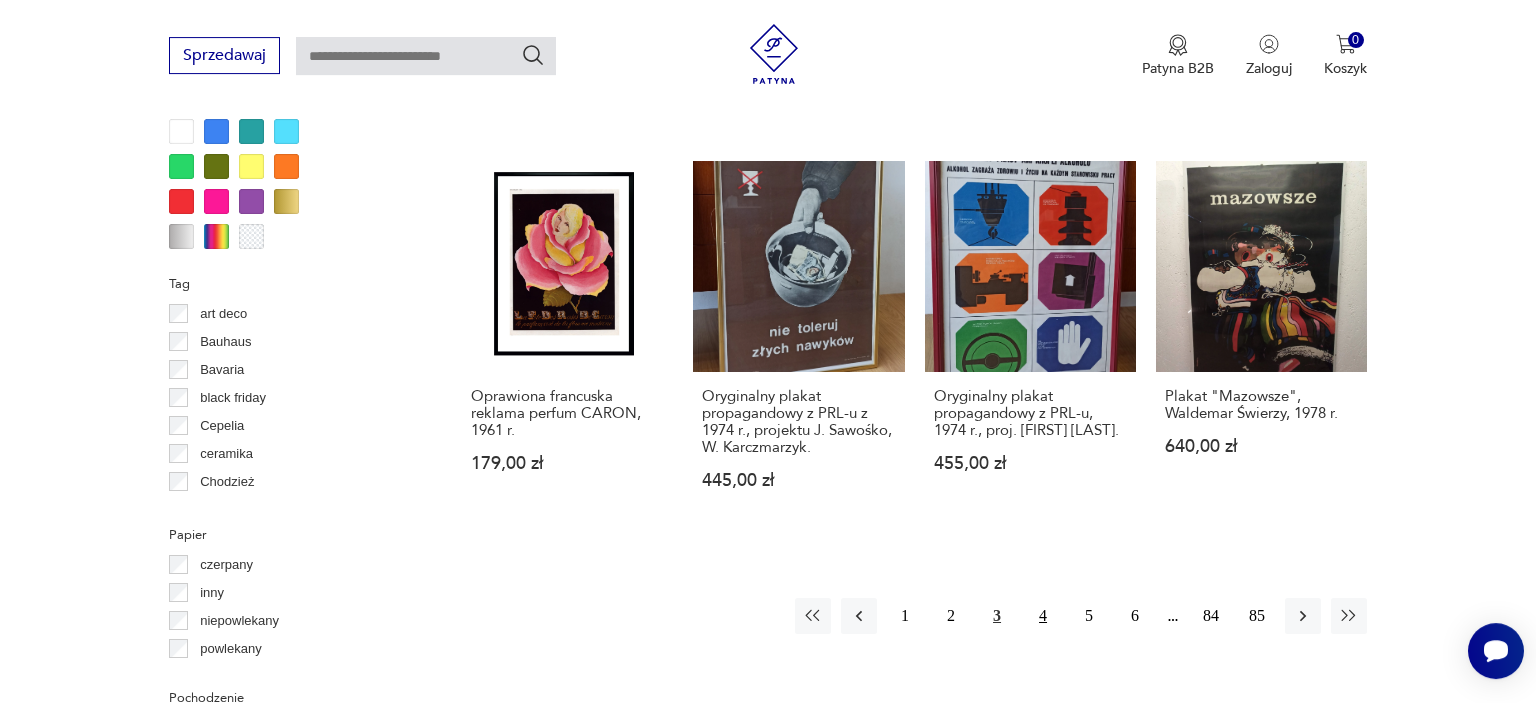 click on "4" at bounding box center [1043, 616] 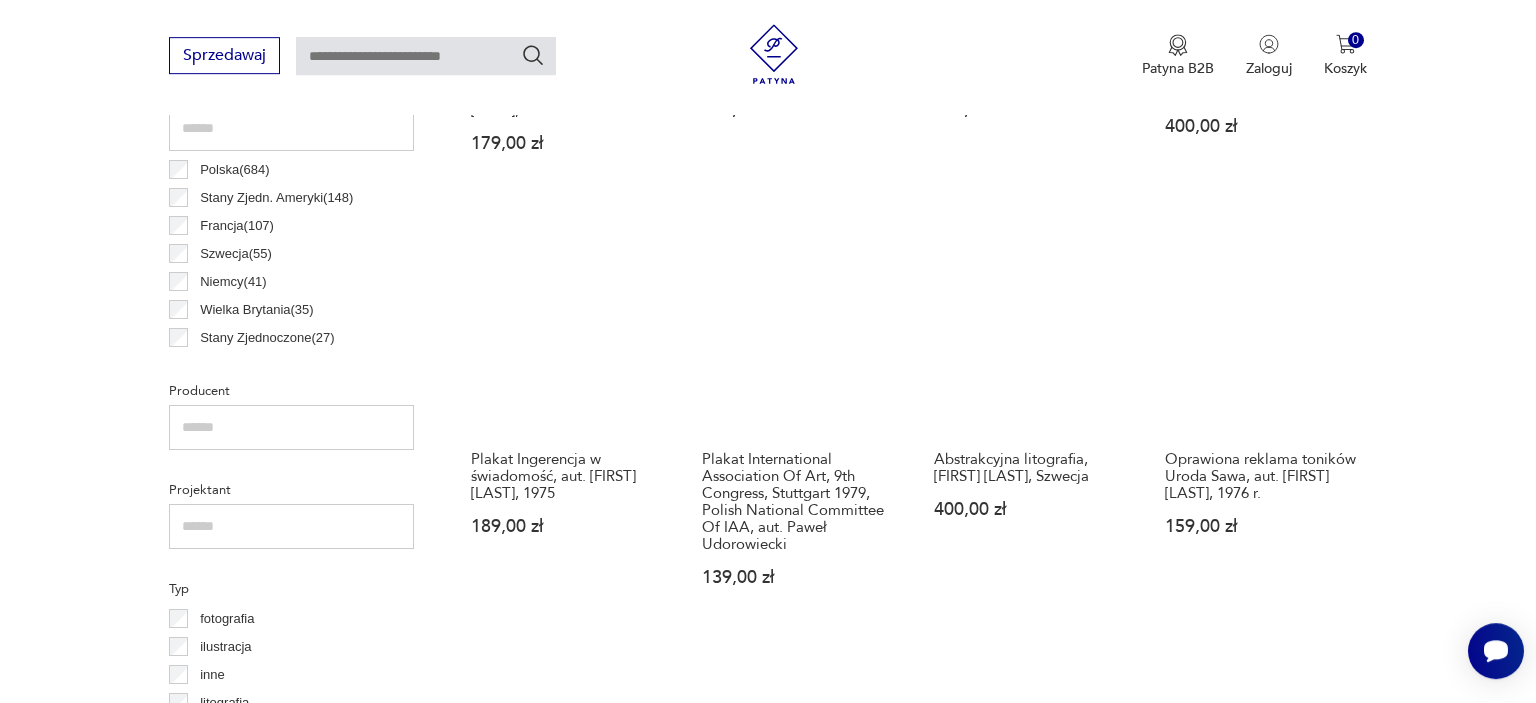 scroll, scrollTop: 1023, scrollLeft: 0, axis: vertical 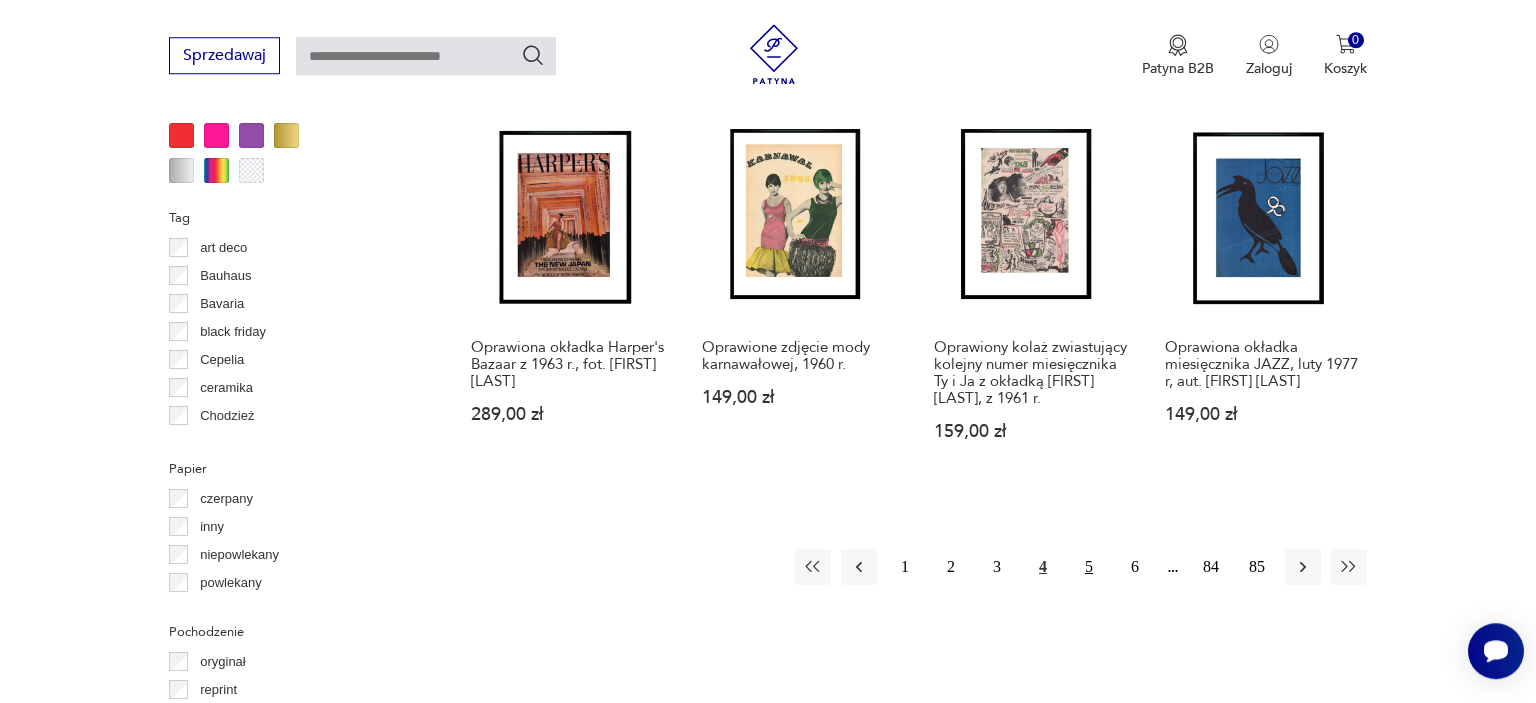 click on "5" at bounding box center [1089, 567] 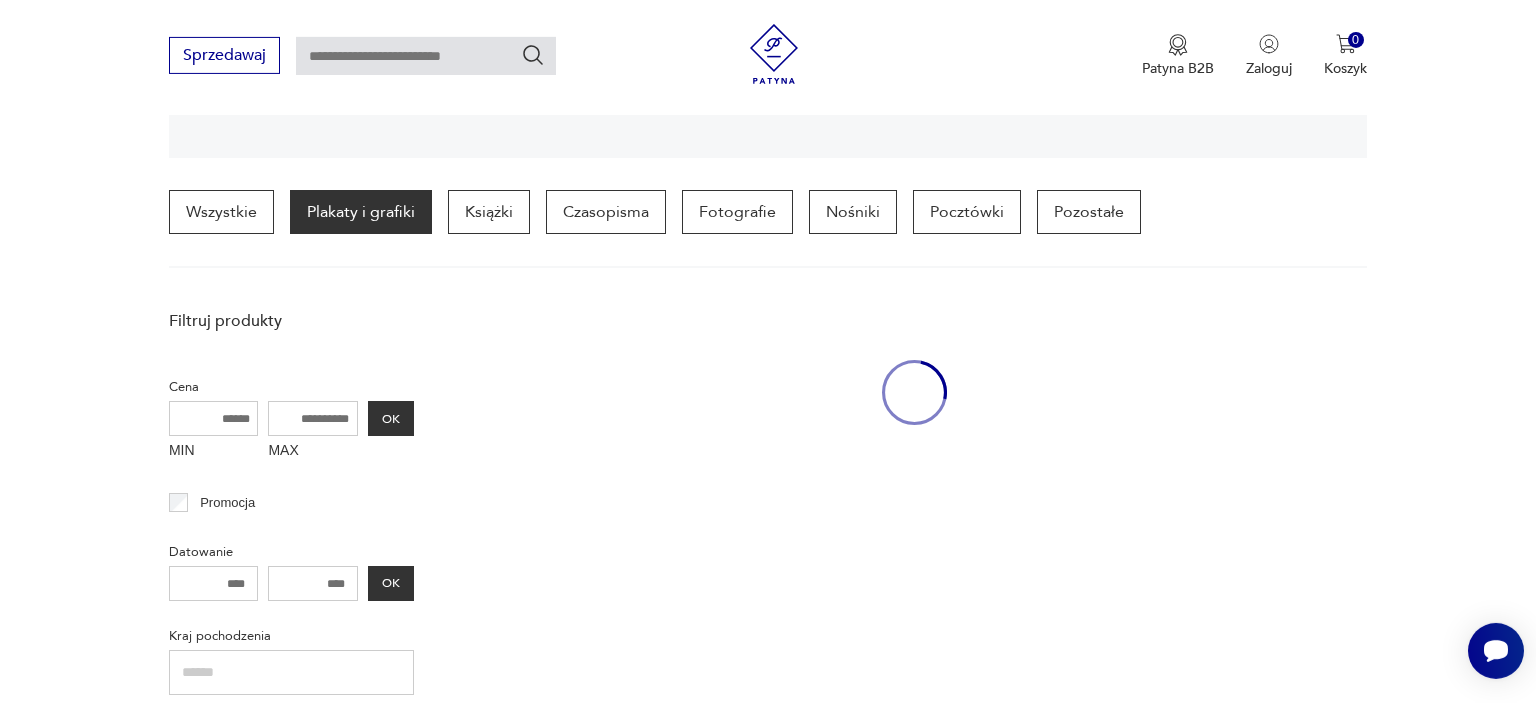 scroll, scrollTop: 469, scrollLeft: 0, axis: vertical 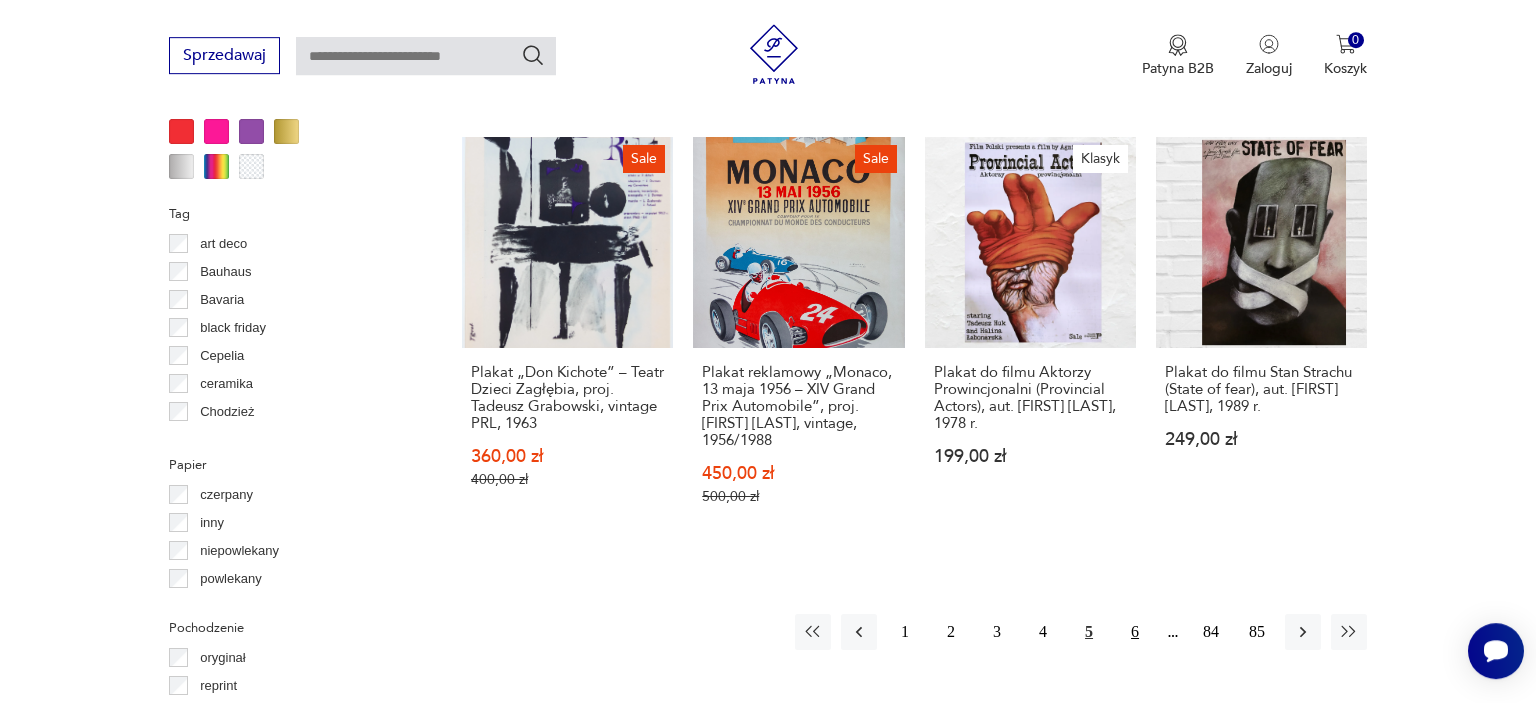 click on "6" at bounding box center [1135, 632] 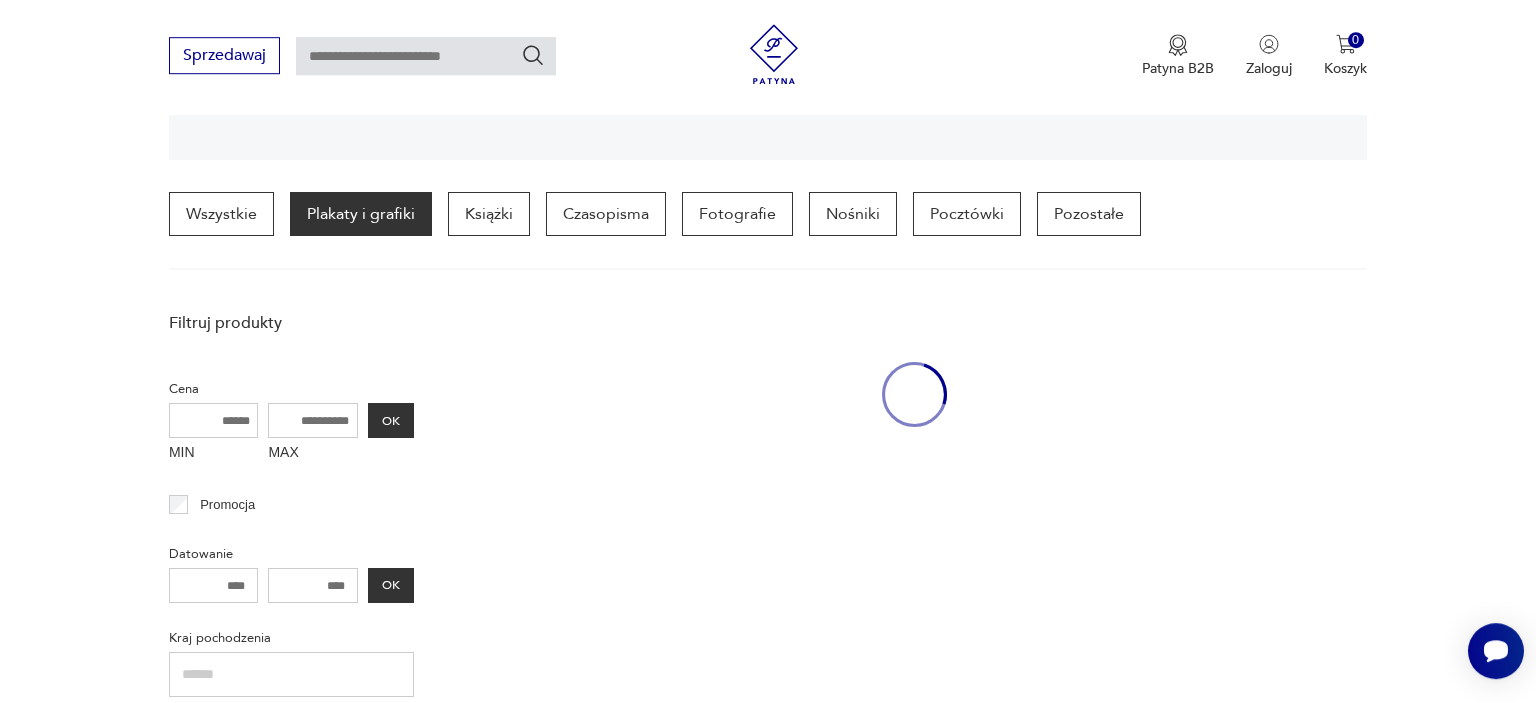 scroll, scrollTop: 469, scrollLeft: 0, axis: vertical 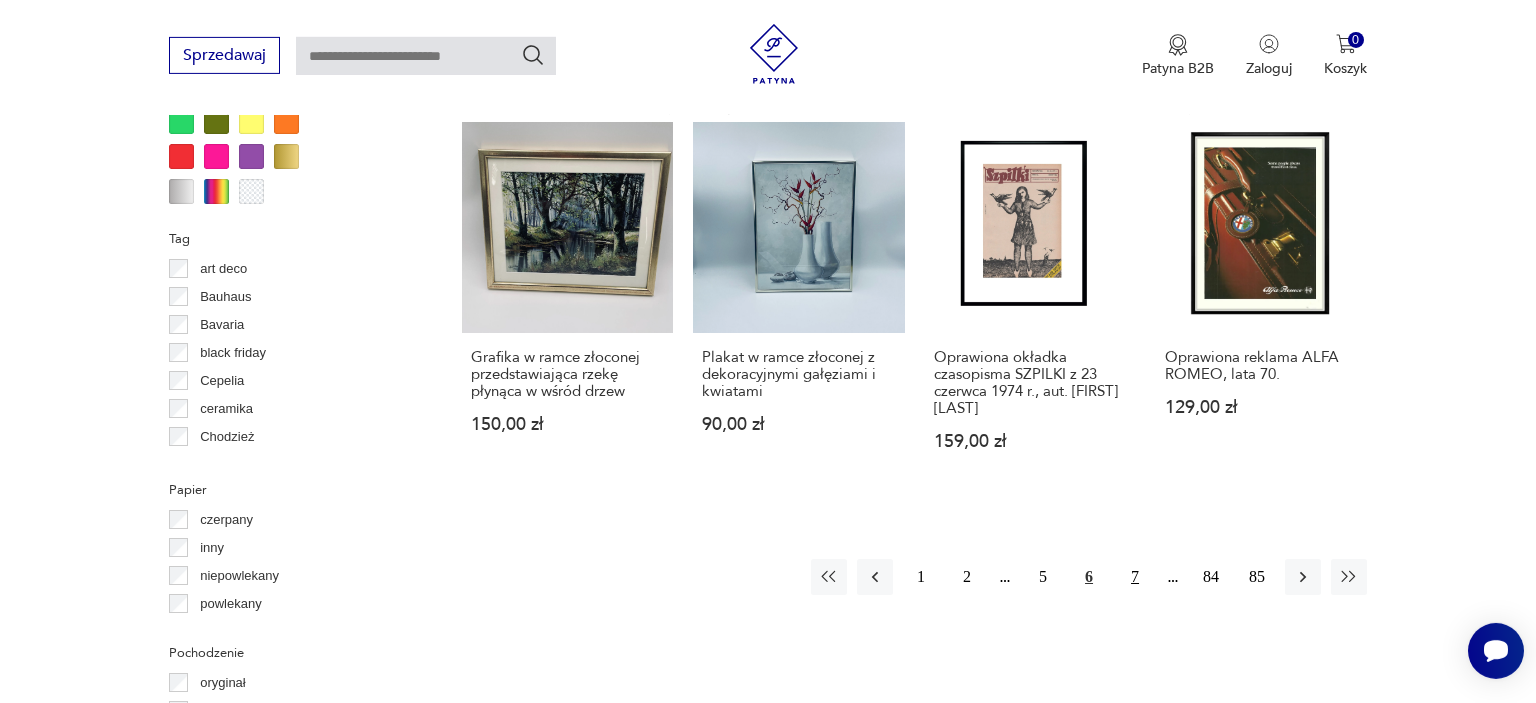 click on "7" at bounding box center [1135, 577] 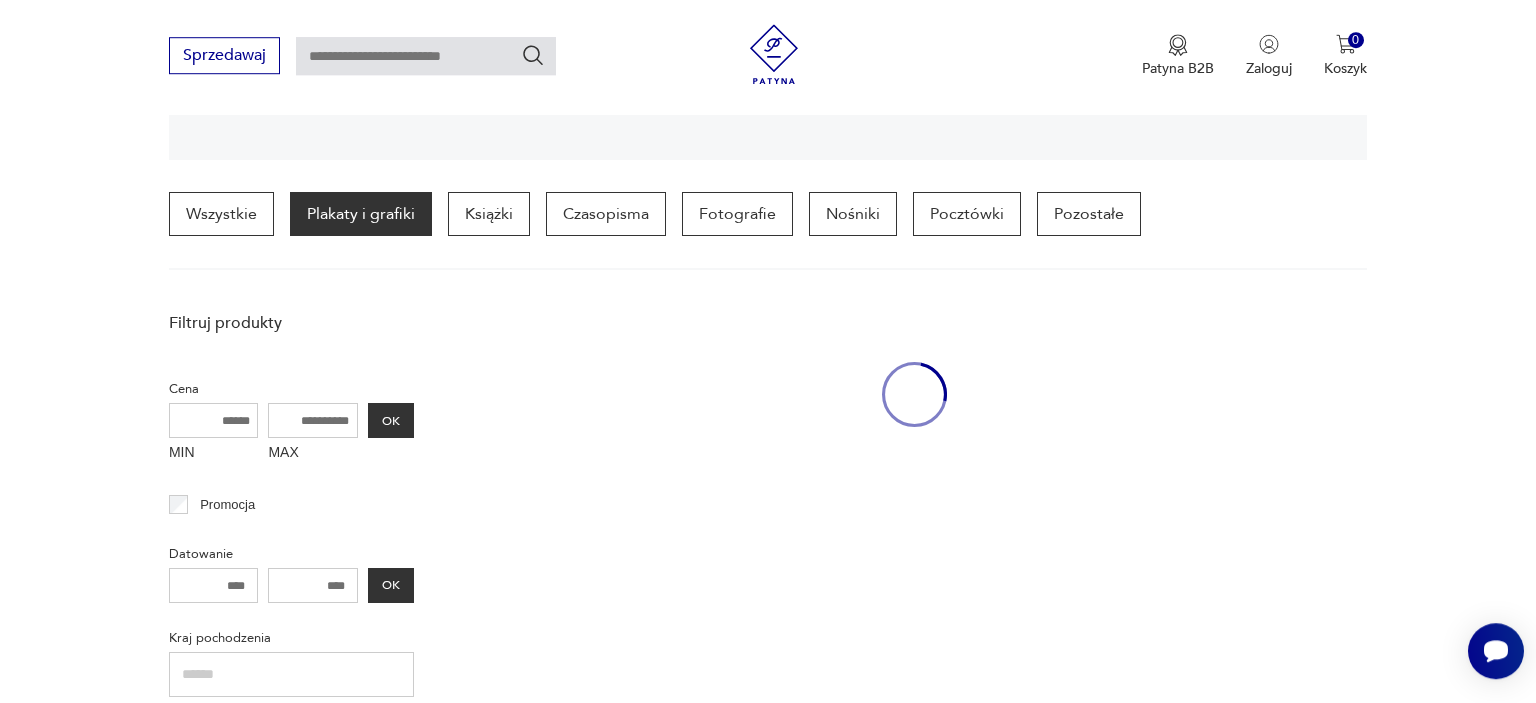 scroll, scrollTop: 469, scrollLeft: 0, axis: vertical 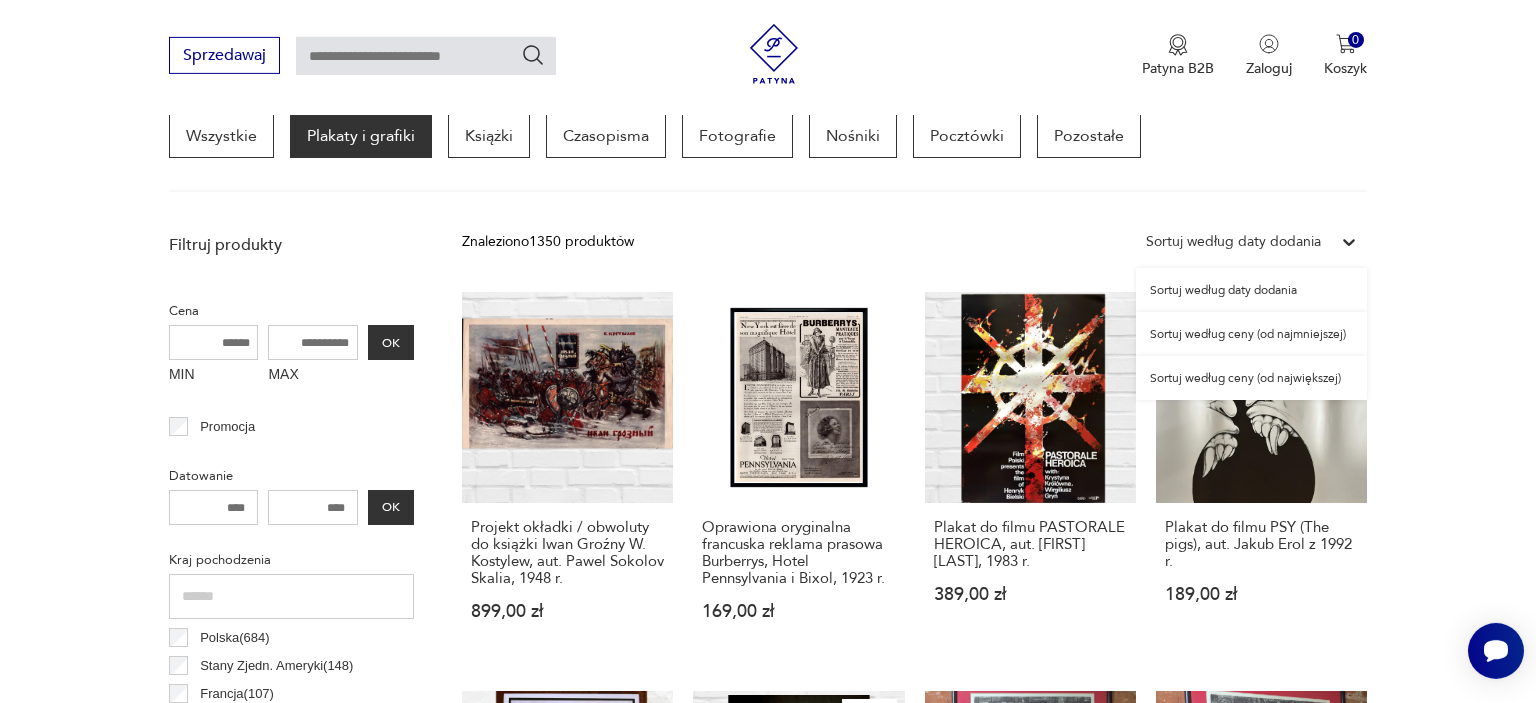 click at bounding box center [1349, 242] 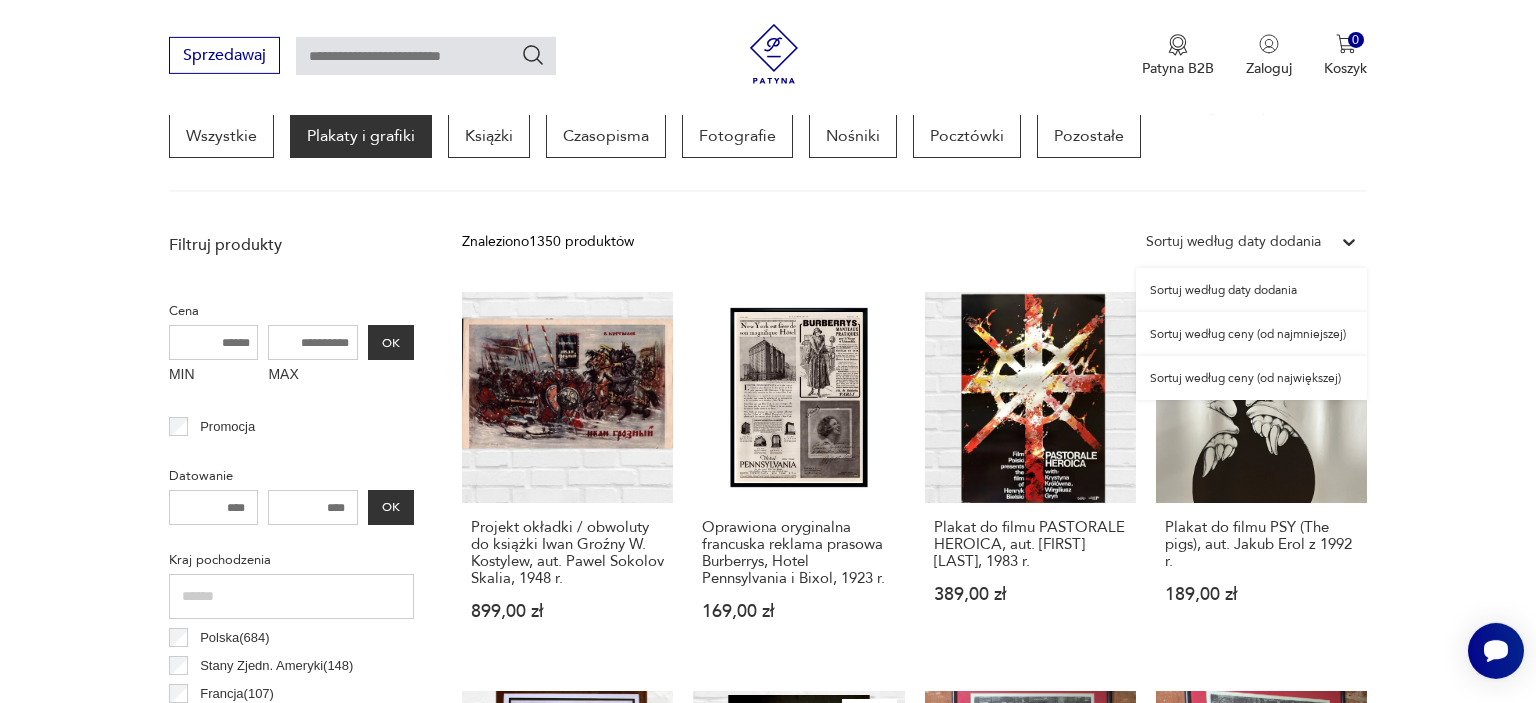 click on "Sortuj według ceny (od największej)" at bounding box center (1251, 378) 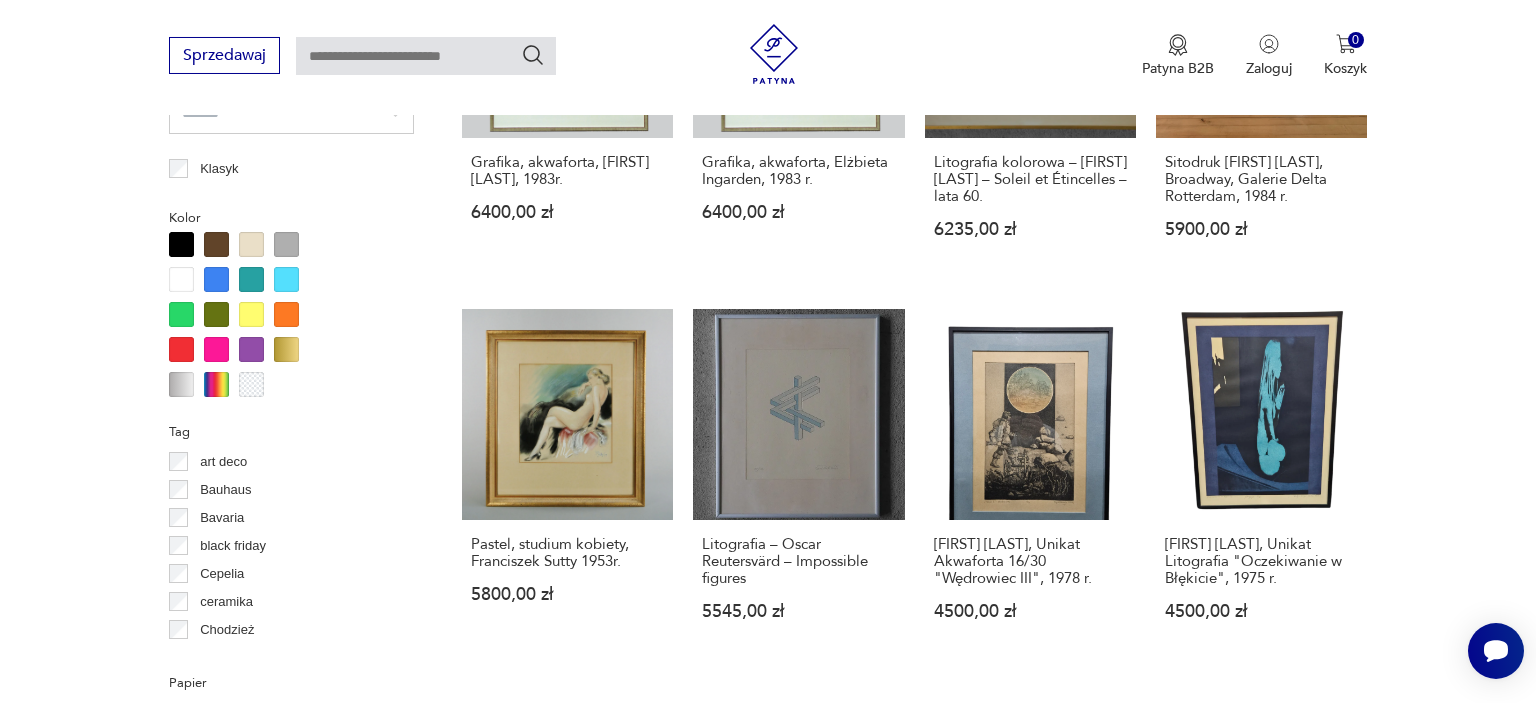 scroll, scrollTop: 1711, scrollLeft: 0, axis: vertical 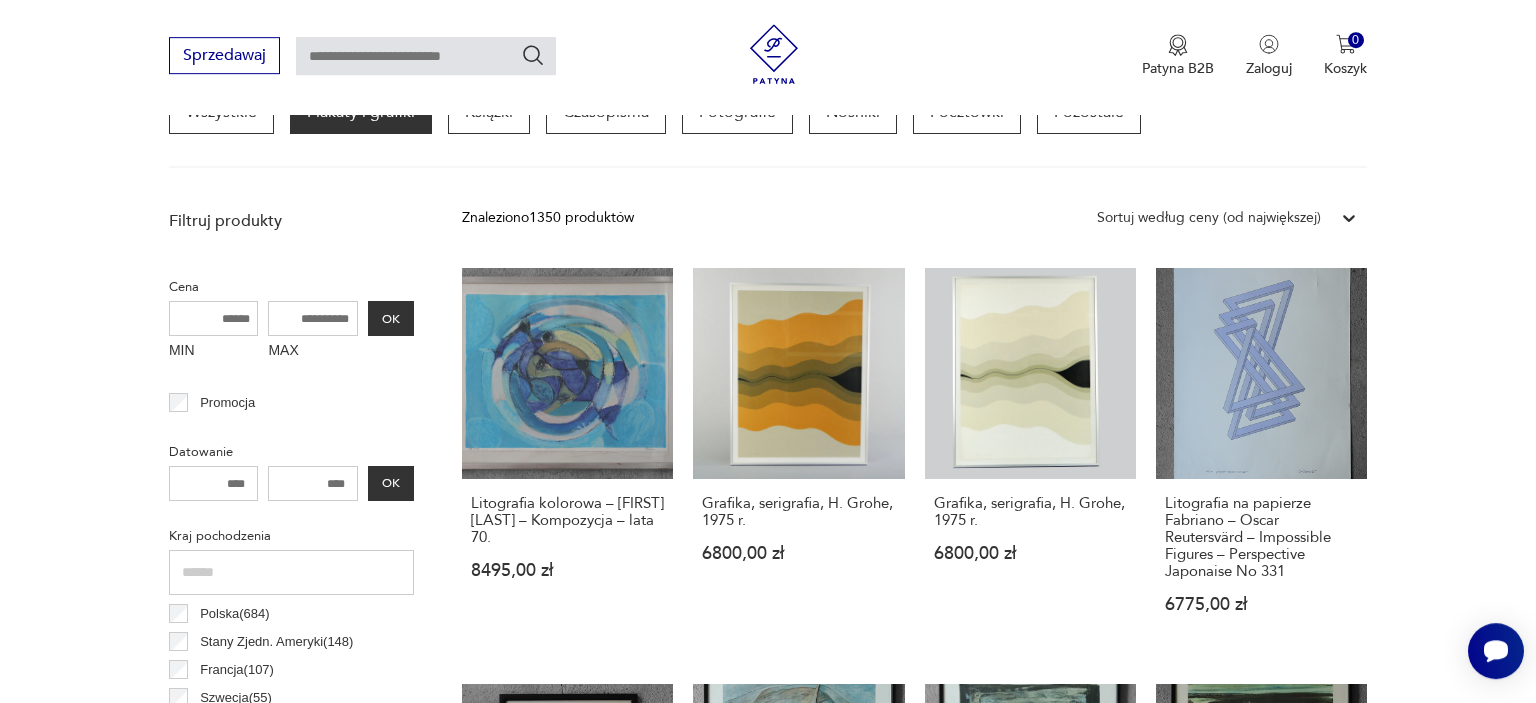drag, startPoint x: 1519, startPoint y: 345, endPoint x: 1535, endPoint y: 365, distance: 25.612497 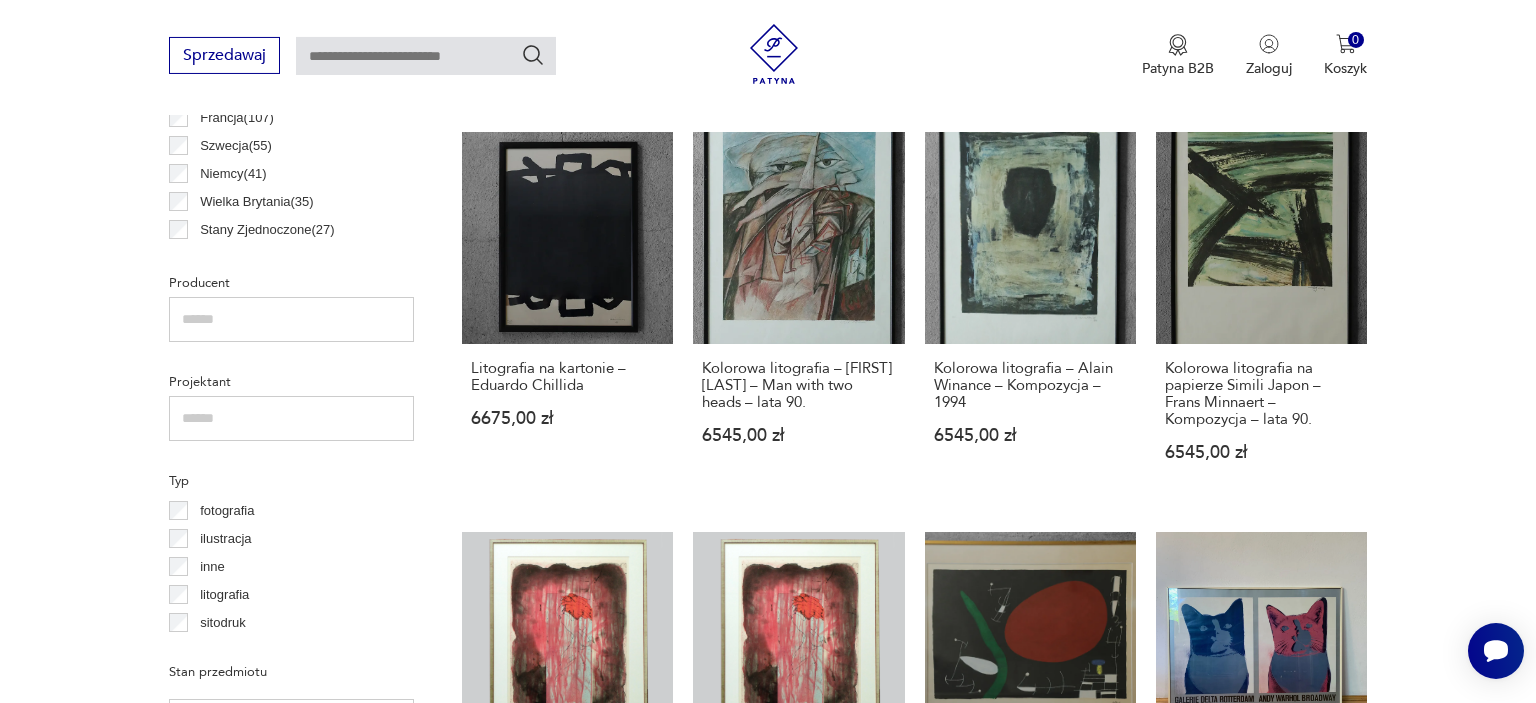 scroll, scrollTop: 1073, scrollLeft: 0, axis: vertical 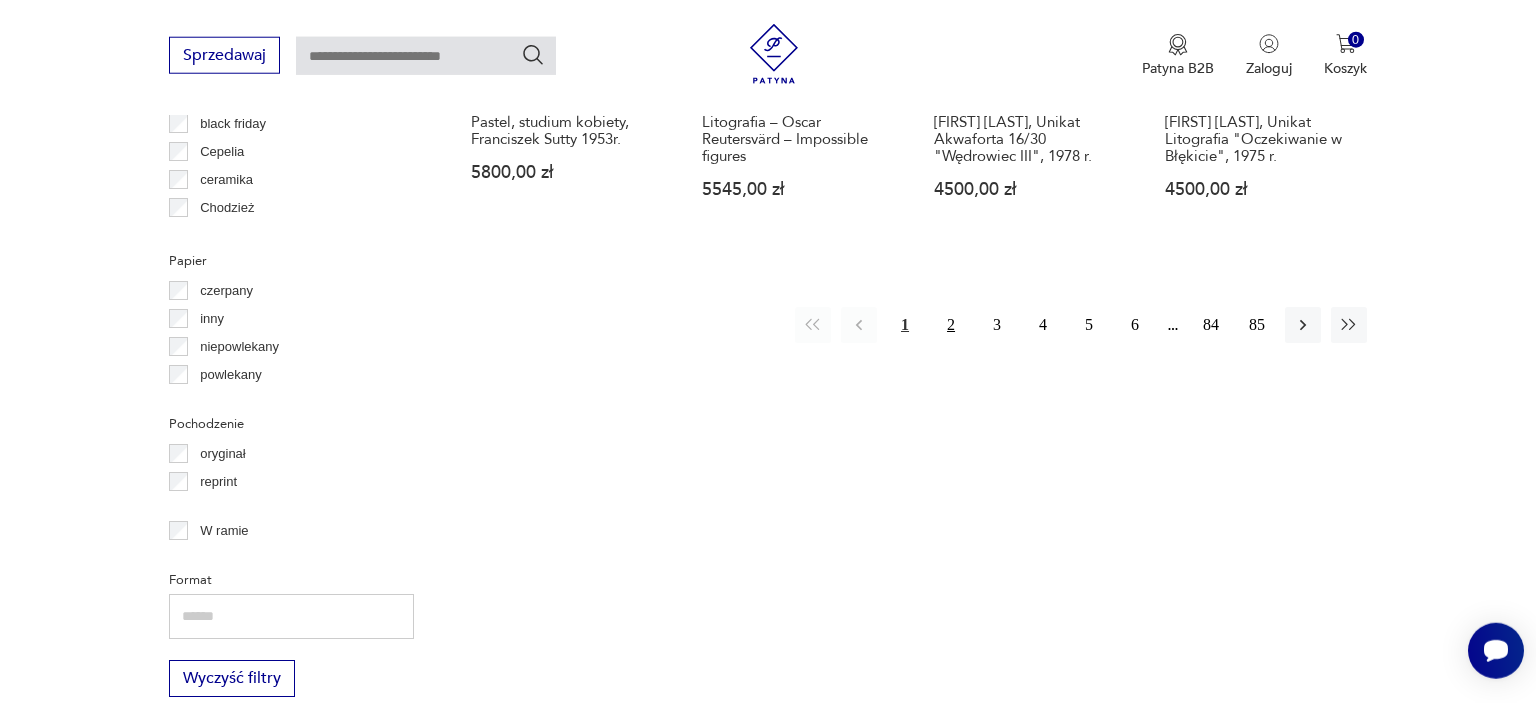 click on "2" at bounding box center (951, 325) 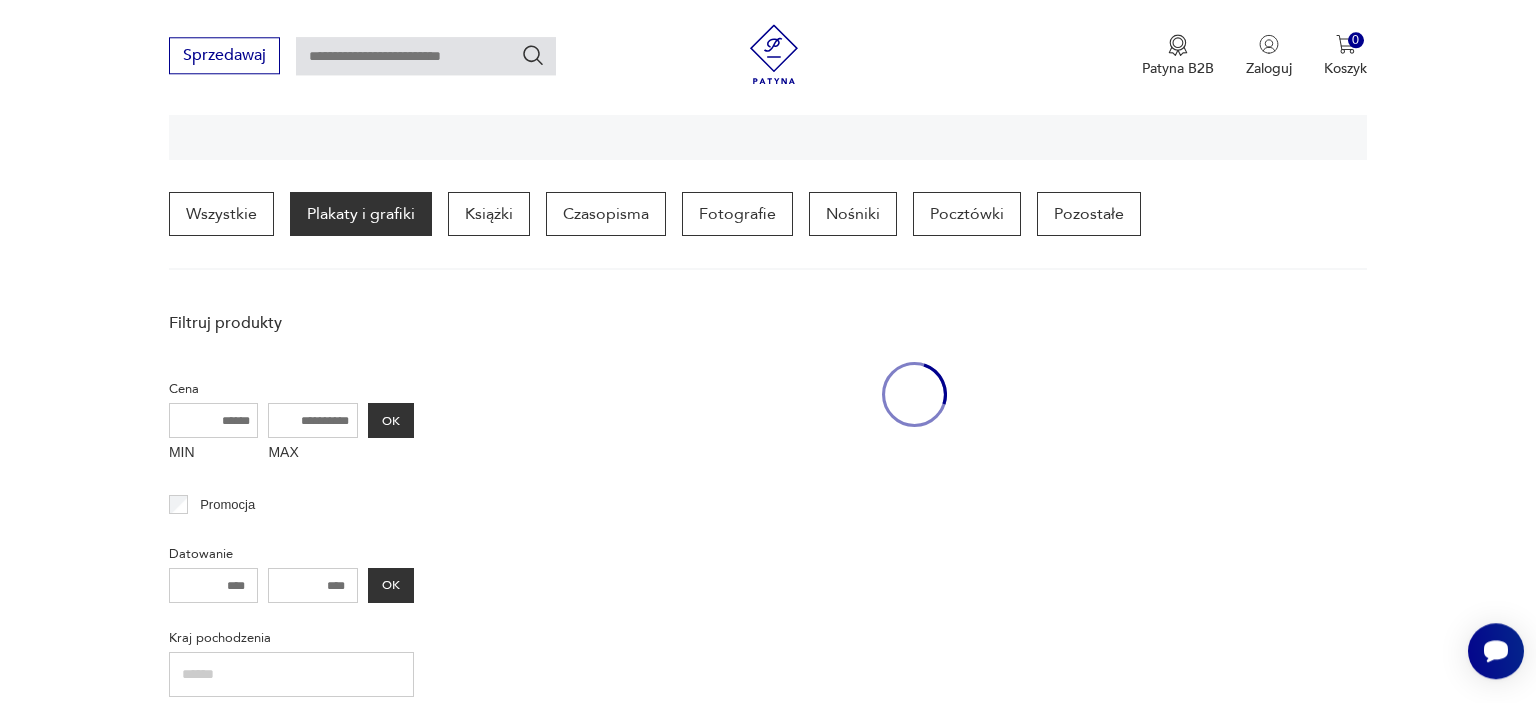 scroll, scrollTop: 469, scrollLeft: 0, axis: vertical 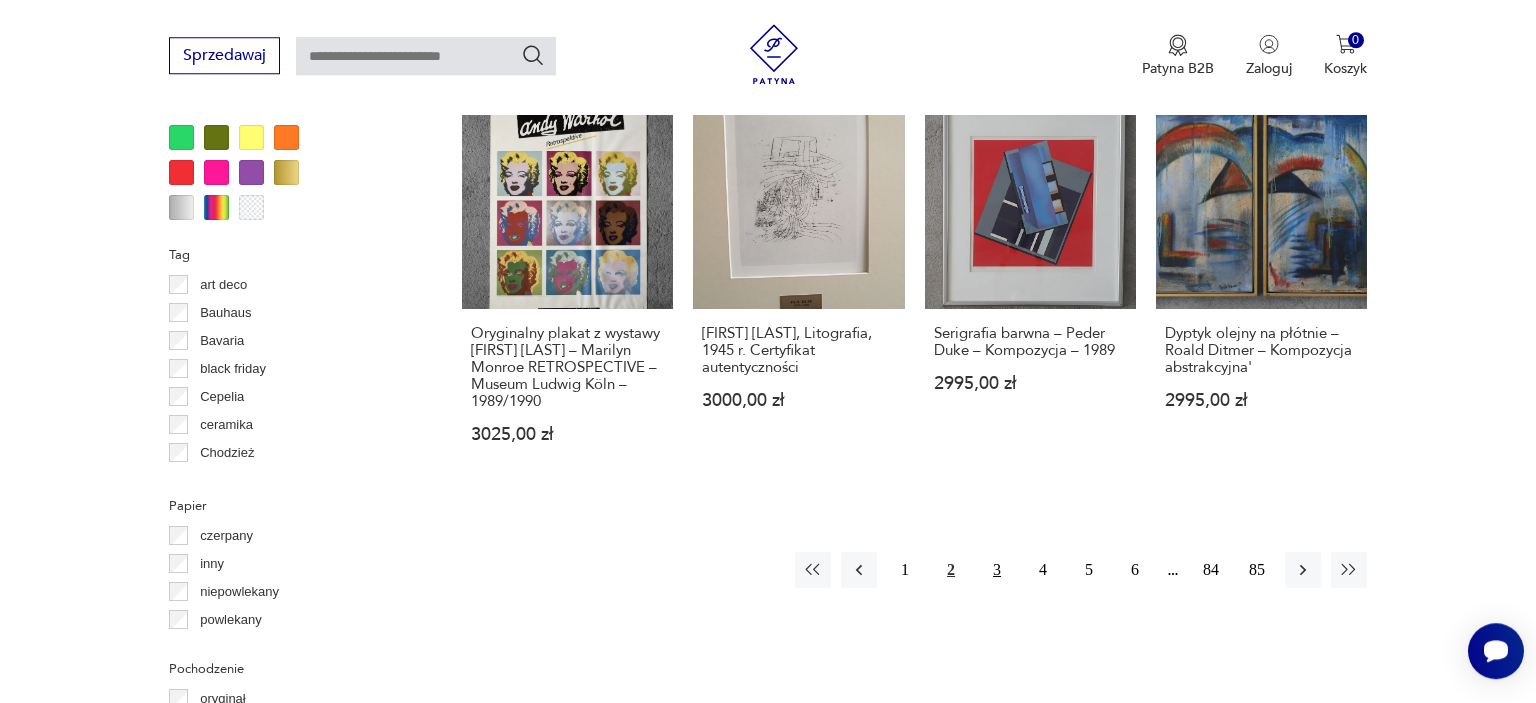 click on "3" at bounding box center [997, 570] 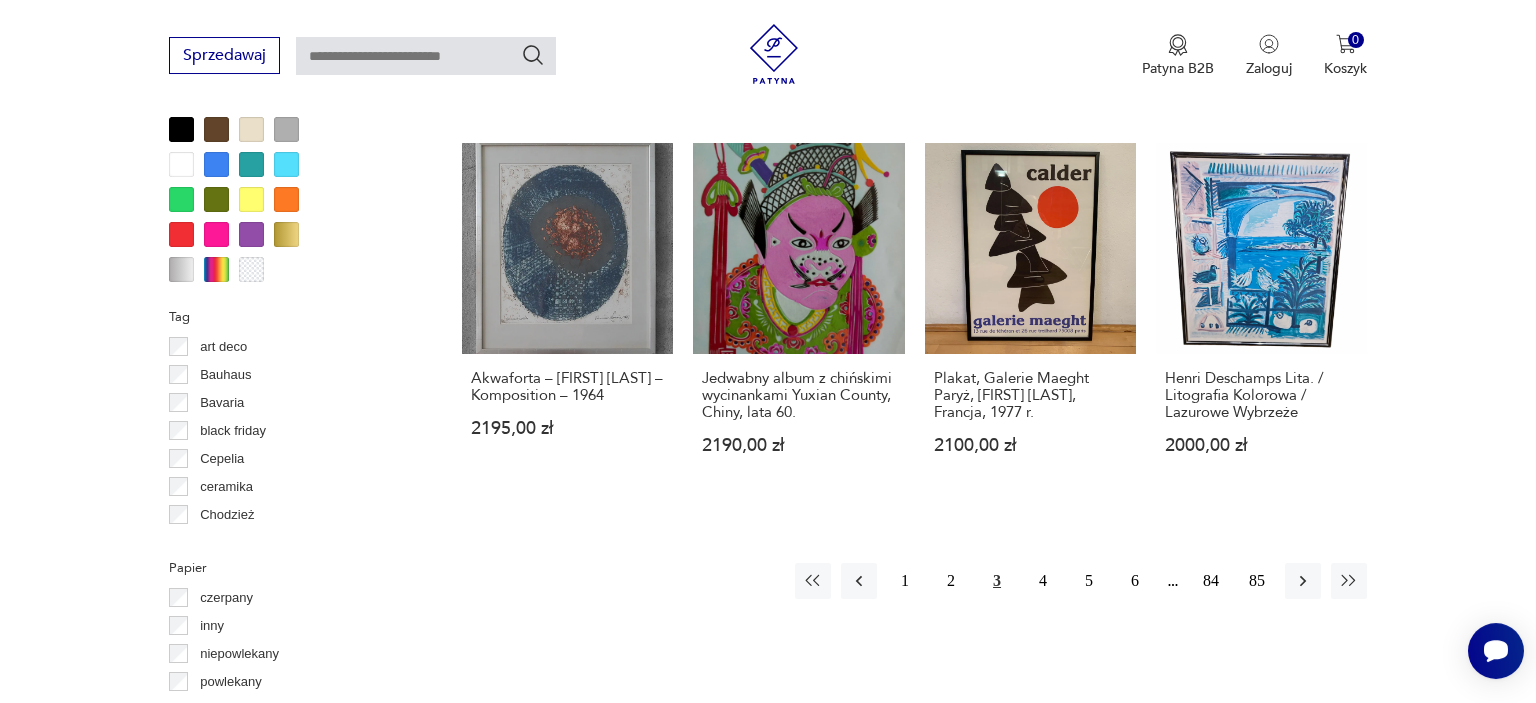 scroll, scrollTop: 1840, scrollLeft: 0, axis: vertical 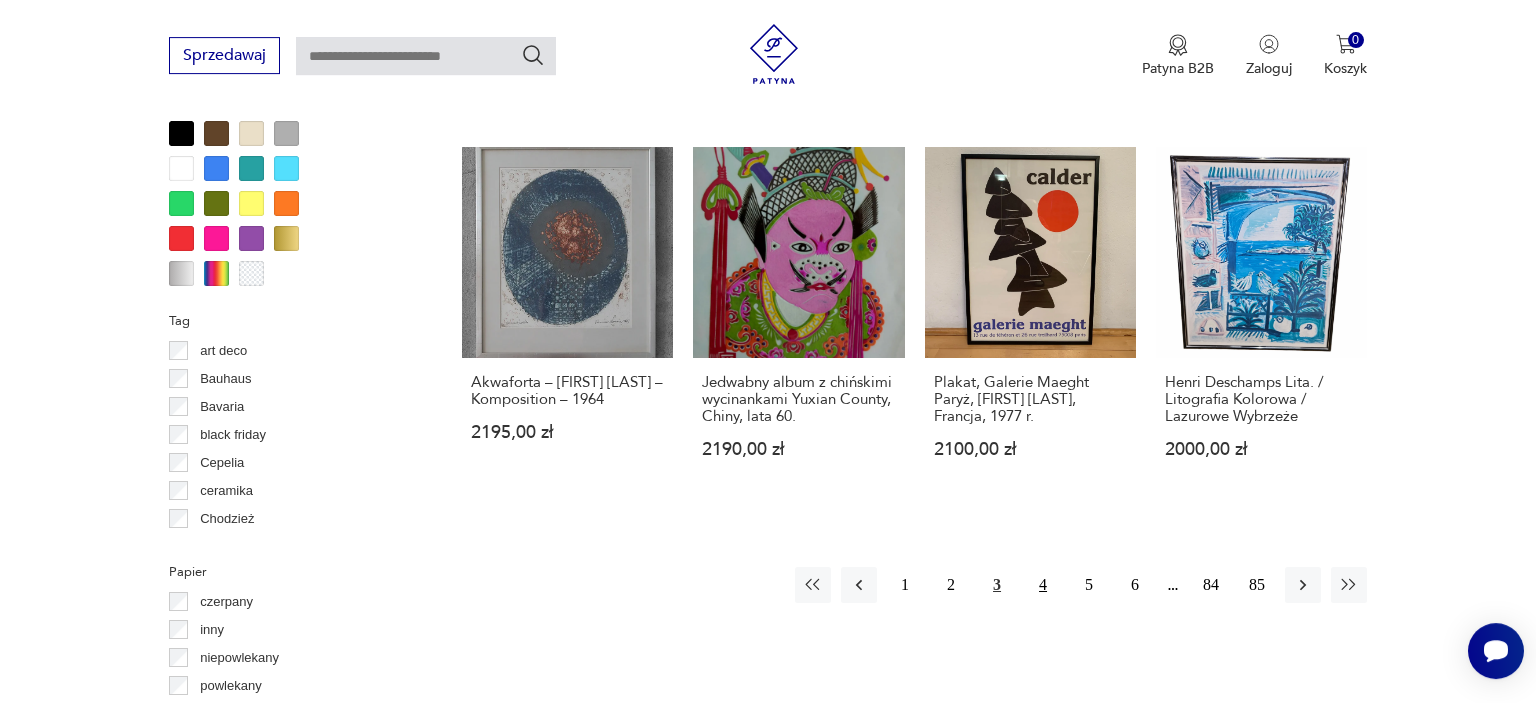 click on "4" at bounding box center [1043, 585] 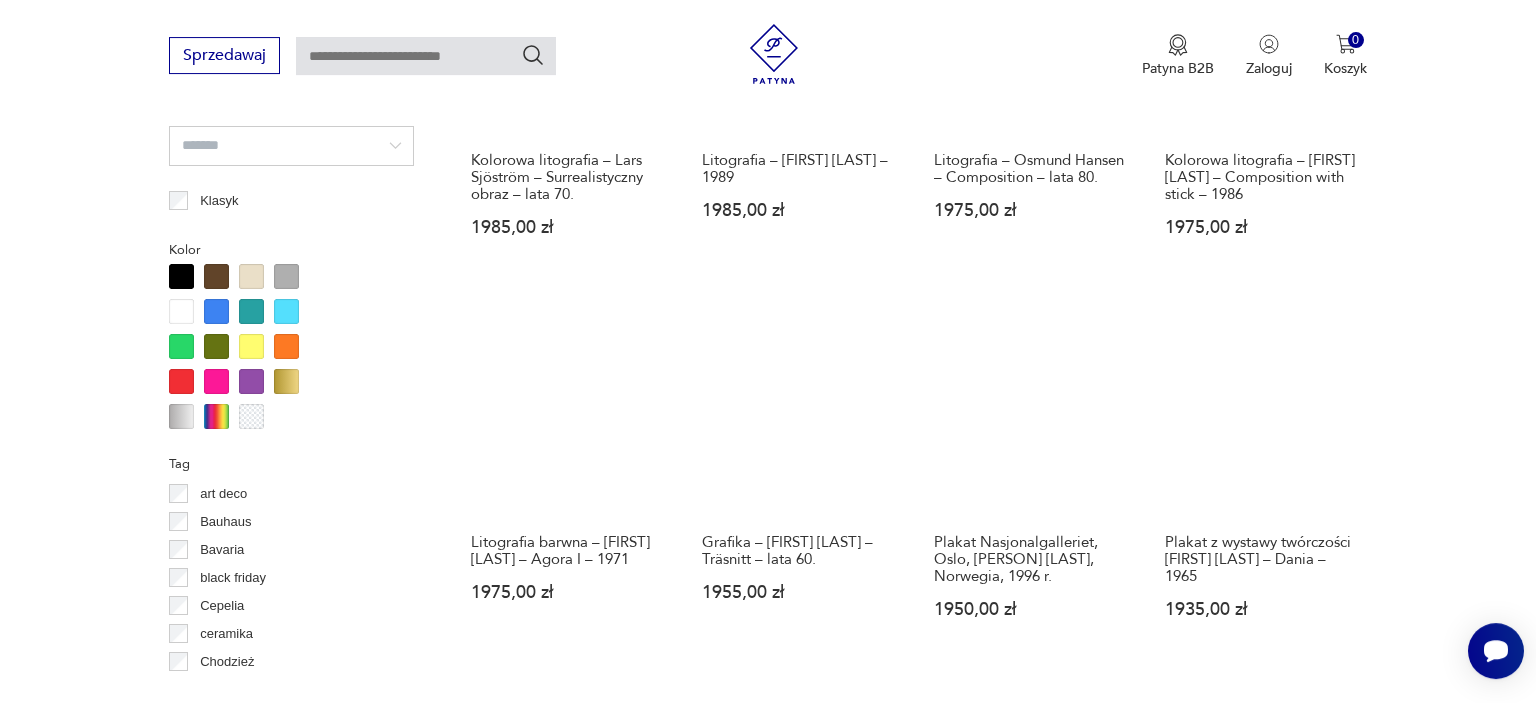 scroll, scrollTop: 2212, scrollLeft: 0, axis: vertical 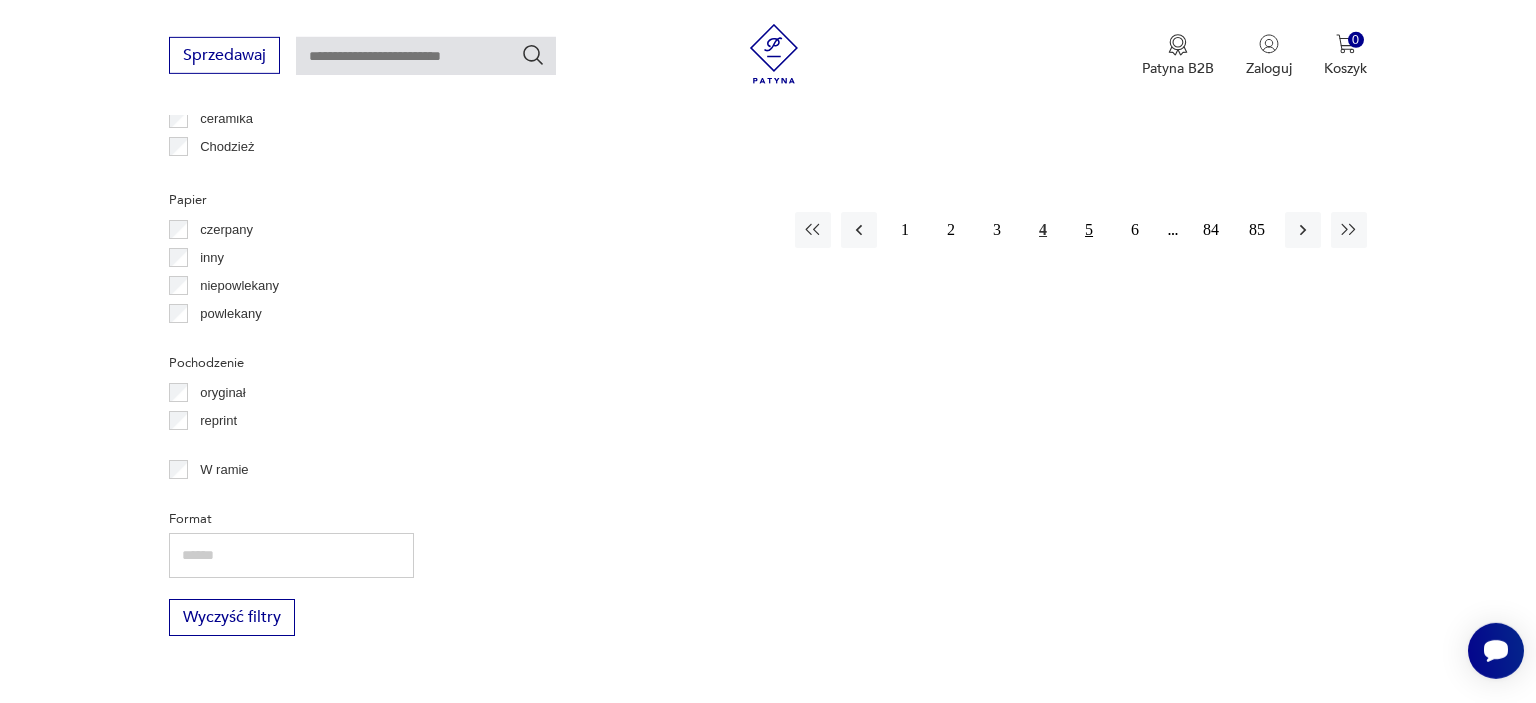 click on "5" at bounding box center (1089, 230) 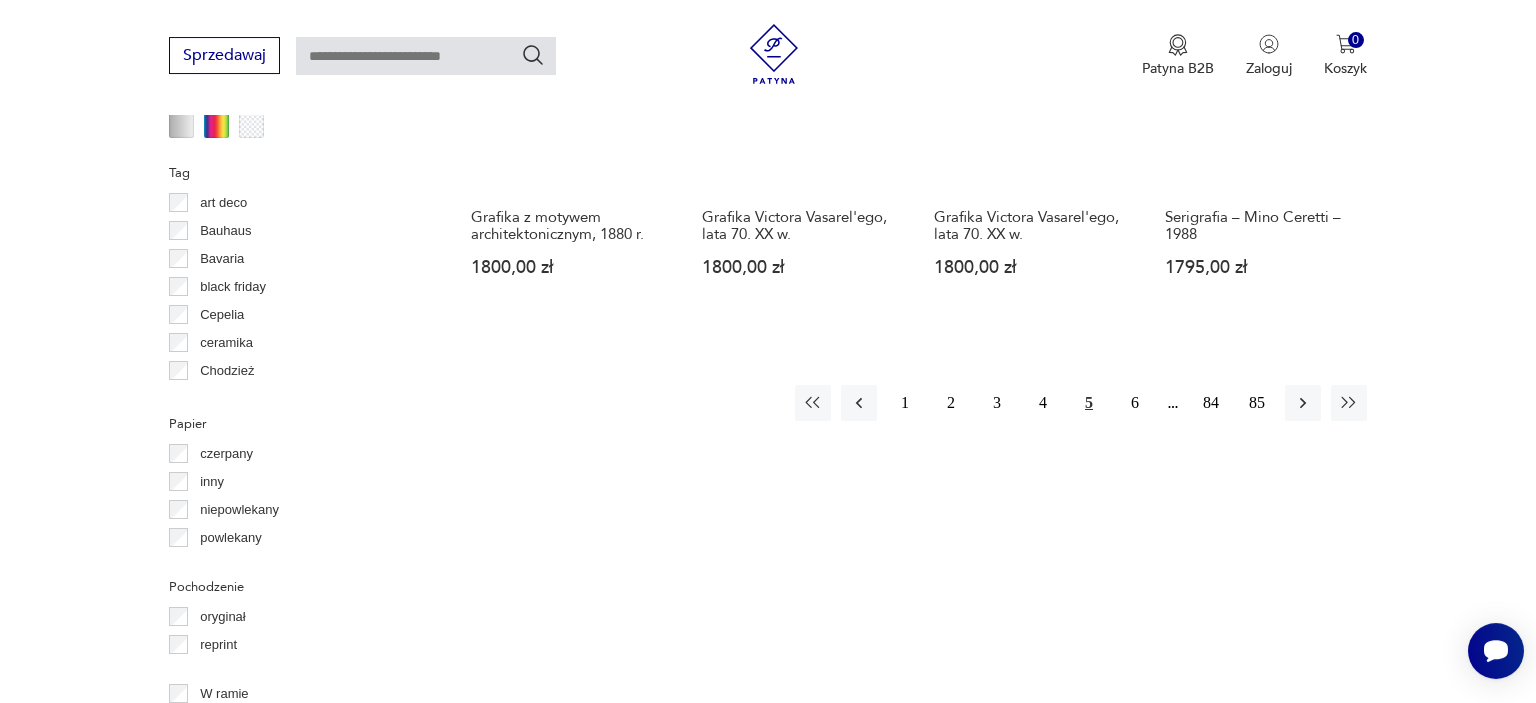 scroll, scrollTop: 2057, scrollLeft: 0, axis: vertical 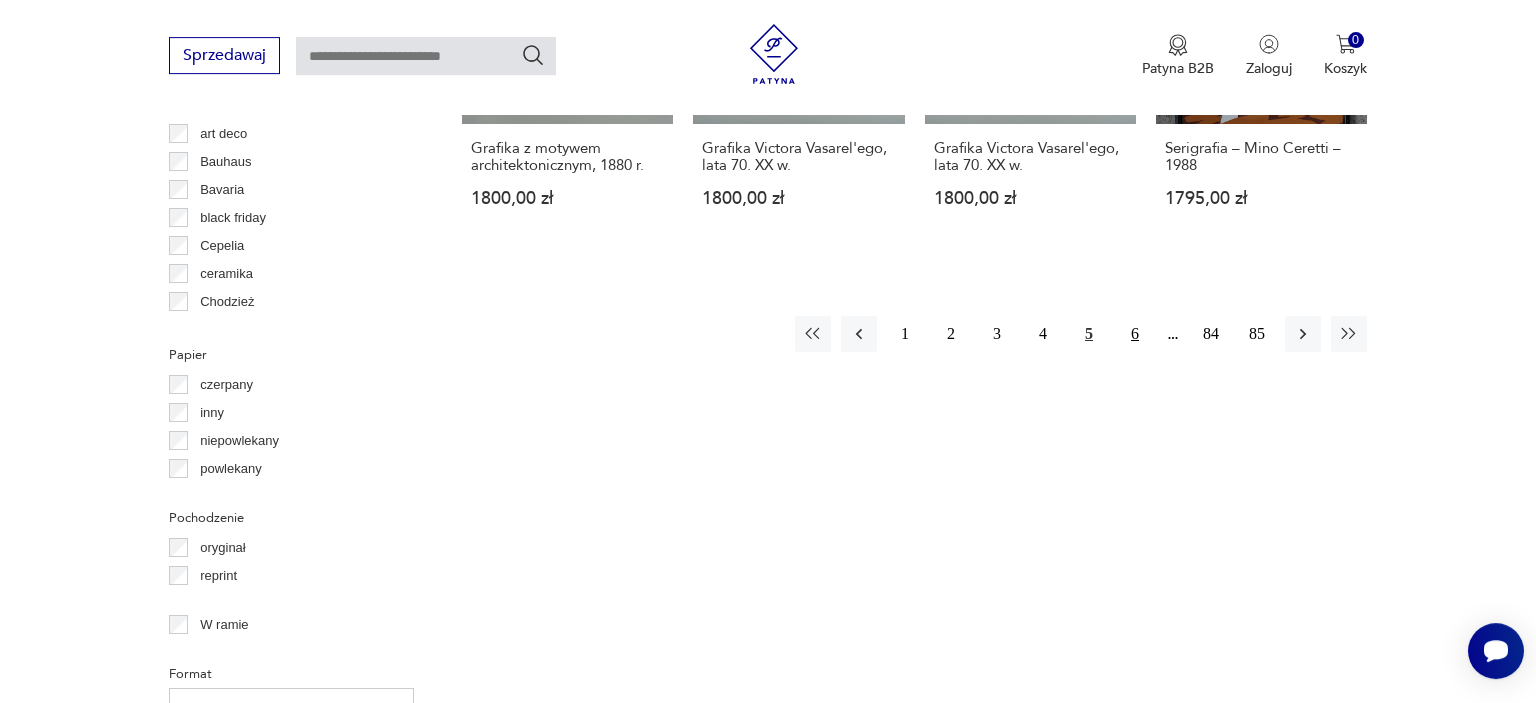 click on "6" at bounding box center [1135, 334] 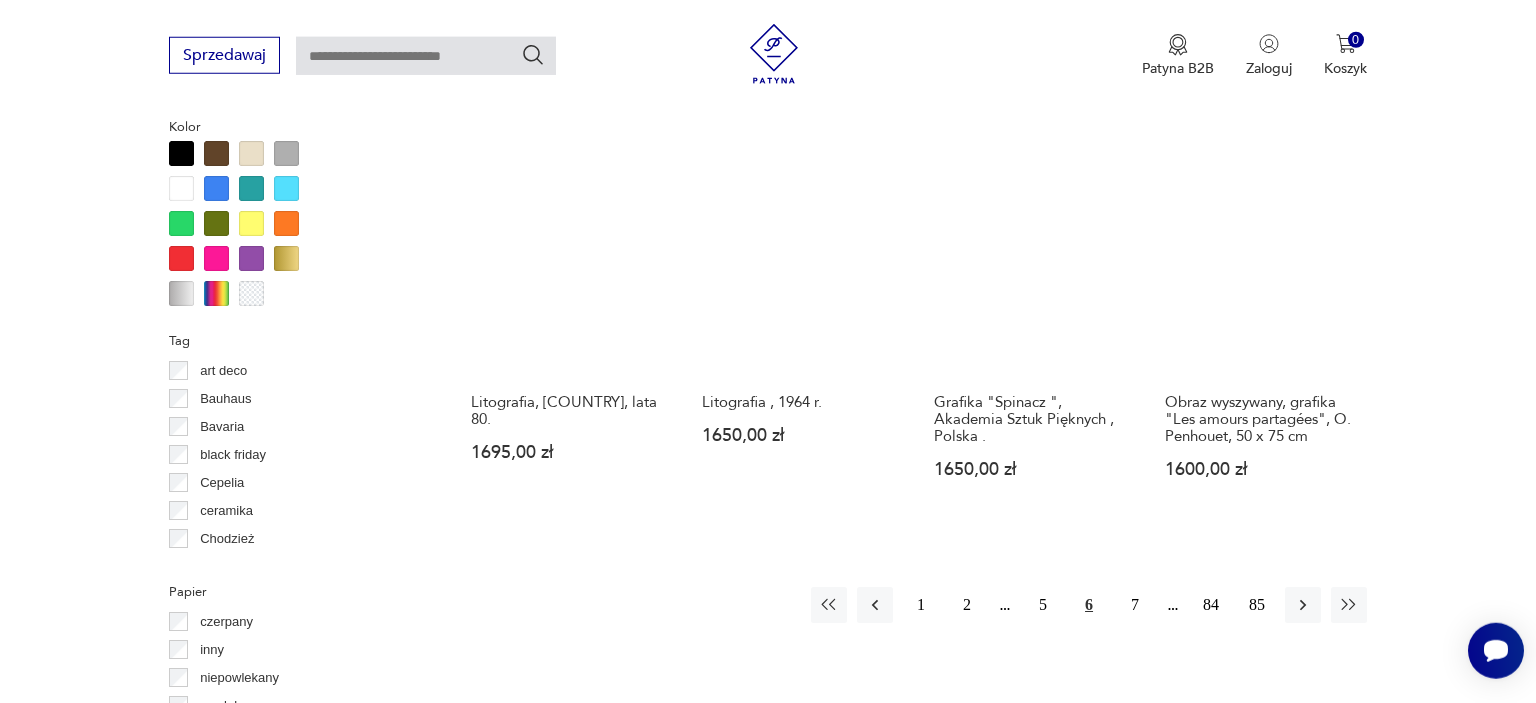 scroll, scrollTop: 1869, scrollLeft: 0, axis: vertical 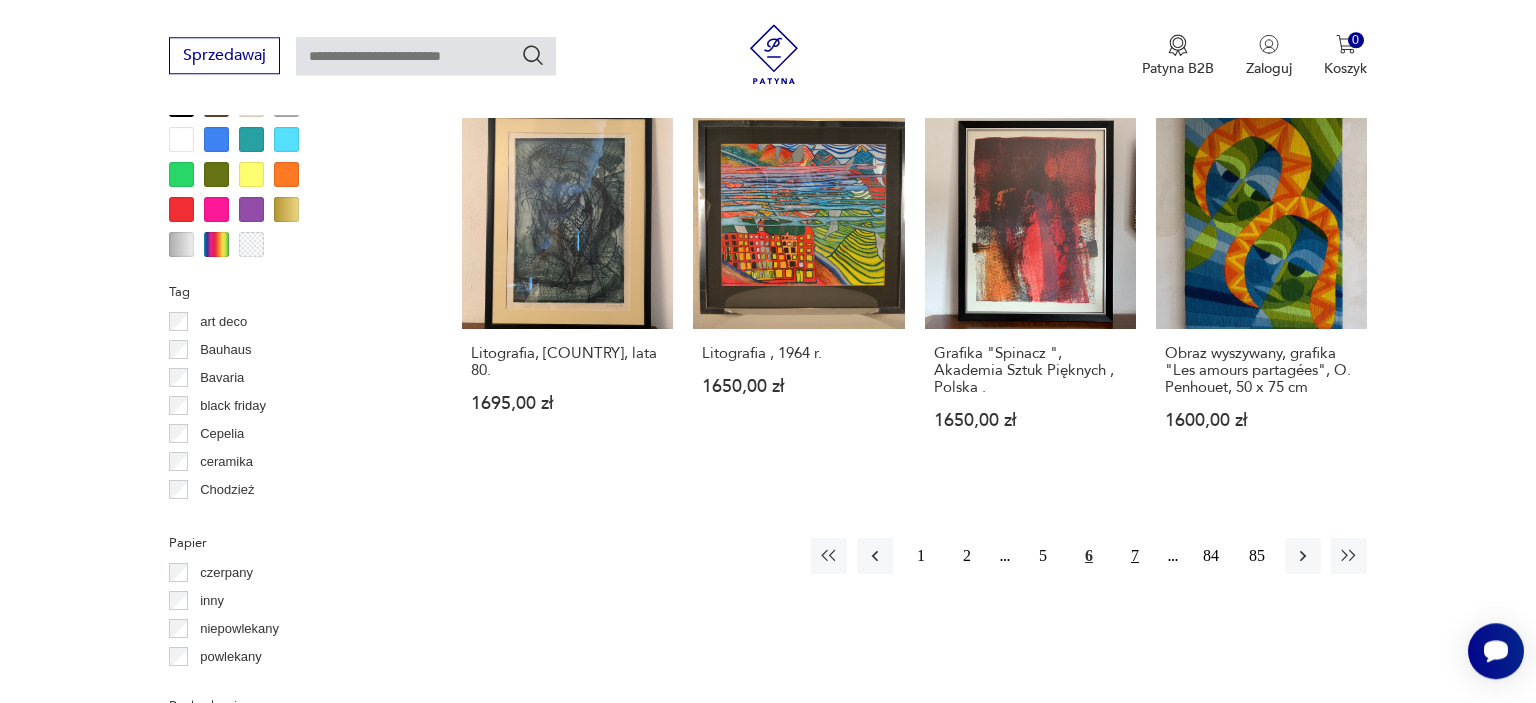 click on "7" at bounding box center (1135, 556) 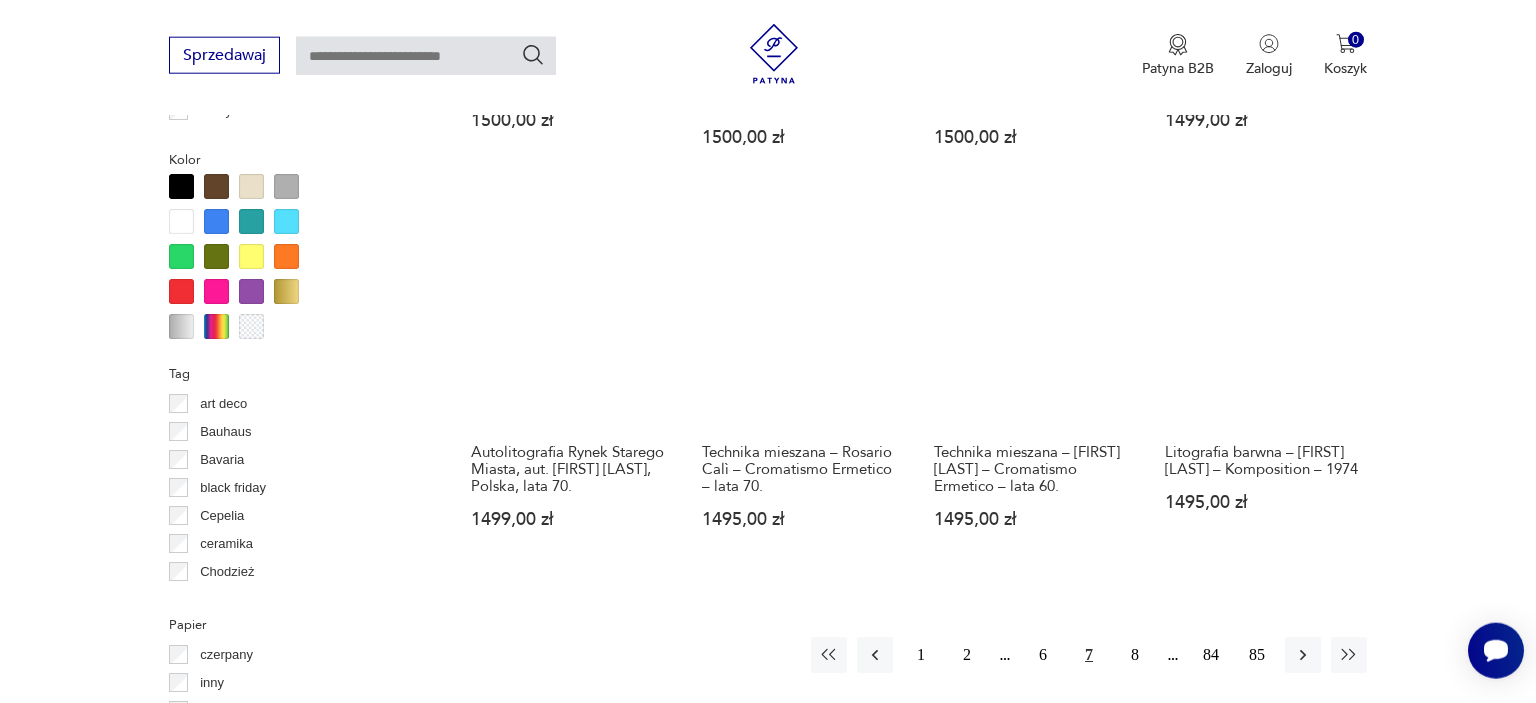 scroll, scrollTop: 1808, scrollLeft: 0, axis: vertical 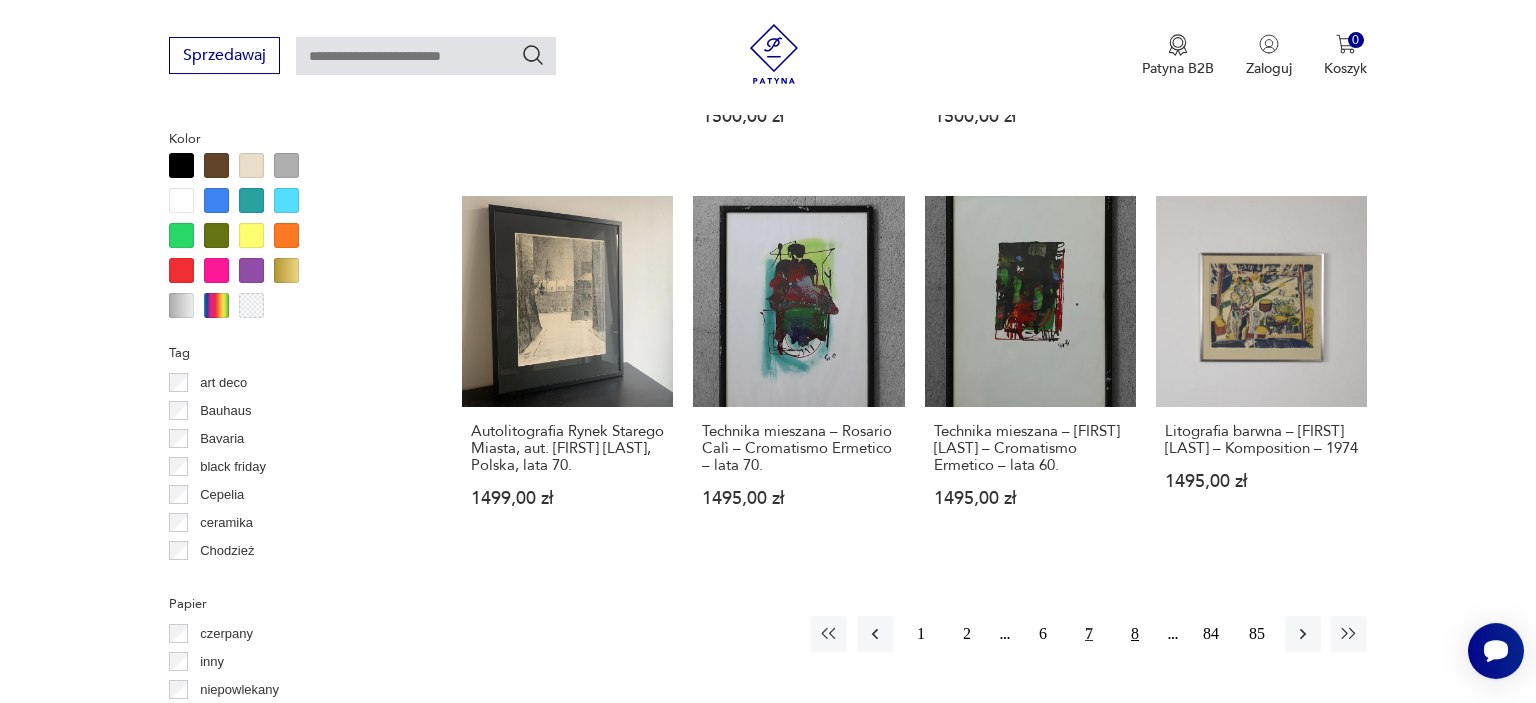 click on "8" at bounding box center (1135, 634) 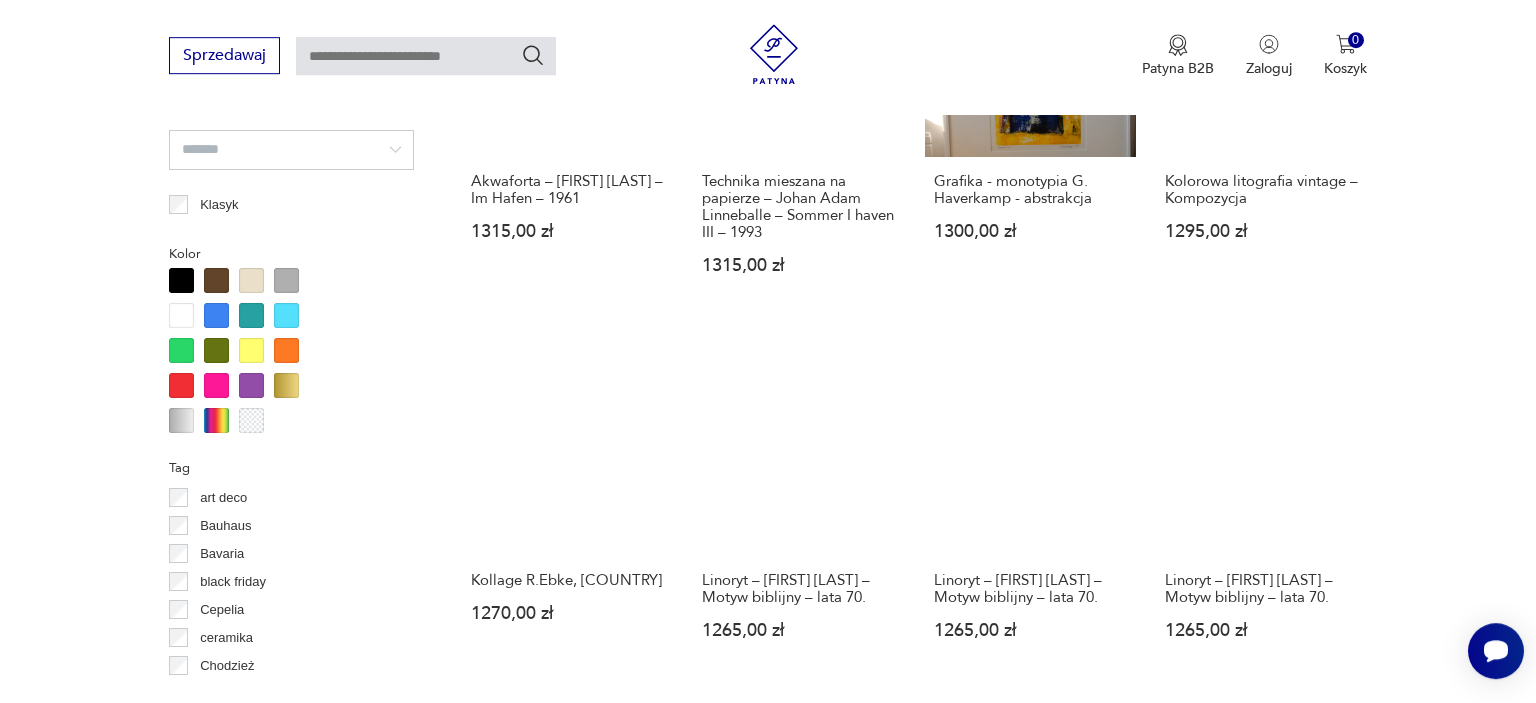 scroll, scrollTop: 1820, scrollLeft: 0, axis: vertical 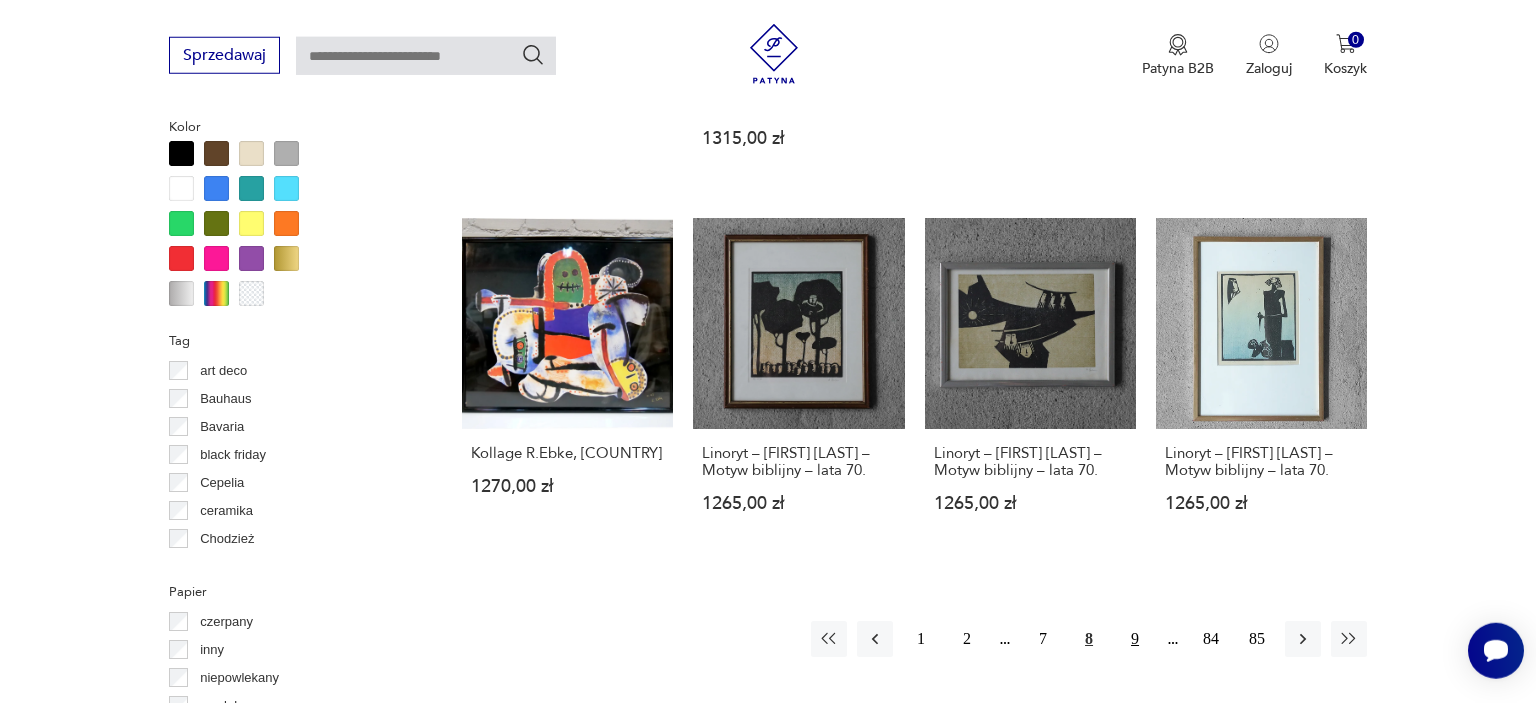 click on "9" at bounding box center (1135, 639) 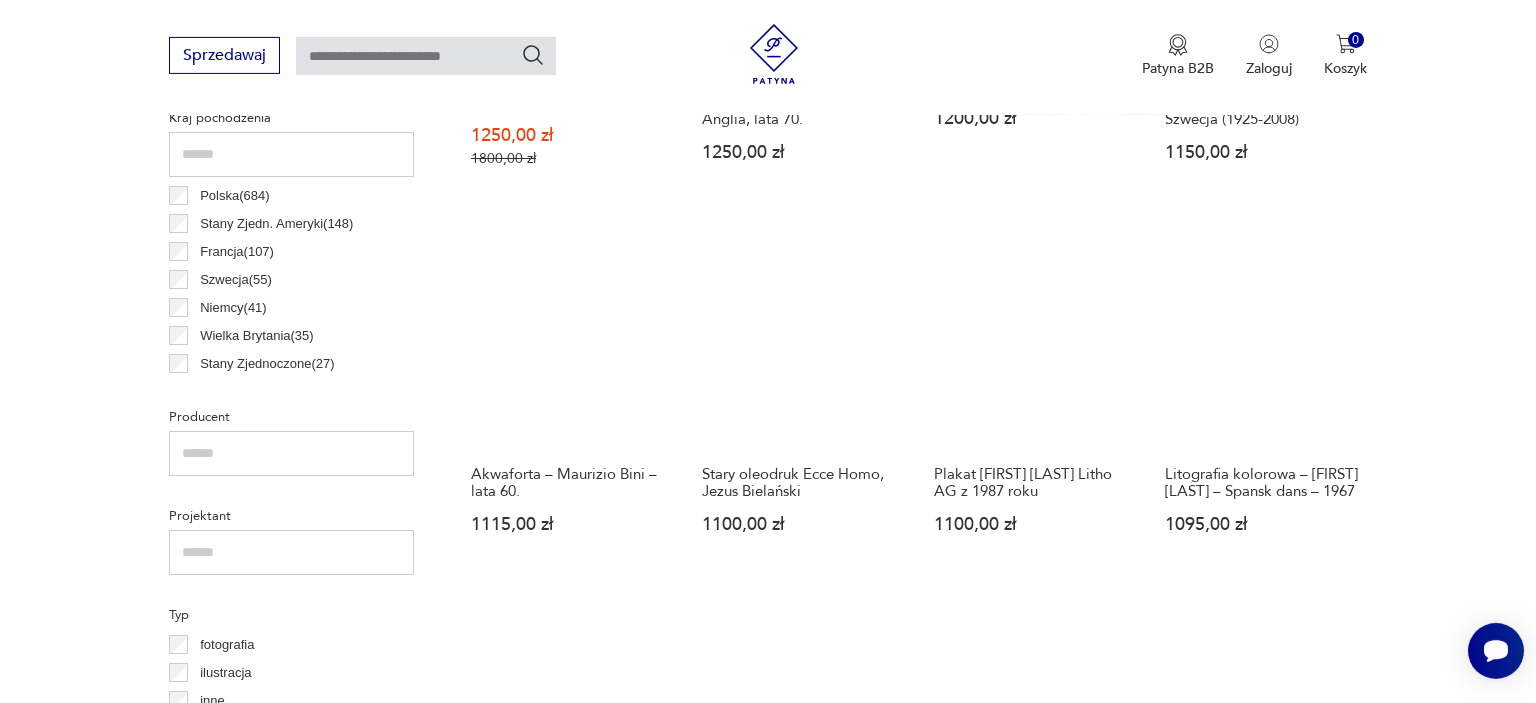 scroll, scrollTop: 1023, scrollLeft: 0, axis: vertical 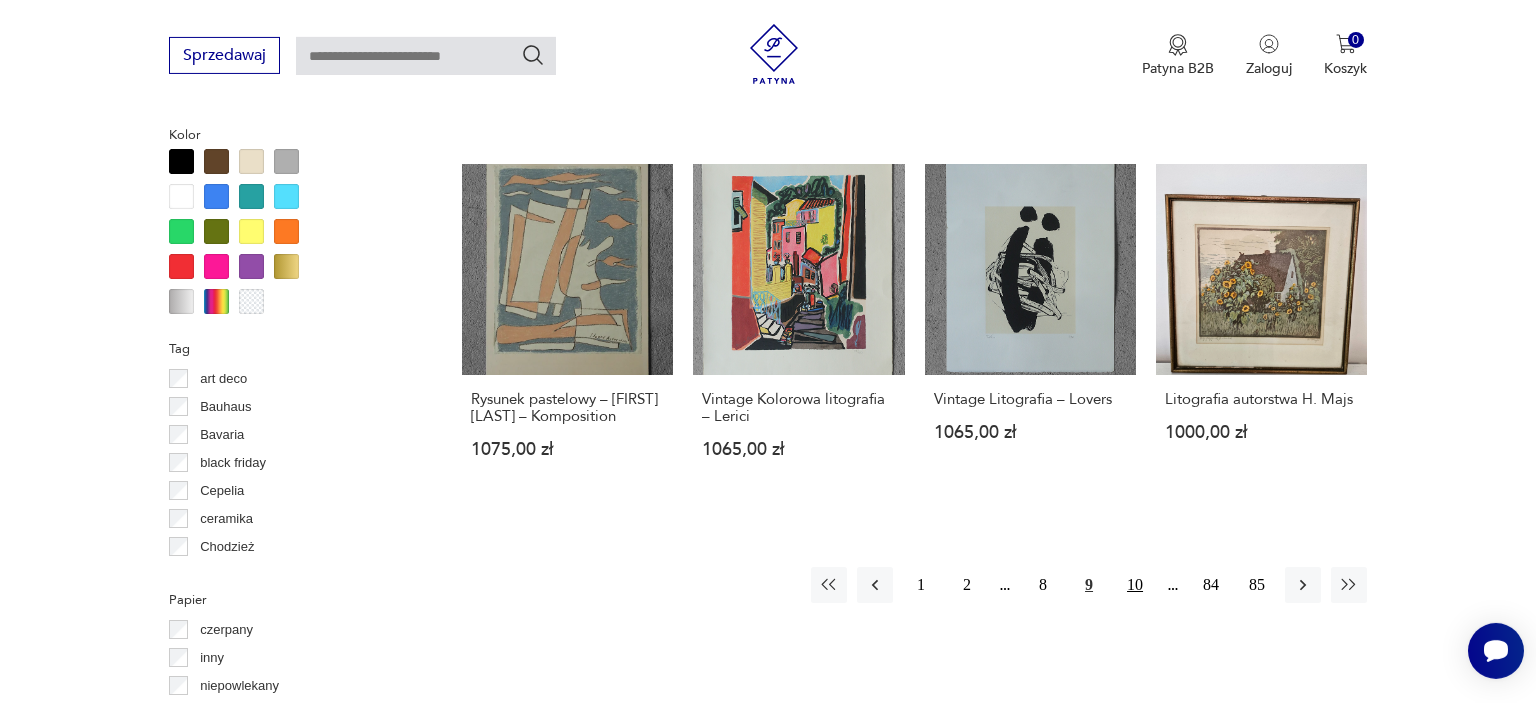 click on "10" at bounding box center (1135, 585) 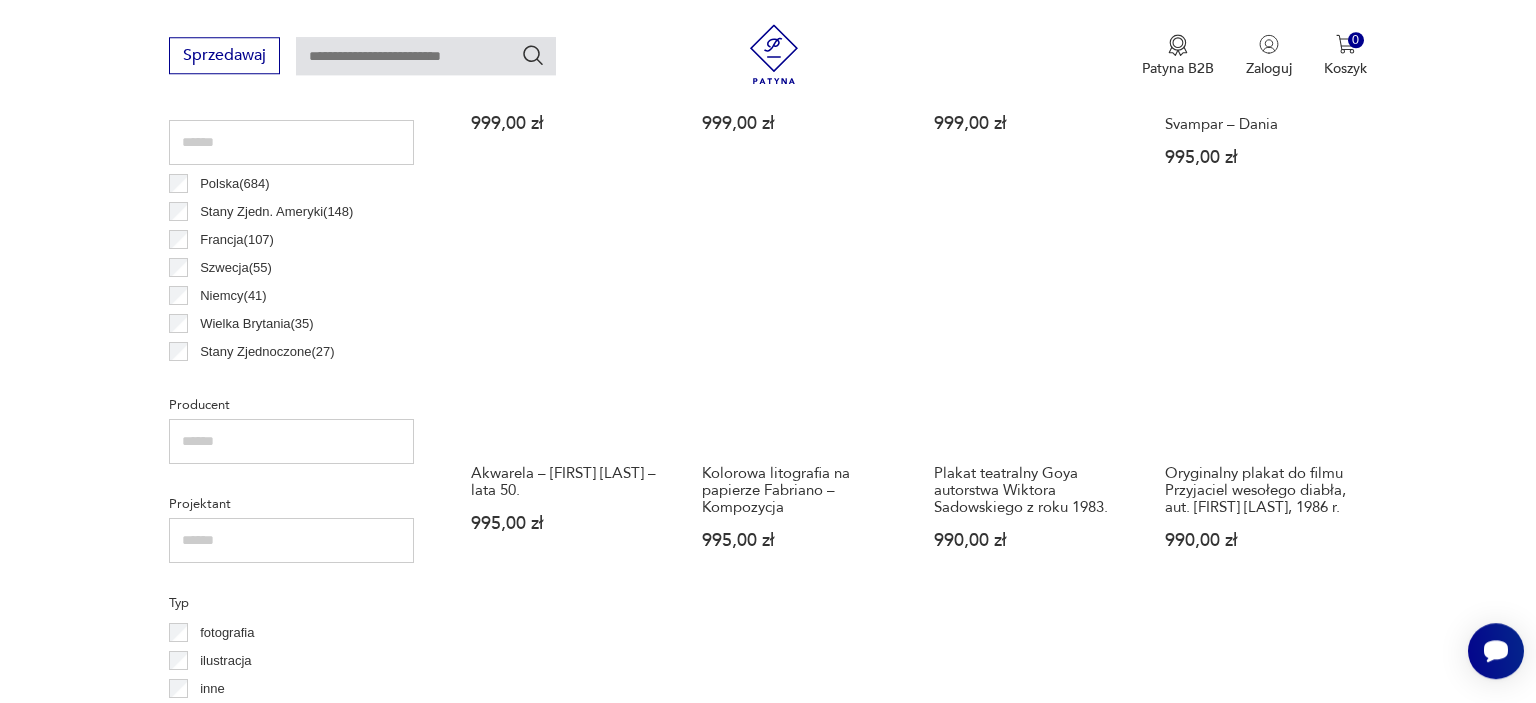 scroll, scrollTop: 1366, scrollLeft: 0, axis: vertical 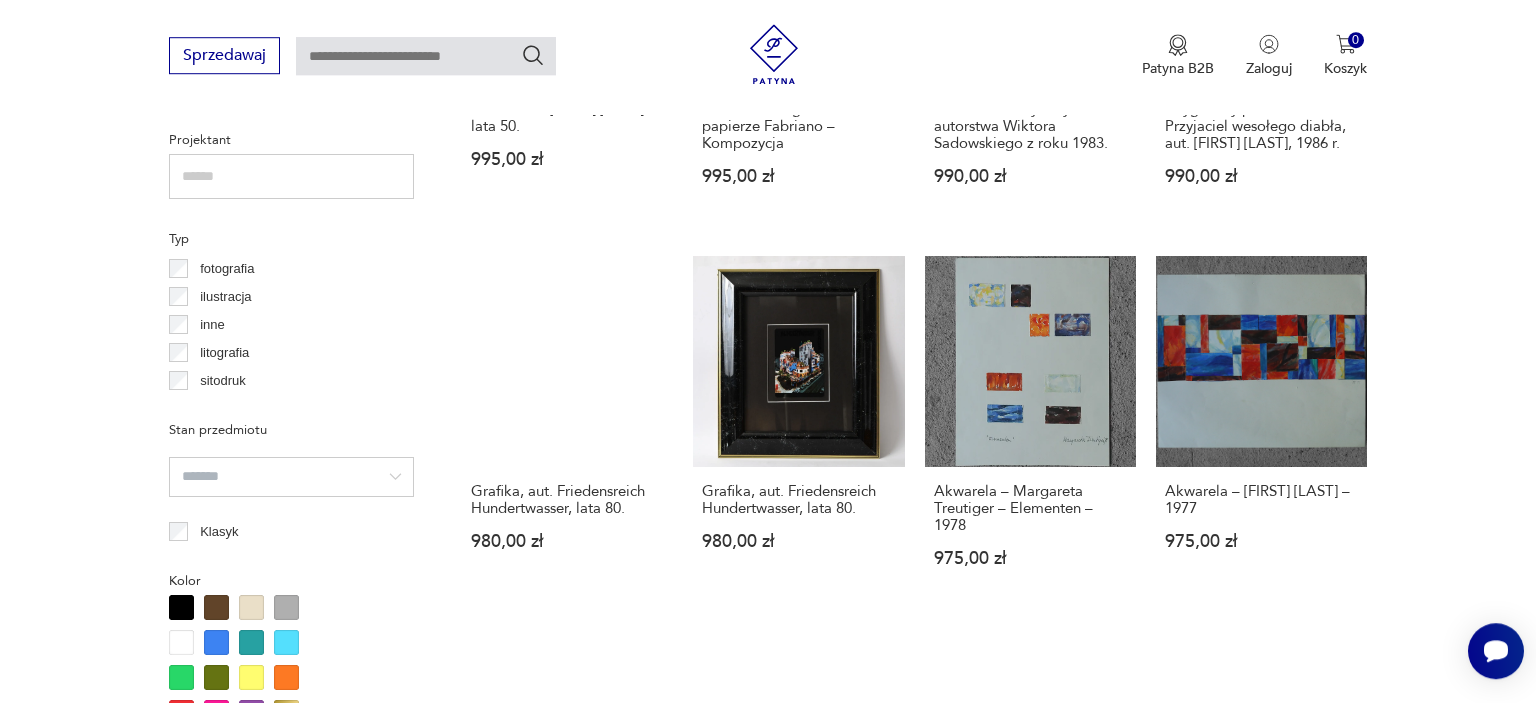 drag, startPoint x: 1535, startPoint y: 192, endPoint x: 1522, endPoint y: 389, distance: 197.42847 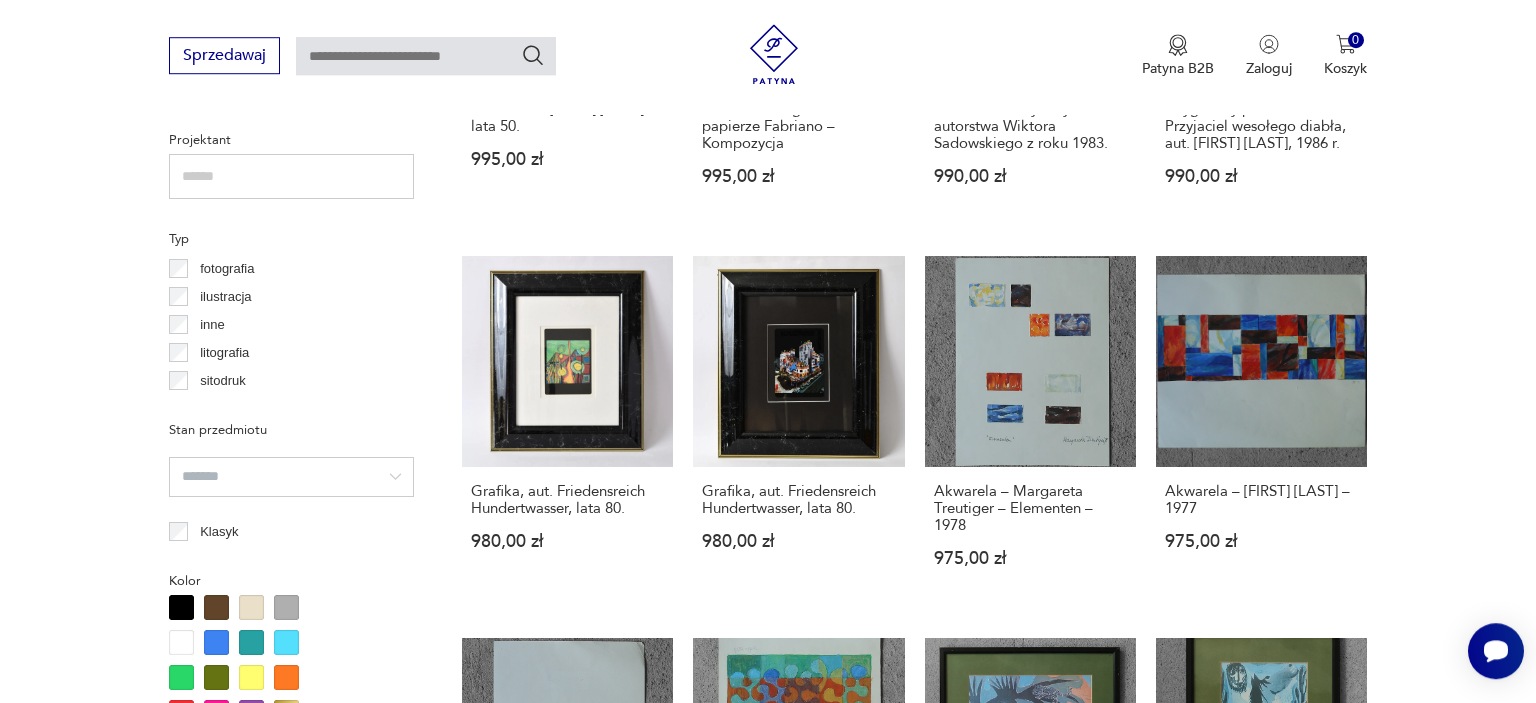 click on "Filtruj produkty Cena MIN MAX OK Promocja Datowanie OK Kraj pochodzenia Polska  ( 684 ) Stany Zjedn. Ameryki  ( 148 ) Francja  ( 107 ) Szwecja  ( 55 ) Niemcy  ( 41 ) Wielka Brytania  ( 35 ) Stany Zjednoczone  ( 27 ) Włochy  ( 20 ) Producent Projektant Typ fotografia ilustracja inne litografia sitodruk Stan przedmiotu Klasyk Kolor Tag art deco Bauhaus Bavaria black friday Cepelia ceramika Chodzież Ćmielów Papier czerpany inny niepowlekany powlekany Pochodzenie oryginał reprint W ramie Format Wyczyść filtry Znaleziono  1350   produktów Filtruj Sortuj według ceny (od największej) Sortuj według ceny (od największej) Plakat „Pasta” Razzia Raf Productions, Francja, lata 80. 999,00 zł Tablica edukacyjna Hol hotelowy, Niemcy, lata 70. 999,00 zł Tablica edukacyjna Piccadilly Circus, Niemcy, lata 60. 999,00 zł Technika mieszana na tkaninie artystycznej – Malarstwo japońskie – Svampar – Dania 995,00 zł Akwarela – Frideborg Bryth – lata 50. 995,00 zł 995,00 zł 990,00 zł 1 2 9 10" at bounding box center [768, 492] 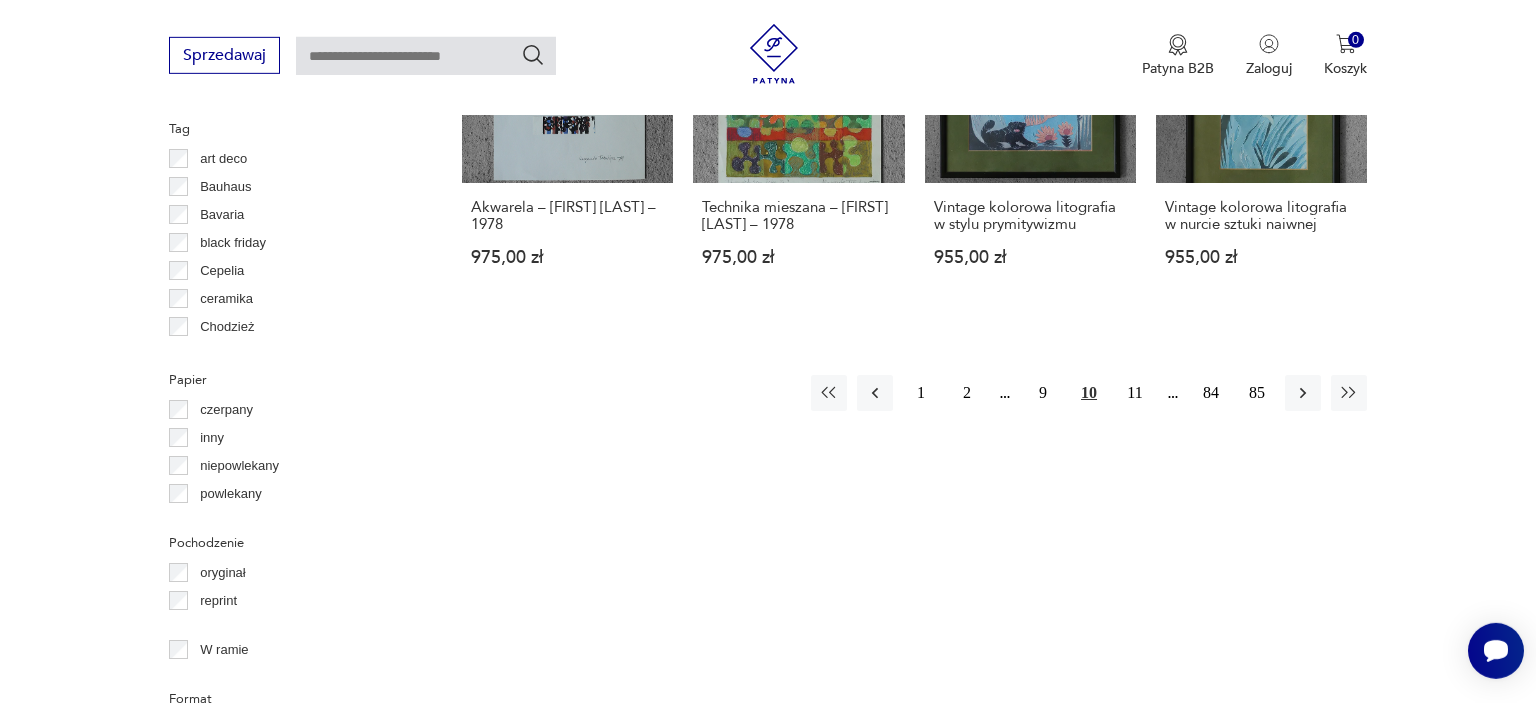 scroll, scrollTop: 2028, scrollLeft: 0, axis: vertical 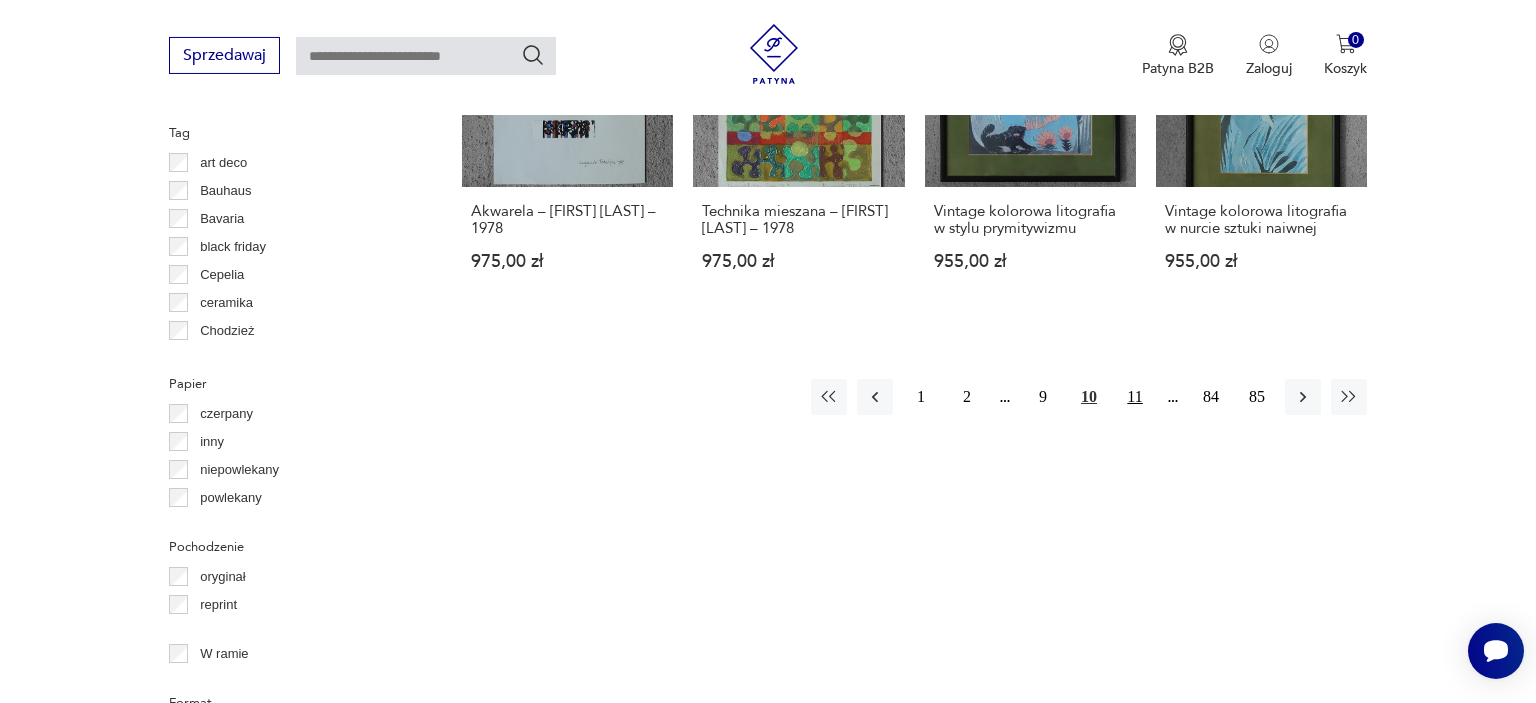 click on "11" at bounding box center (1135, 397) 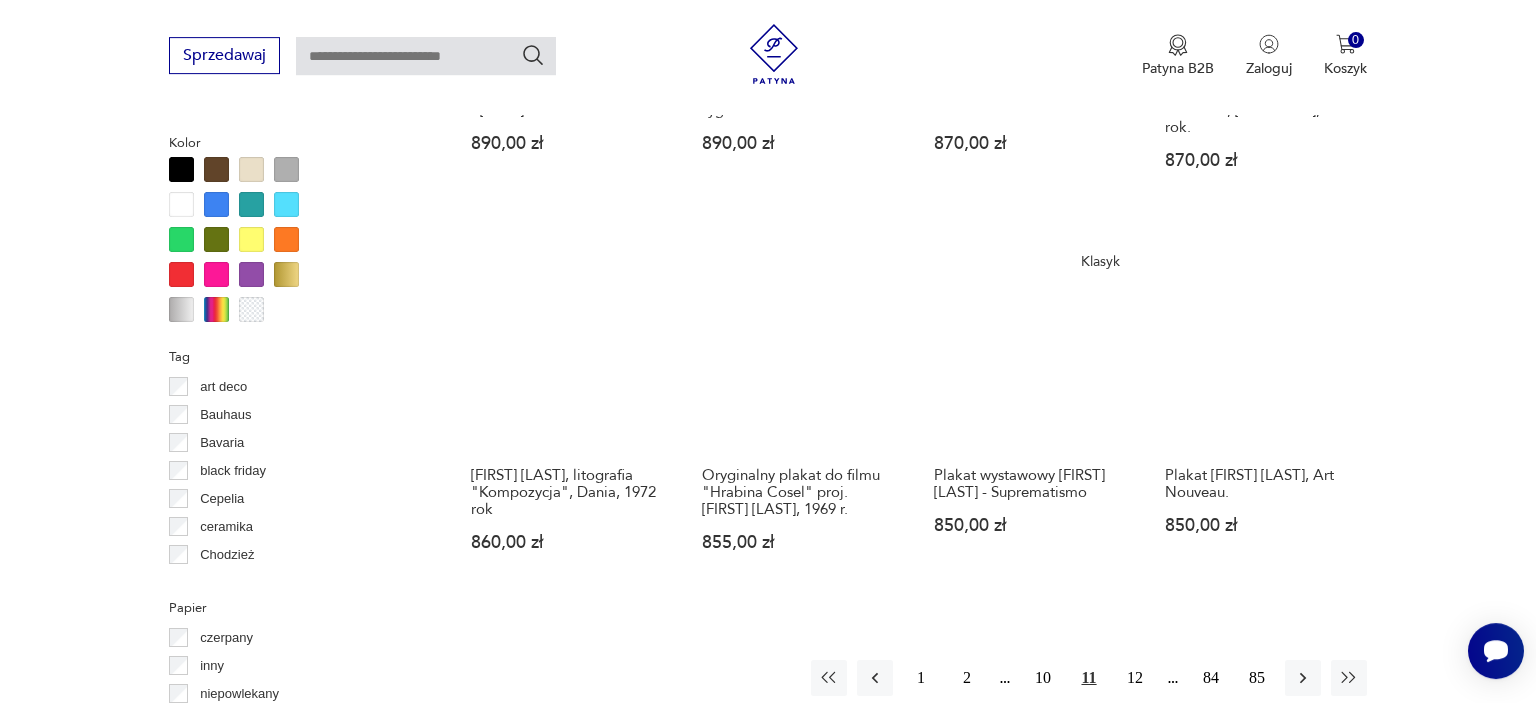 scroll, scrollTop: 1832, scrollLeft: 0, axis: vertical 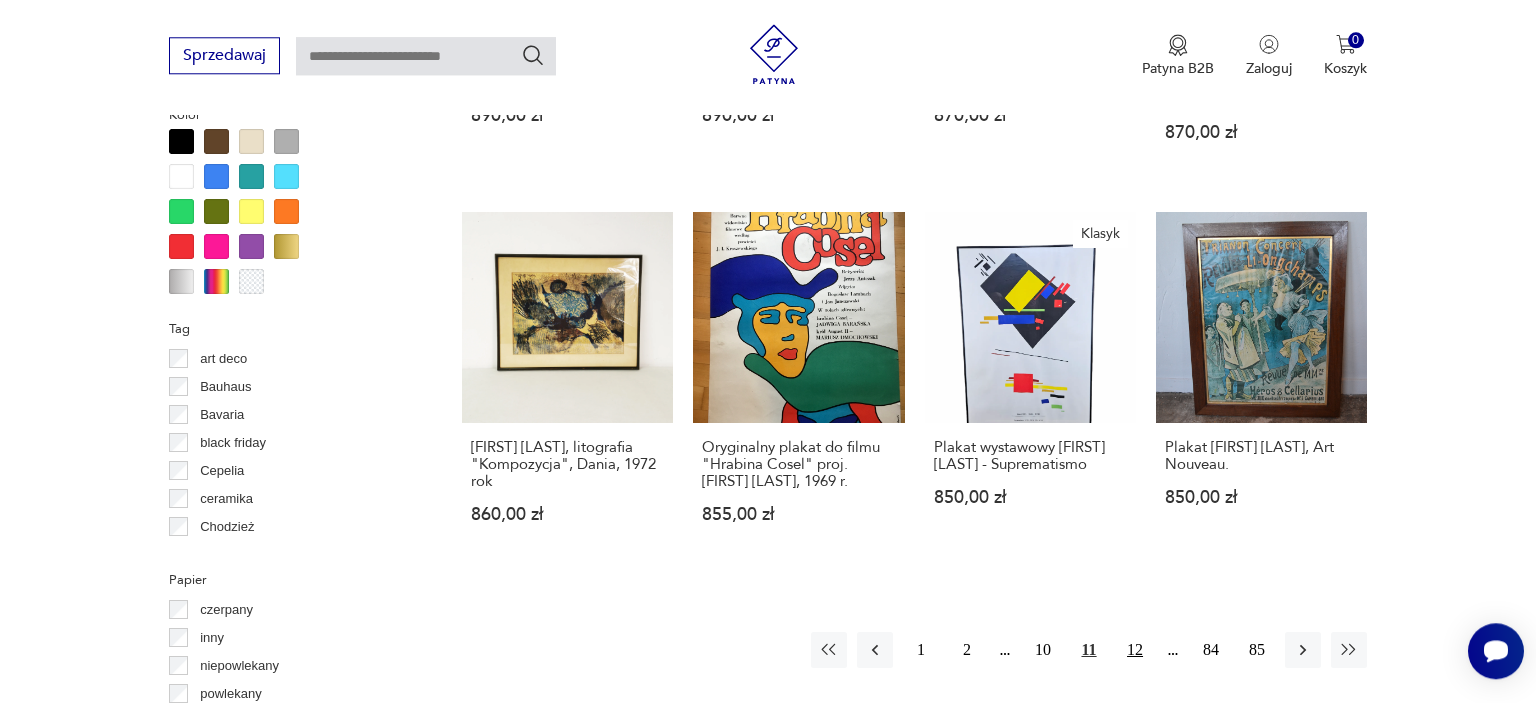 click on "12" at bounding box center [1135, 650] 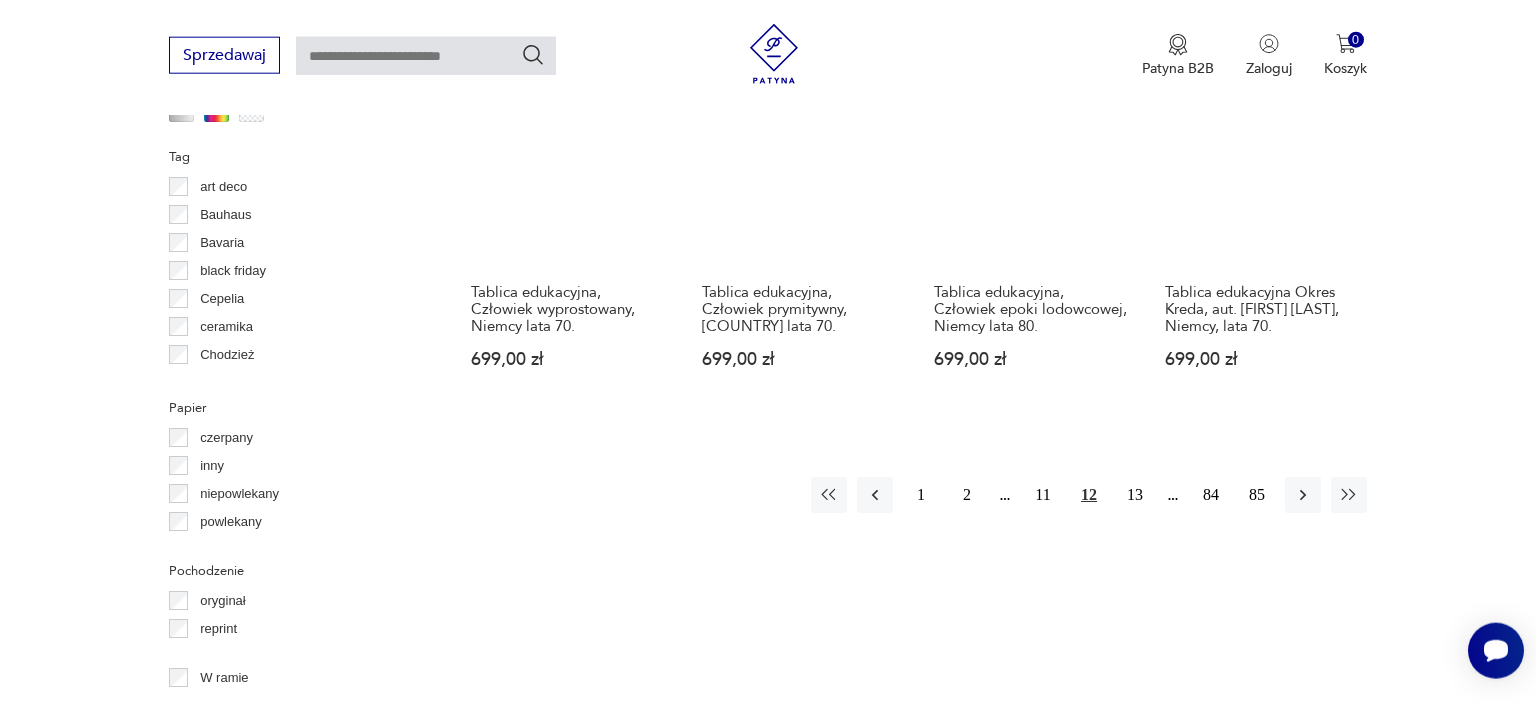 scroll, scrollTop: 1848, scrollLeft: 0, axis: vertical 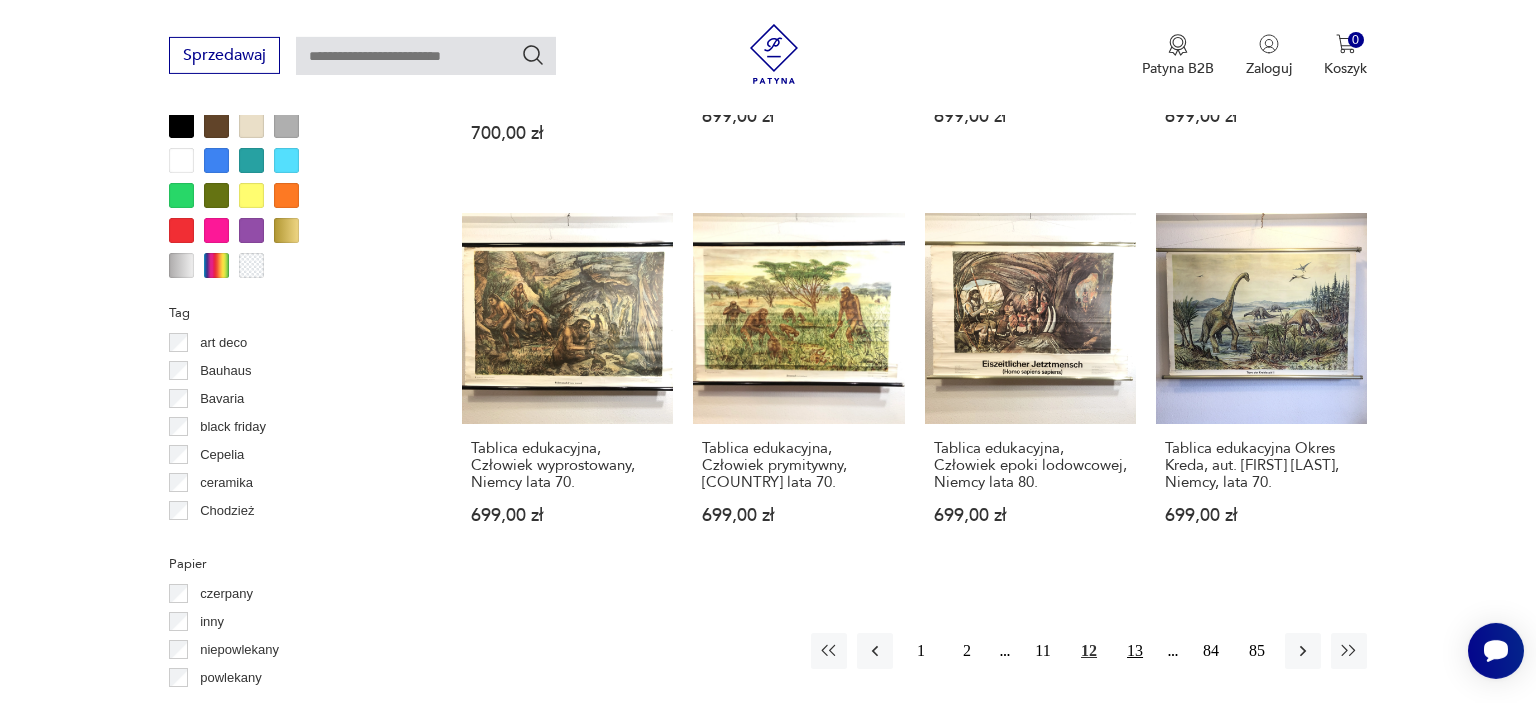 click on "13" at bounding box center [1135, 651] 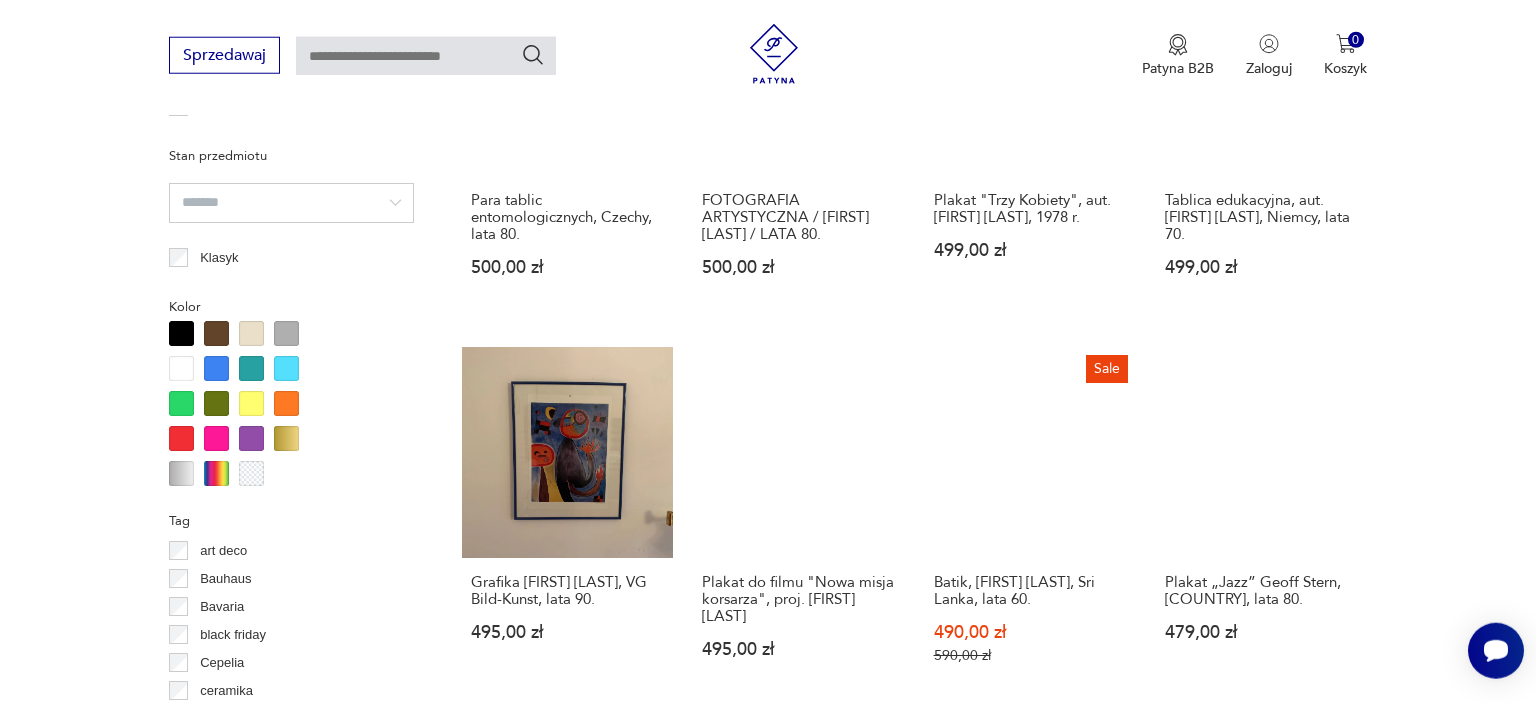 scroll, scrollTop: 1955, scrollLeft: 0, axis: vertical 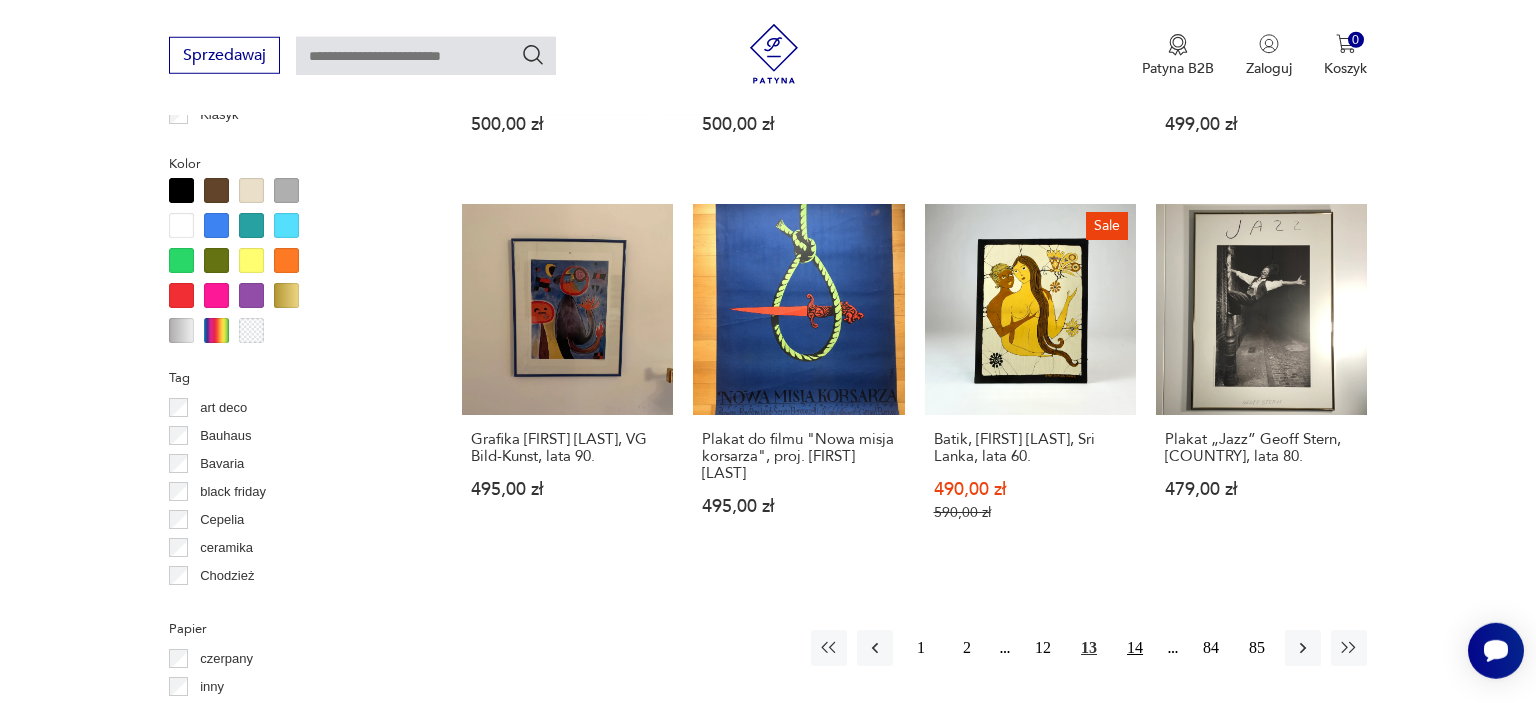 click on "14" at bounding box center (1135, 648) 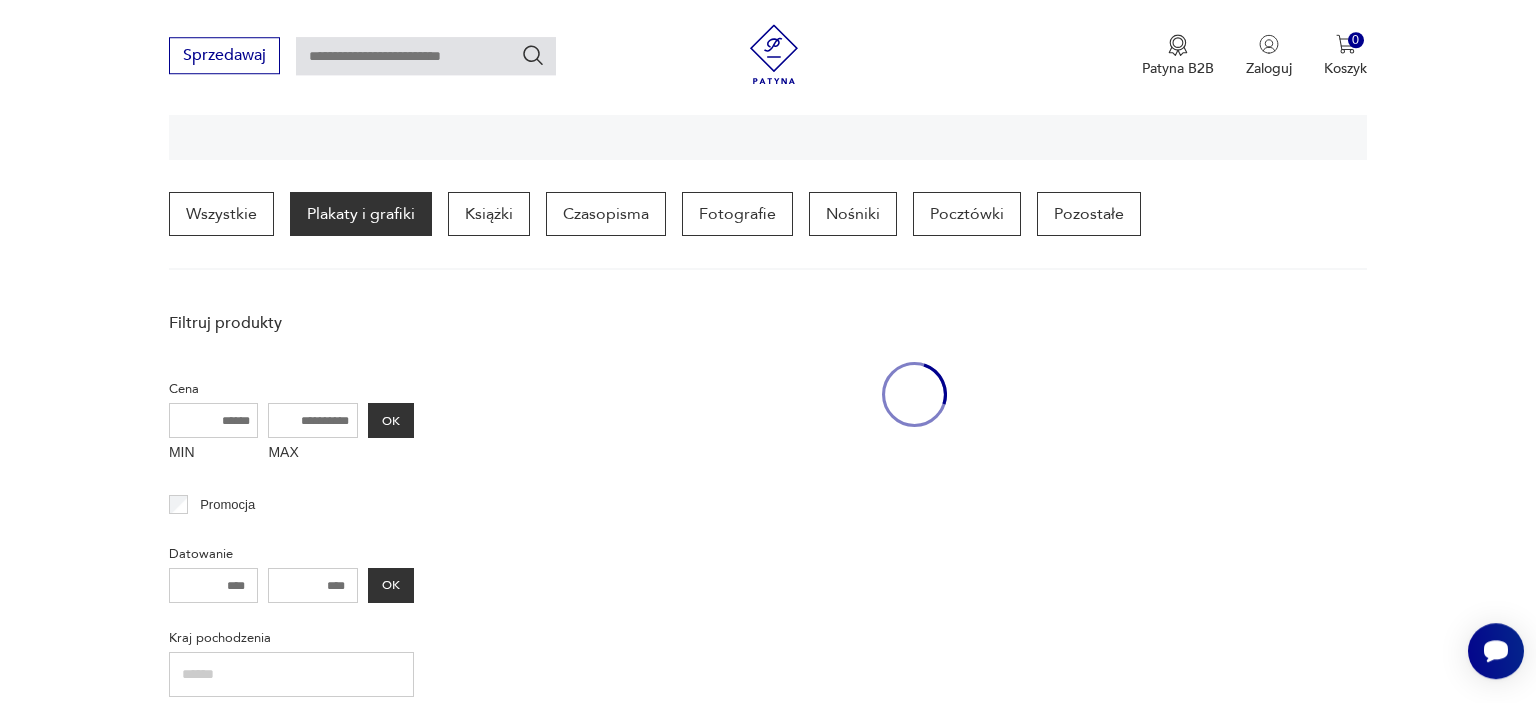 scroll, scrollTop: 469, scrollLeft: 0, axis: vertical 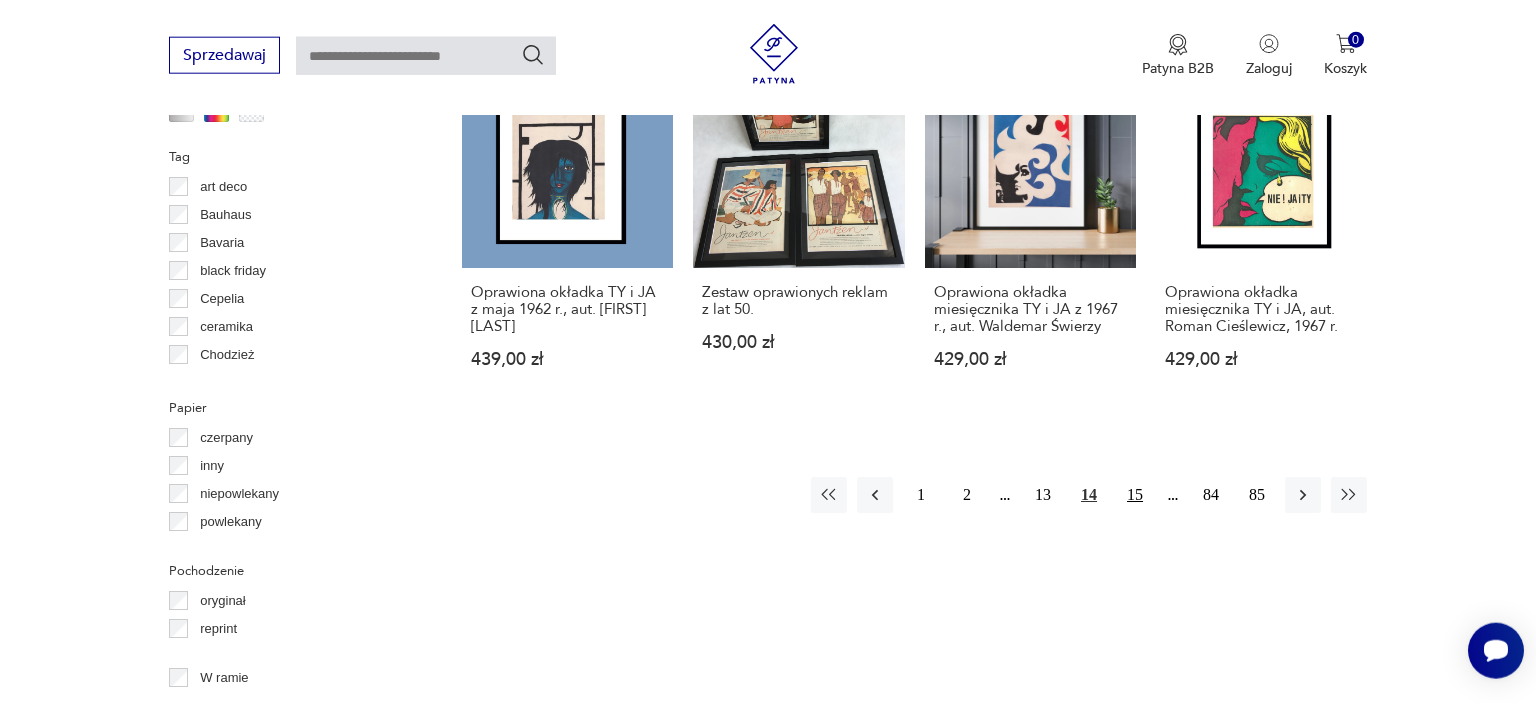 click on "15" at bounding box center (1135, 495) 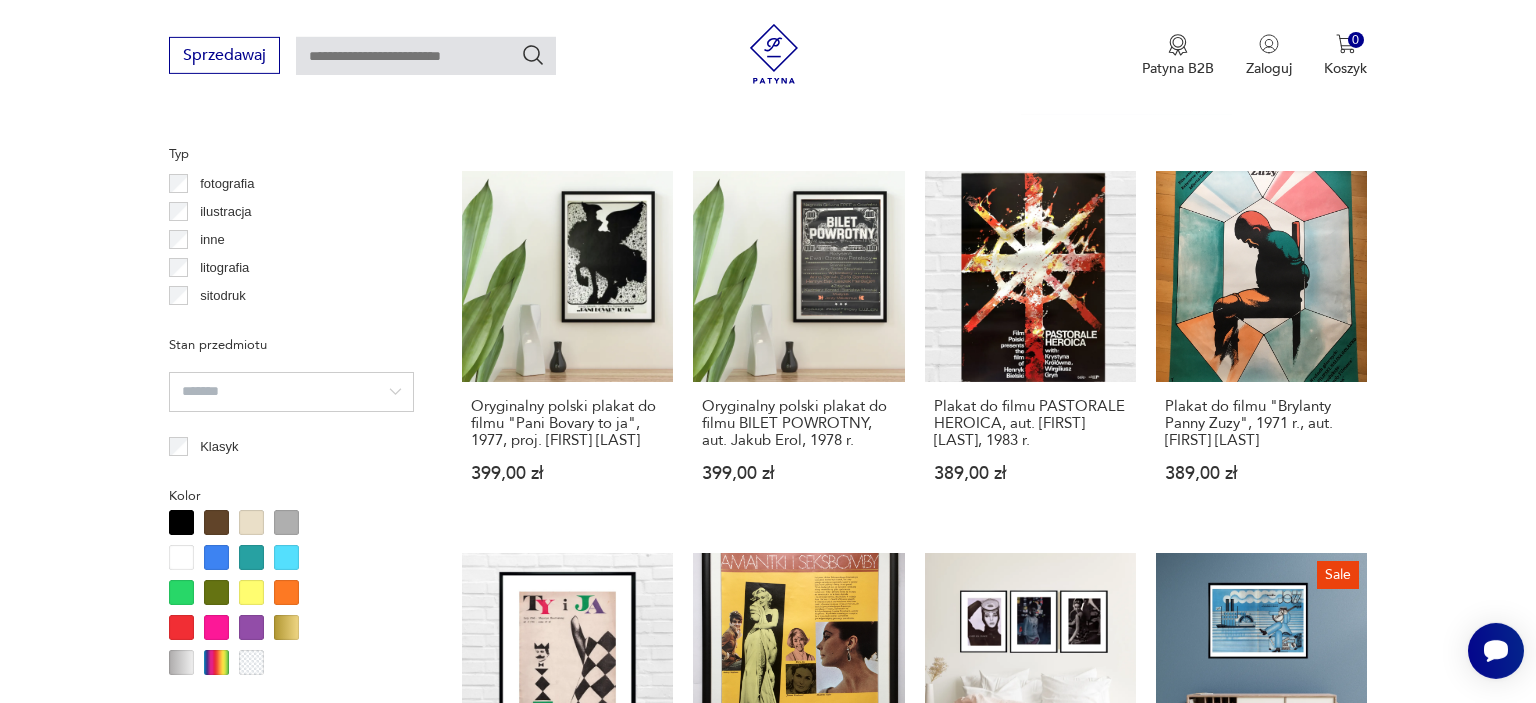 scroll, scrollTop: 1472, scrollLeft: 0, axis: vertical 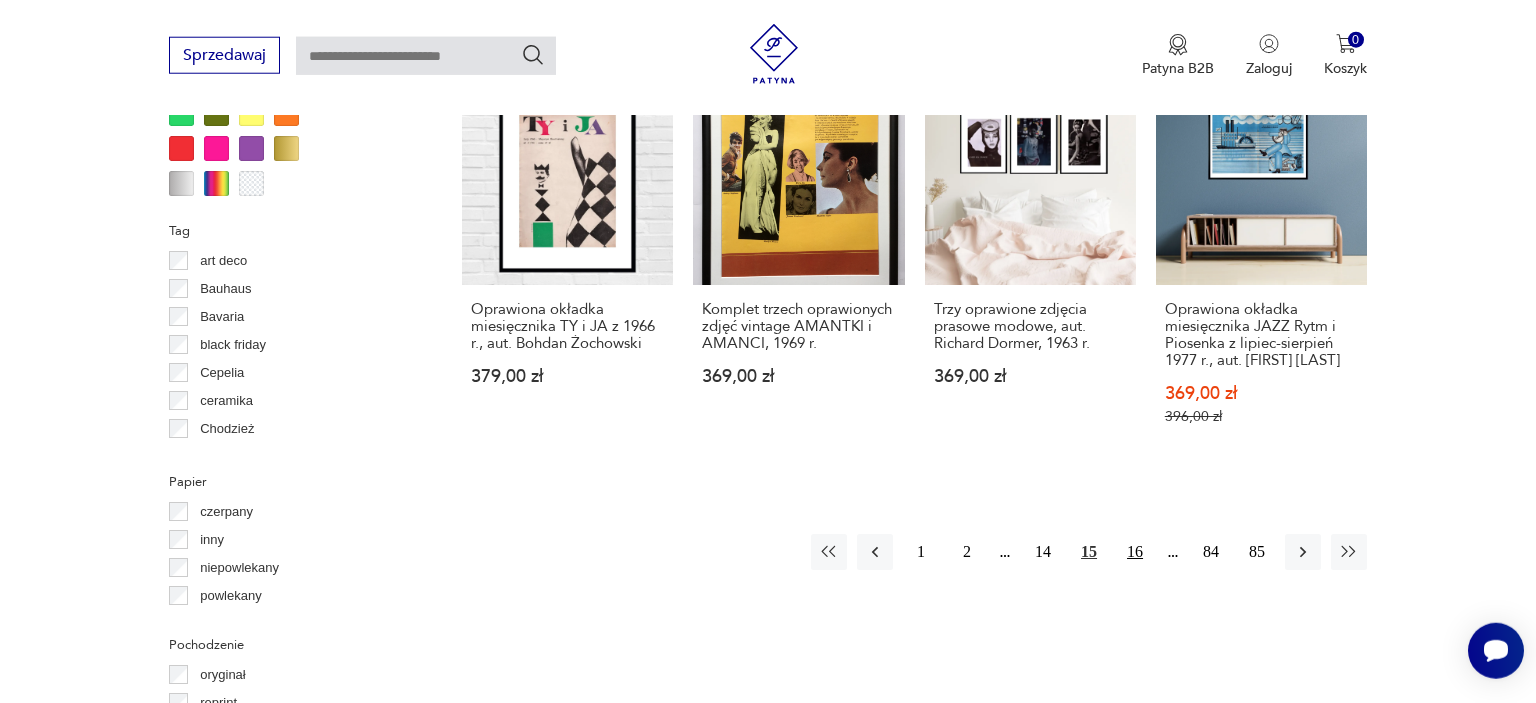 click on "16" at bounding box center (1135, 552) 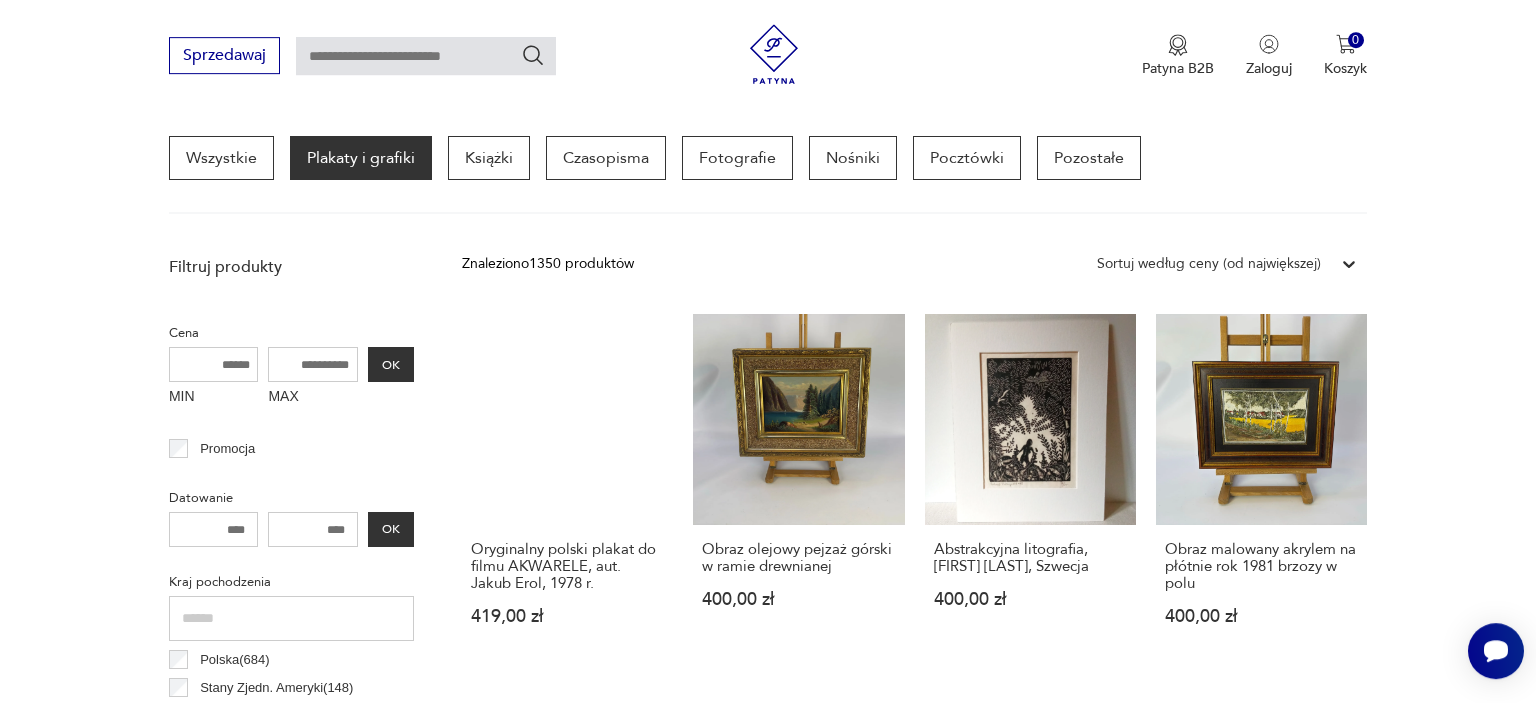 scroll, scrollTop: 515, scrollLeft: 0, axis: vertical 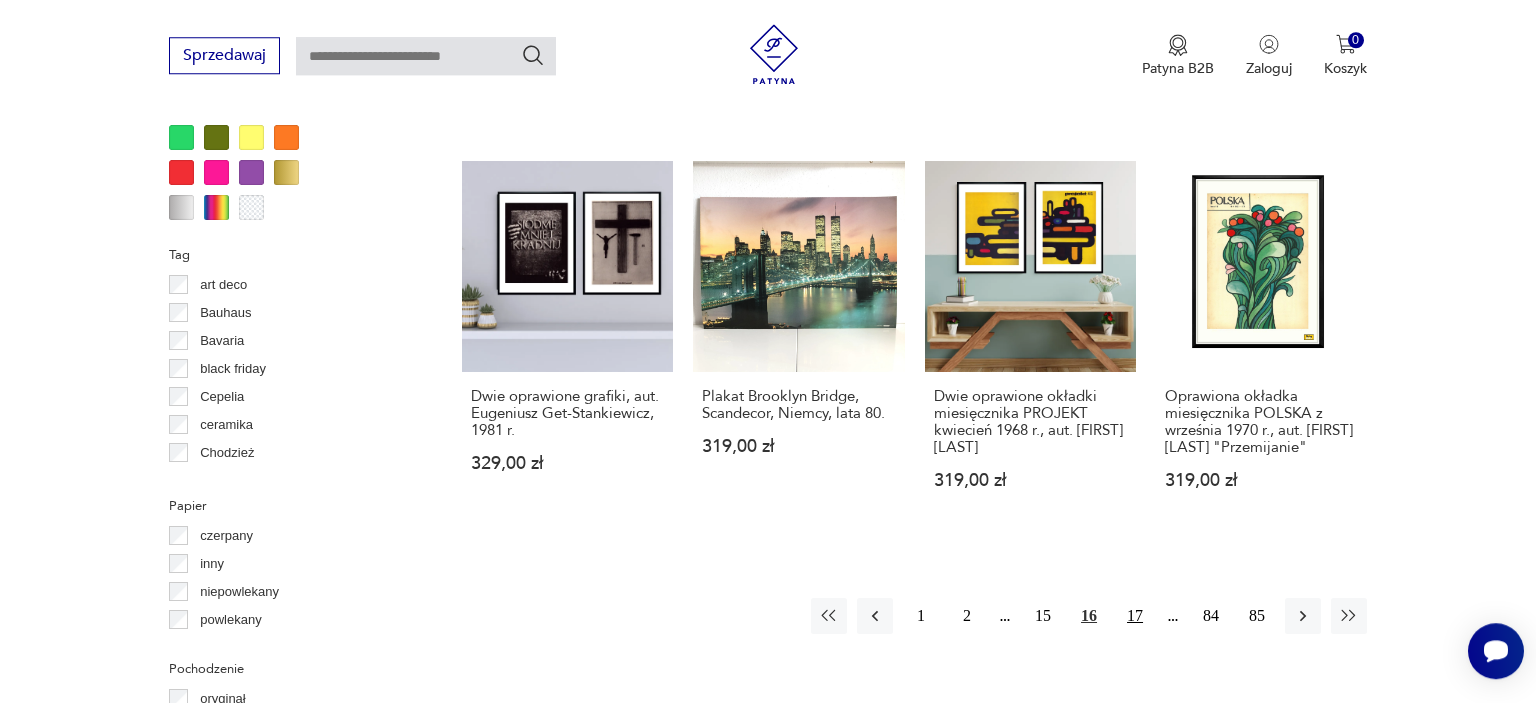 click on "17" at bounding box center [1135, 616] 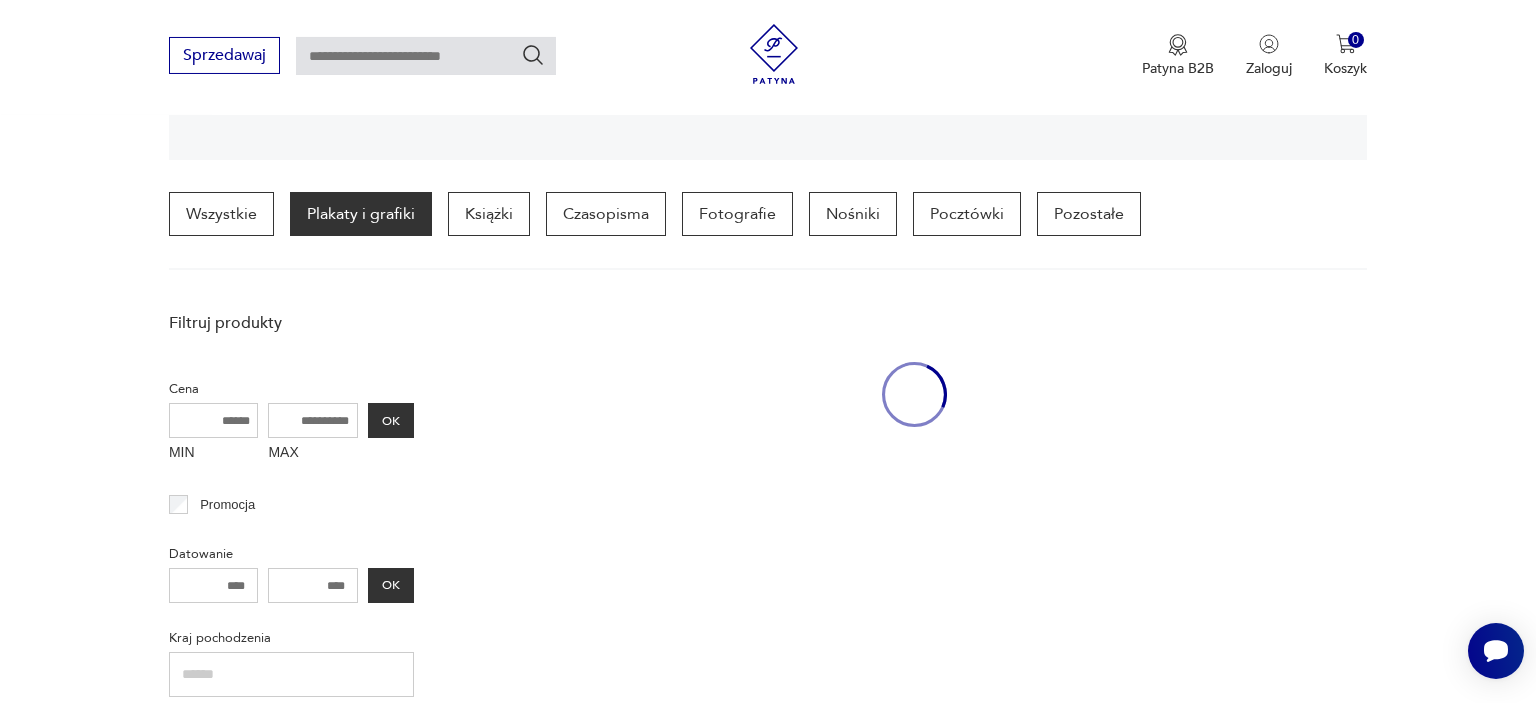 scroll, scrollTop: 469, scrollLeft: 0, axis: vertical 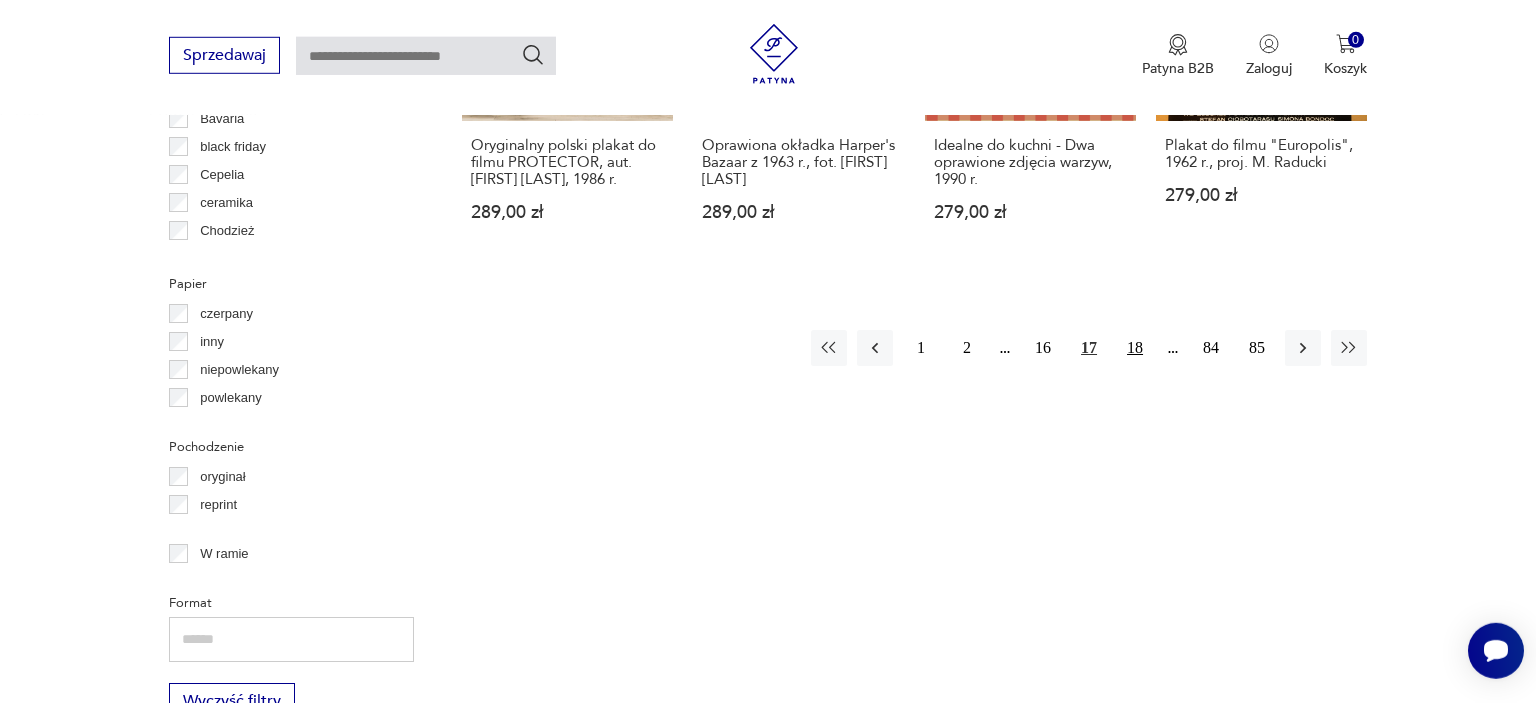 click on "18" at bounding box center (1135, 348) 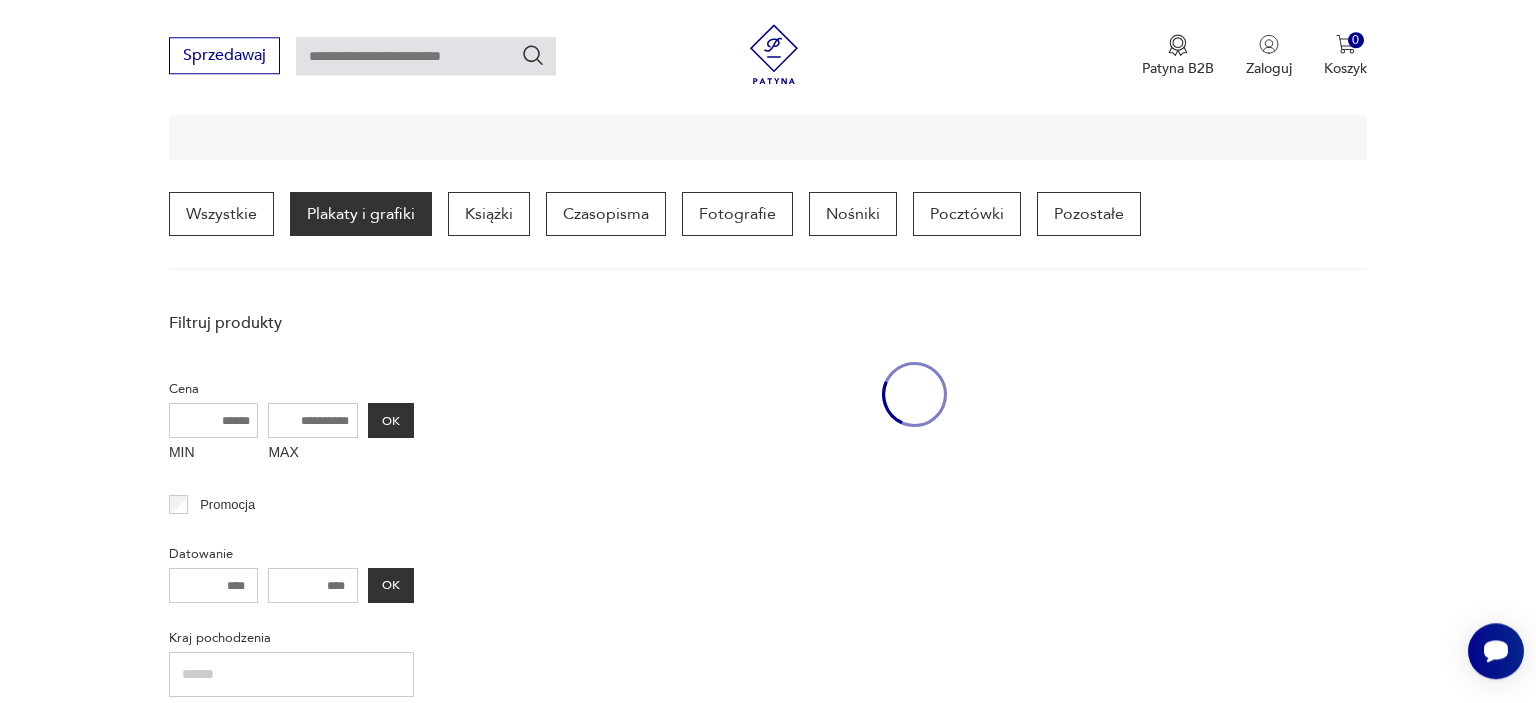scroll, scrollTop: 469, scrollLeft: 0, axis: vertical 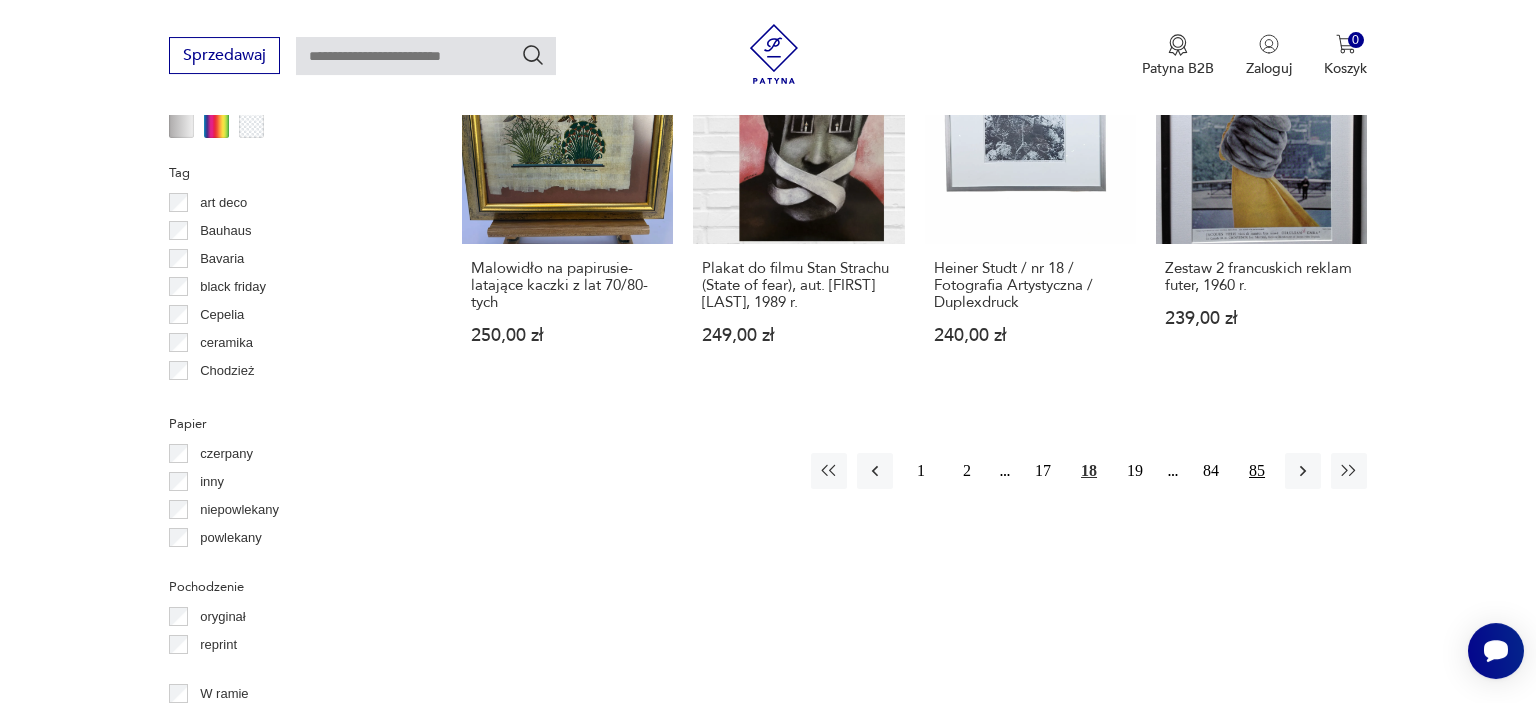 click on "85" at bounding box center (1257, 471) 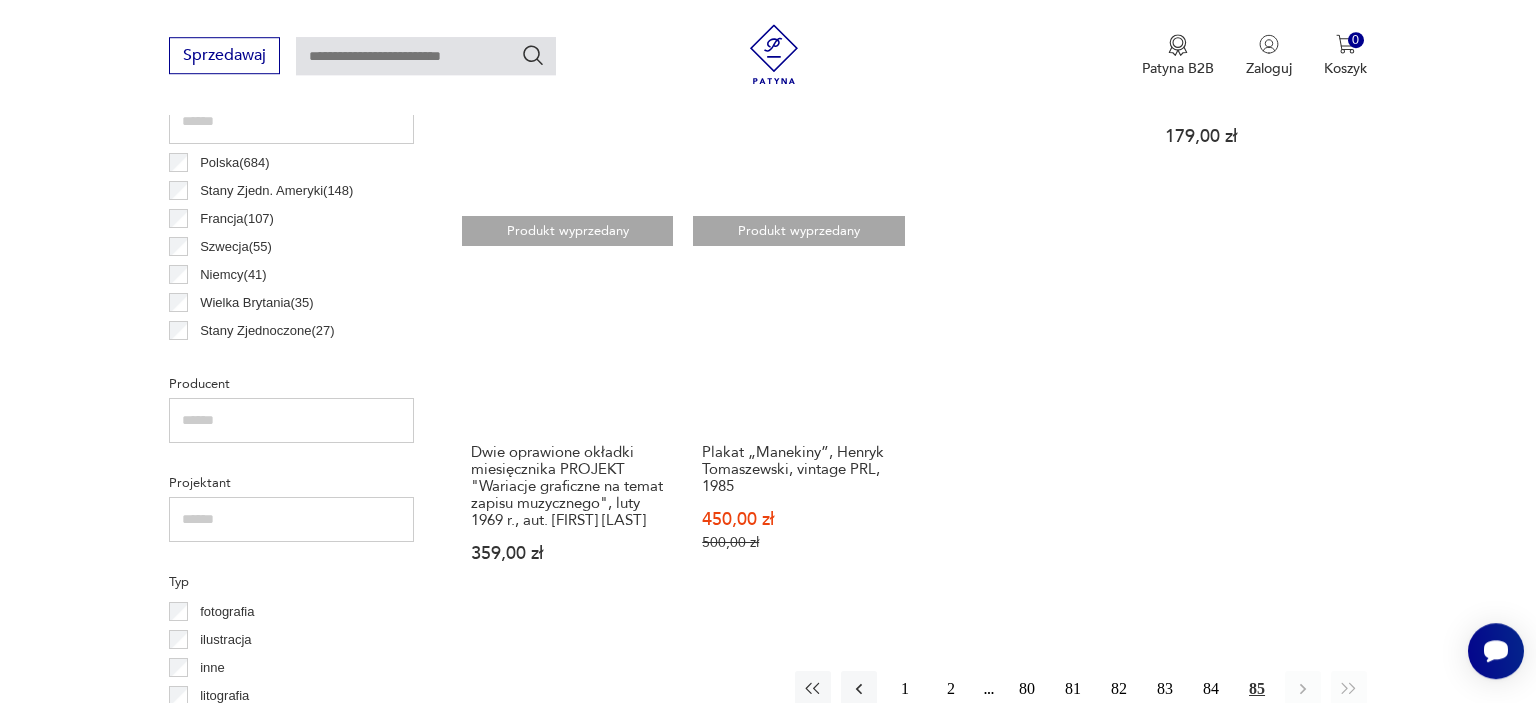 scroll, scrollTop: 1088, scrollLeft: 0, axis: vertical 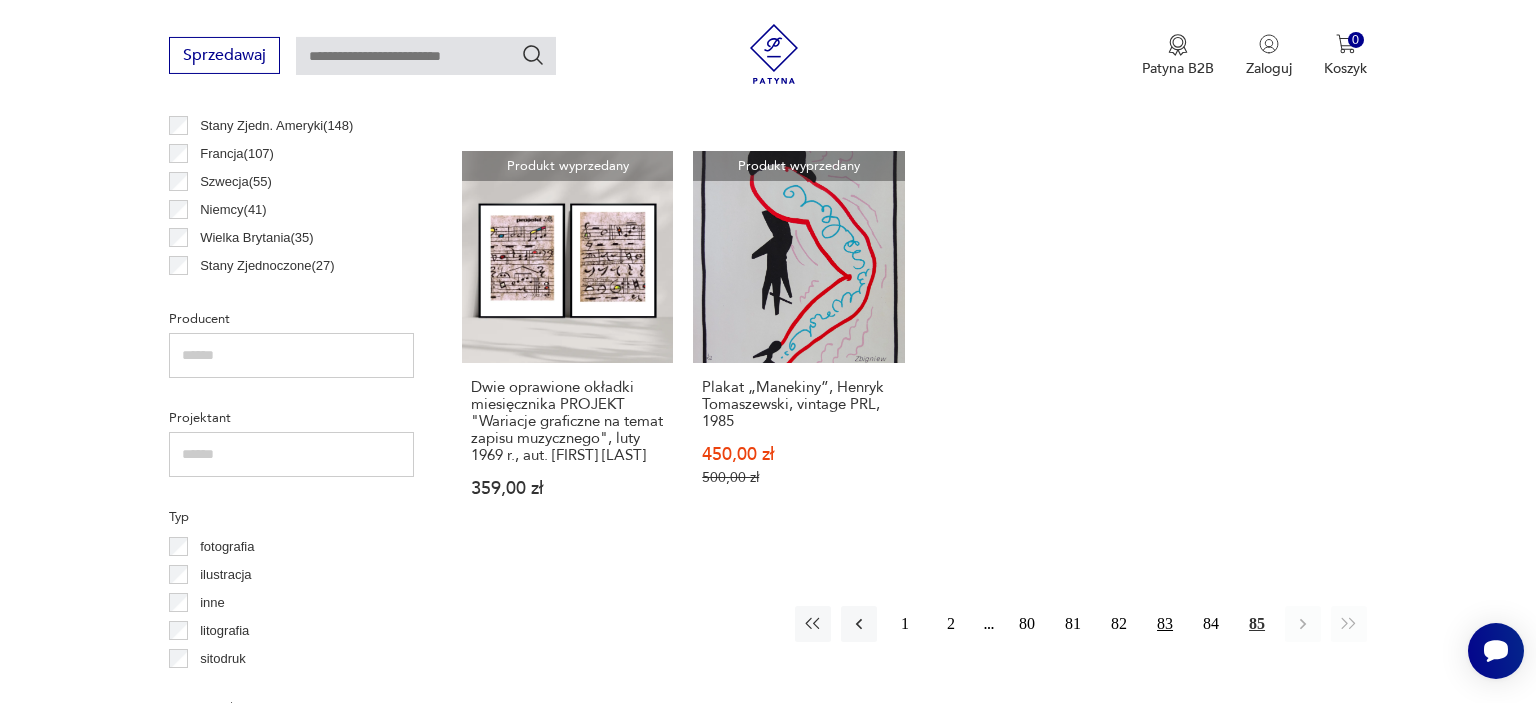 click on "83" at bounding box center [1165, 624] 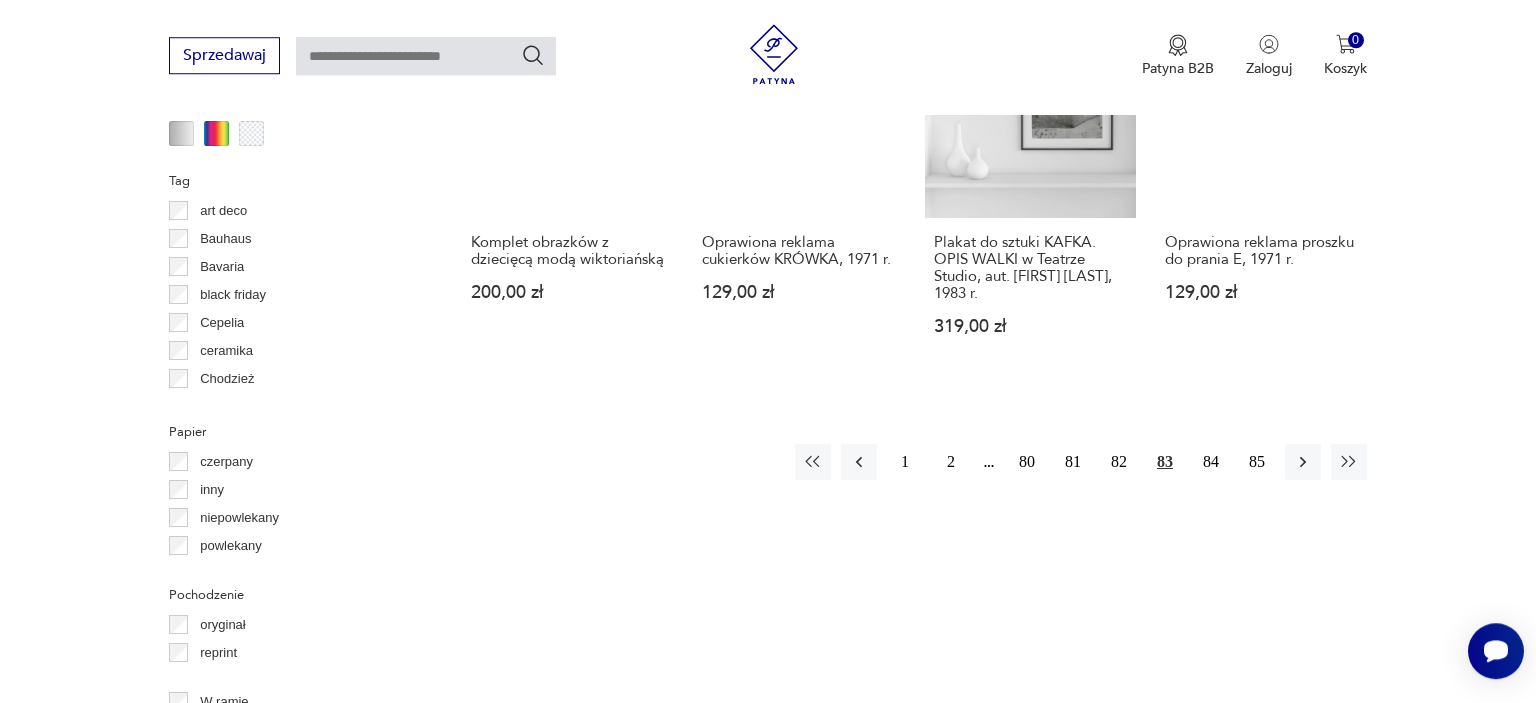 scroll, scrollTop: 1992, scrollLeft: 0, axis: vertical 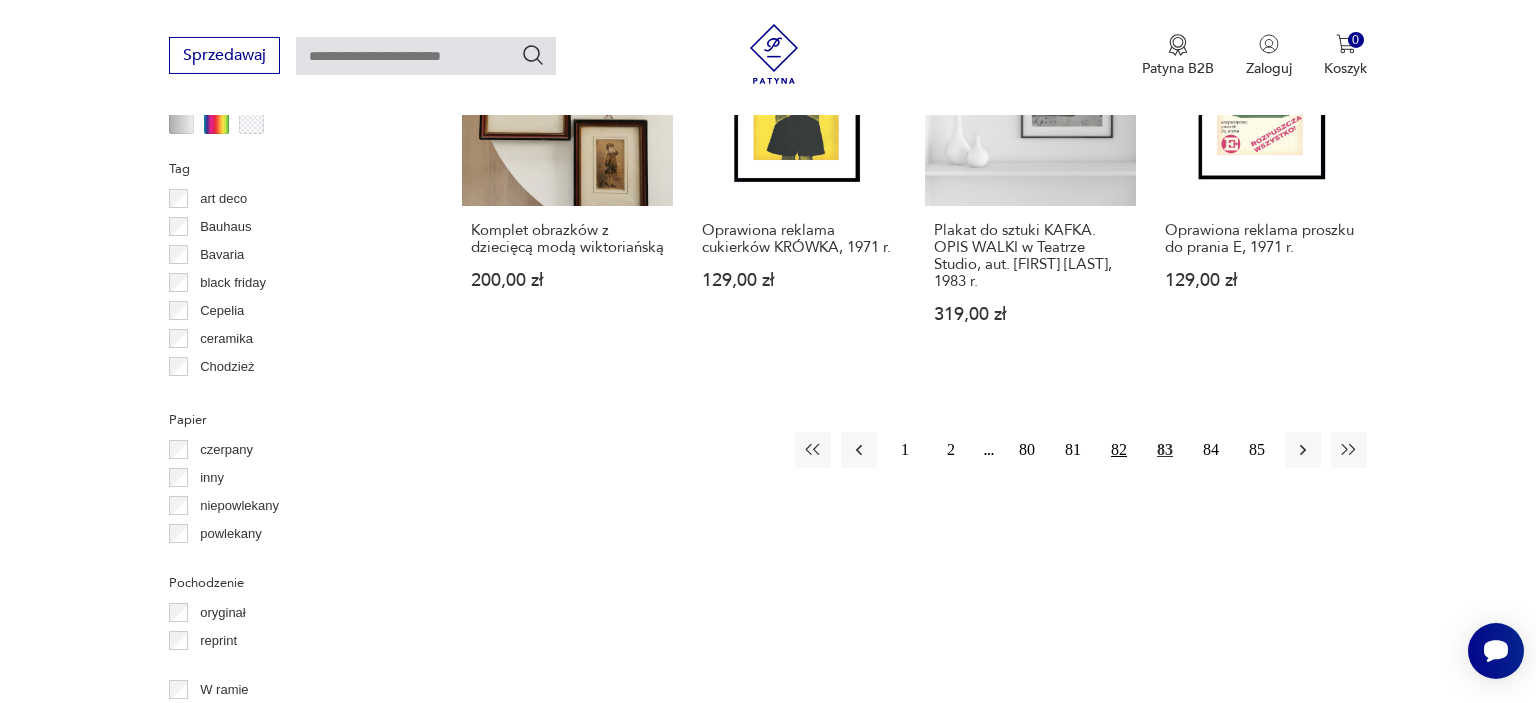 click on "82" at bounding box center [1119, 450] 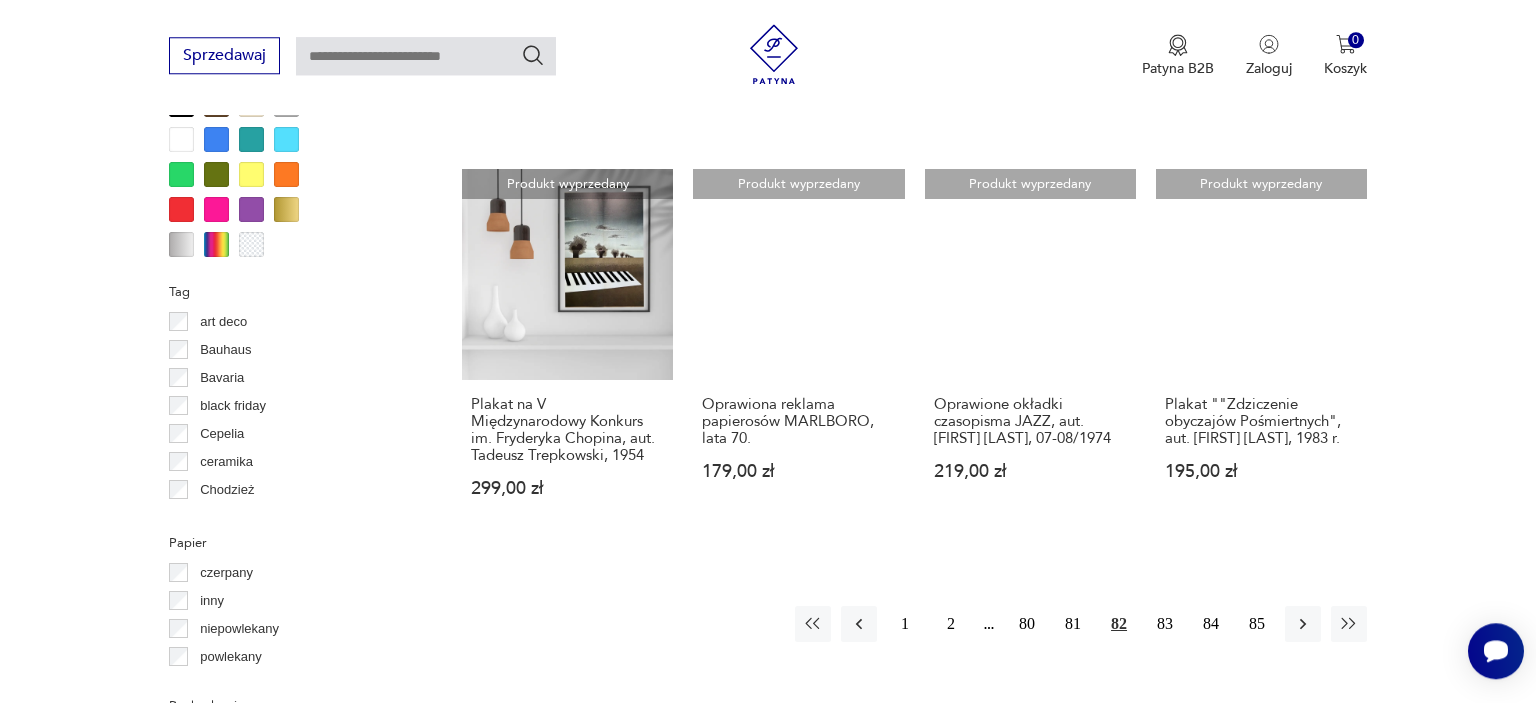 scroll, scrollTop: 1865, scrollLeft: 0, axis: vertical 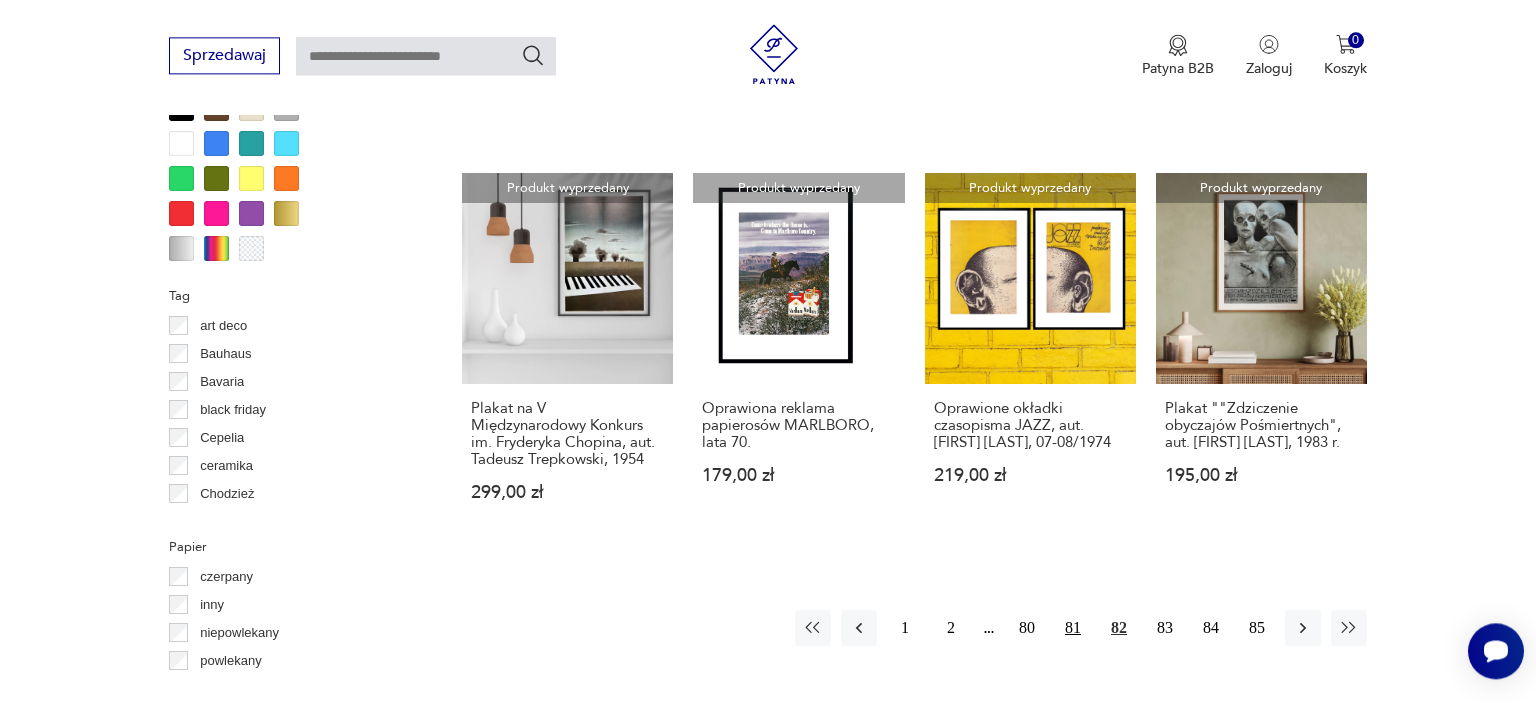 click on "81" at bounding box center (1073, 628) 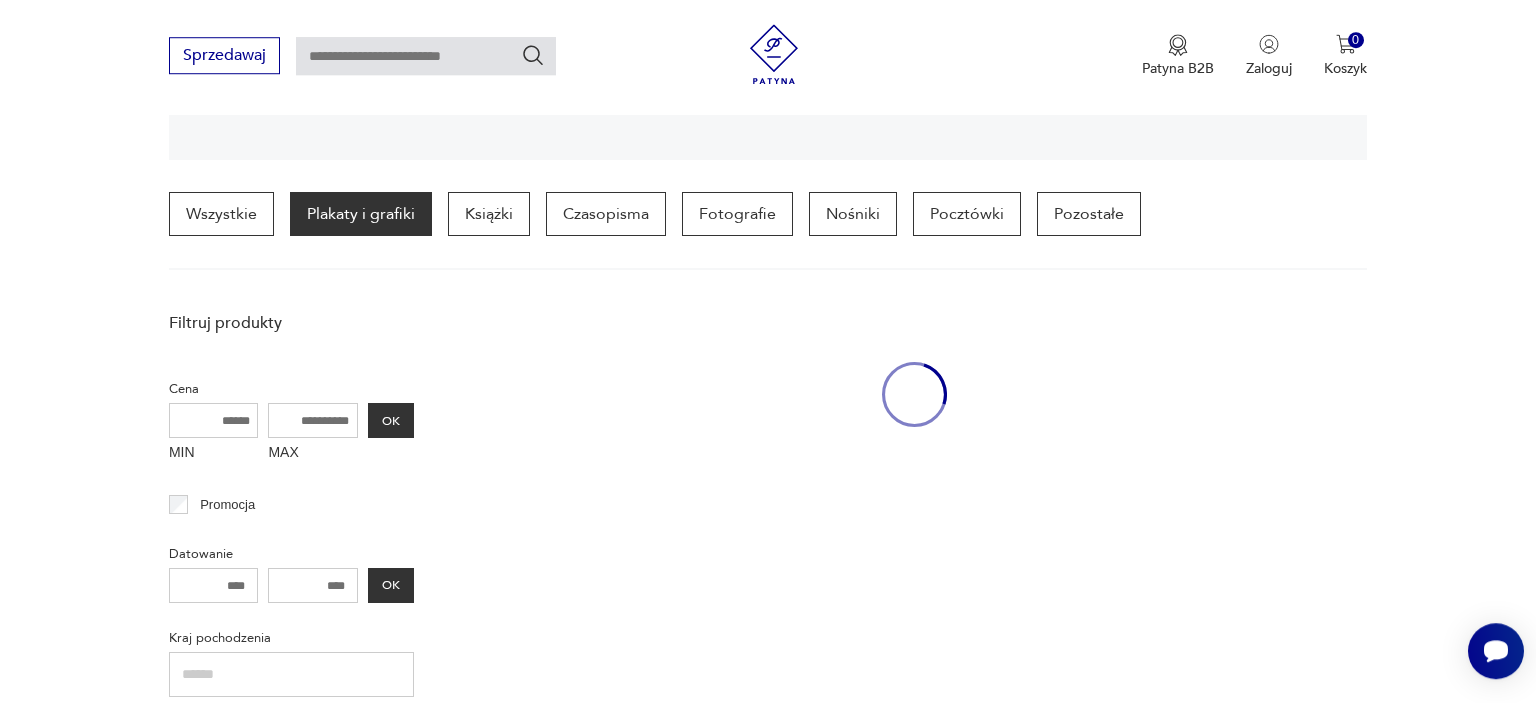 scroll, scrollTop: 469, scrollLeft: 0, axis: vertical 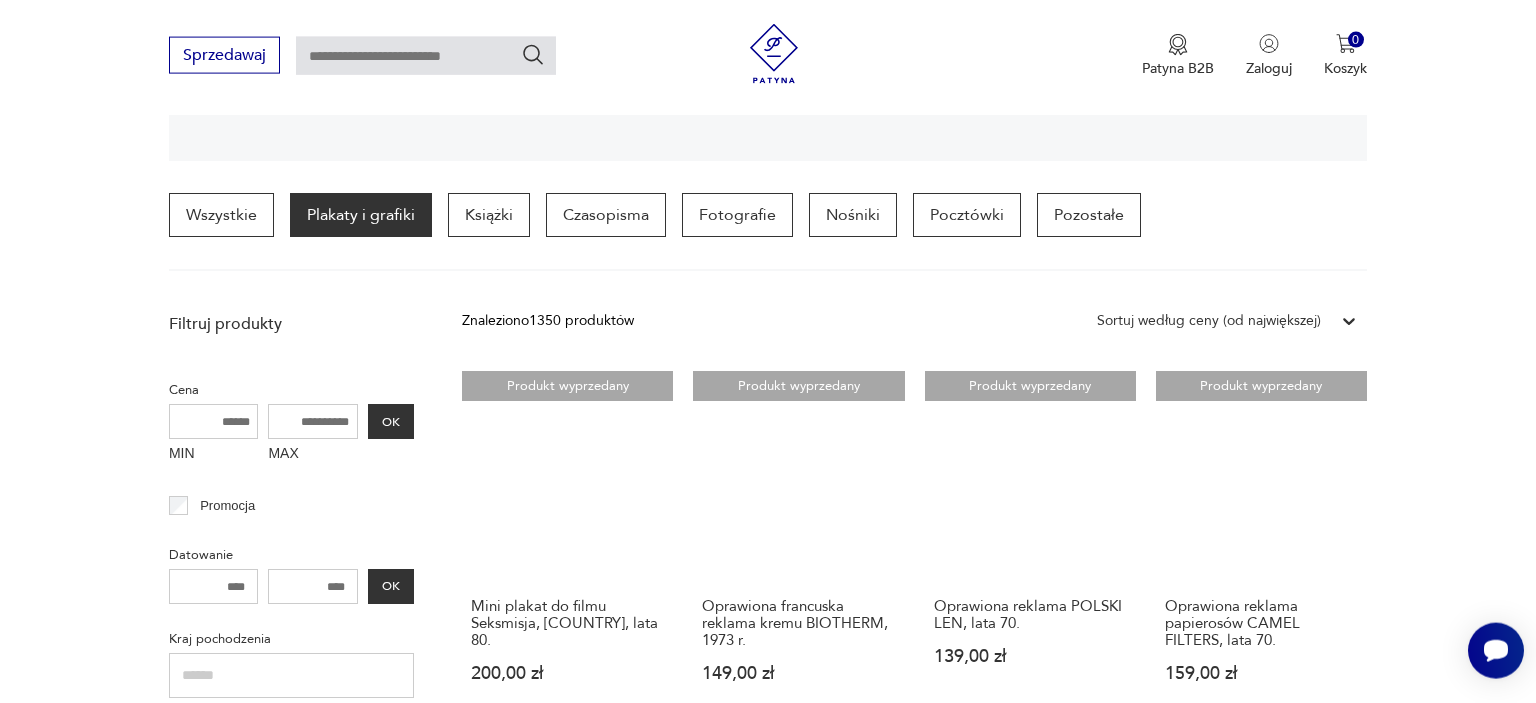click on "Filtruj produkty Cena MIN MAX OK Promocja Datowanie OK Kraj pochodzenia Polska  ( 684 ) Stany Zjedn. Ameryki  ( 148 ) Francja  ( 107 ) Szwecja  ( 55 ) Niemcy  ( 41 ) Wielka Brytania  ( 35 ) Stany Zjednoczone  ( 27 ) Włochy  ( 20 ) Producent Projektant Typ fotografia ilustracja inne litografia sitodruk Stan przedmiotu Klasyk Kolor Tag art deco Bauhaus Bavaria black friday Cepelia ceramika Chodzież Ćmielów Papier czerpany inny niepowlekany powlekany Pochodzenie oryginał reprint W ramie Format Wyczyść filtry Znaleziono  1350   produktów Filtruj Sortuj według ceny (od największej) Sortuj według ceny (od największej) Produkt wyprzedany Mini plakat do filmu Seksmisja, Czechosłowacja, lata 80. 200,00 zł Produkt wyprzedany Oprawiona francuska reklama kremu BIOTHERM, 1973 r. 149,00 zł Produkt wyprzedany Oprawiona reklama POLSKI LEN, lata 70. 139,00 zł Produkt wyprzedany Oprawiona reklama papierosów CAMEL FILTERS, lata 70. 159,00 zł Produkt wyprzedany Plansza edukacyjna - karaluch, lata 80. 1 2 80" at bounding box center (768, 1389) 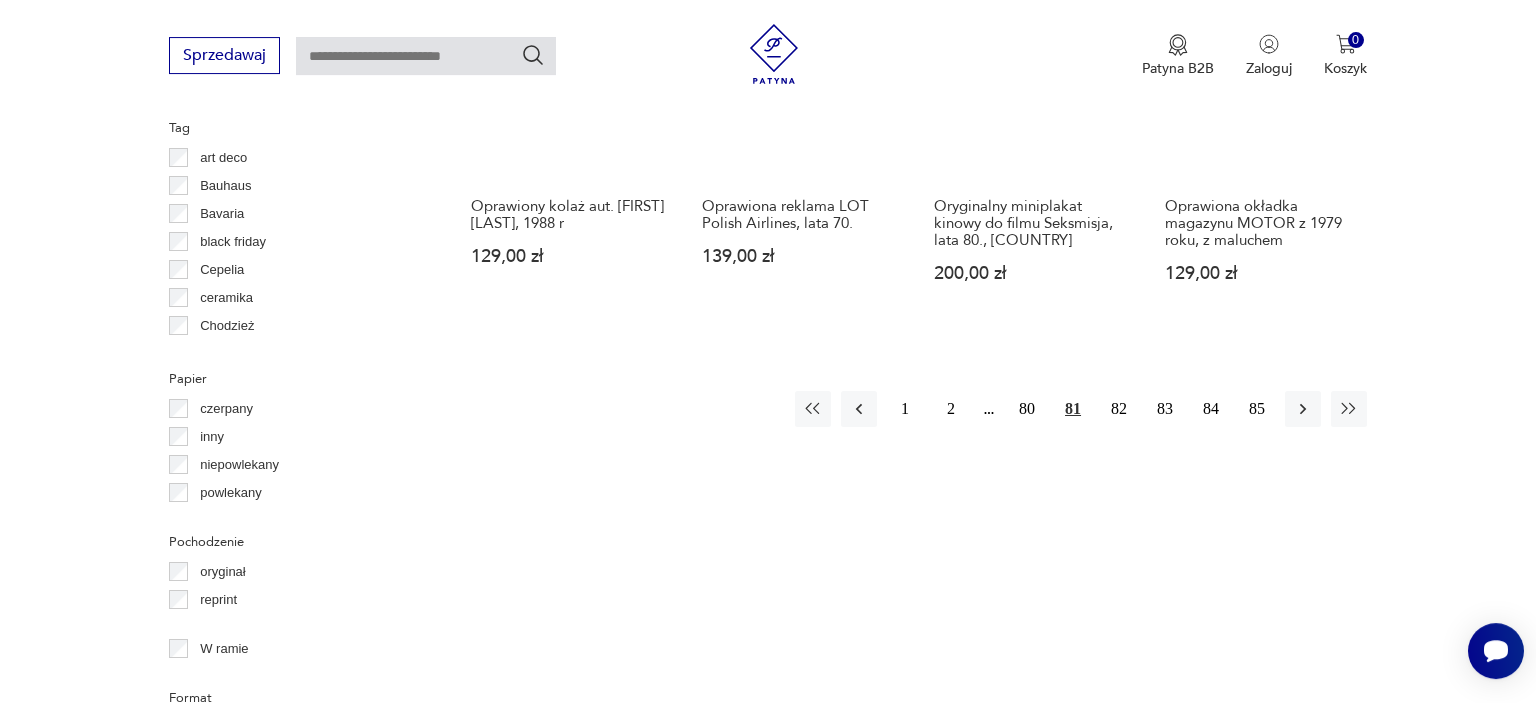 scroll, scrollTop: 2128, scrollLeft: 0, axis: vertical 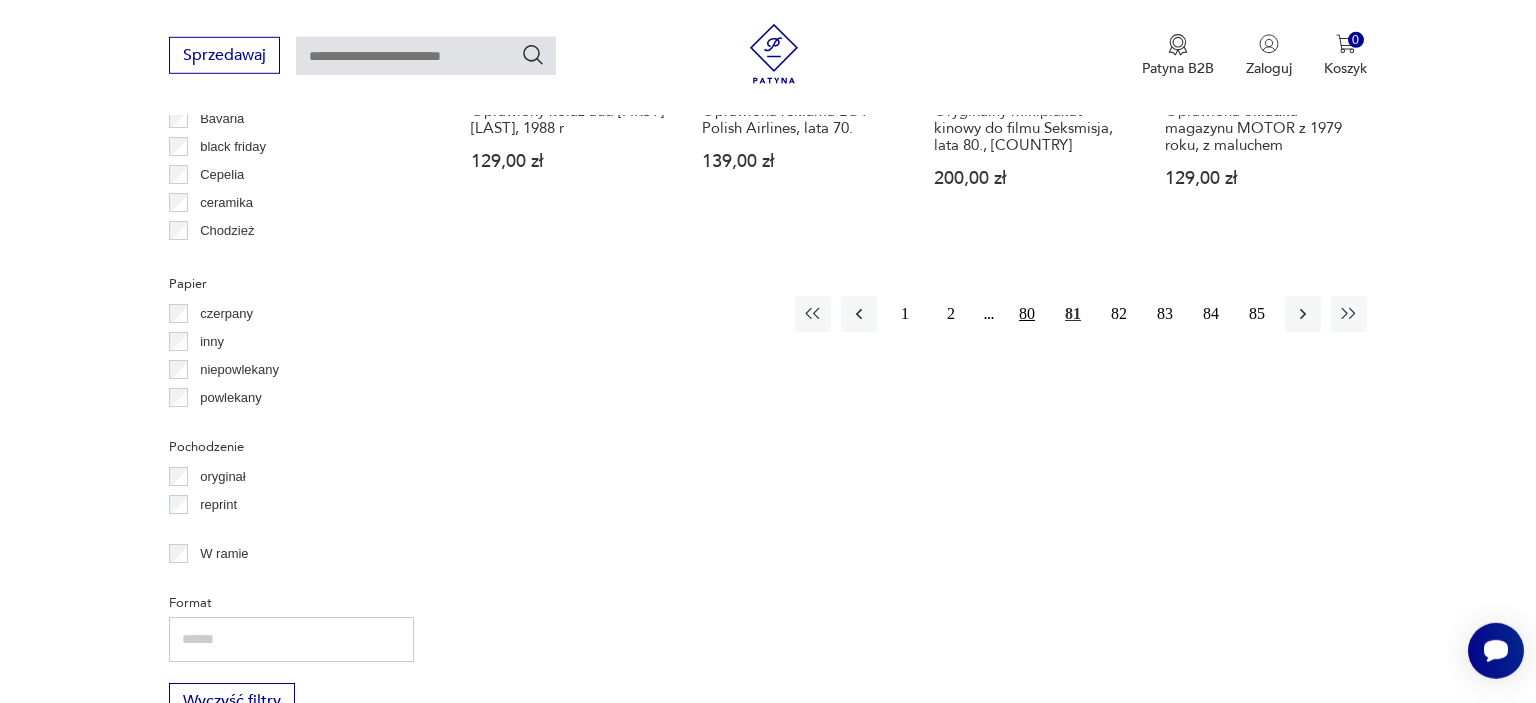 click on "80" at bounding box center [1027, 314] 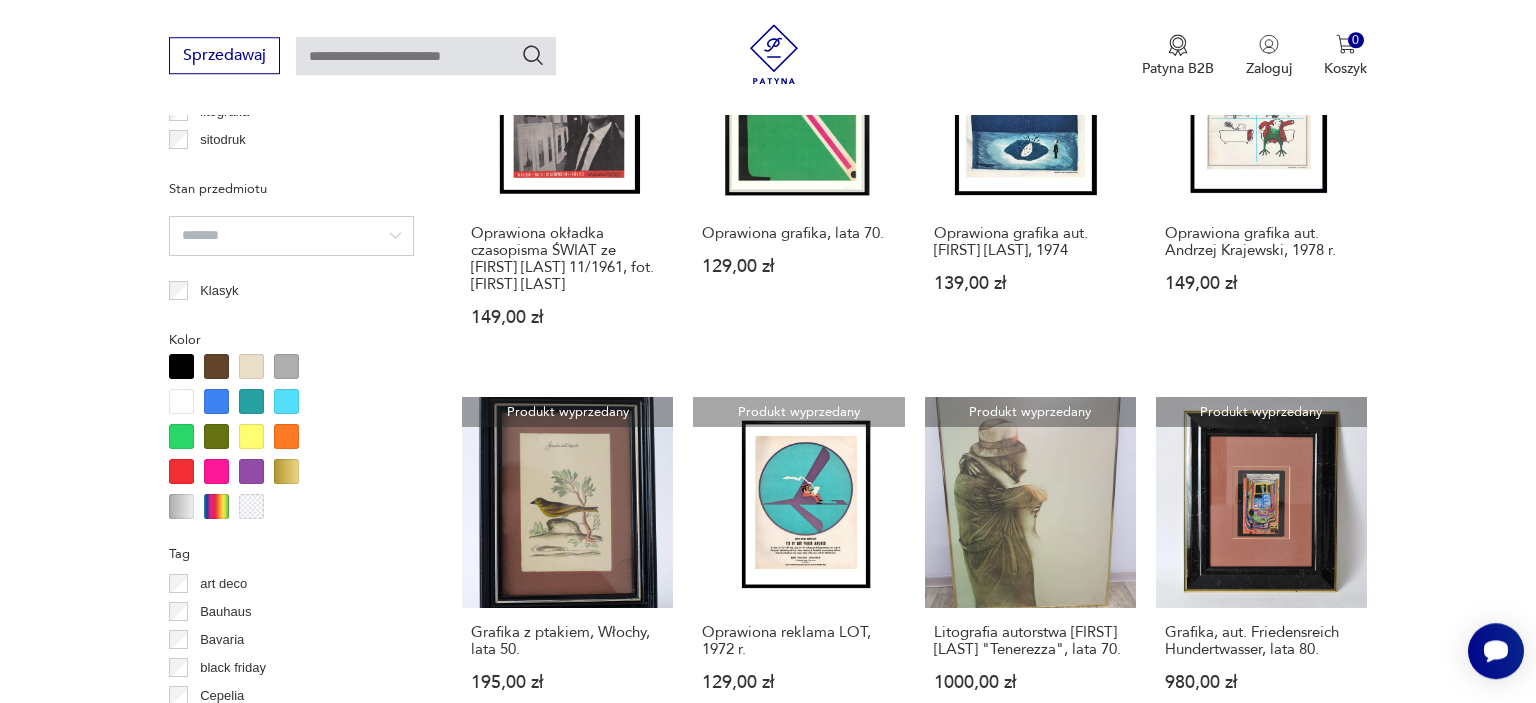 scroll, scrollTop: 1576, scrollLeft: 0, axis: vertical 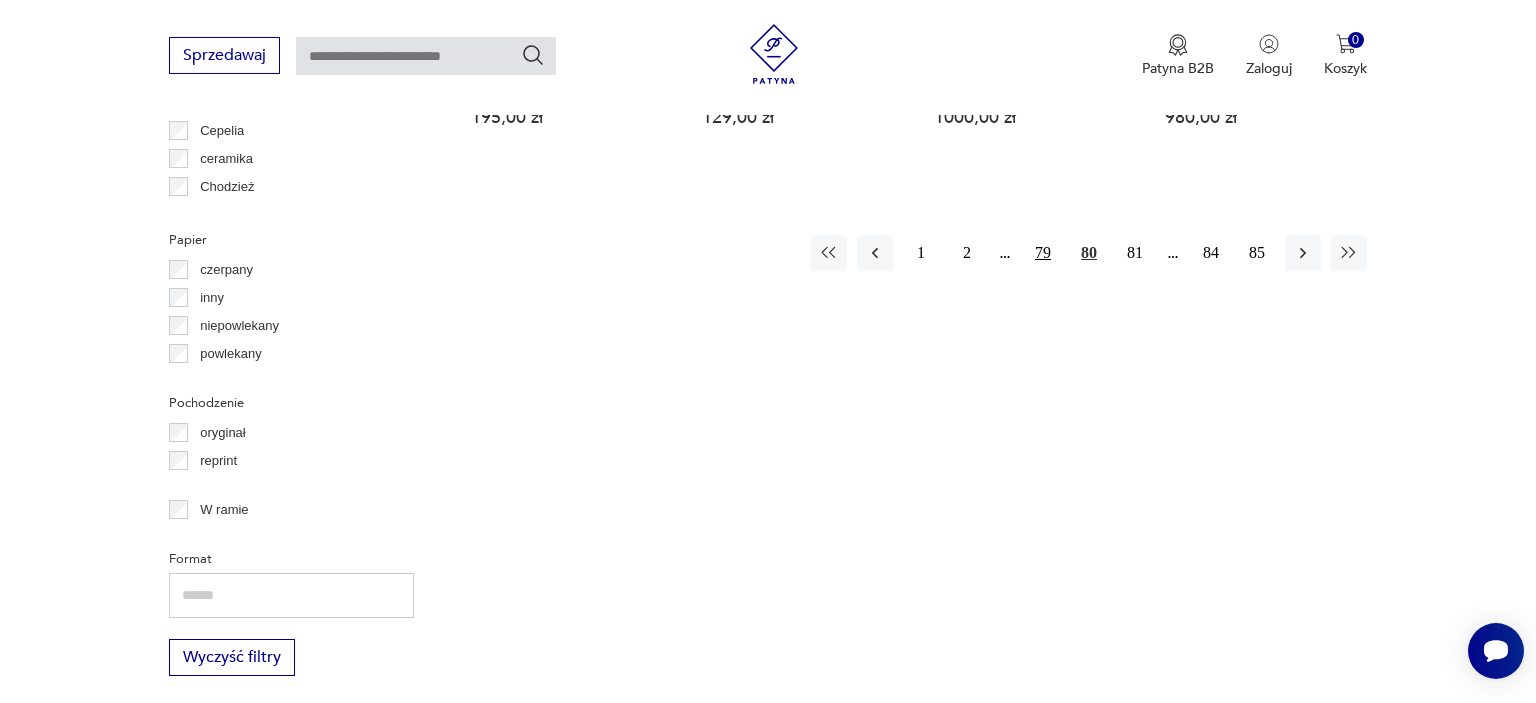 click on "79" at bounding box center (1043, 253) 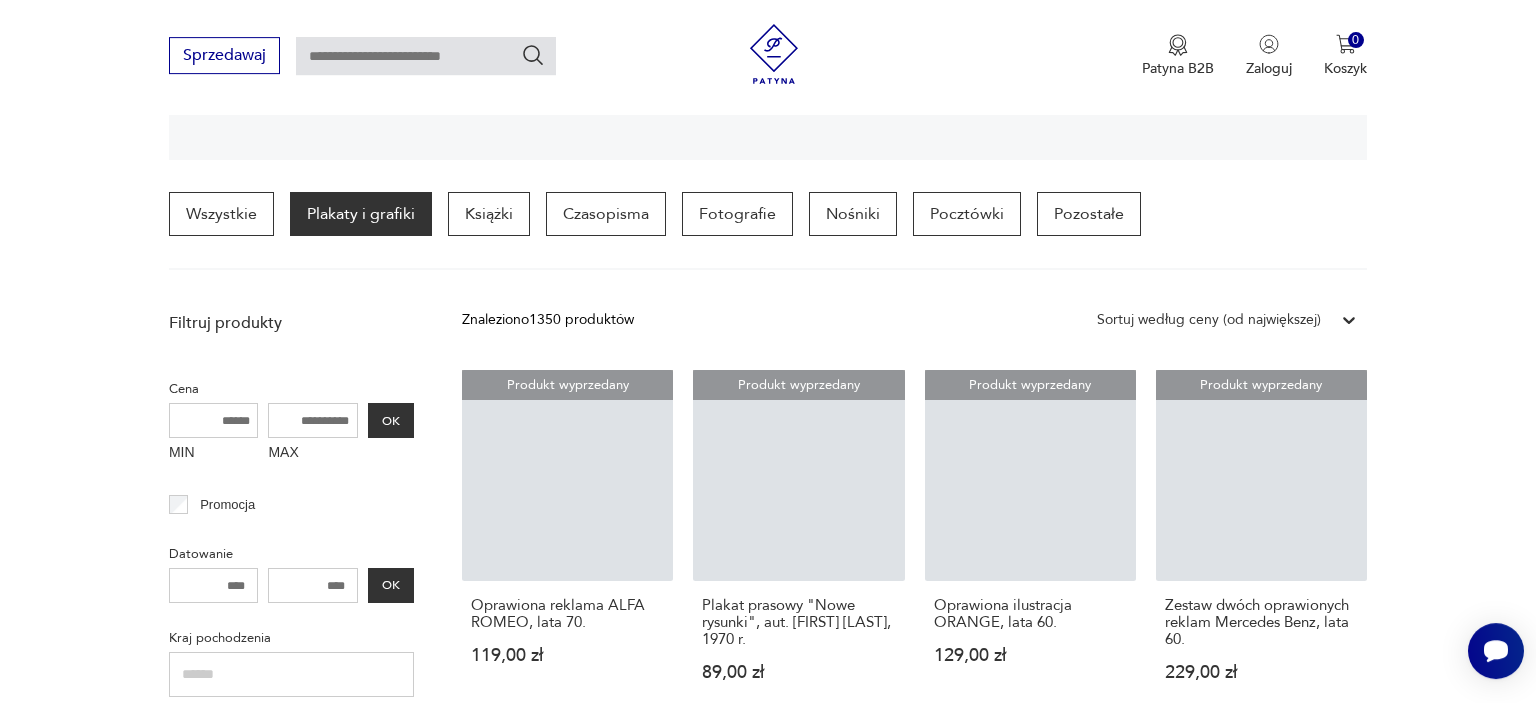 scroll, scrollTop: 469, scrollLeft: 0, axis: vertical 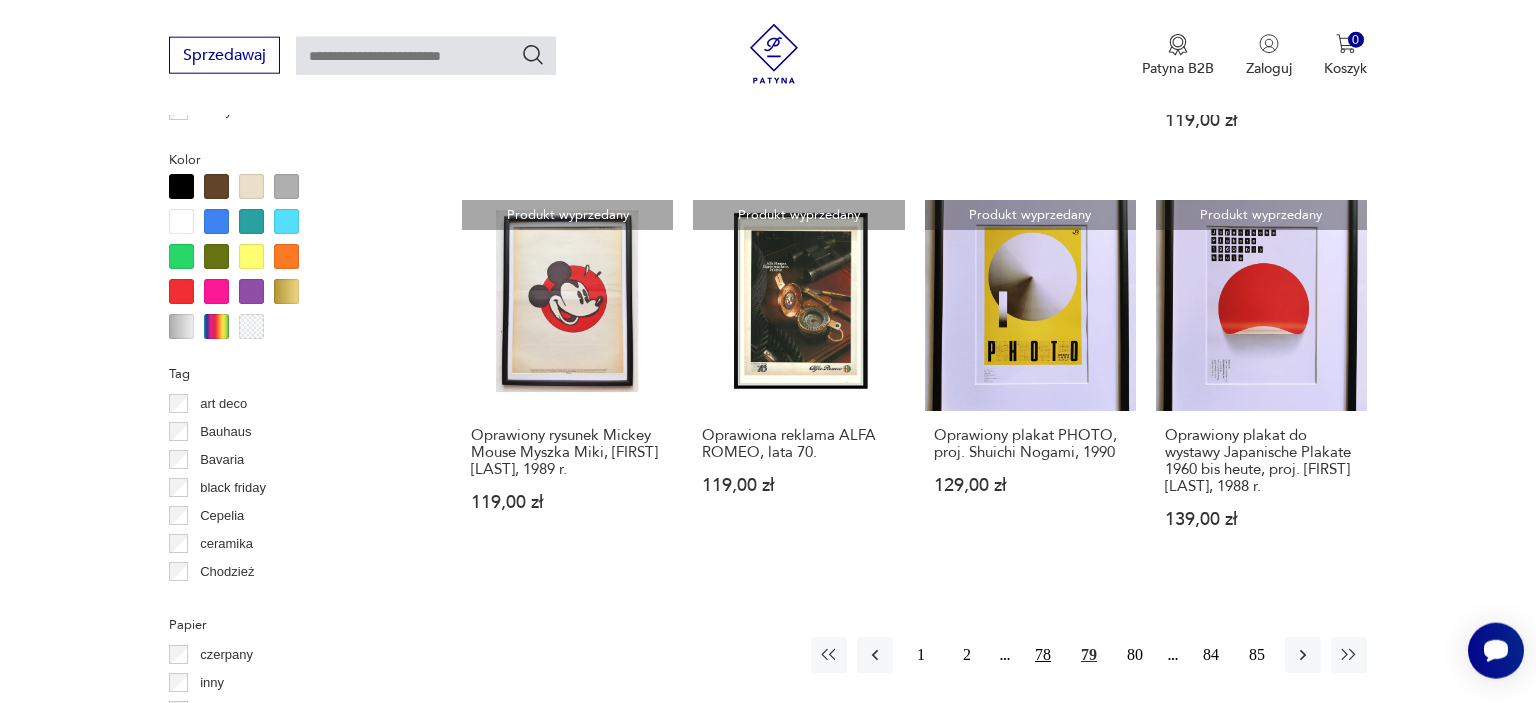 click on "78" at bounding box center (1043, 655) 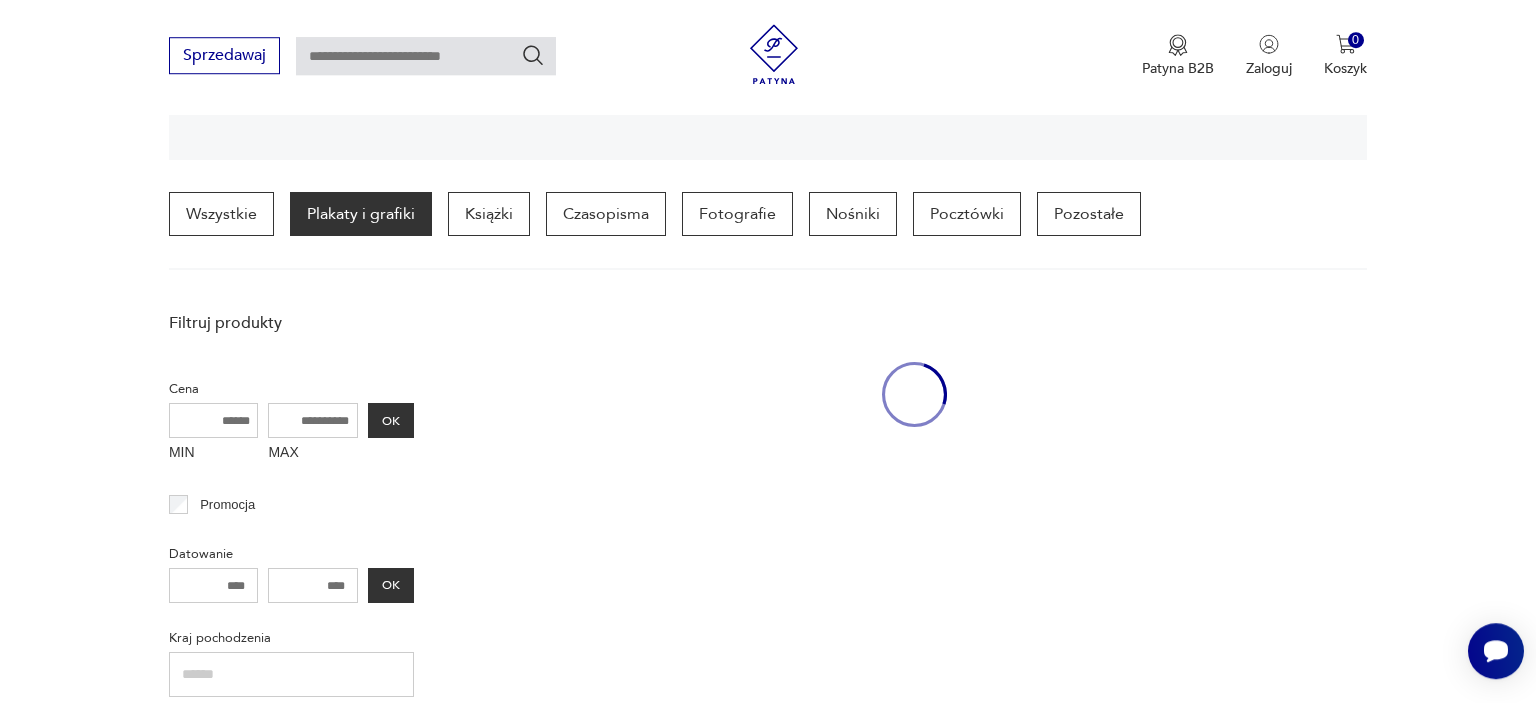 scroll, scrollTop: 469, scrollLeft: 0, axis: vertical 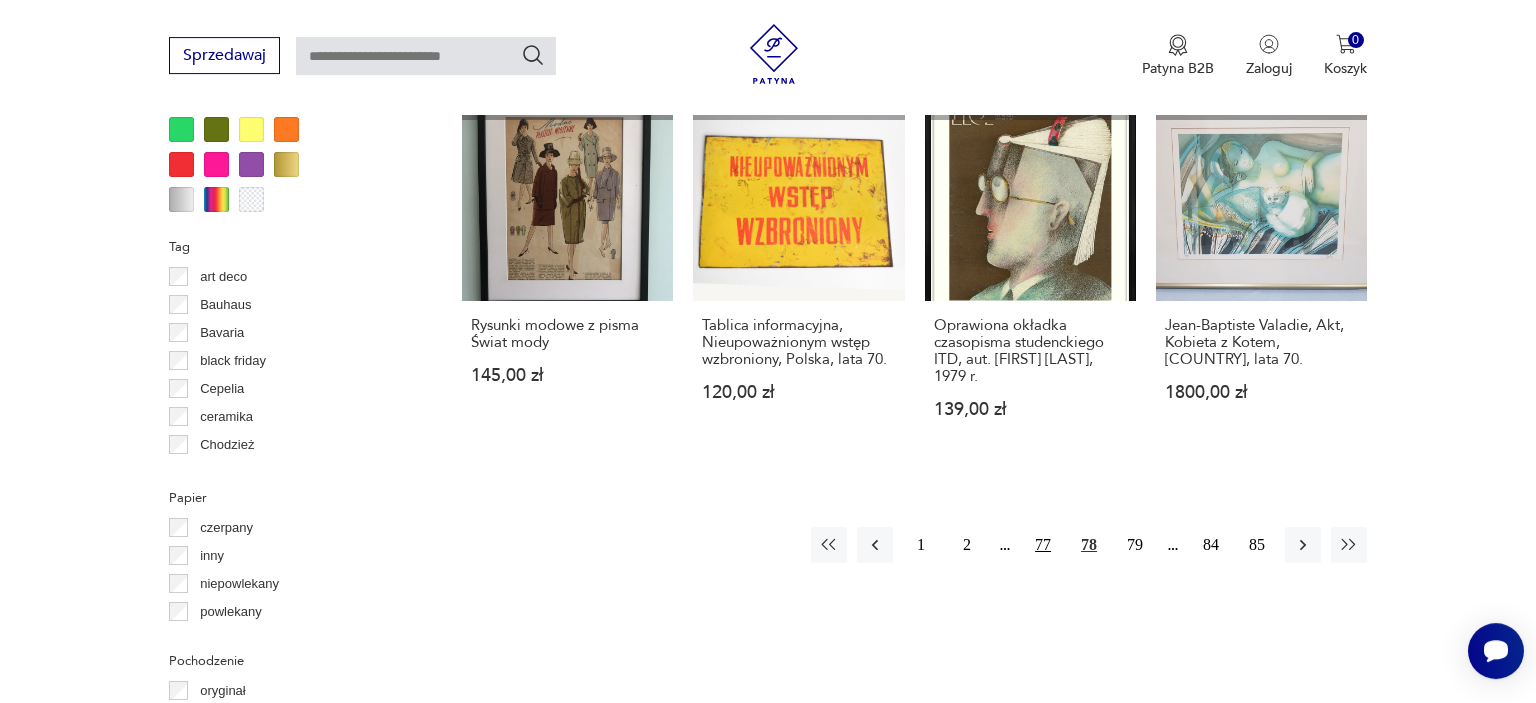 click on "77" at bounding box center (1043, 545) 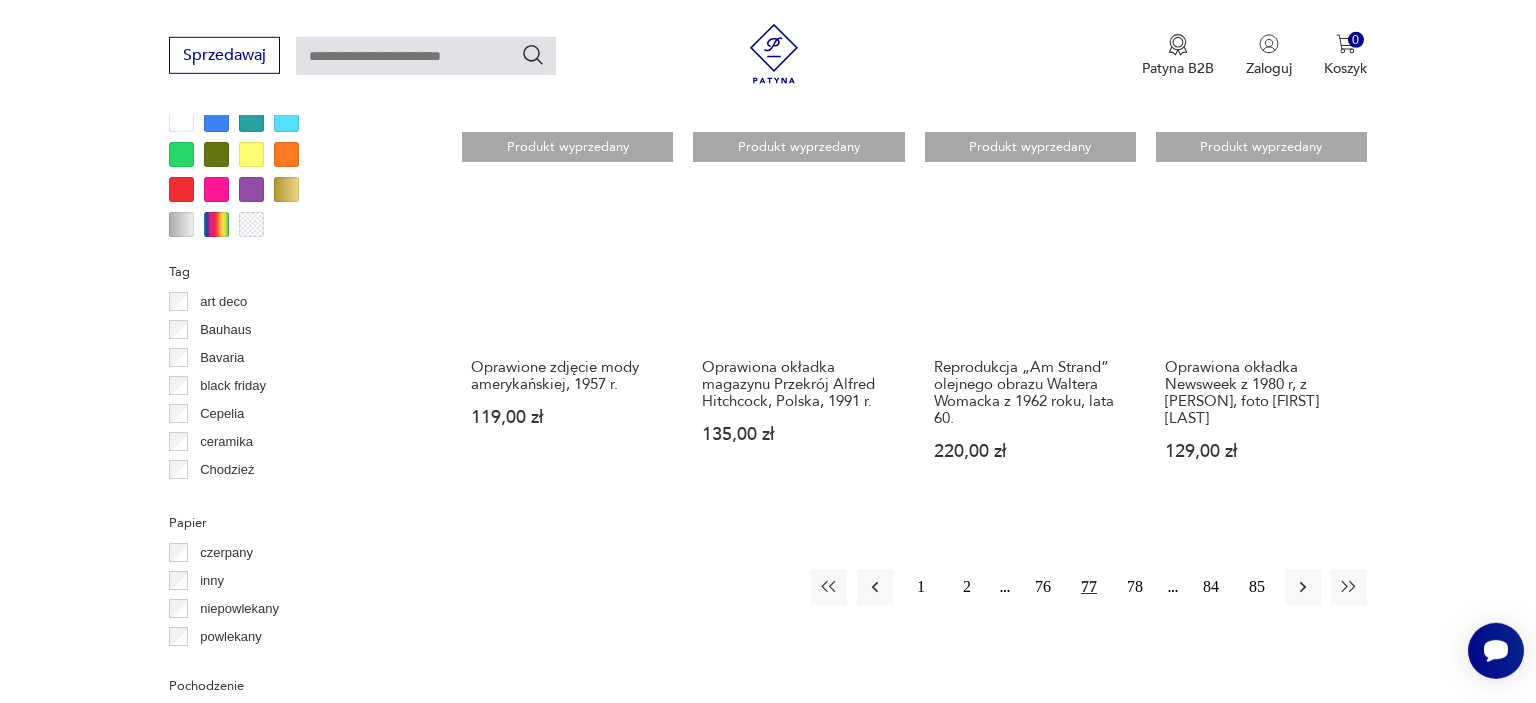 scroll, scrollTop: 1906, scrollLeft: 0, axis: vertical 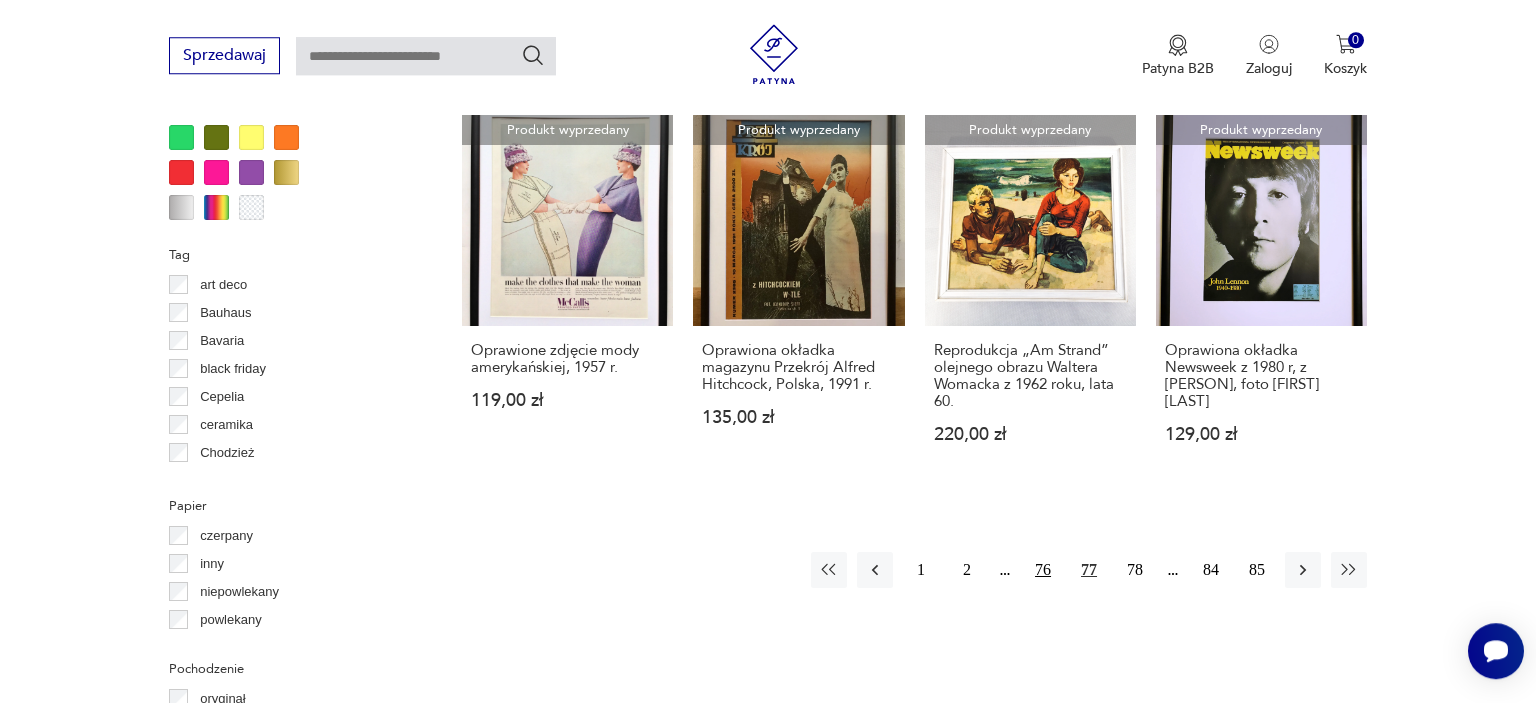 click on "76" at bounding box center (1043, 570) 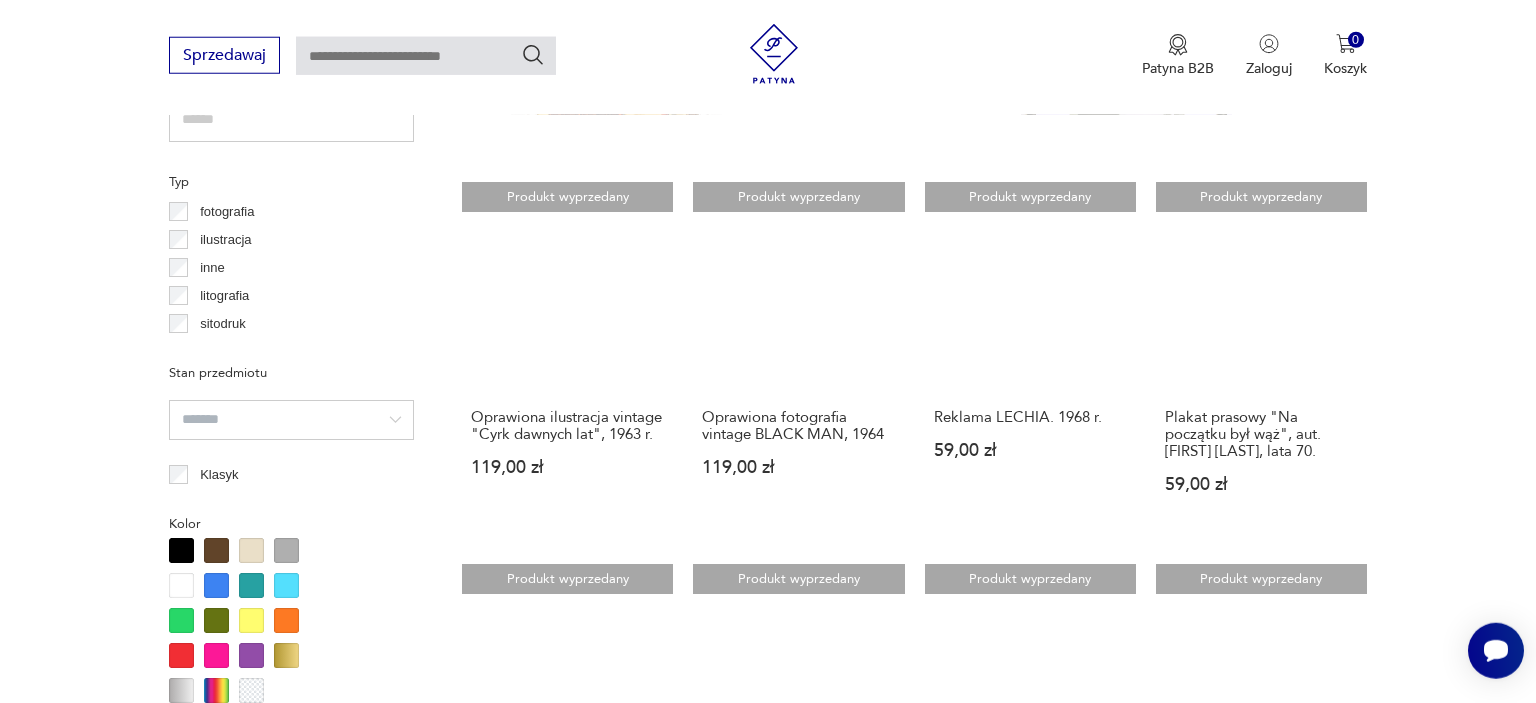 scroll, scrollTop: 1419, scrollLeft: 0, axis: vertical 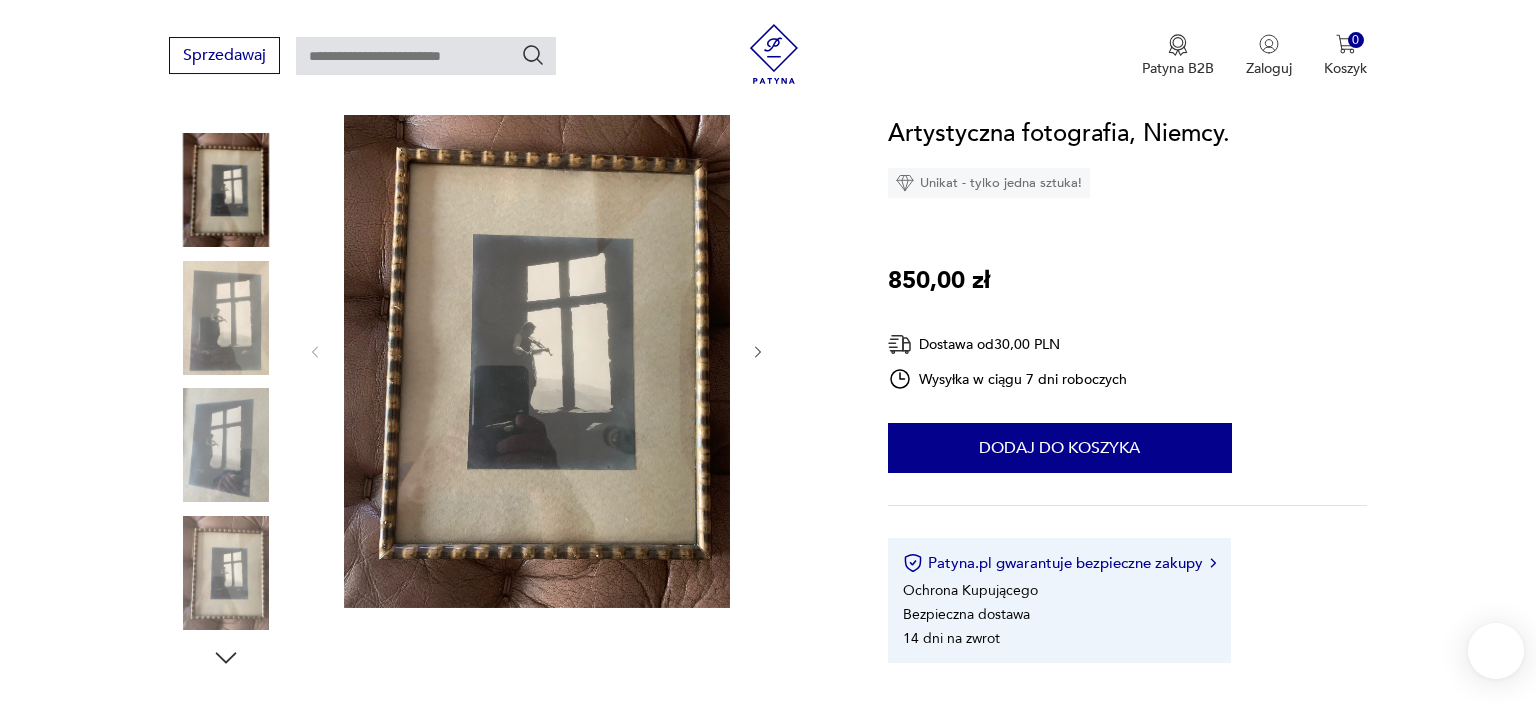 drag, startPoint x: 1535, startPoint y: 57, endPoint x: 1535, endPoint y: 98, distance: 41 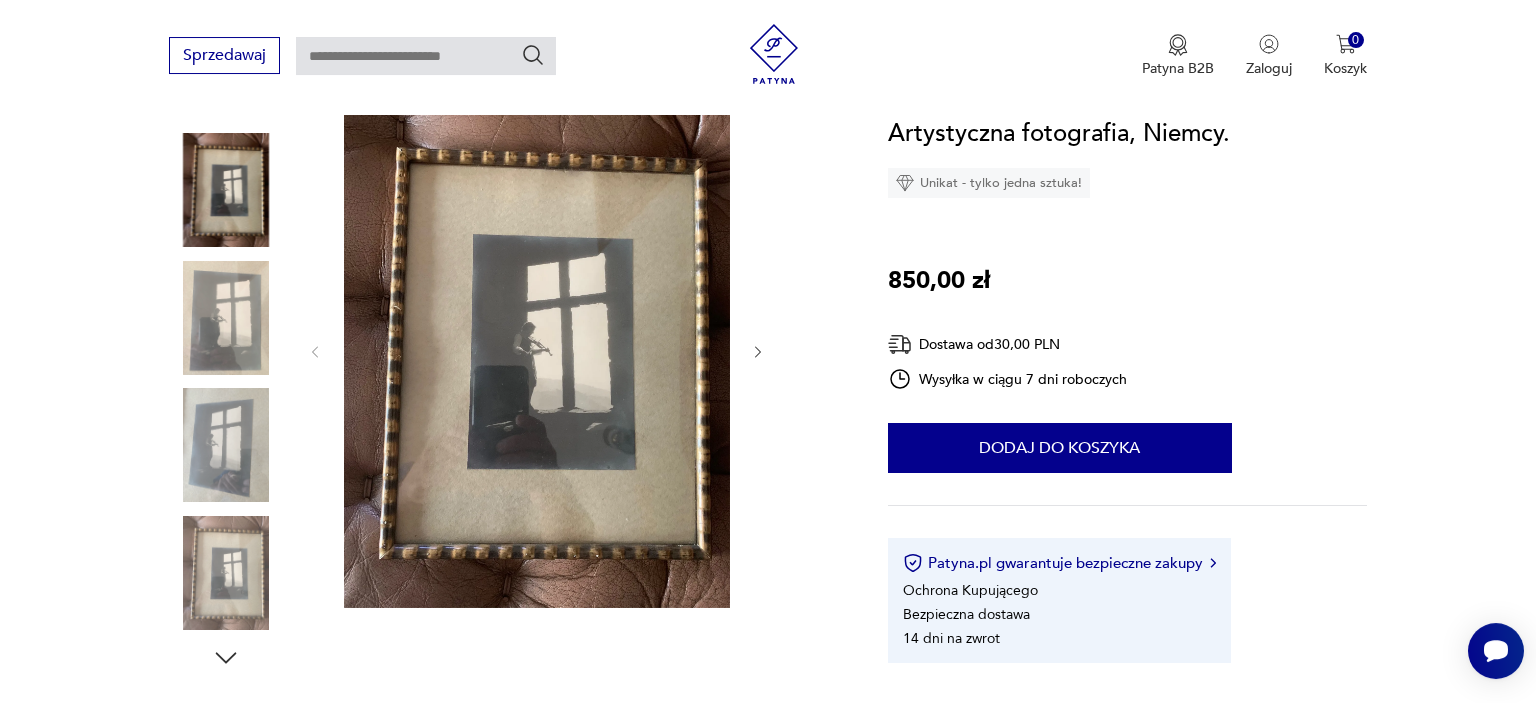 scroll, scrollTop: 0, scrollLeft: 0, axis: both 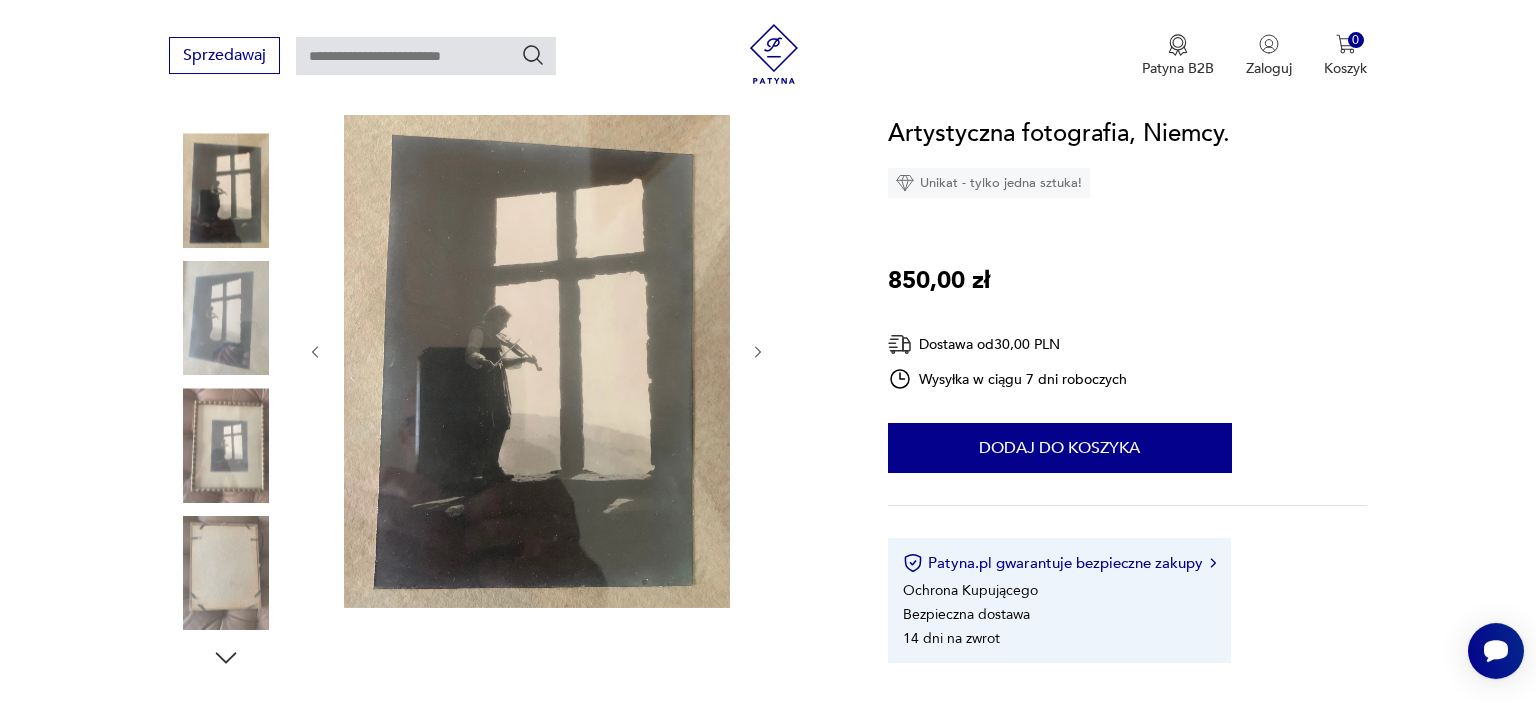 click at bounding box center [226, 318] 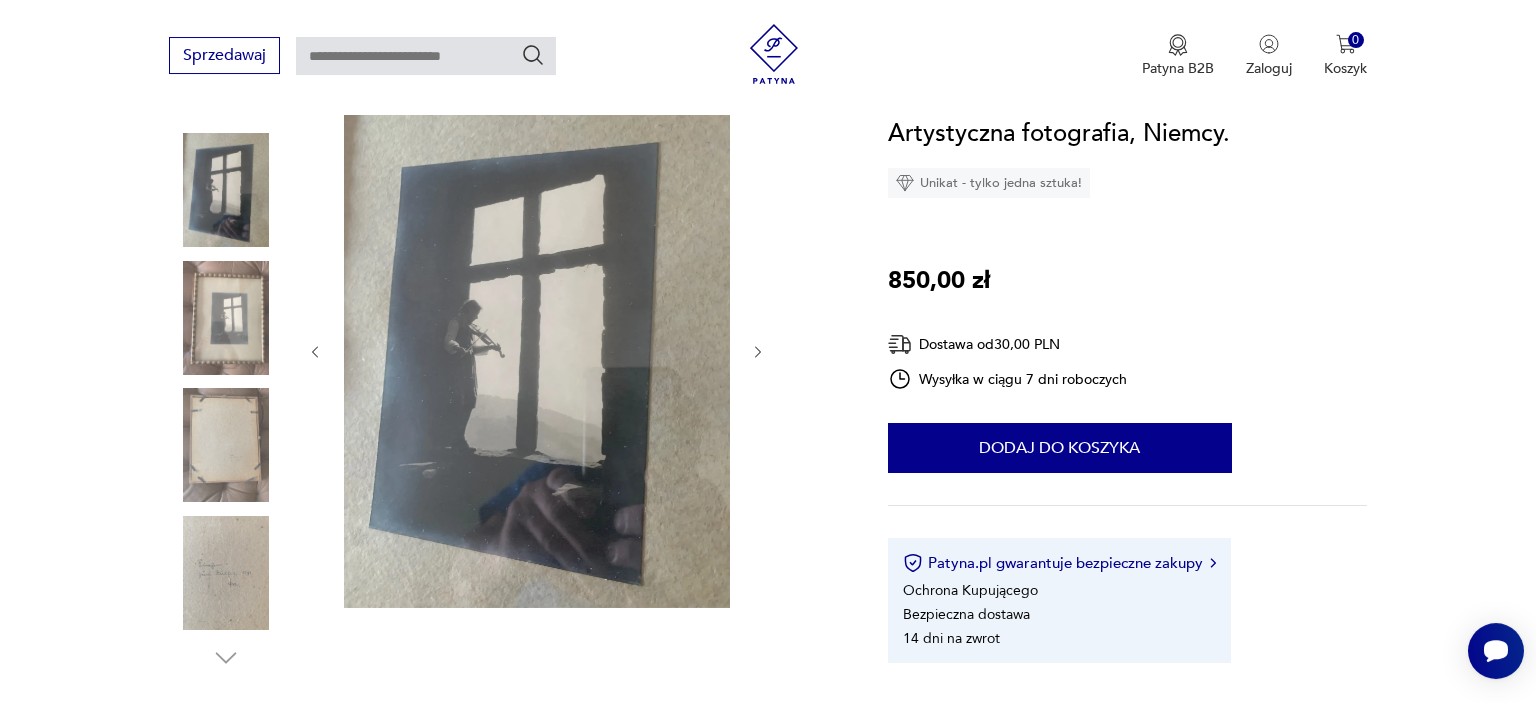 click at bounding box center (226, 318) 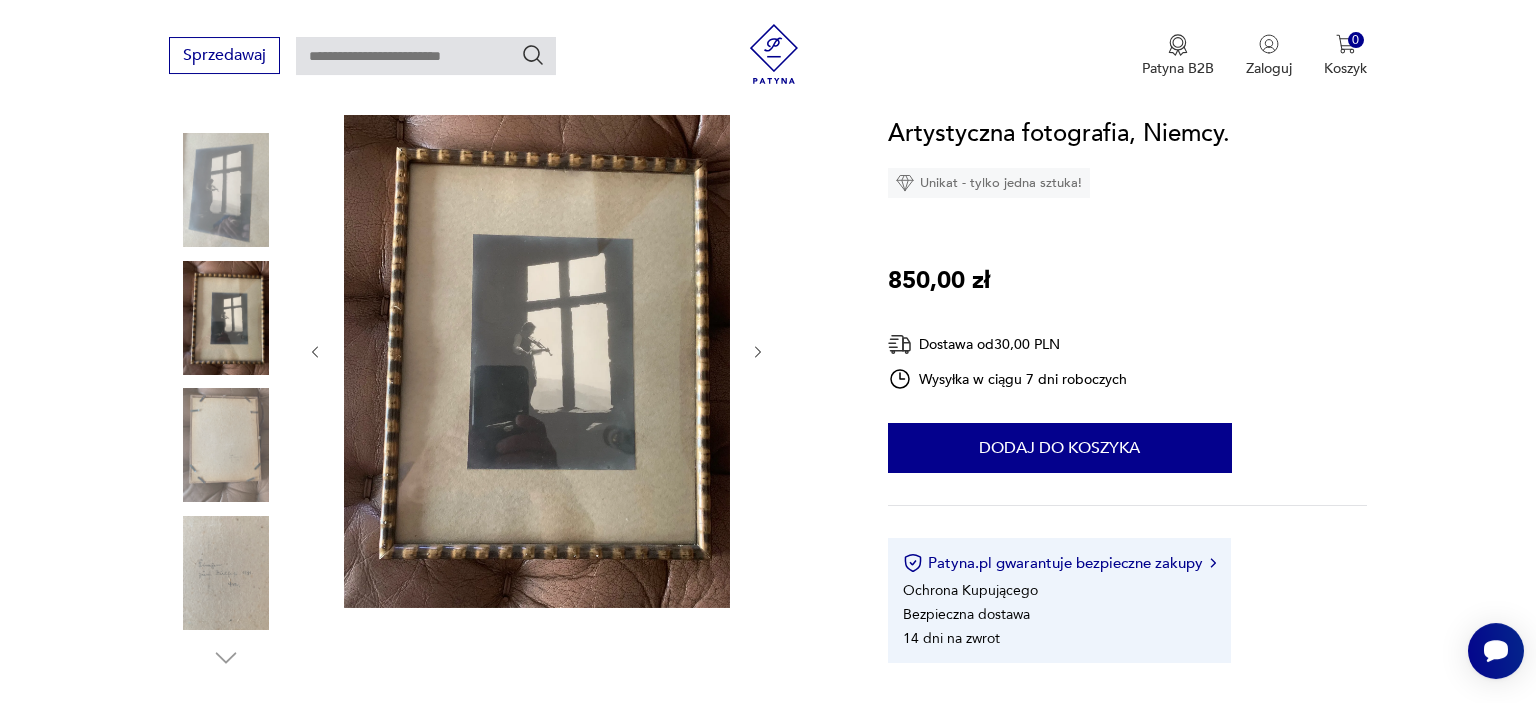 click at bounding box center [226, 573] 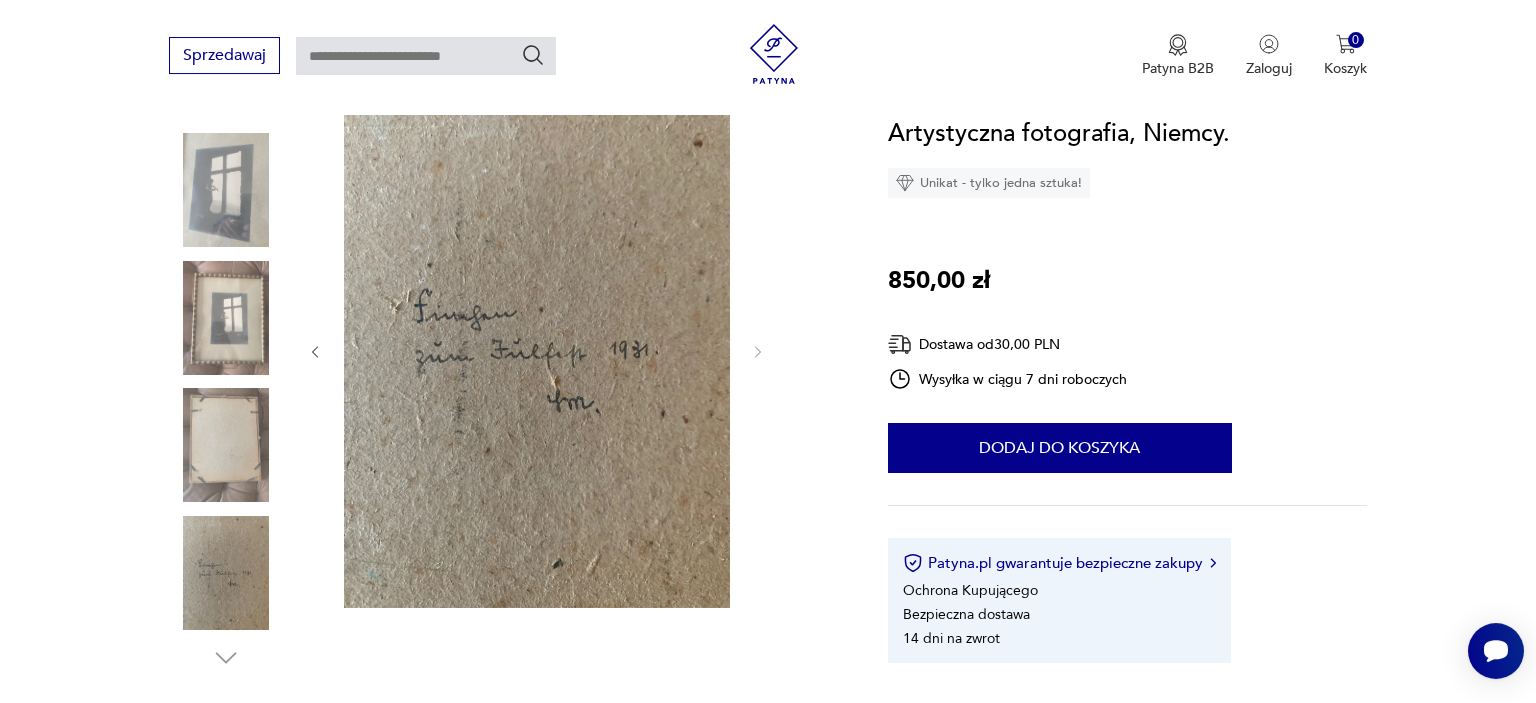 click at bounding box center [226, 445] 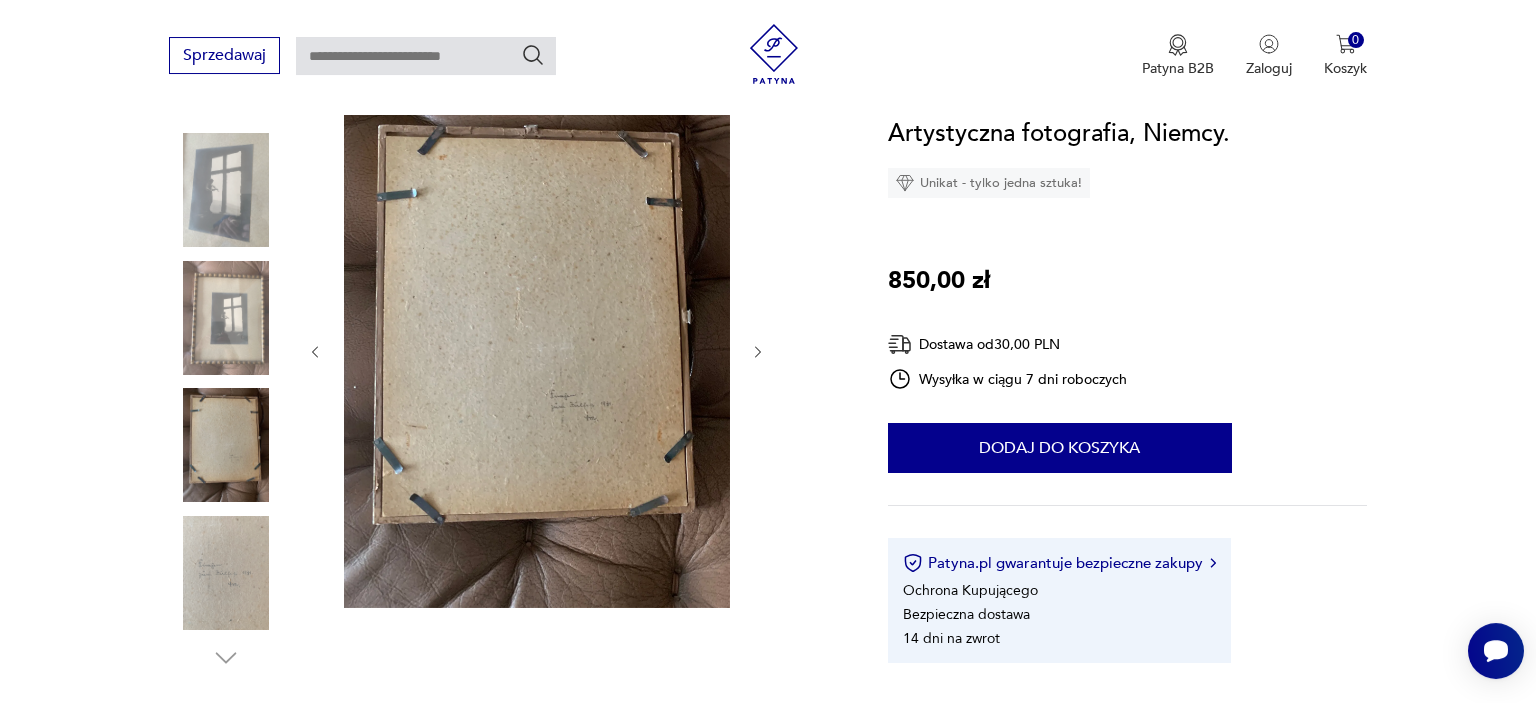 scroll, scrollTop: 790, scrollLeft: 0, axis: vertical 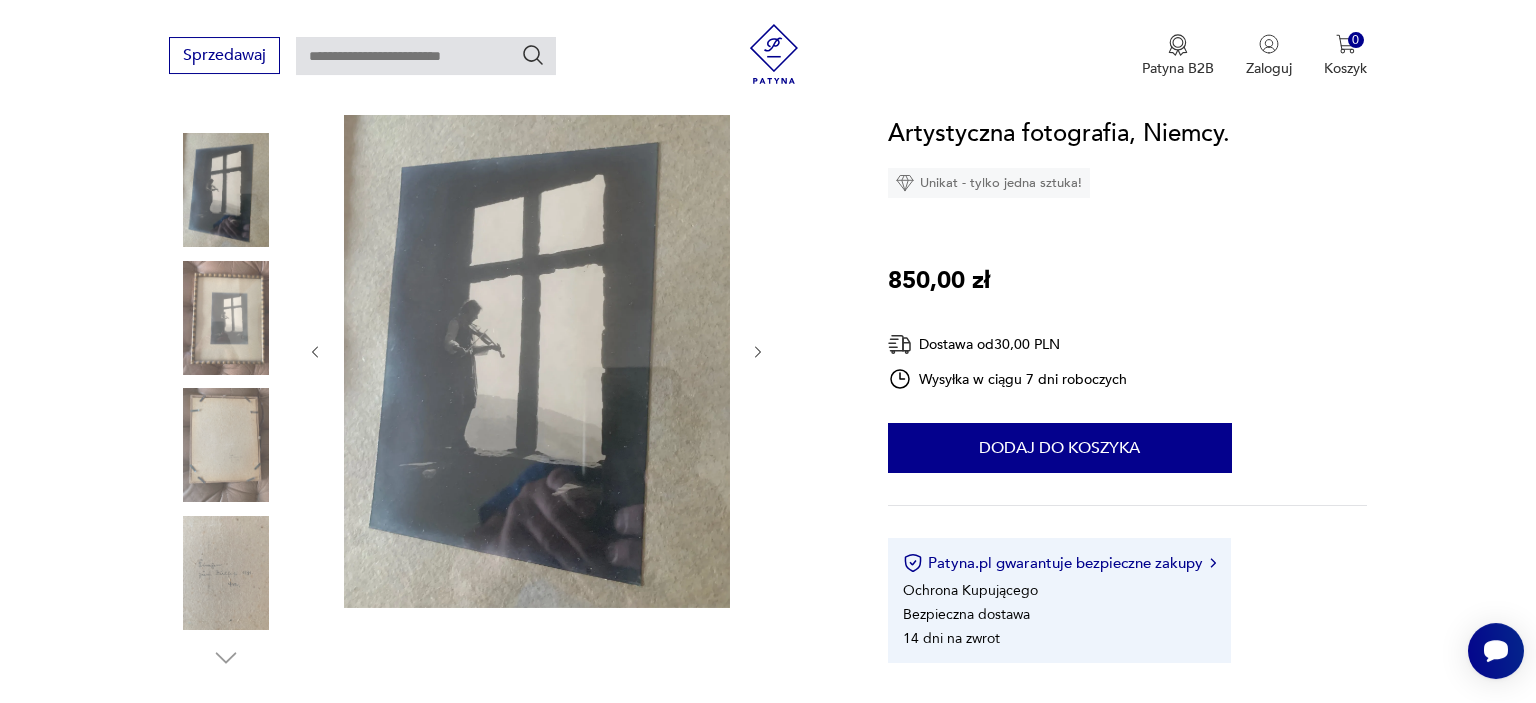 click at bounding box center (226, 318) 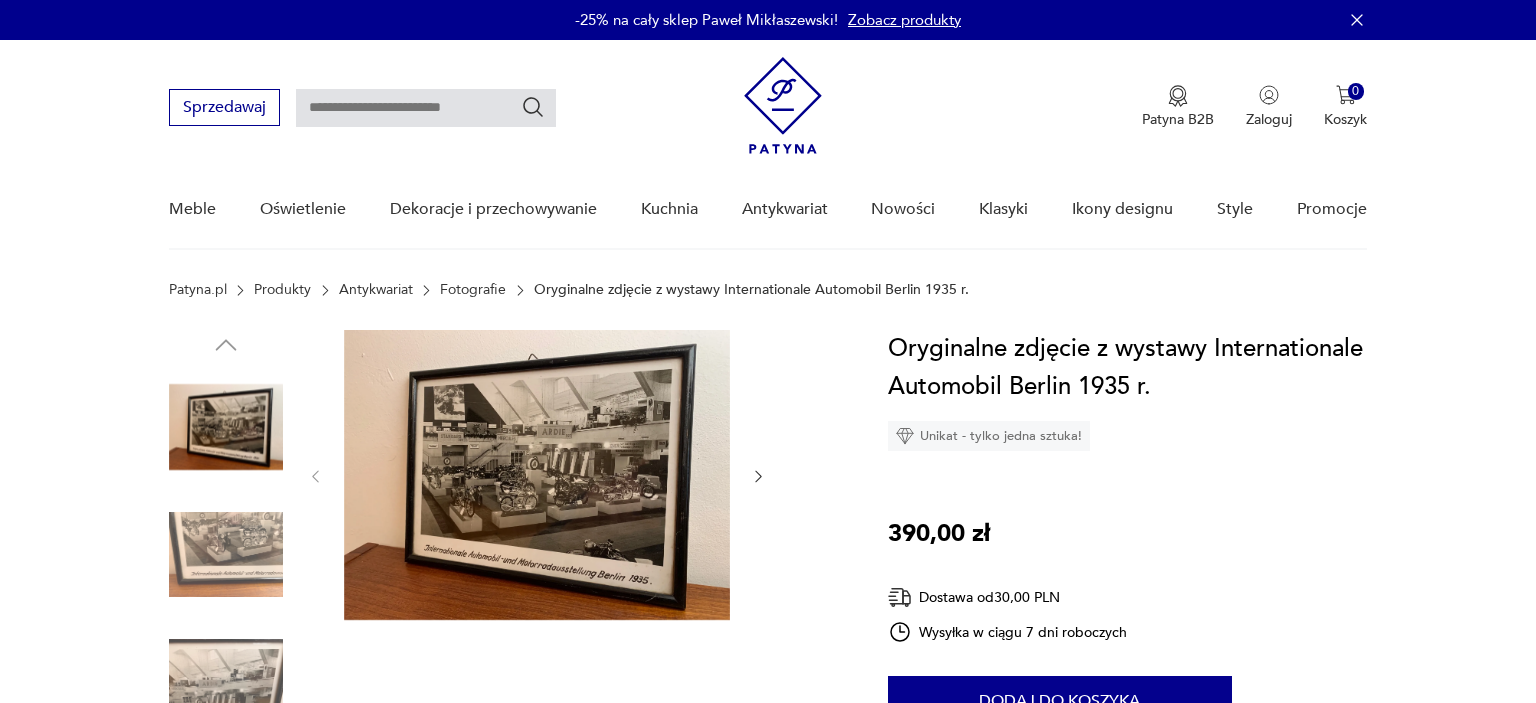 scroll, scrollTop: 0, scrollLeft: 0, axis: both 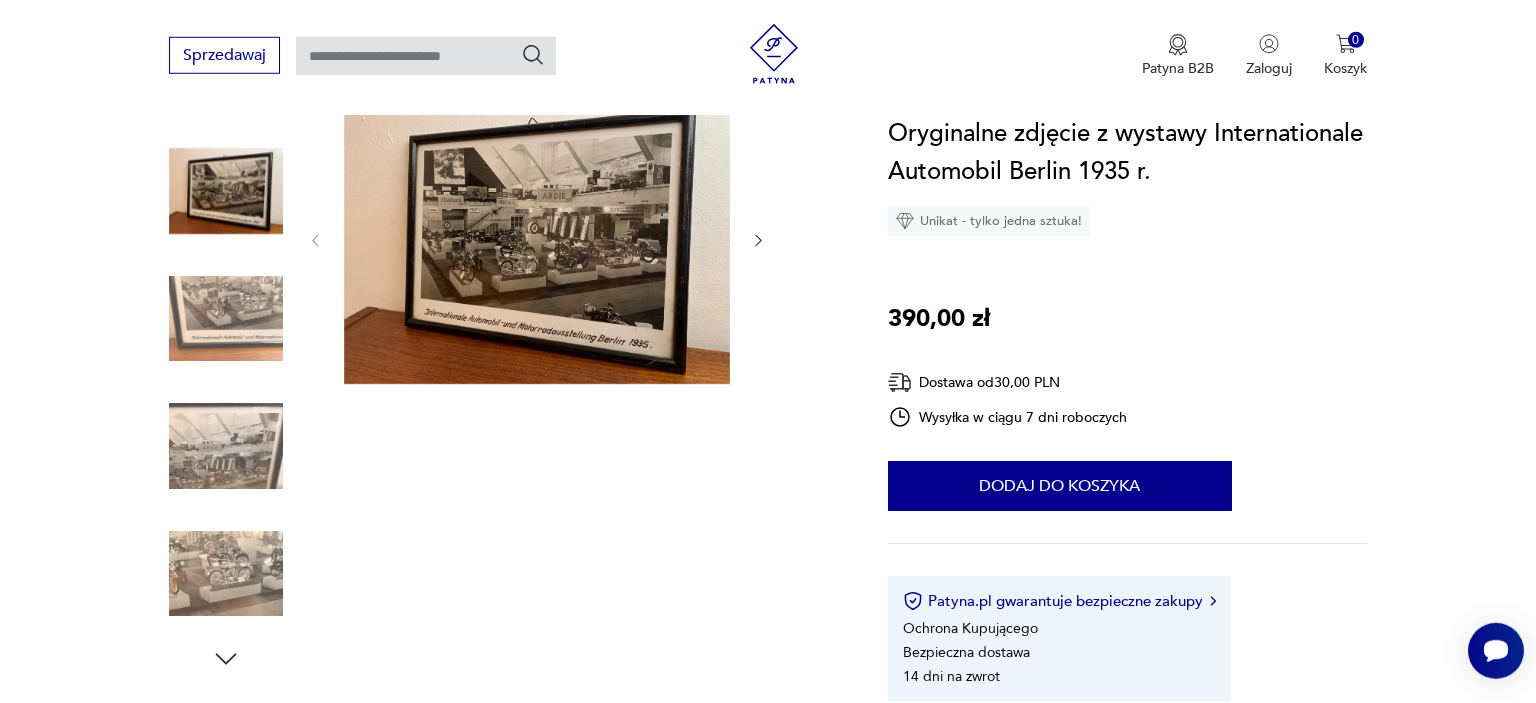 click at bounding box center (226, 319) 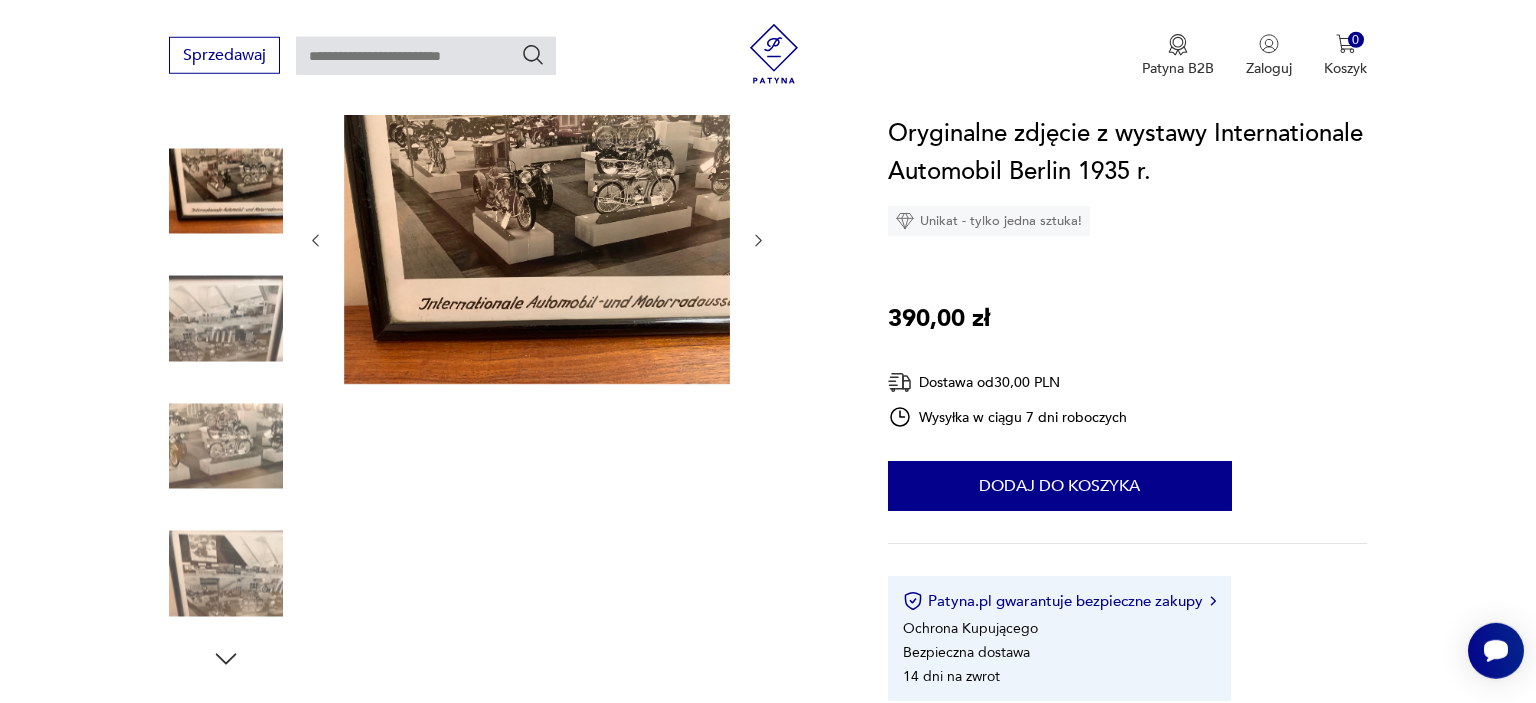 click at bounding box center [226, 319] 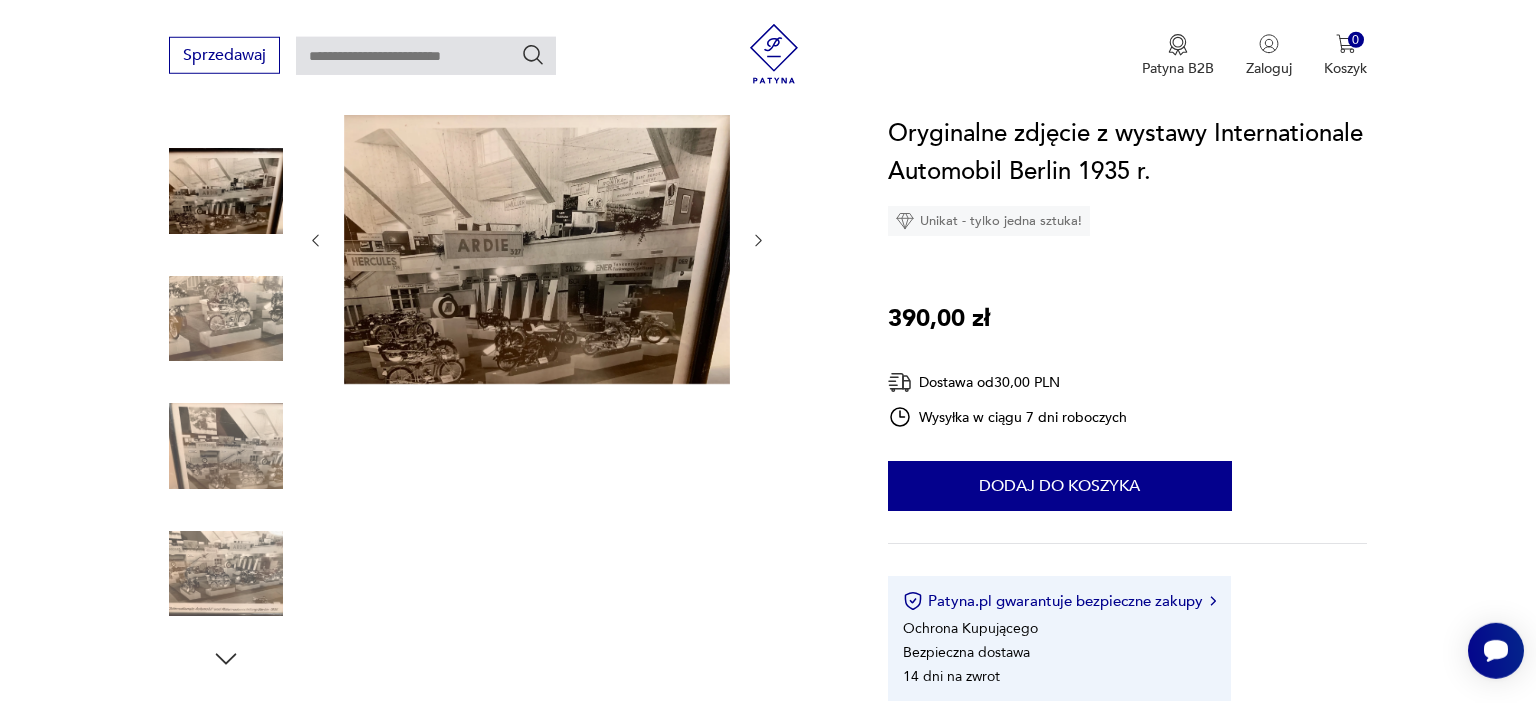click at bounding box center [226, 319] 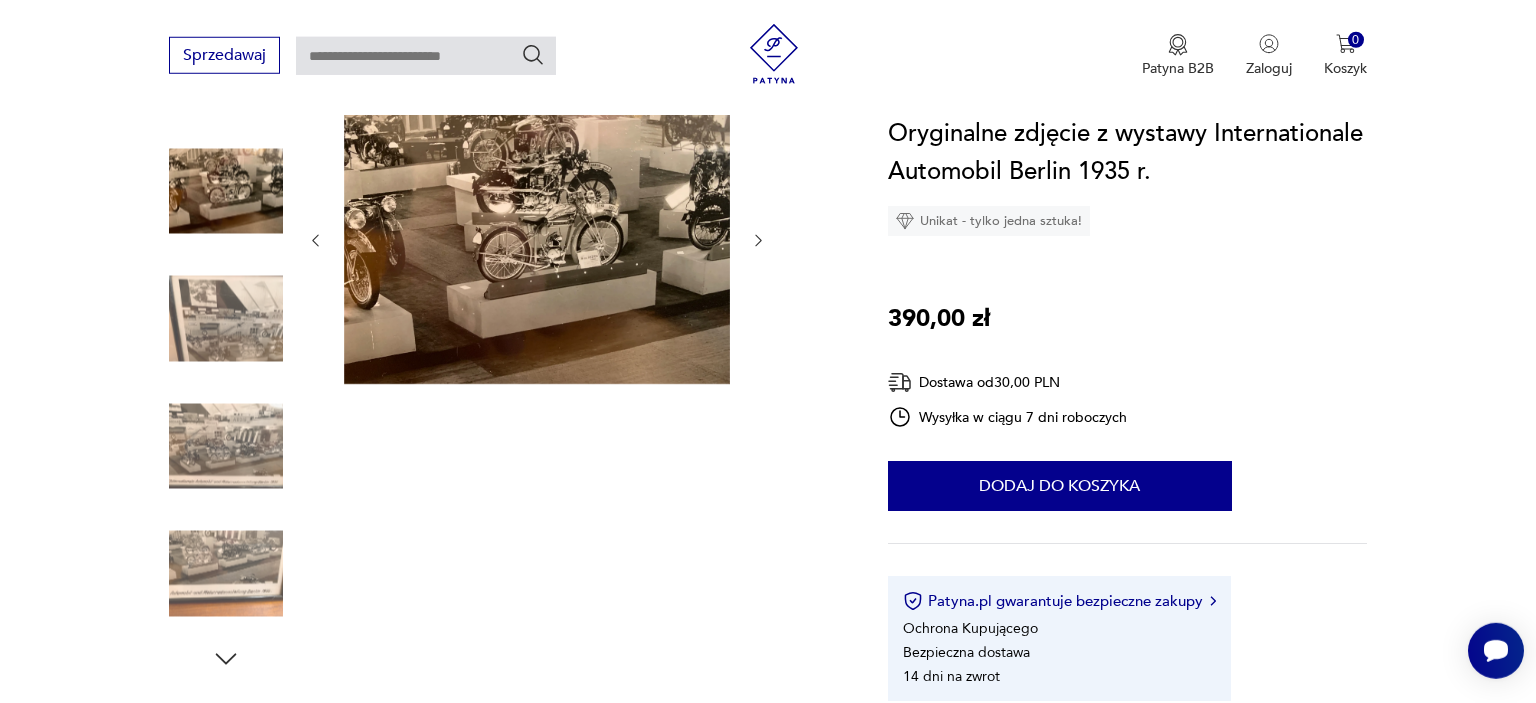 click at bounding box center [226, 319] 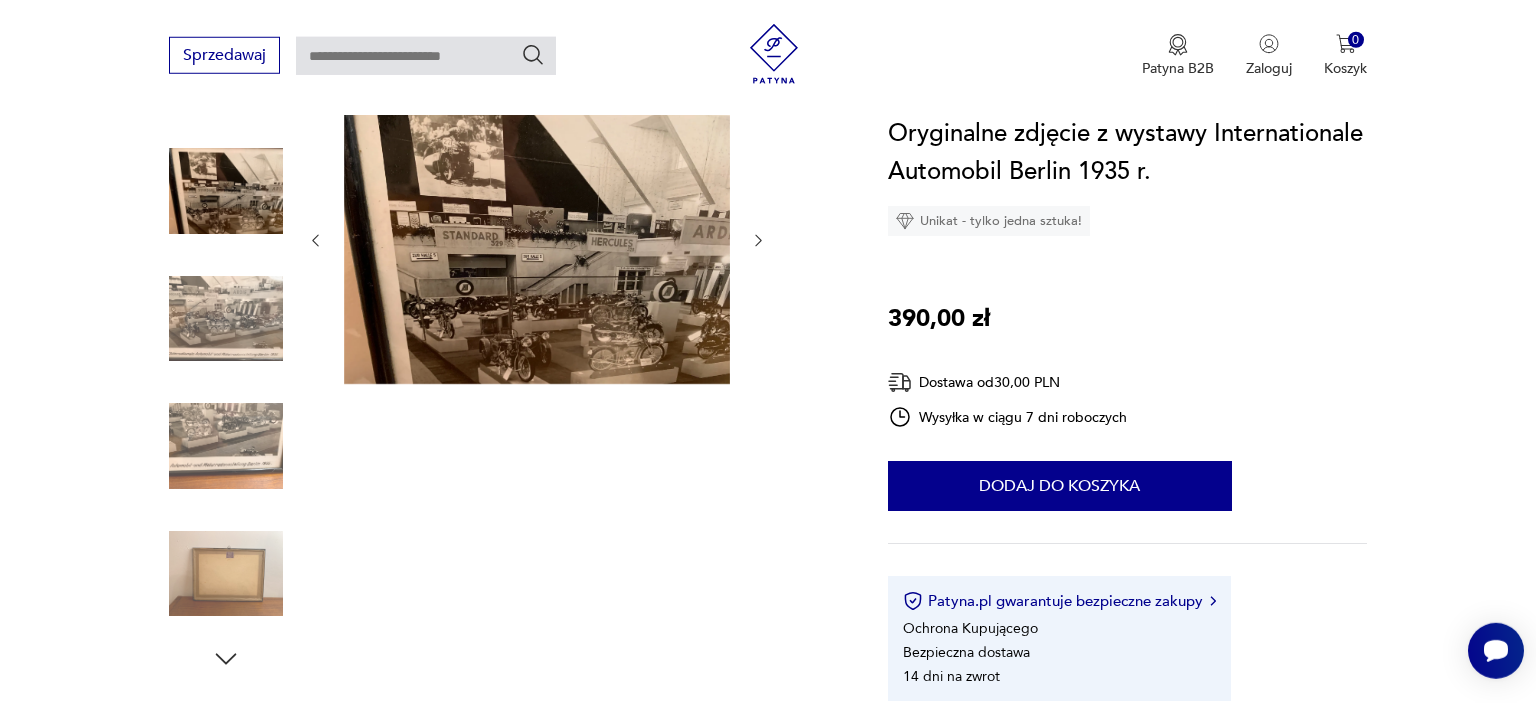 click at bounding box center (226, 319) 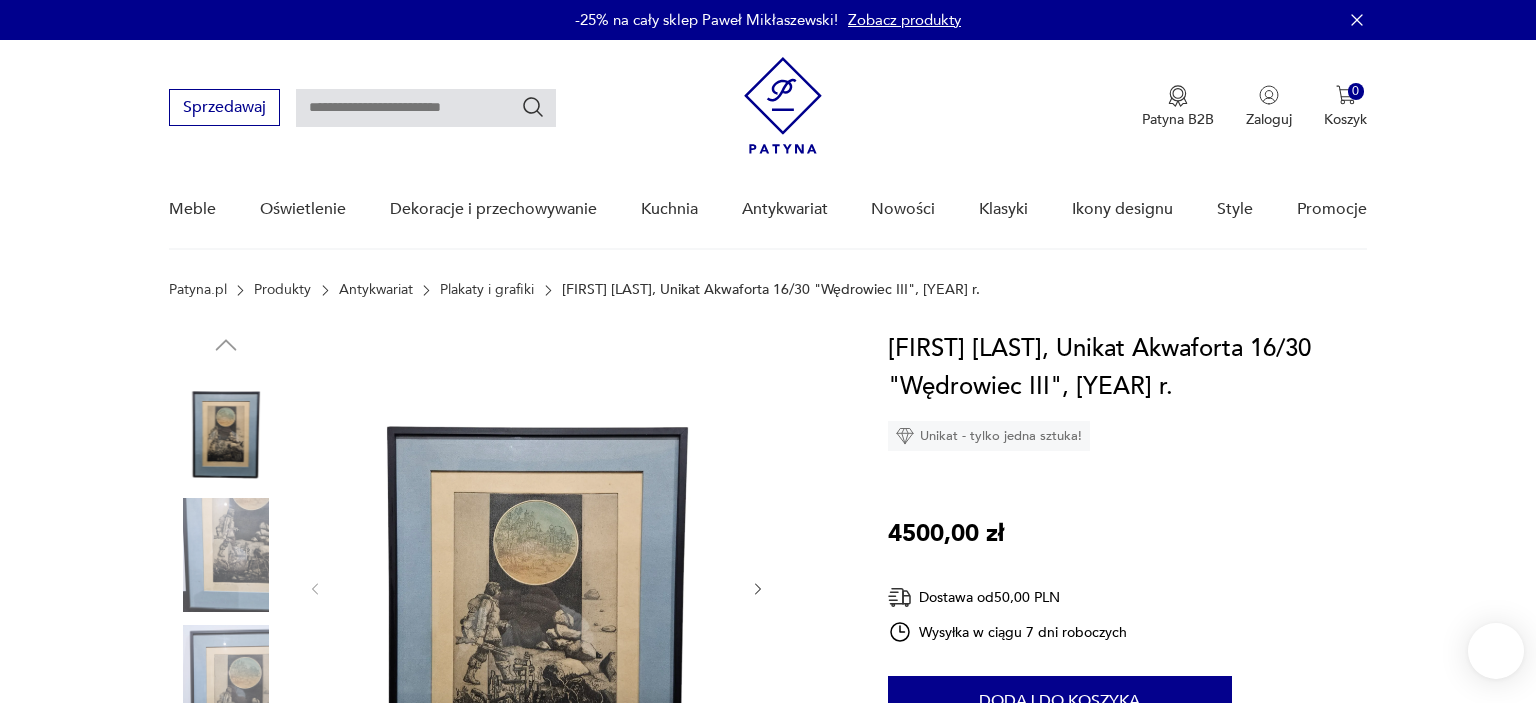 scroll, scrollTop: 0, scrollLeft: 0, axis: both 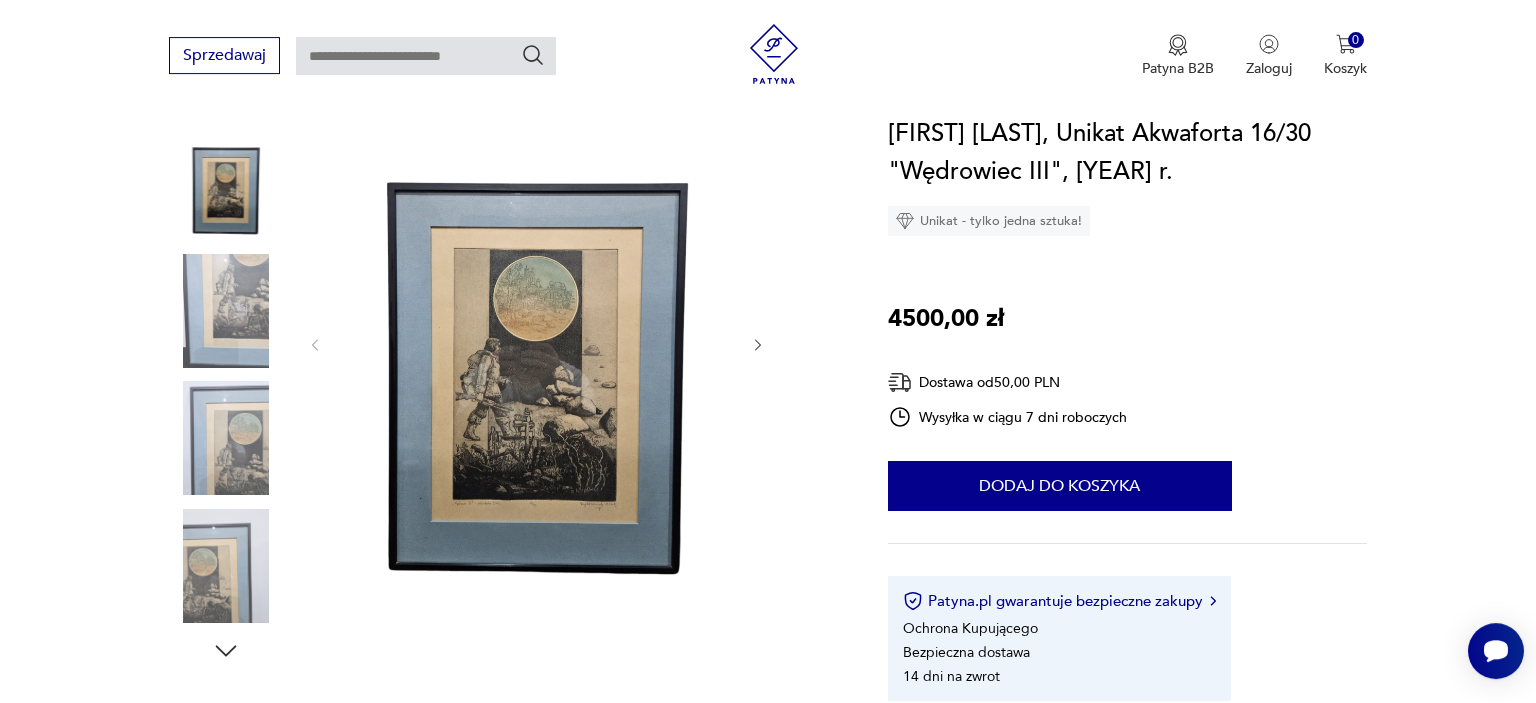 click at bounding box center (226, 311) 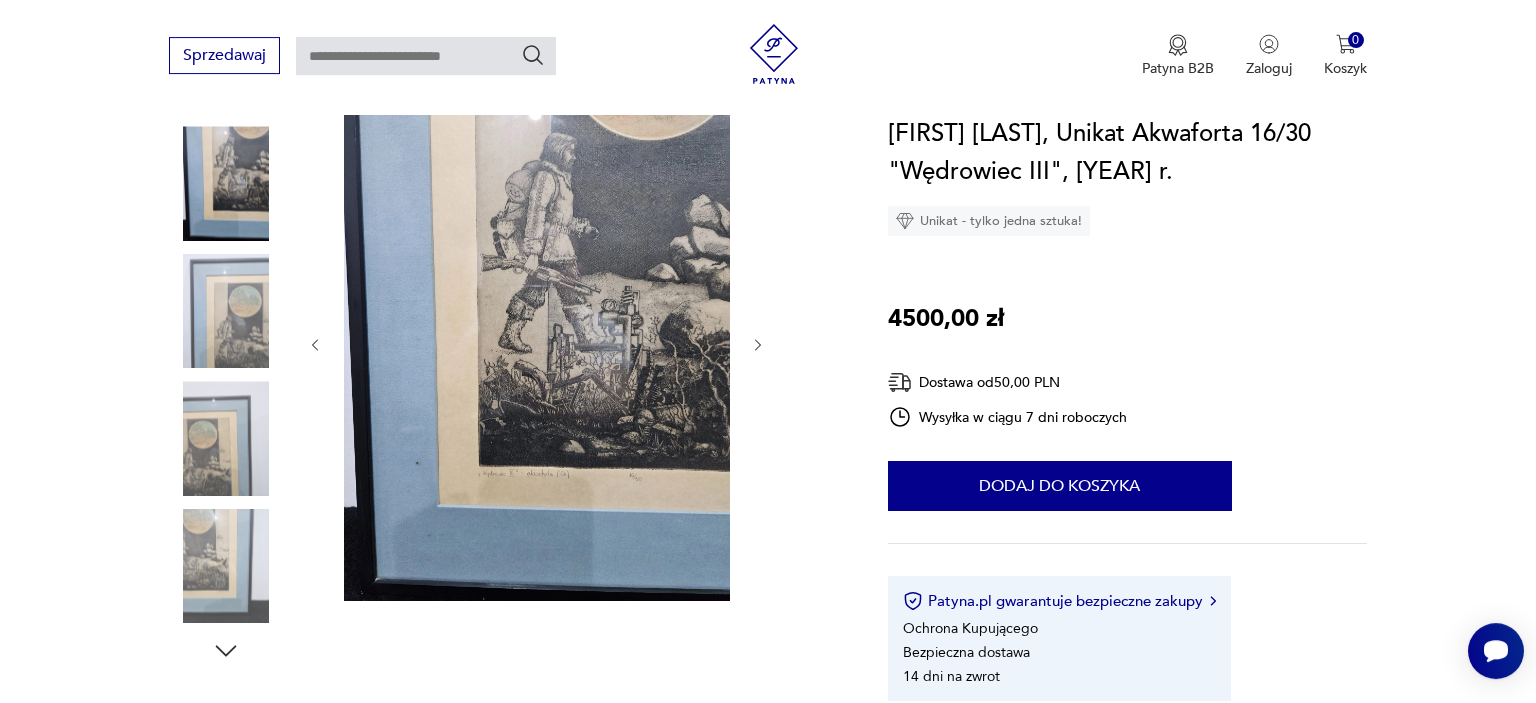 click at bounding box center [226, 311] 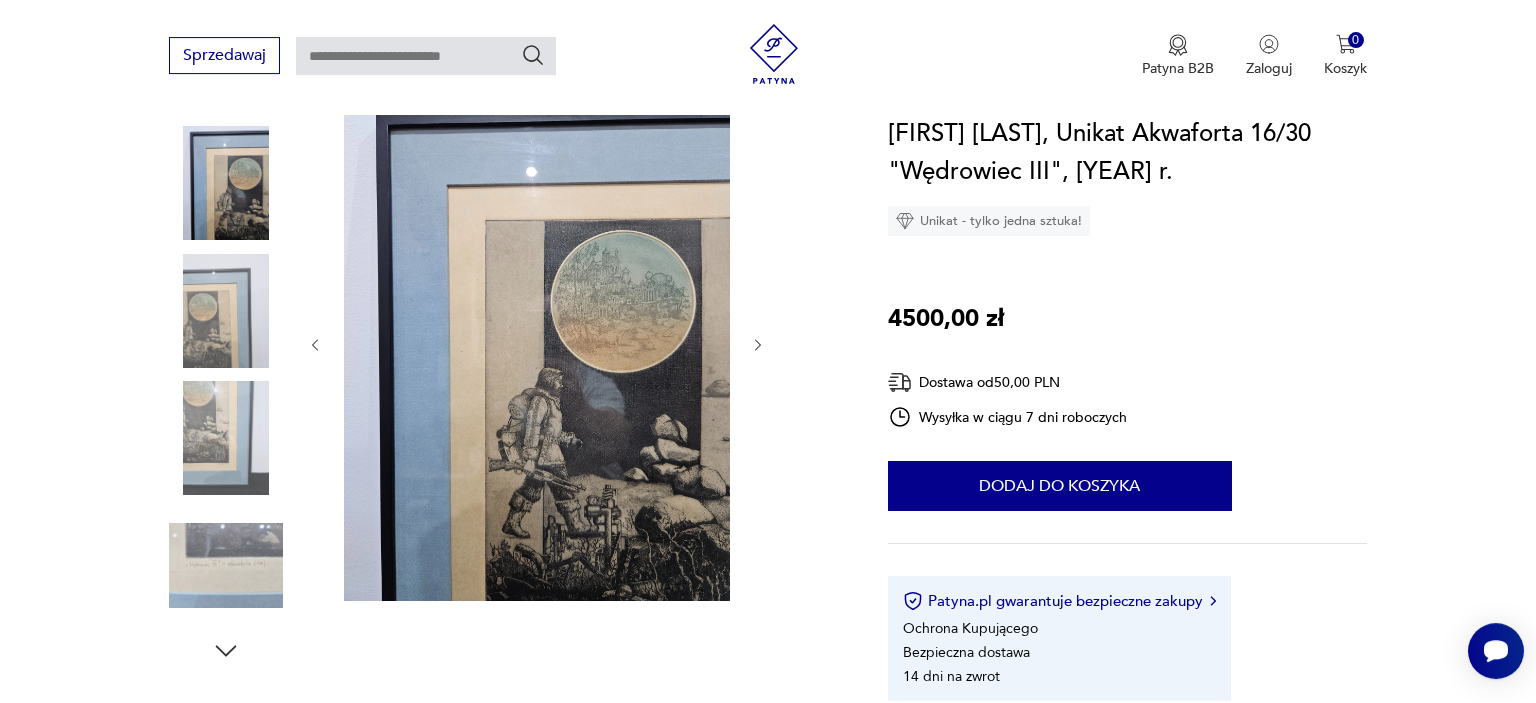 click at bounding box center [226, 311] 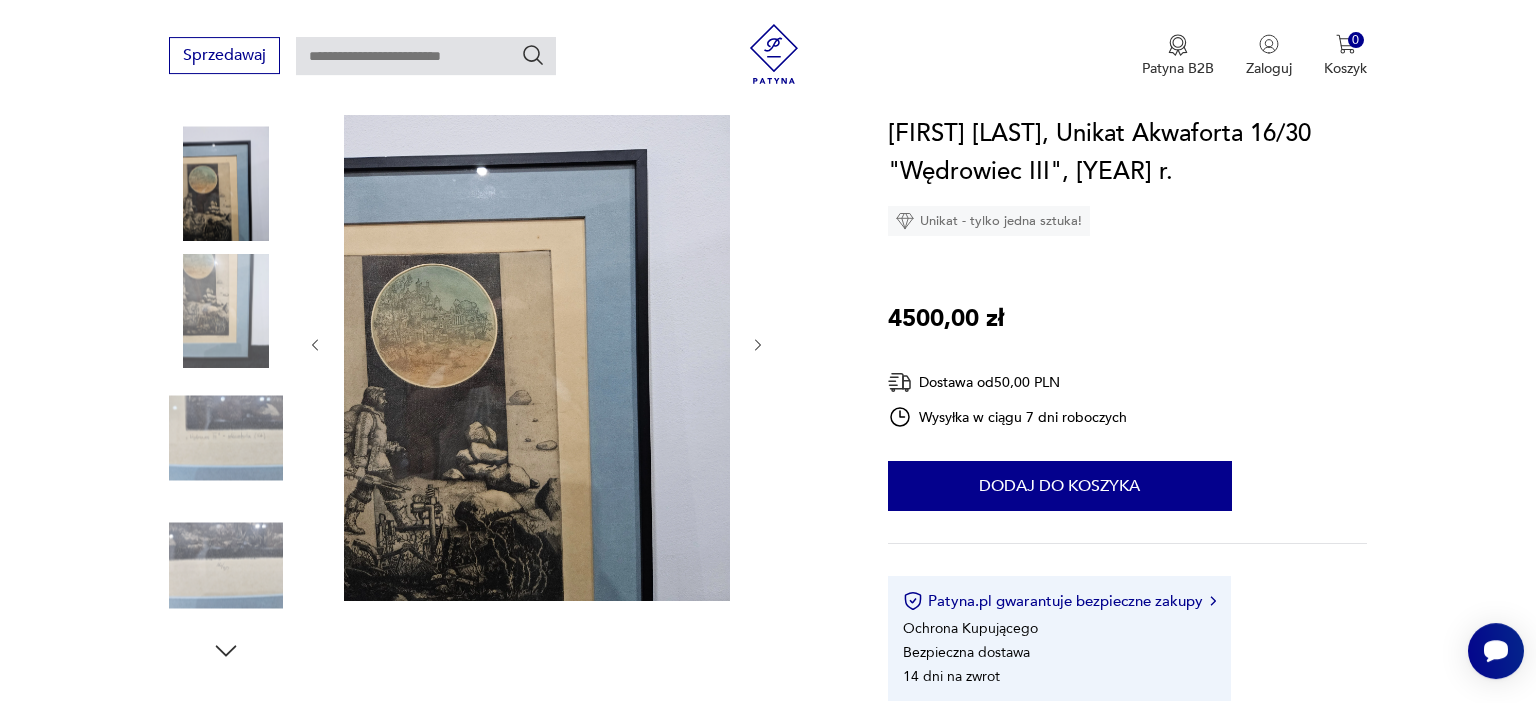 click at bounding box center (226, 438) 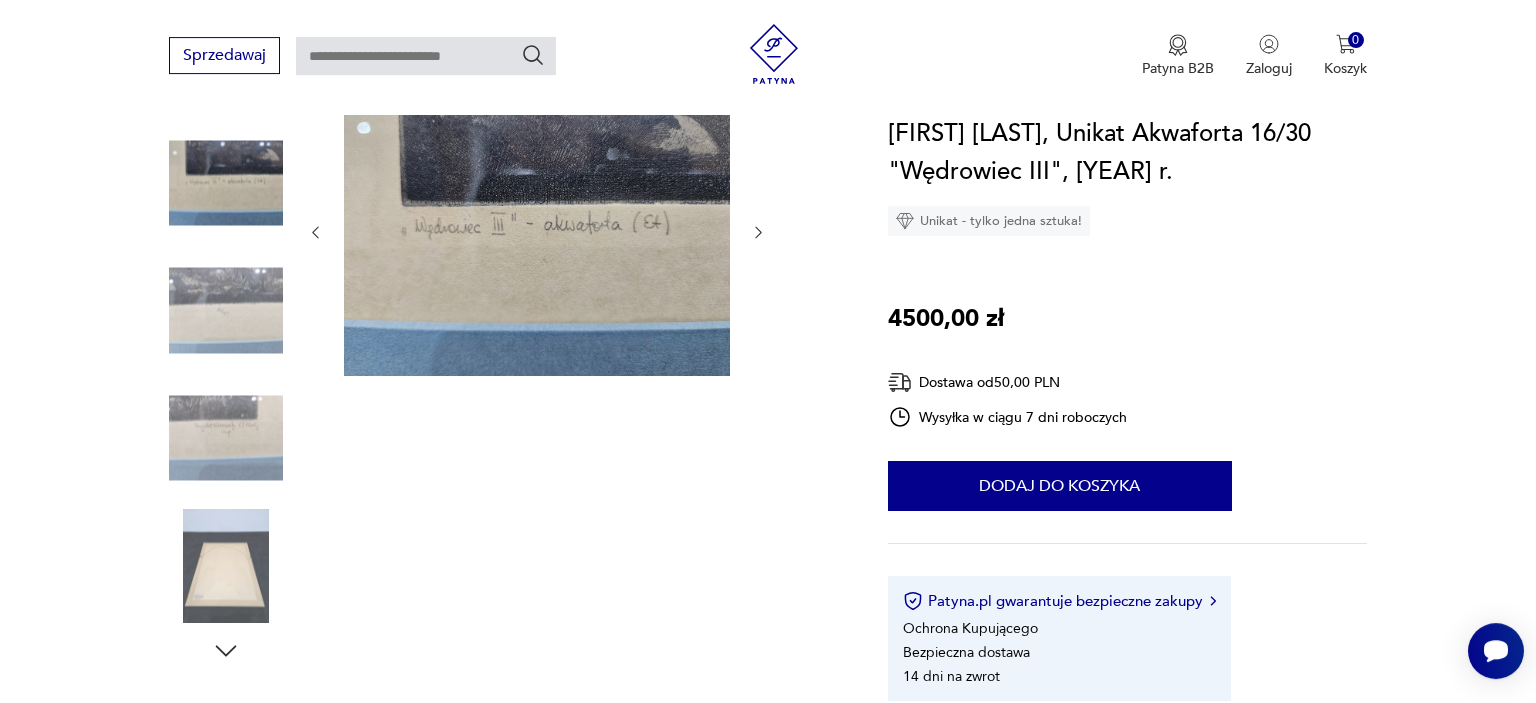 click at bounding box center [226, 566] 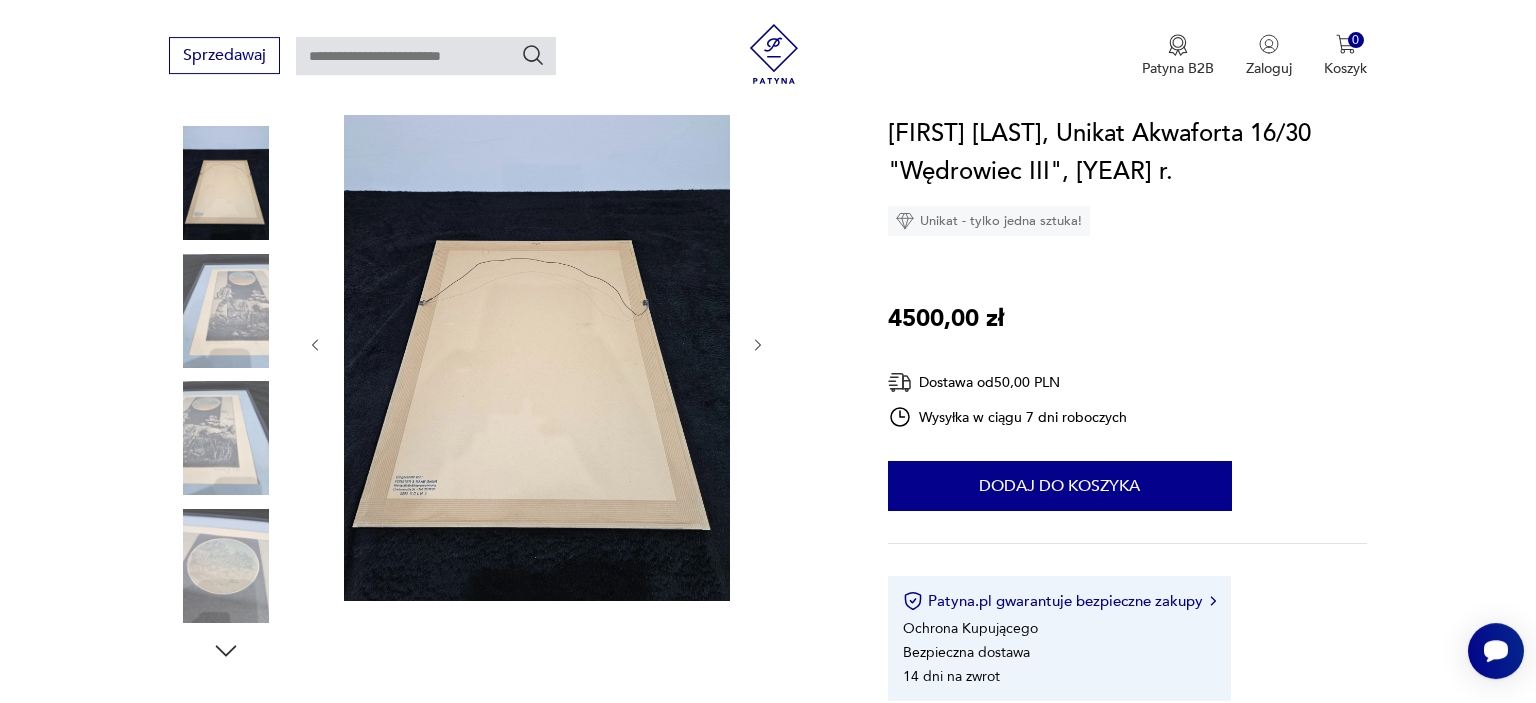 click at bounding box center [226, 438] 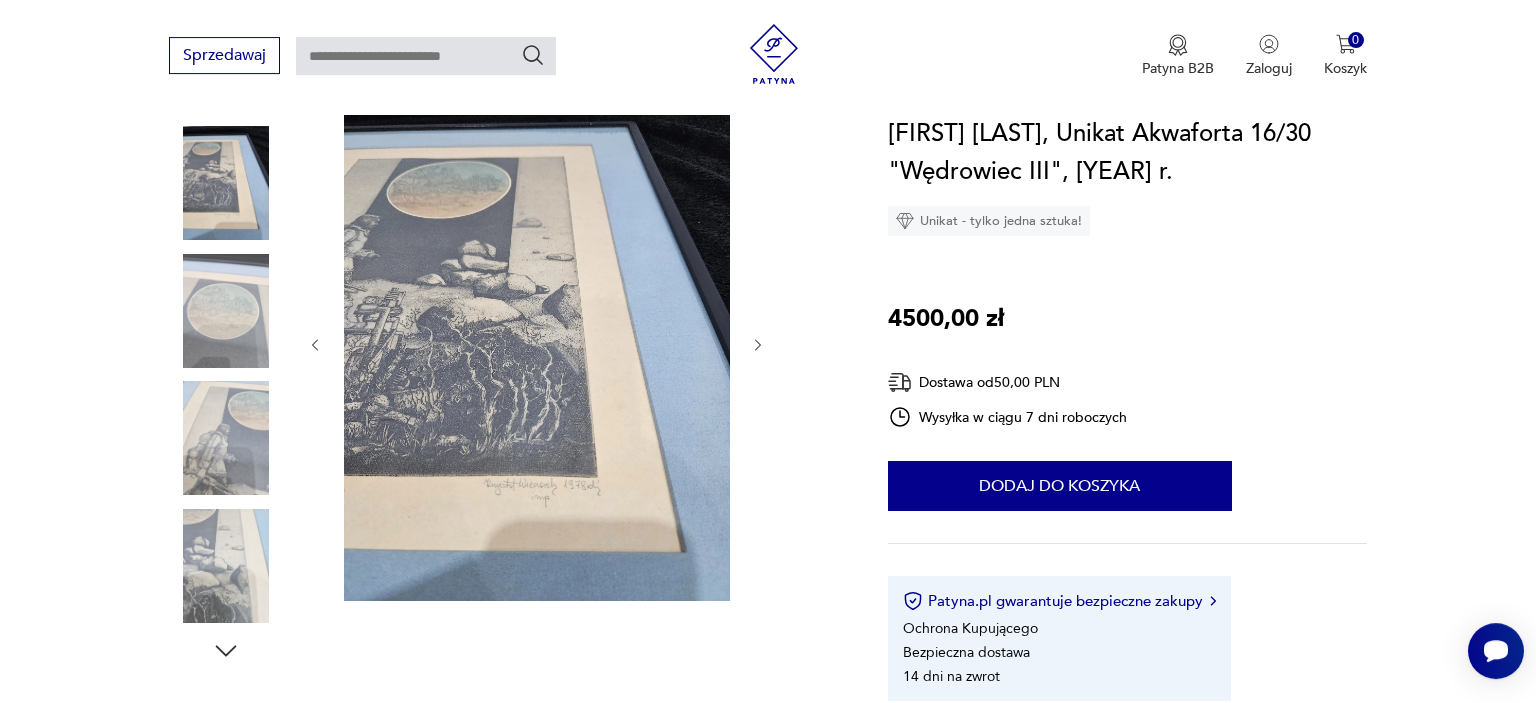 click at bounding box center (226, 438) 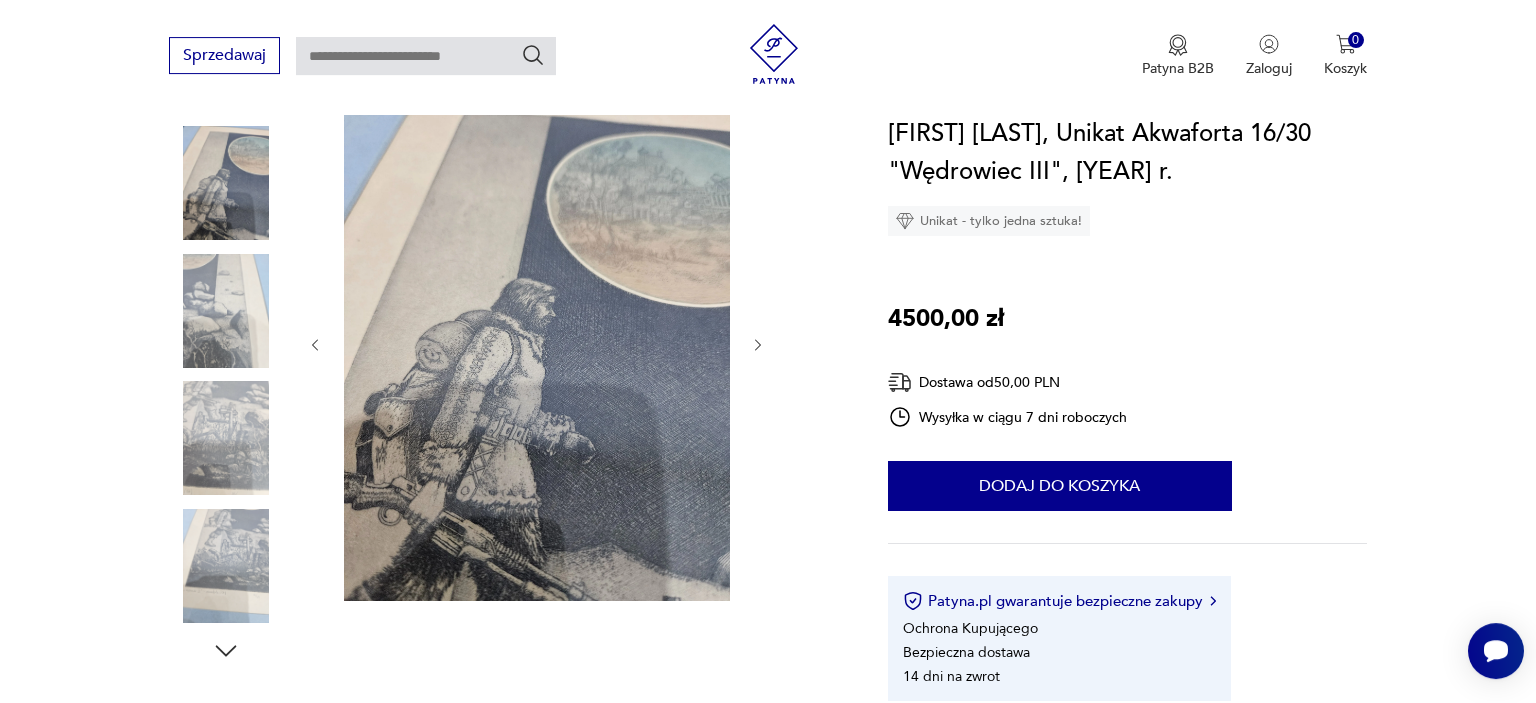 click at bounding box center (226, 438) 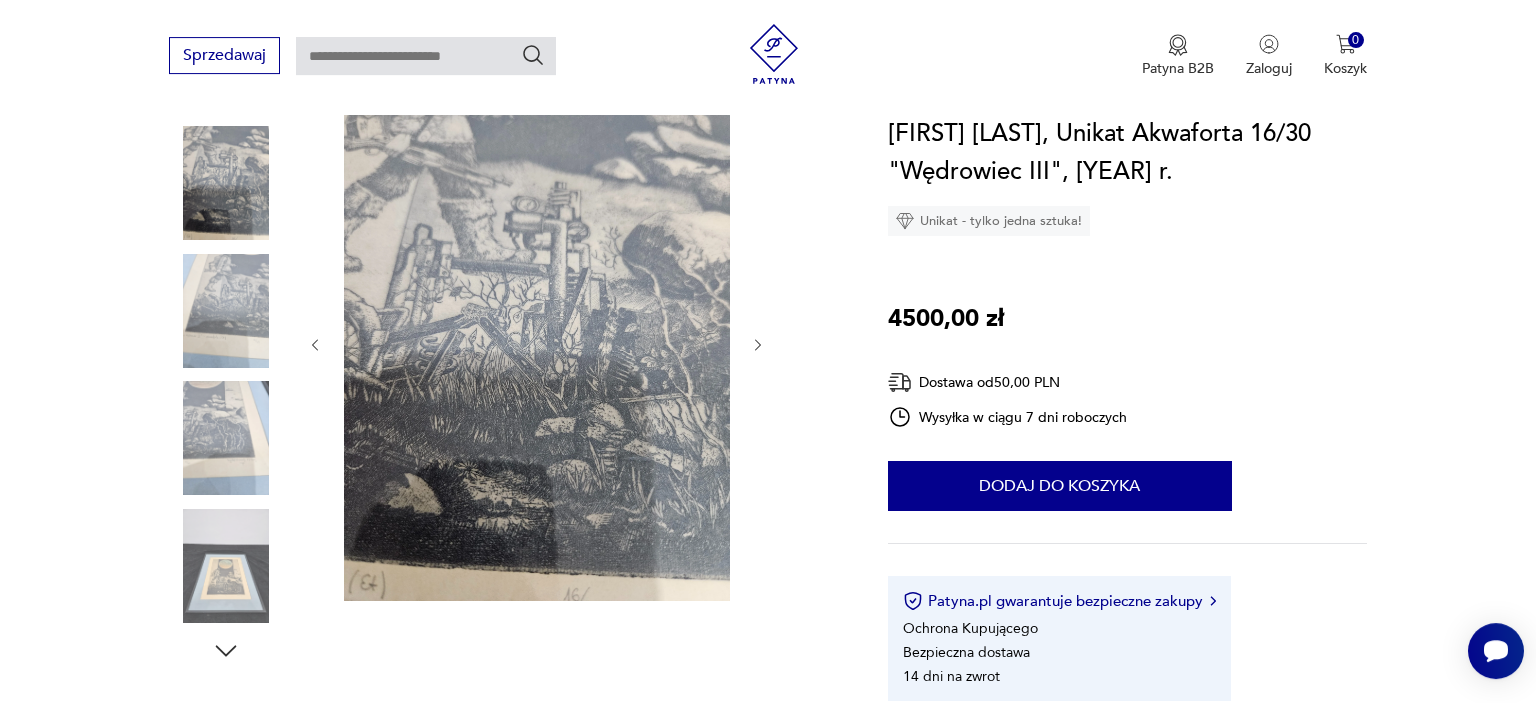 click at bounding box center (226, 566) 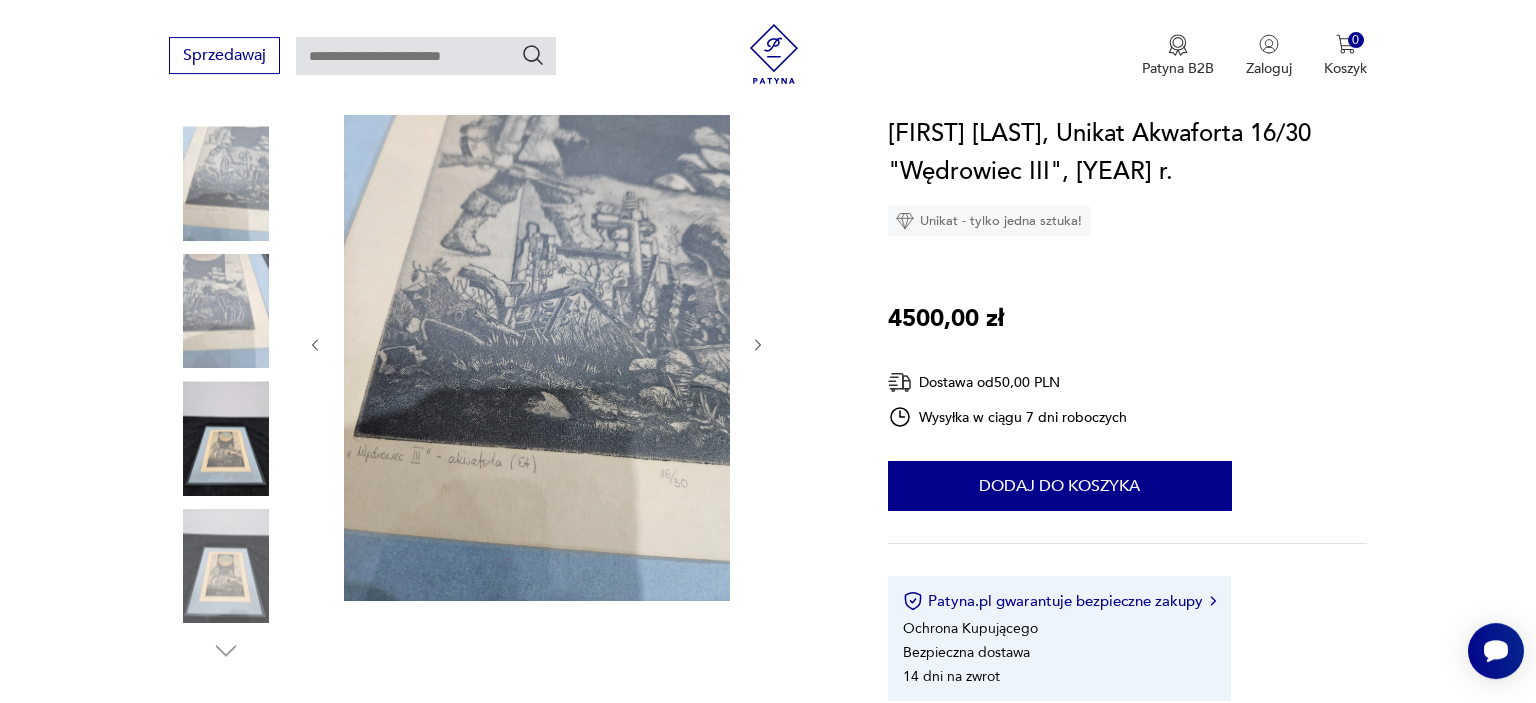 click at bounding box center (226, 438) 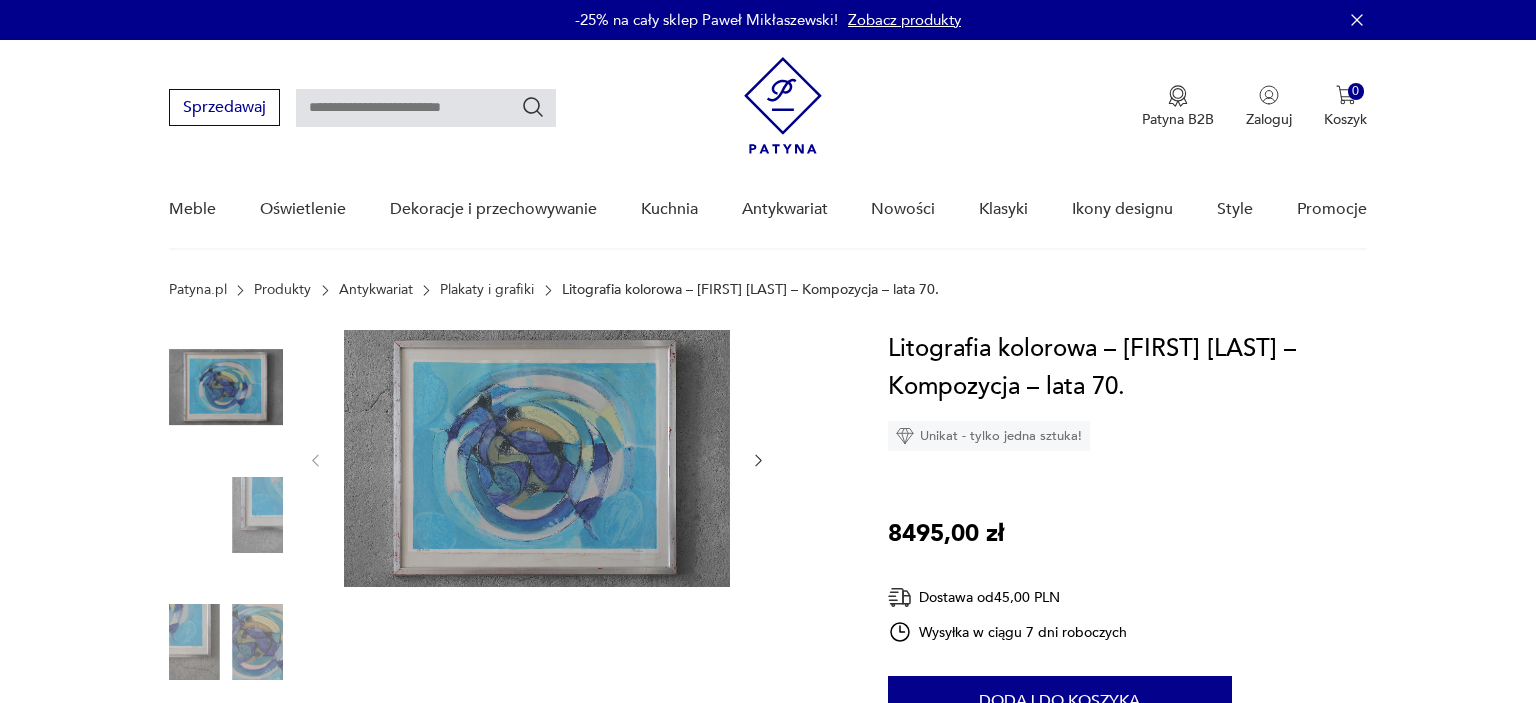 scroll, scrollTop: 0, scrollLeft: 0, axis: both 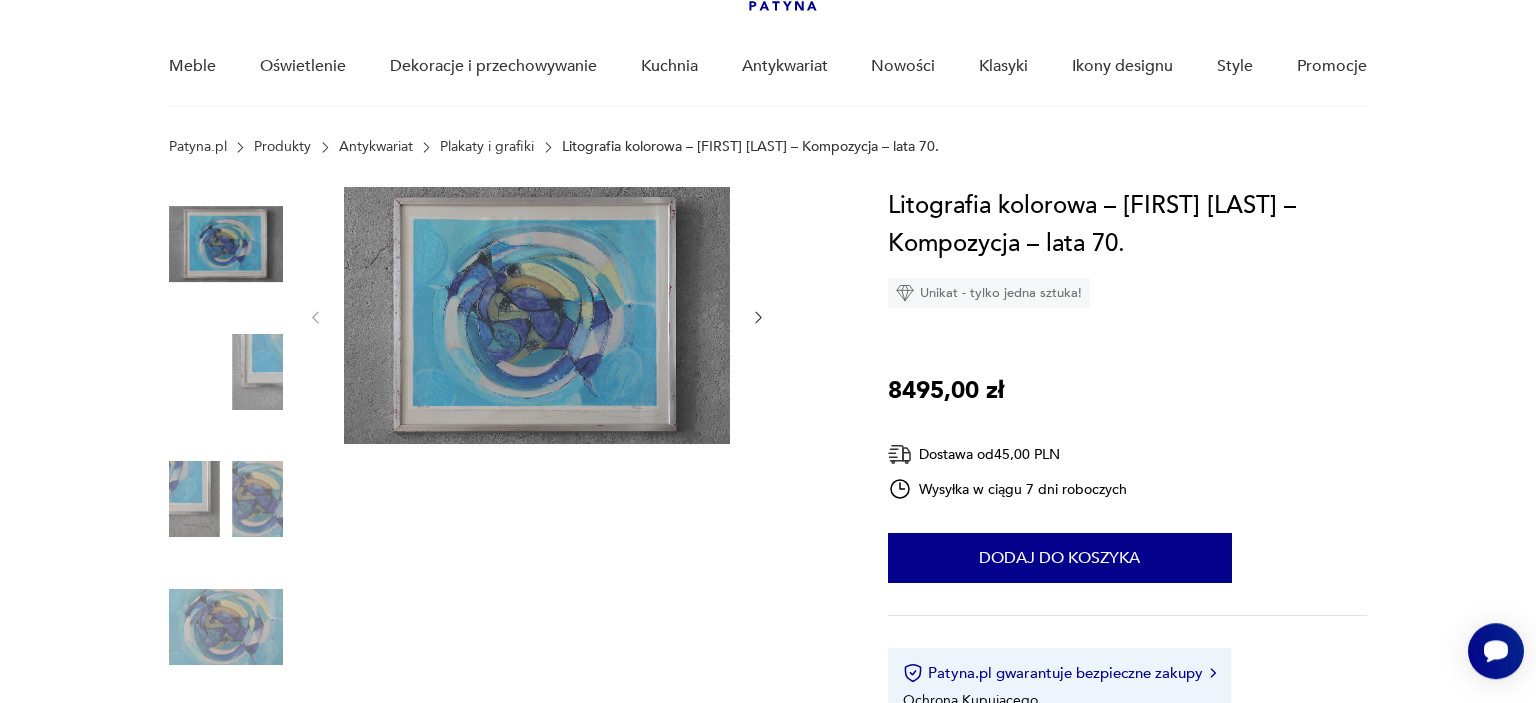 click at bounding box center (226, 627) 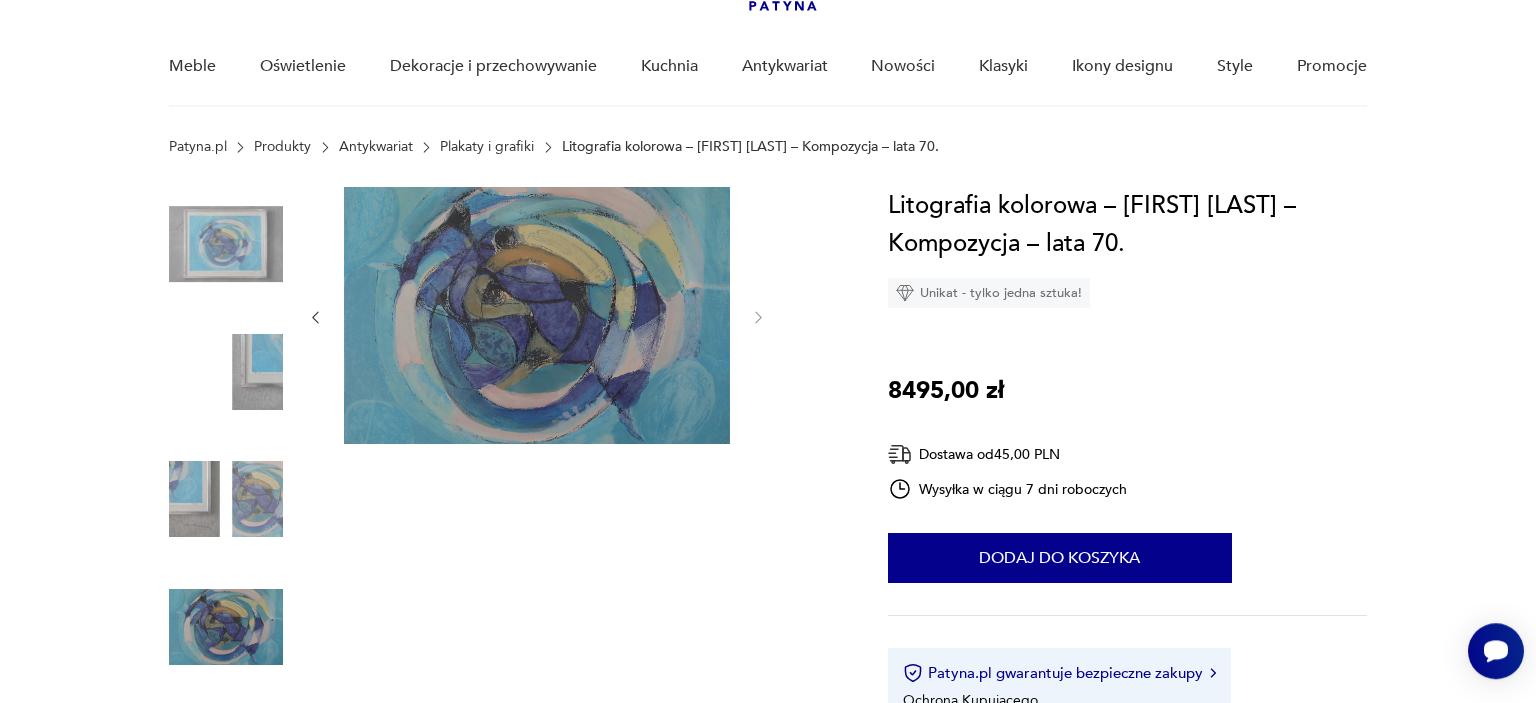 click at bounding box center (226, 499) 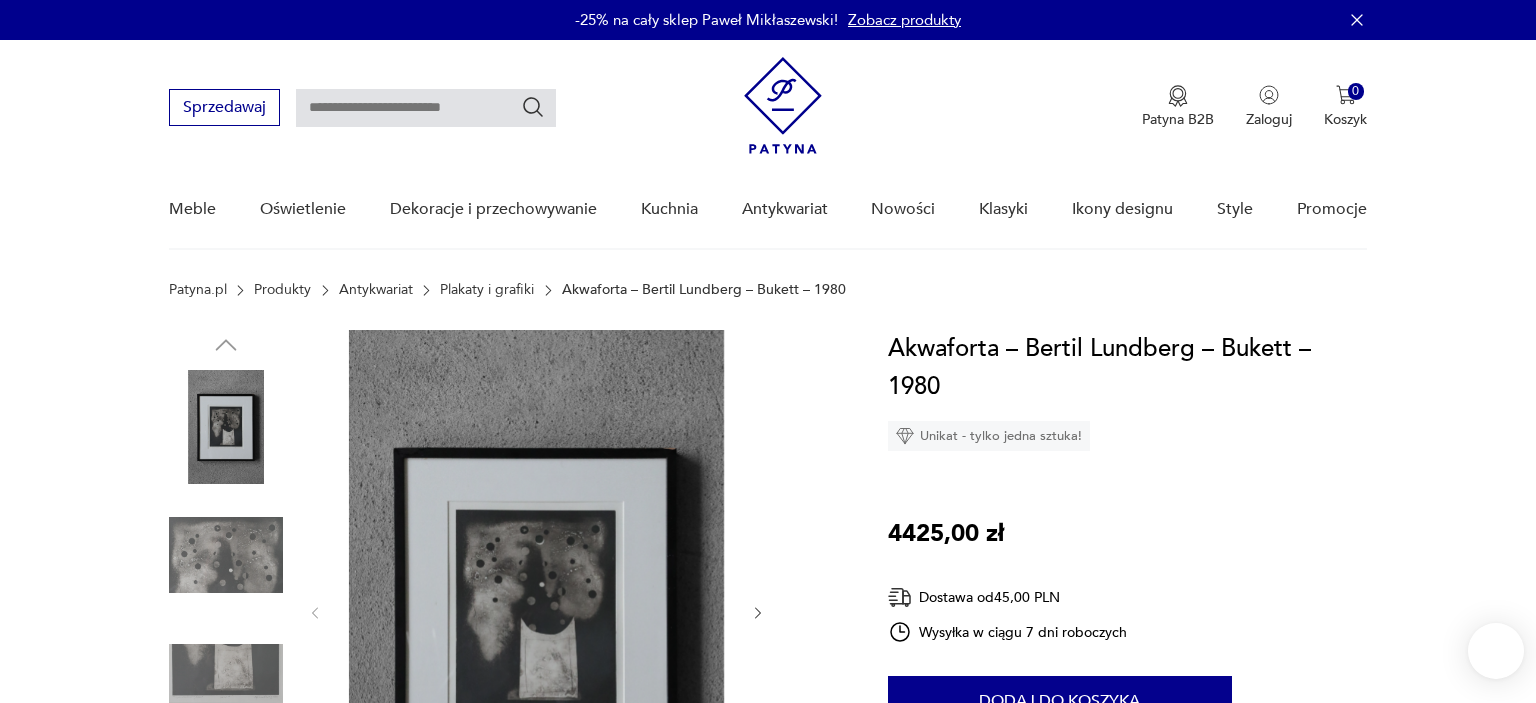 scroll, scrollTop: 0, scrollLeft: 0, axis: both 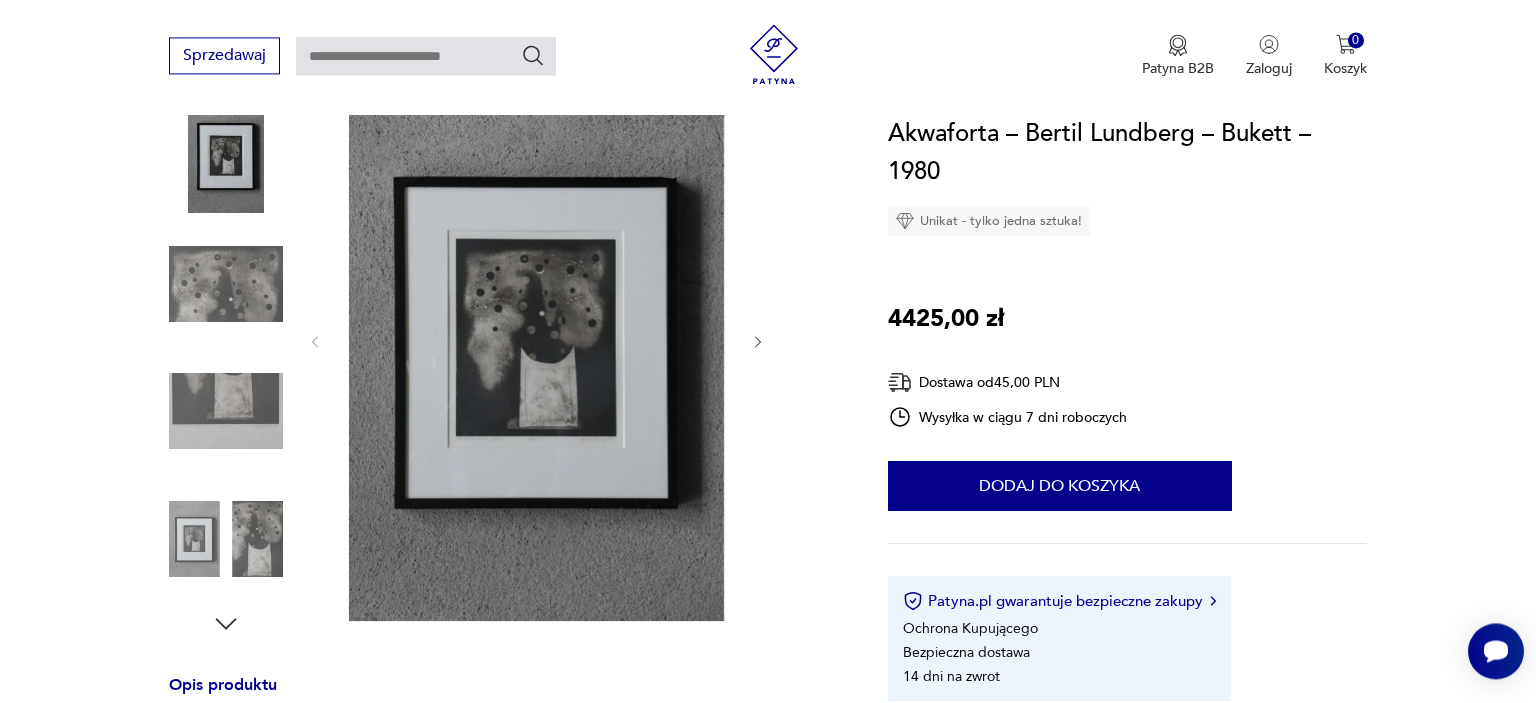 click at bounding box center [226, 539] 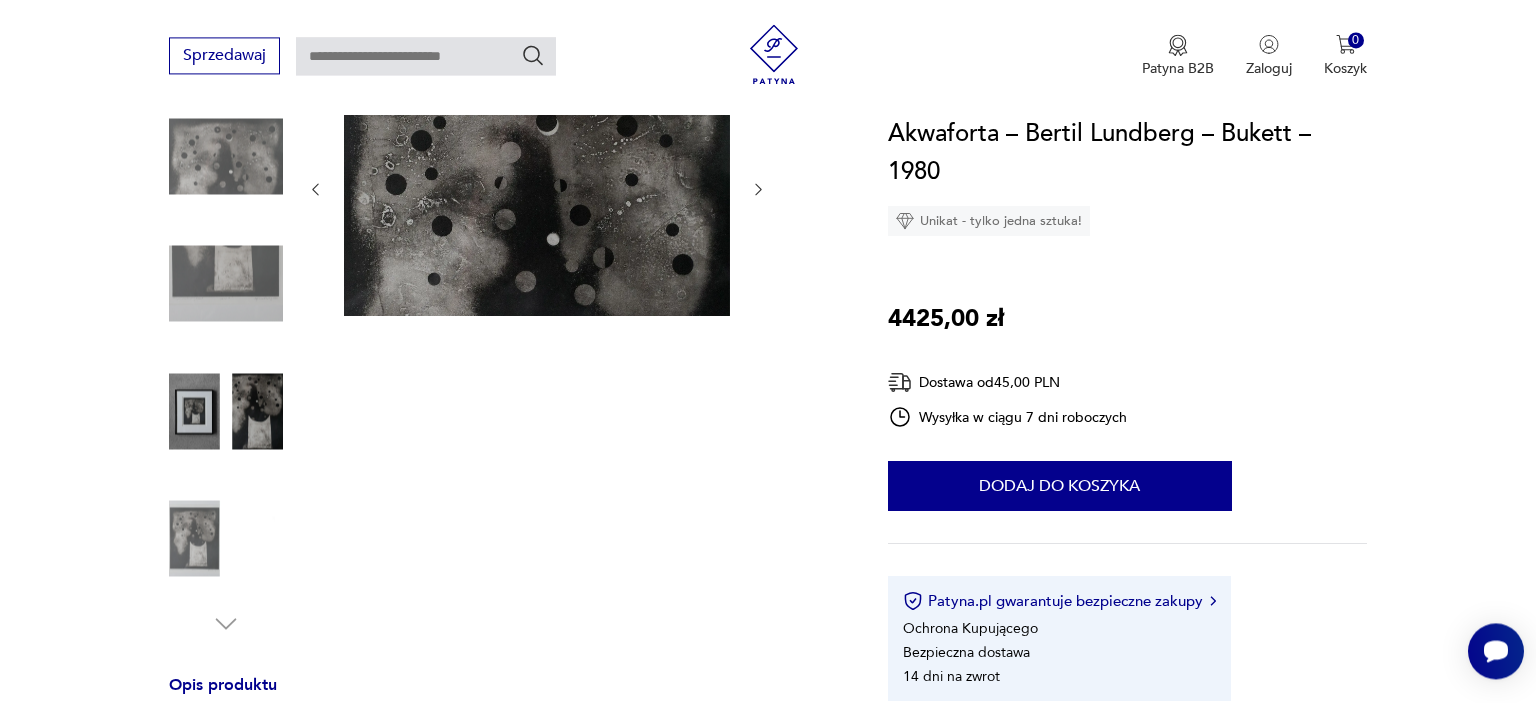 click at bounding box center (226, 411) 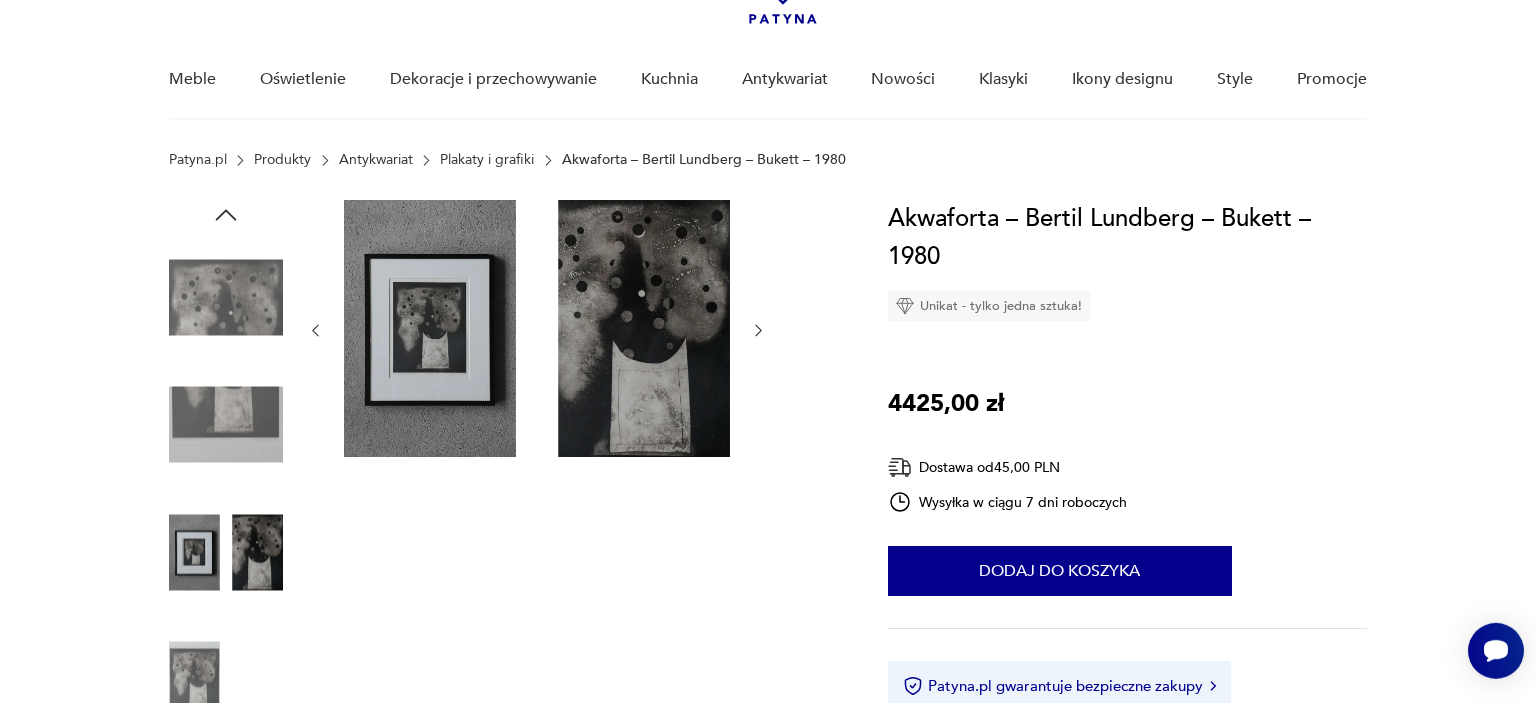 scroll, scrollTop: 106, scrollLeft: 0, axis: vertical 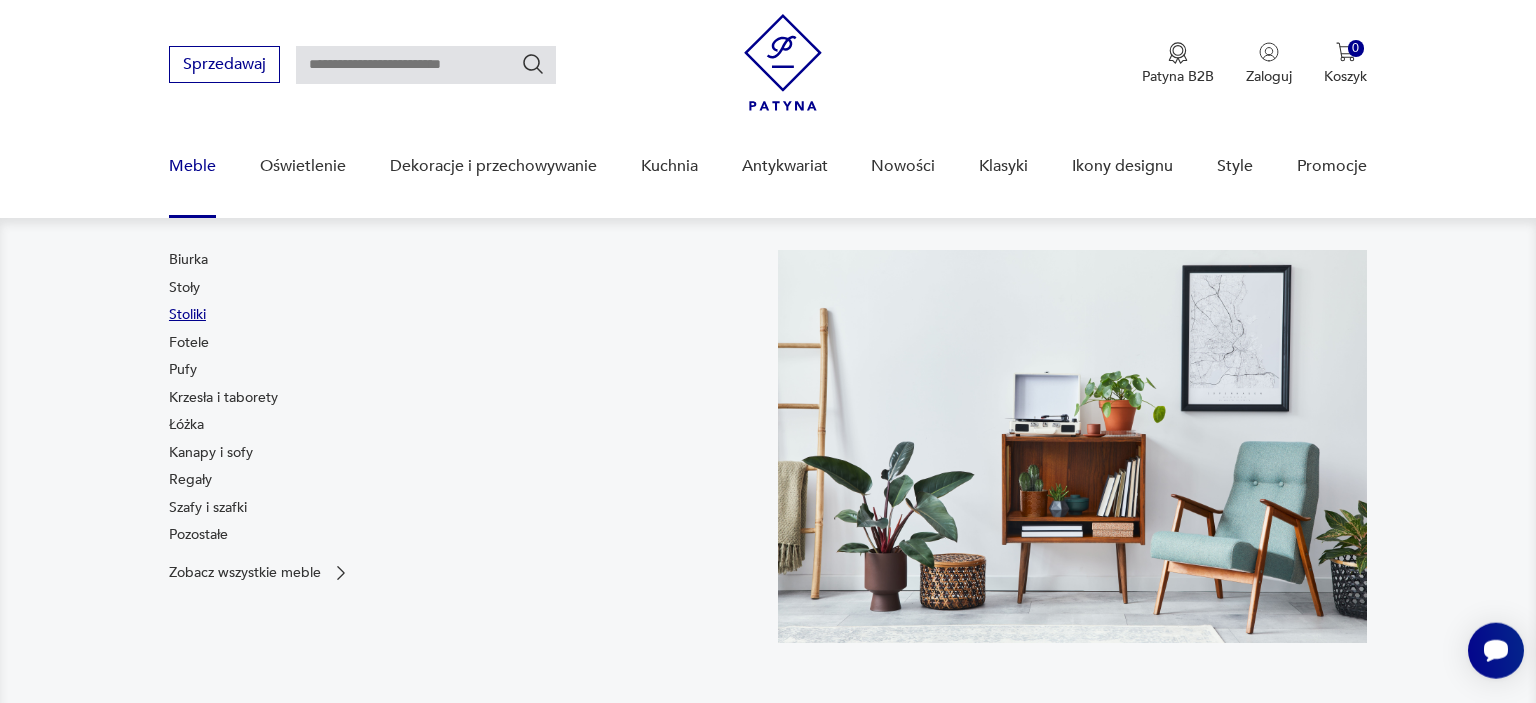 click on "Stoliki" at bounding box center (187, 315) 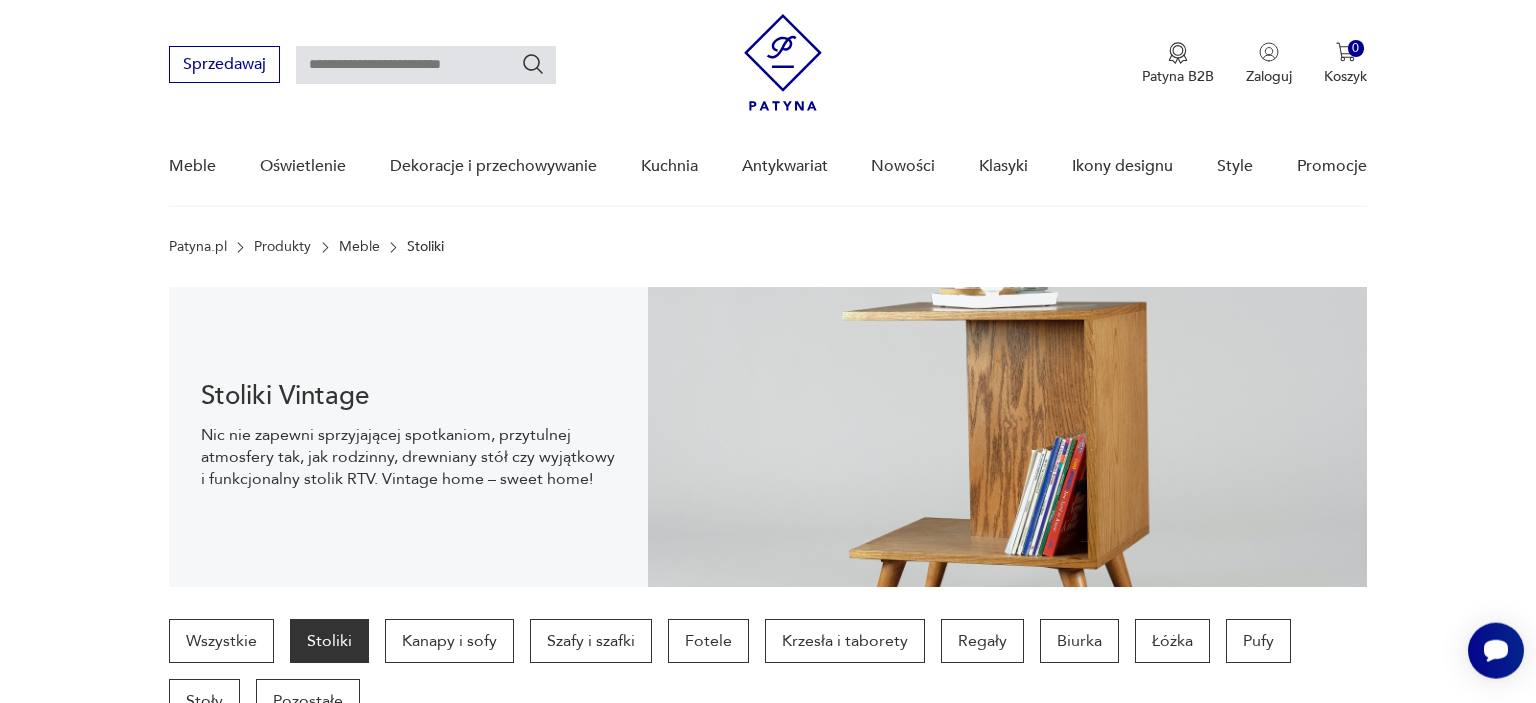 scroll, scrollTop: 711, scrollLeft: 0, axis: vertical 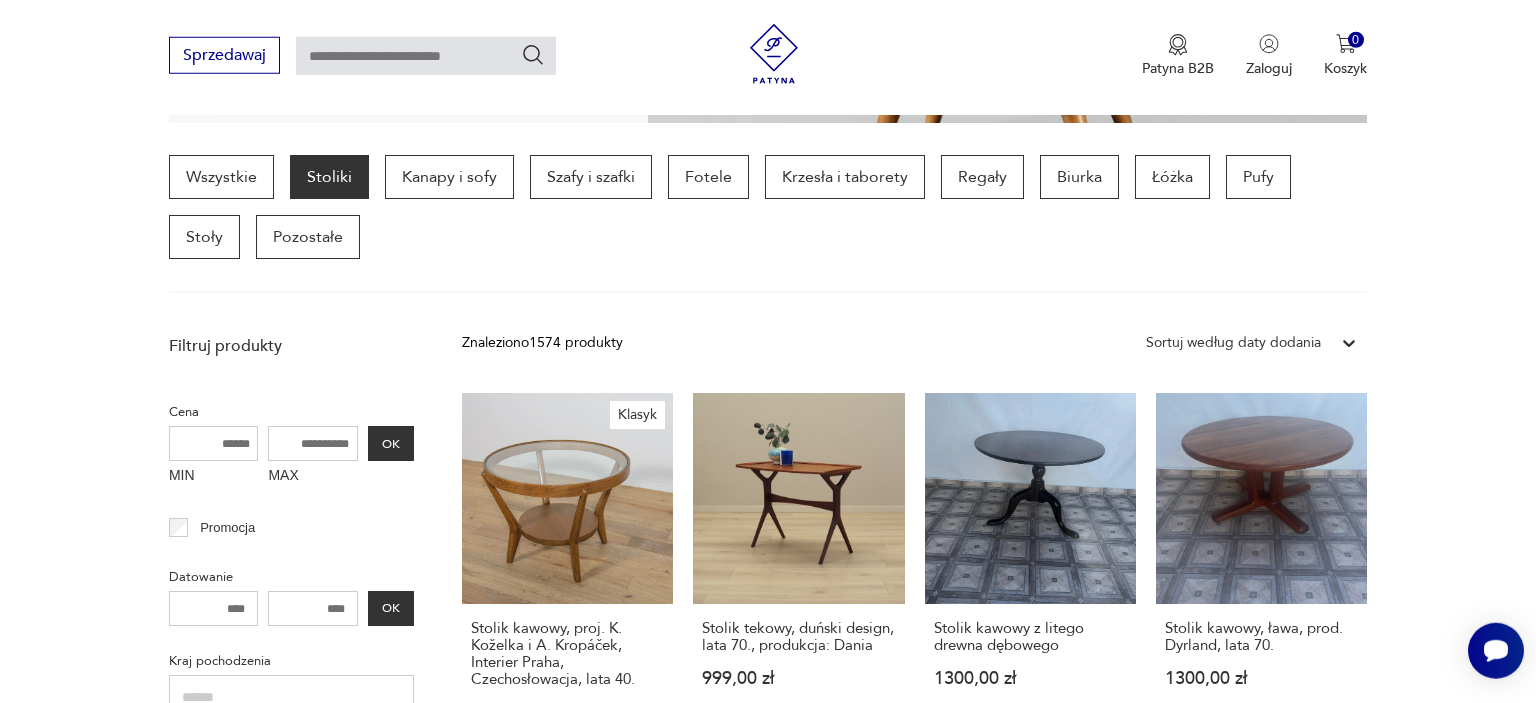 click 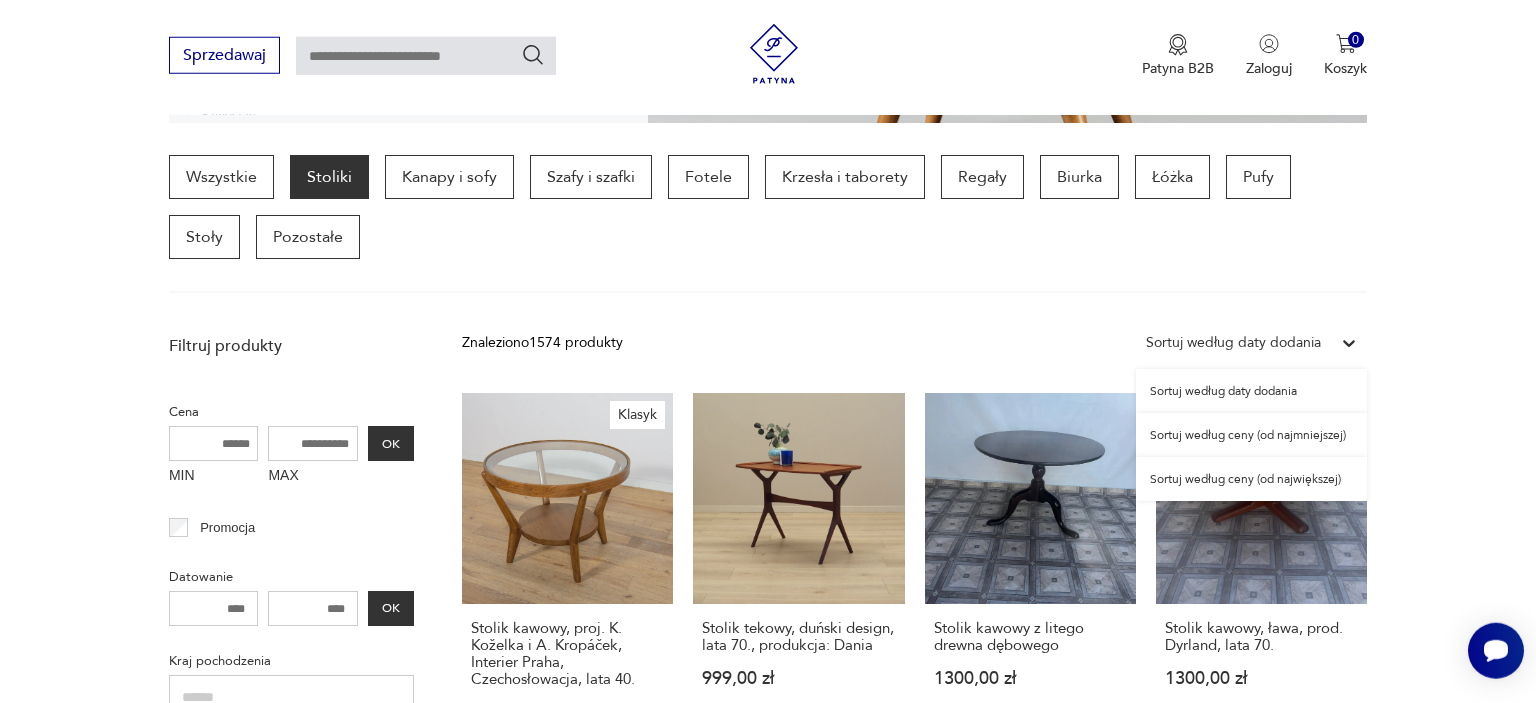 click on "Sortuj według ceny (od największej)" at bounding box center (1251, 479) 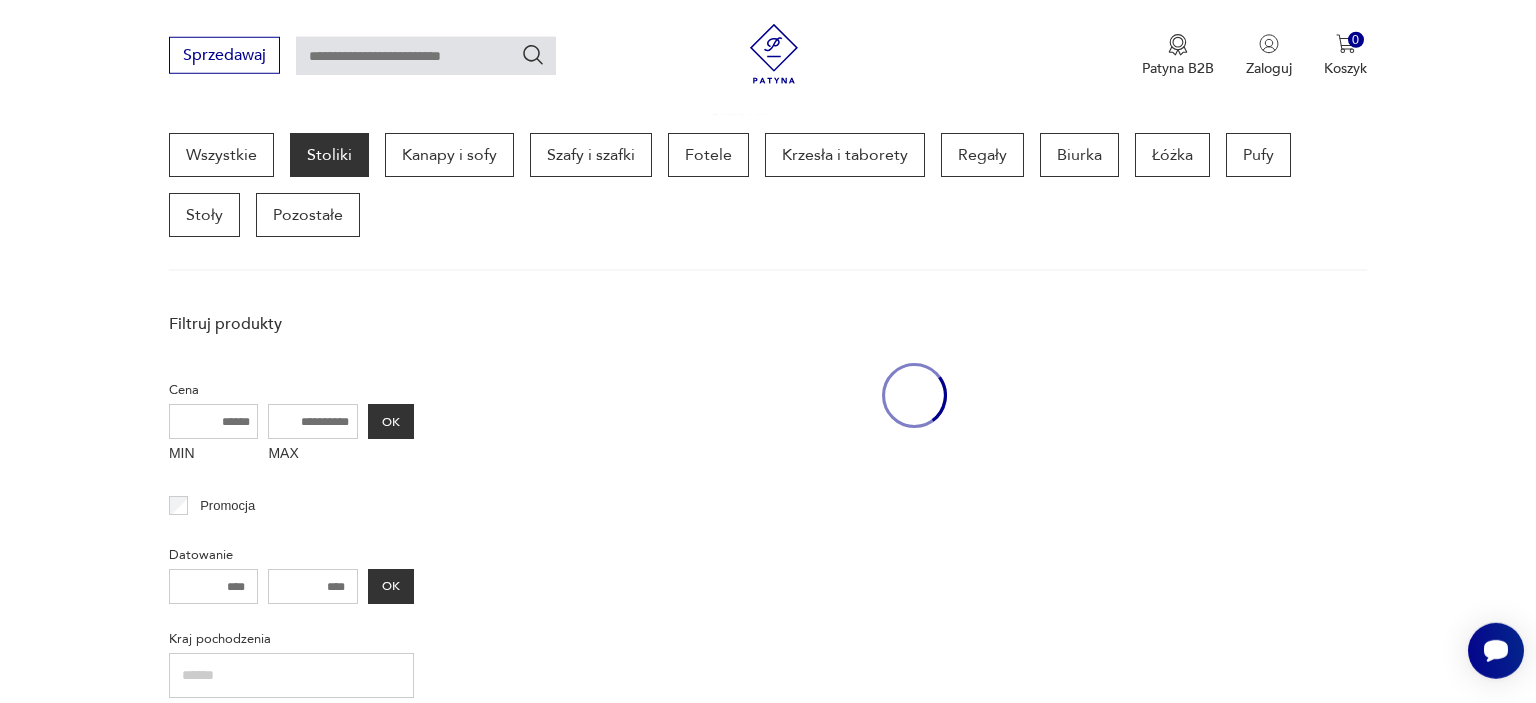 scroll, scrollTop: 530, scrollLeft: 0, axis: vertical 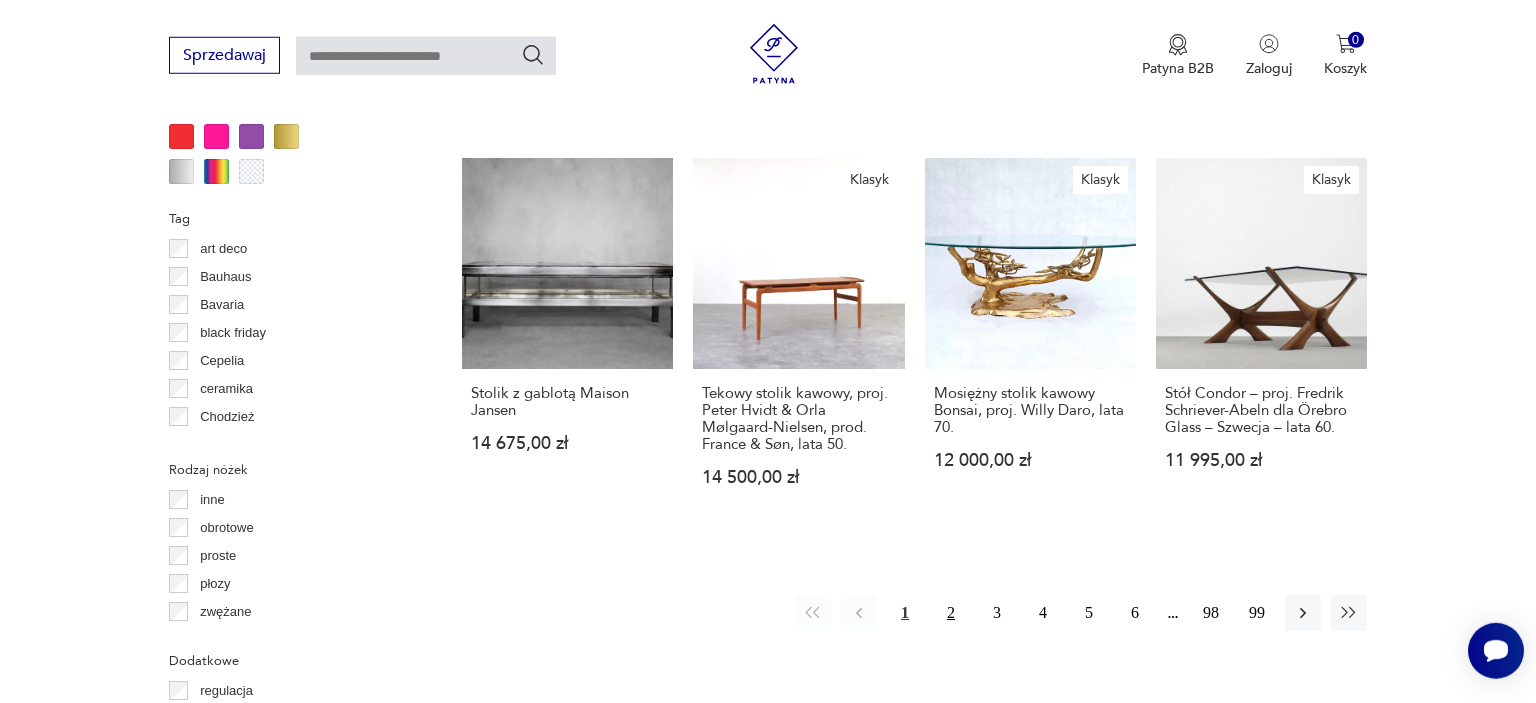 click on "2" at bounding box center (951, 613) 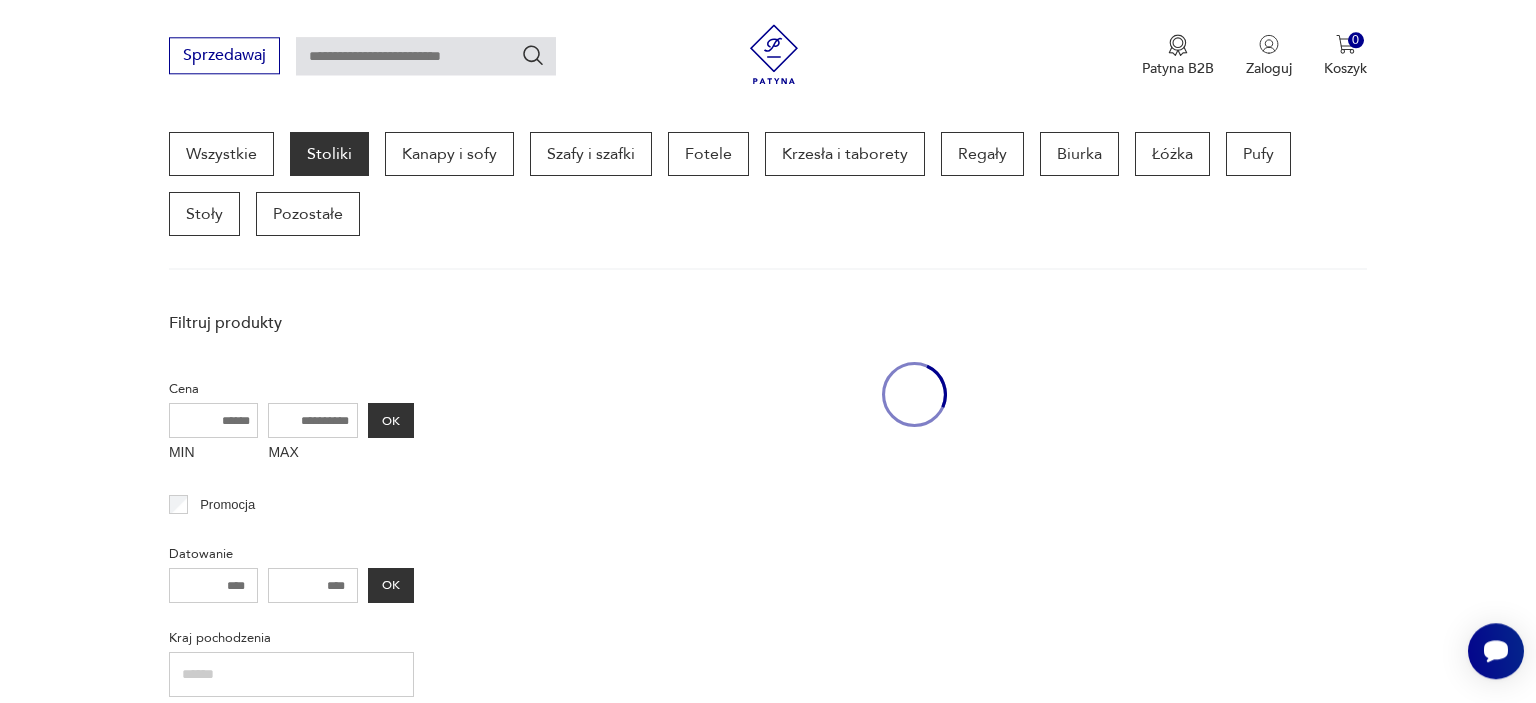 scroll, scrollTop: 529, scrollLeft: 0, axis: vertical 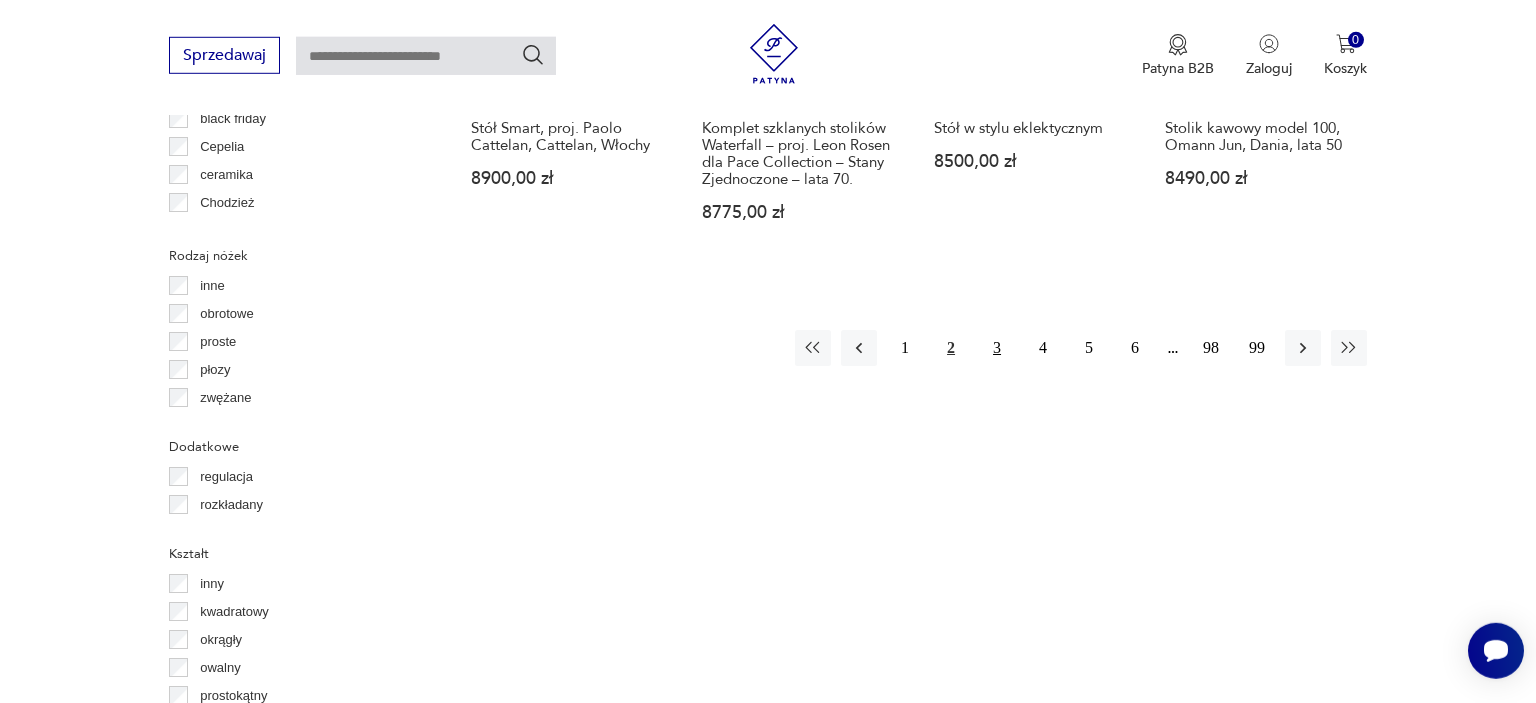 click on "3" at bounding box center [997, 348] 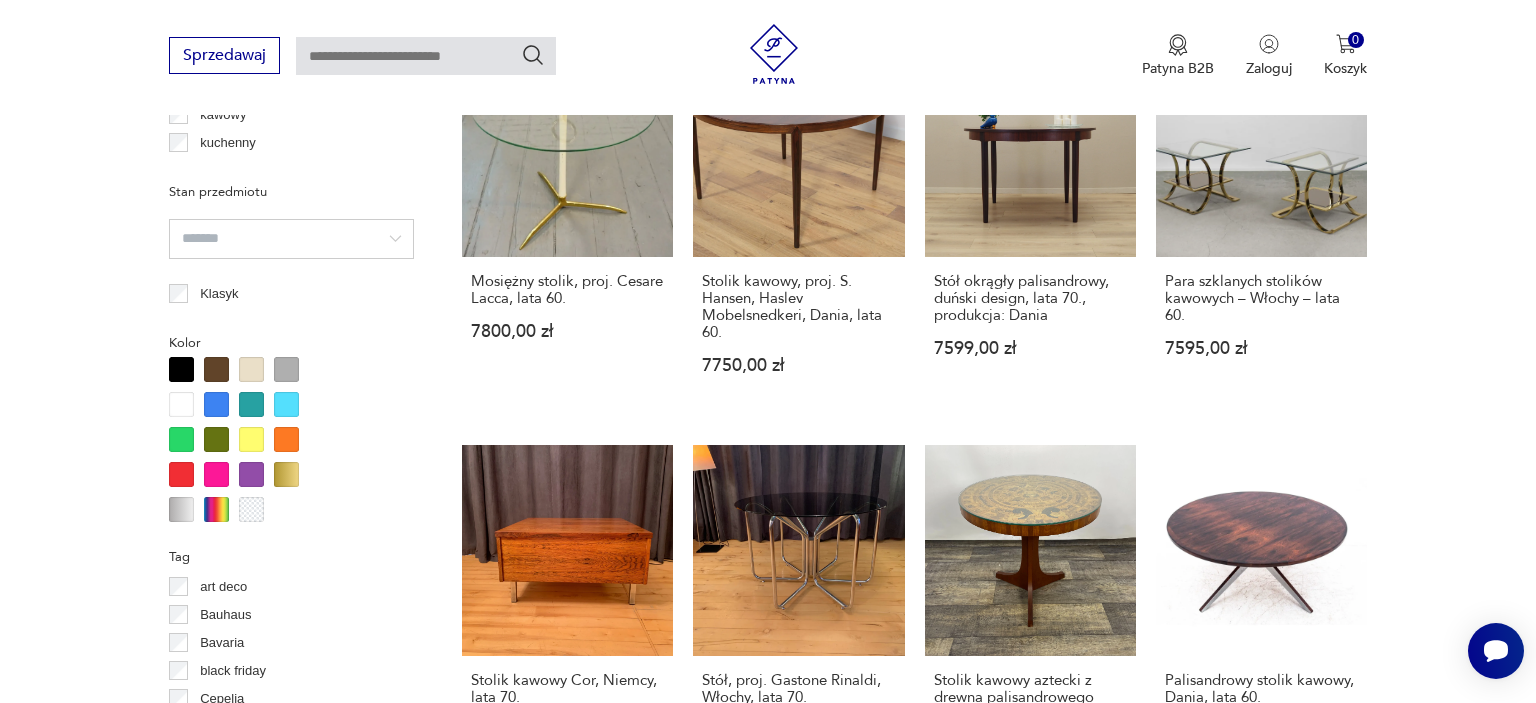 scroll, scrollTop: 1942, scrollLeft: 0, axis: vertical 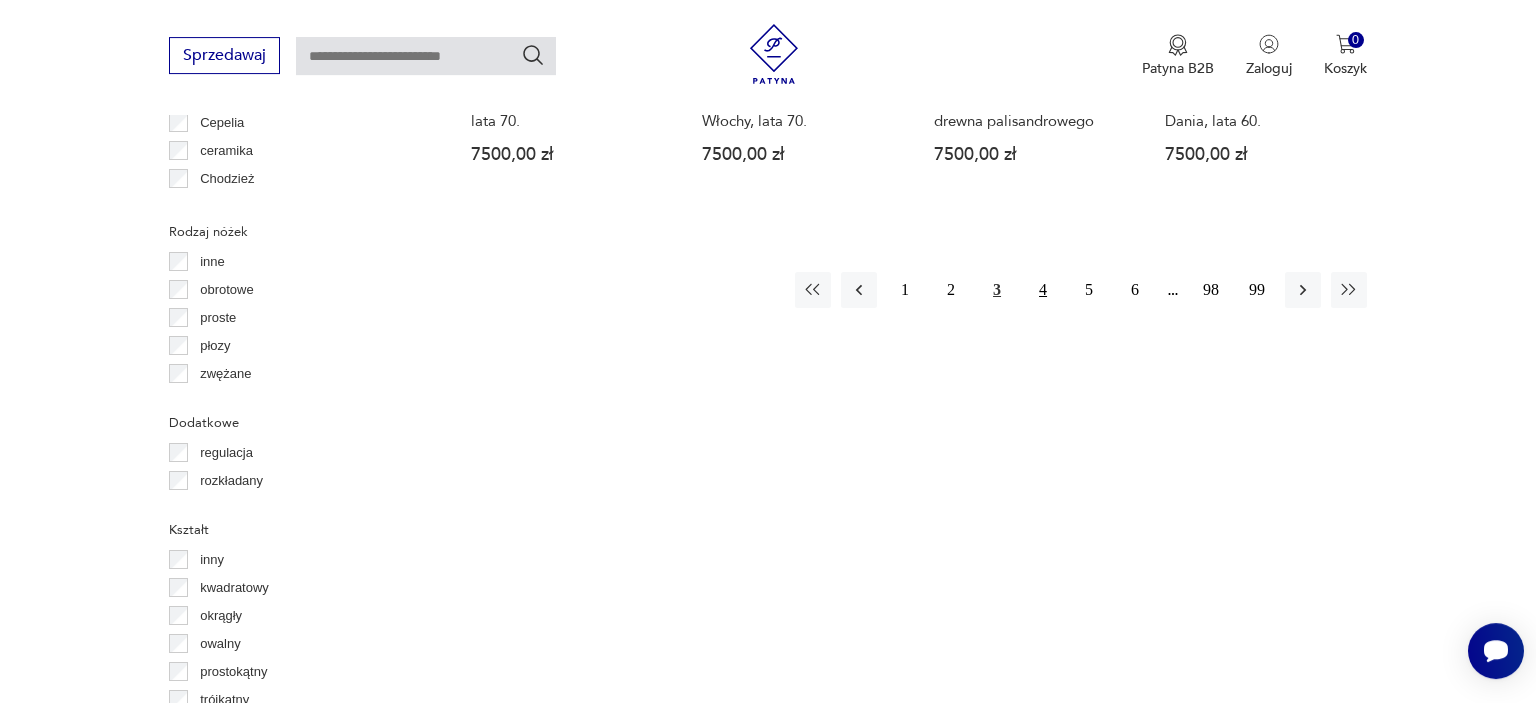 click on "4" at bounding box center [1043, 290] 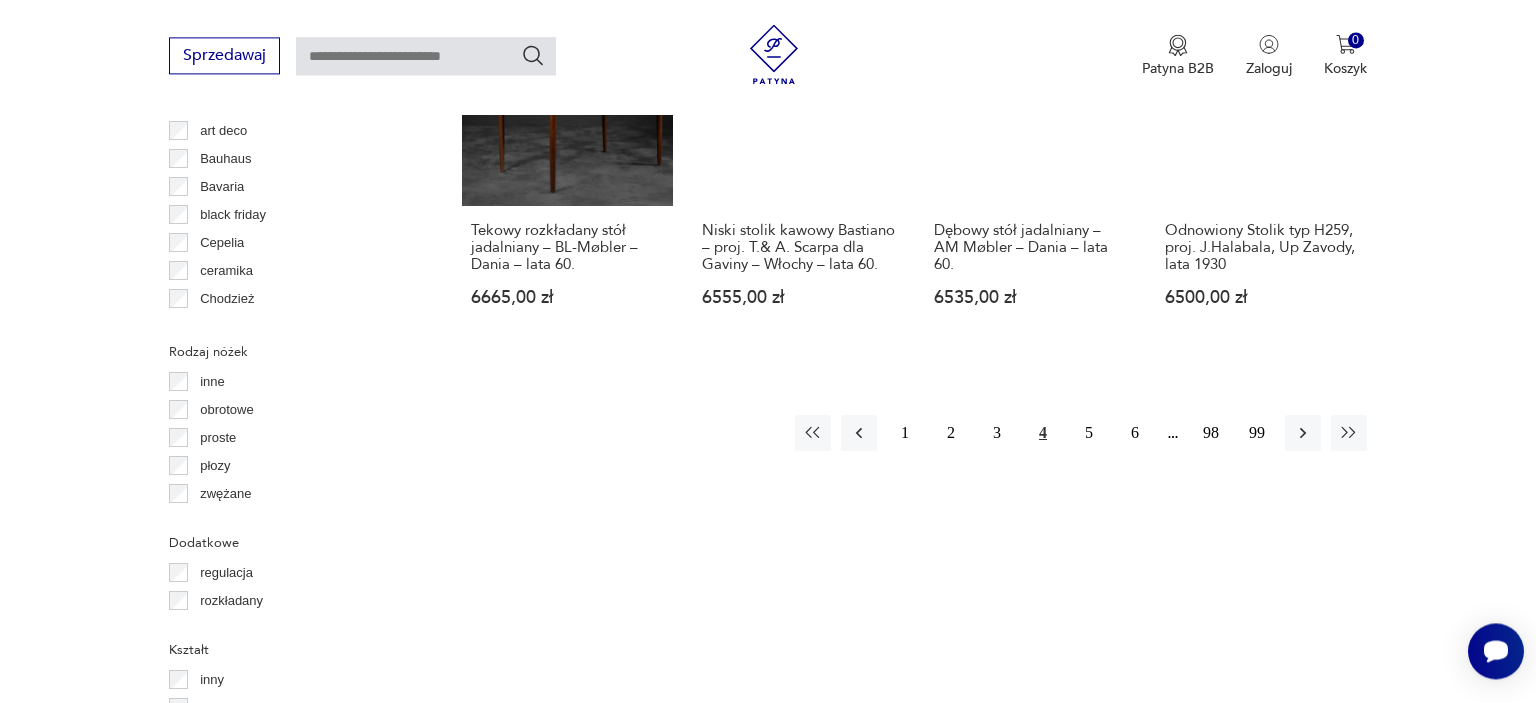 scroll, scrollTop: 2188, scrollLeft: 0, axis: vertical 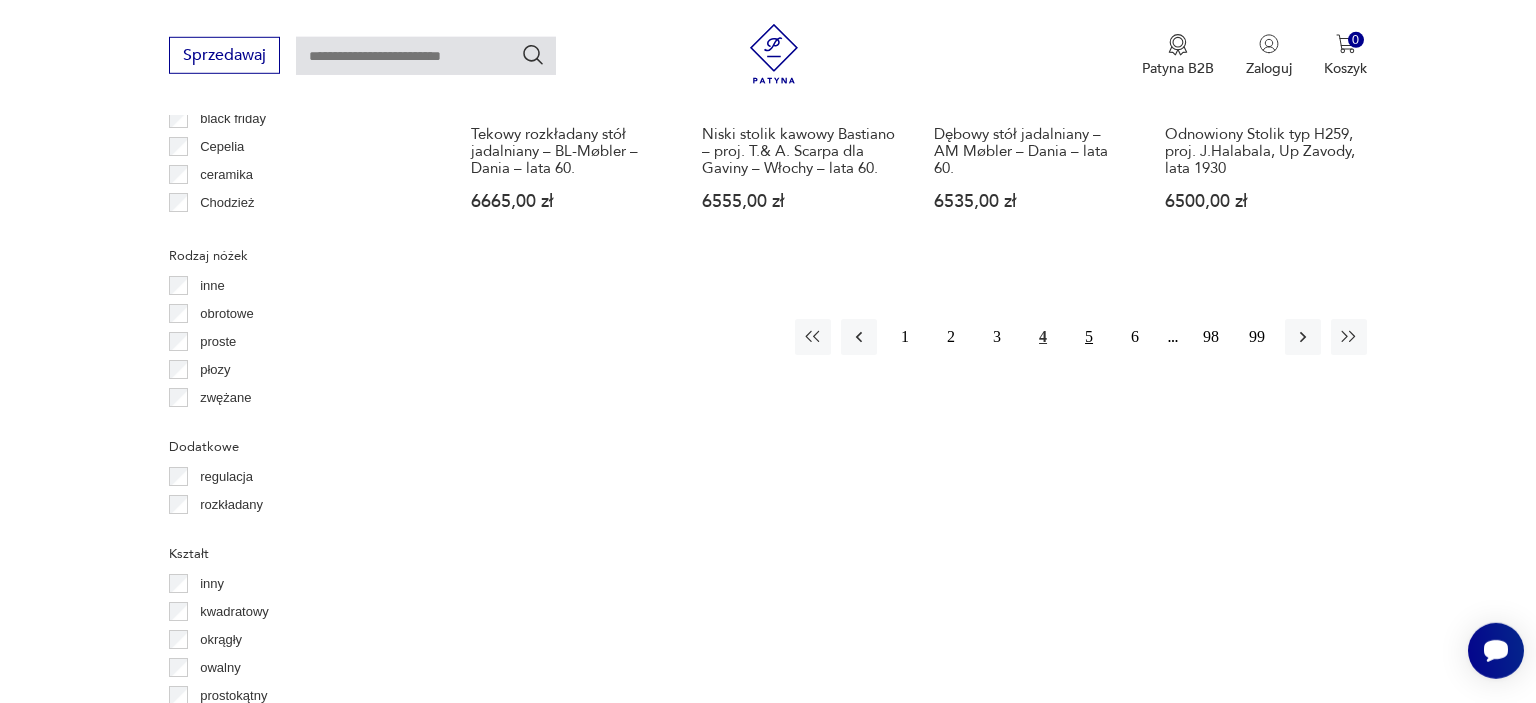 click on "5" at bounding box center [1089, 337] 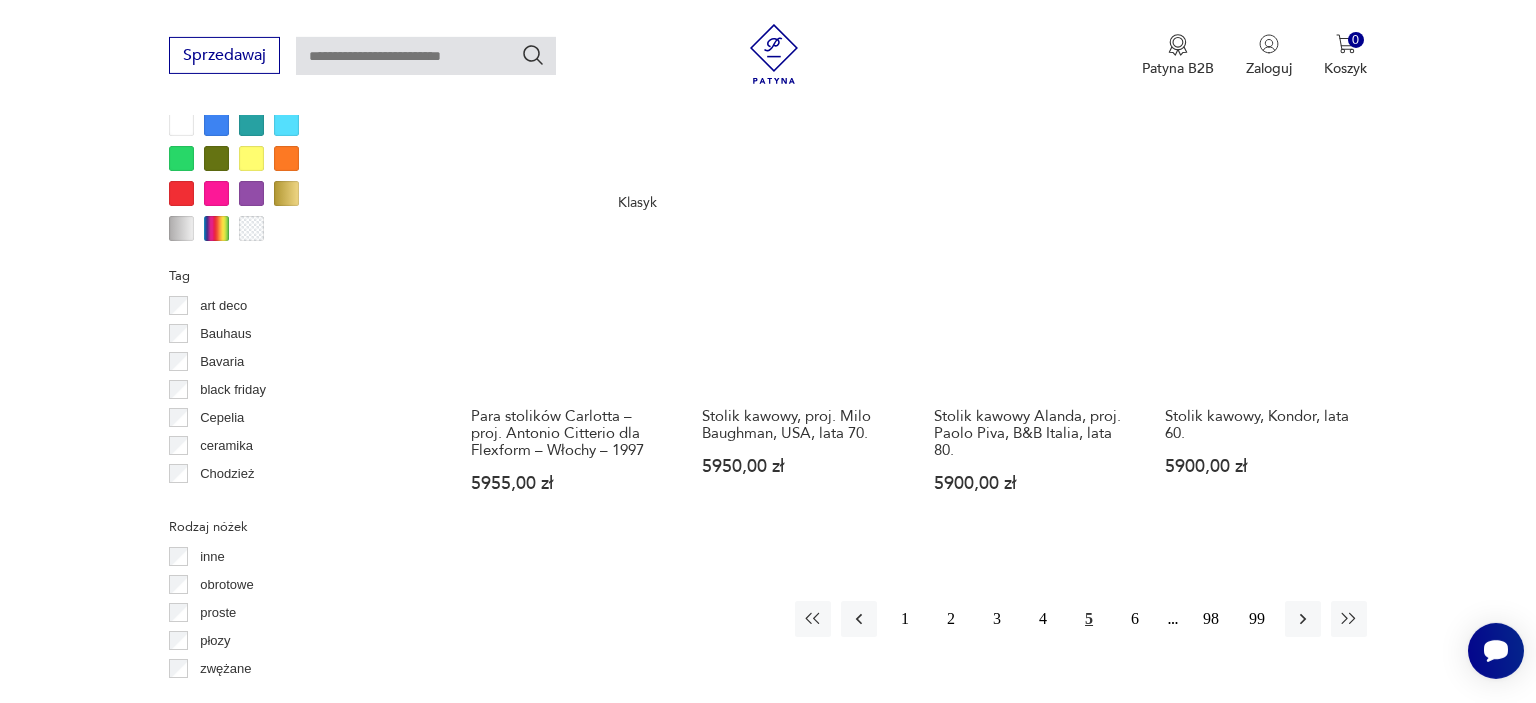 scroll, scrollTop: 1937, scrollLeft: 0, axis: vertical 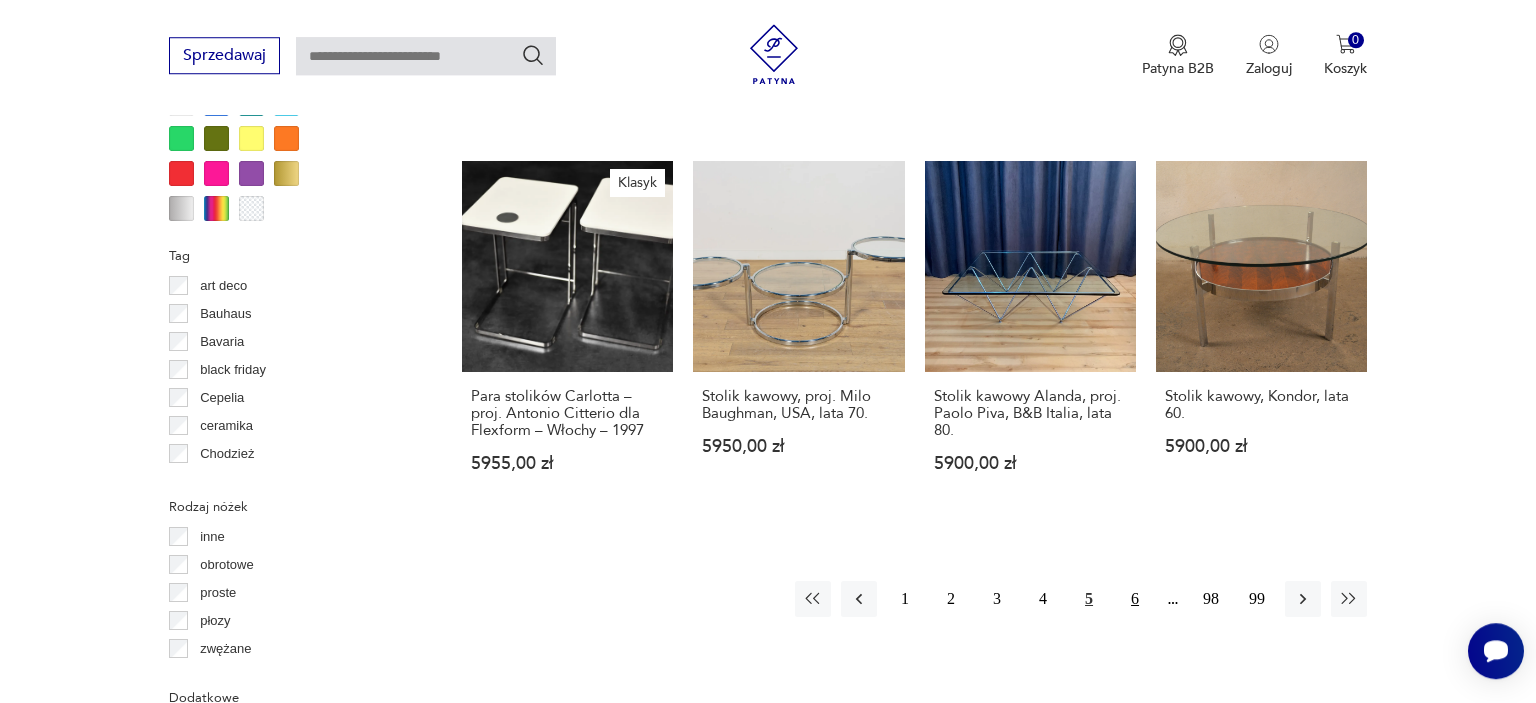 click on "6" at bounding box center [1135, 599] 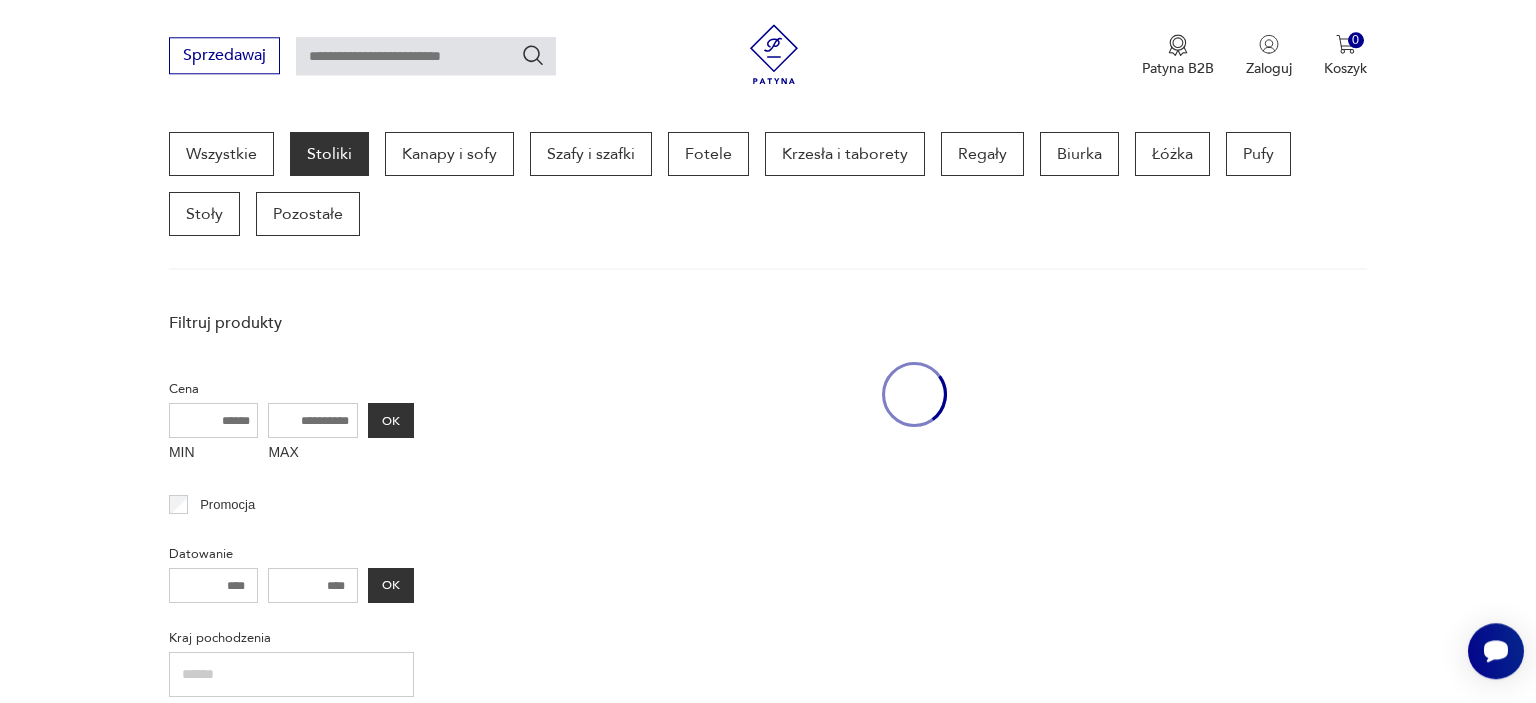 scroll, scrollTop: 529, scrollLeft: 0, axis: vertical 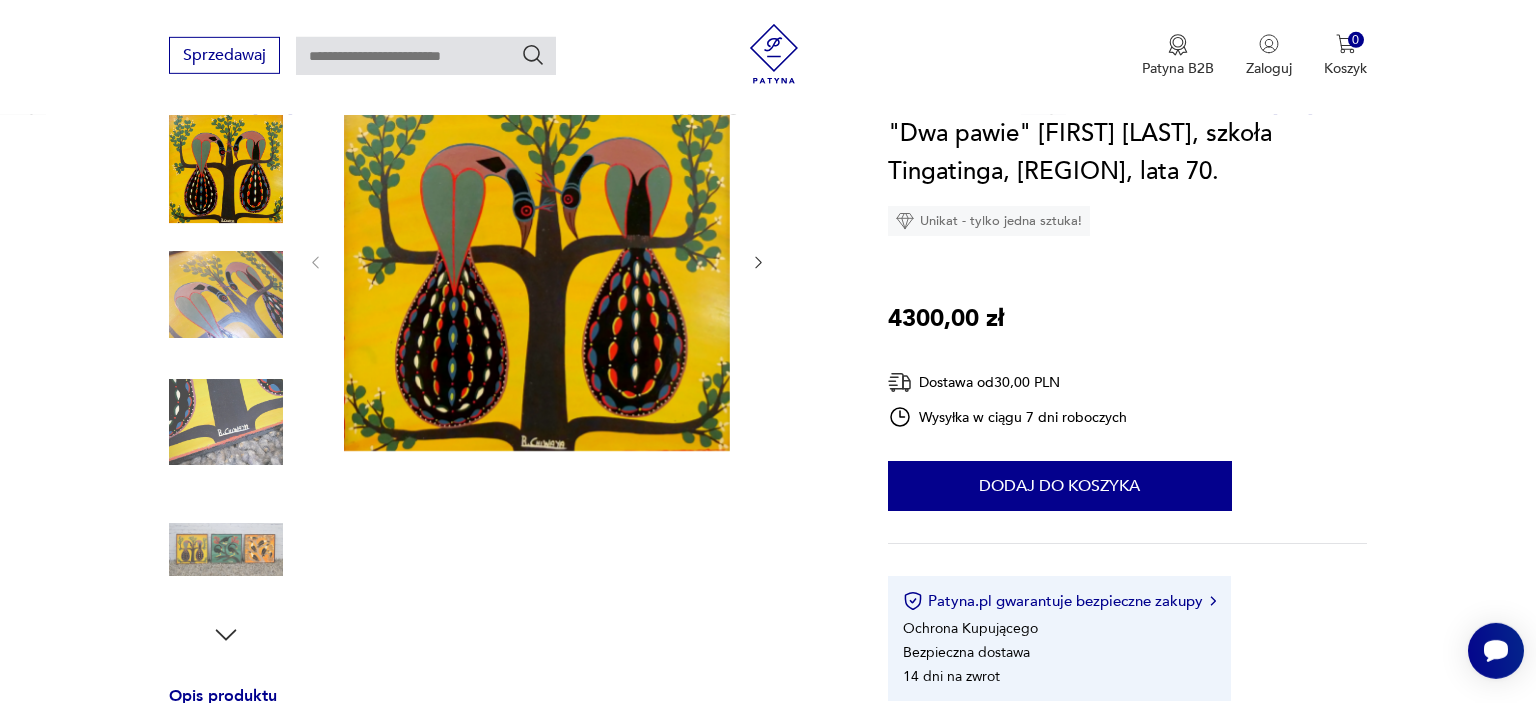 click at bounding box center [226, 550] 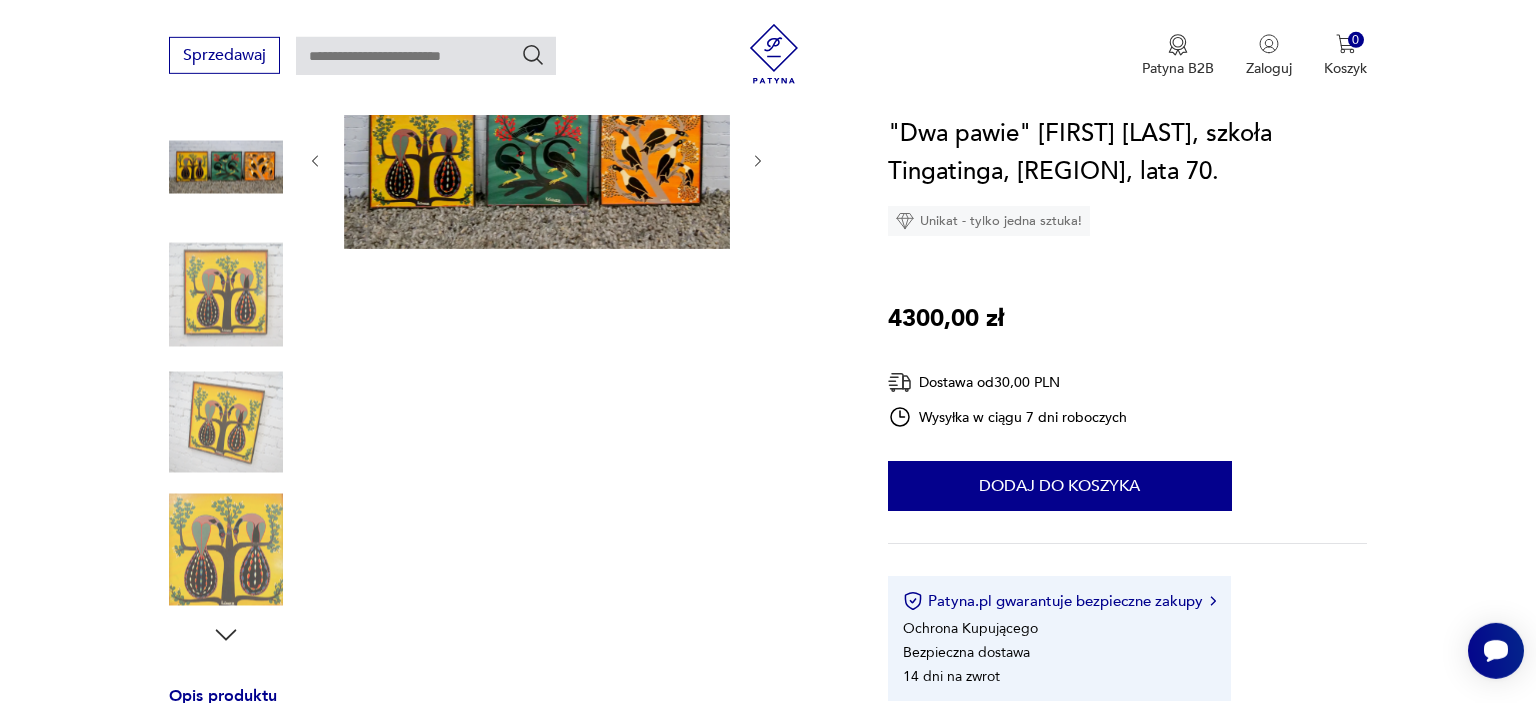 scroll, scrollTop: 125, scrollLeft: 0, axis: vertical 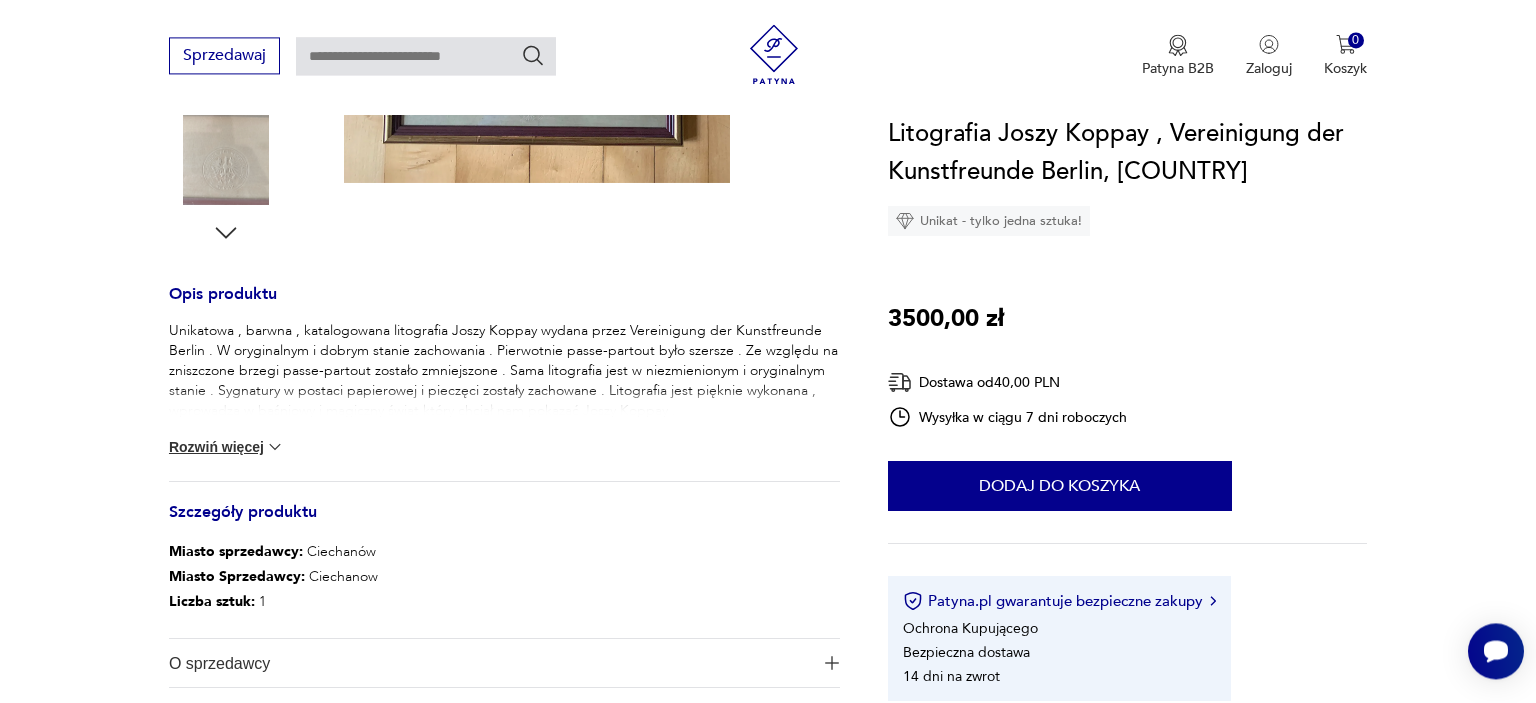 click on "Rozwiń więcej" at bounding box center (227, 447) 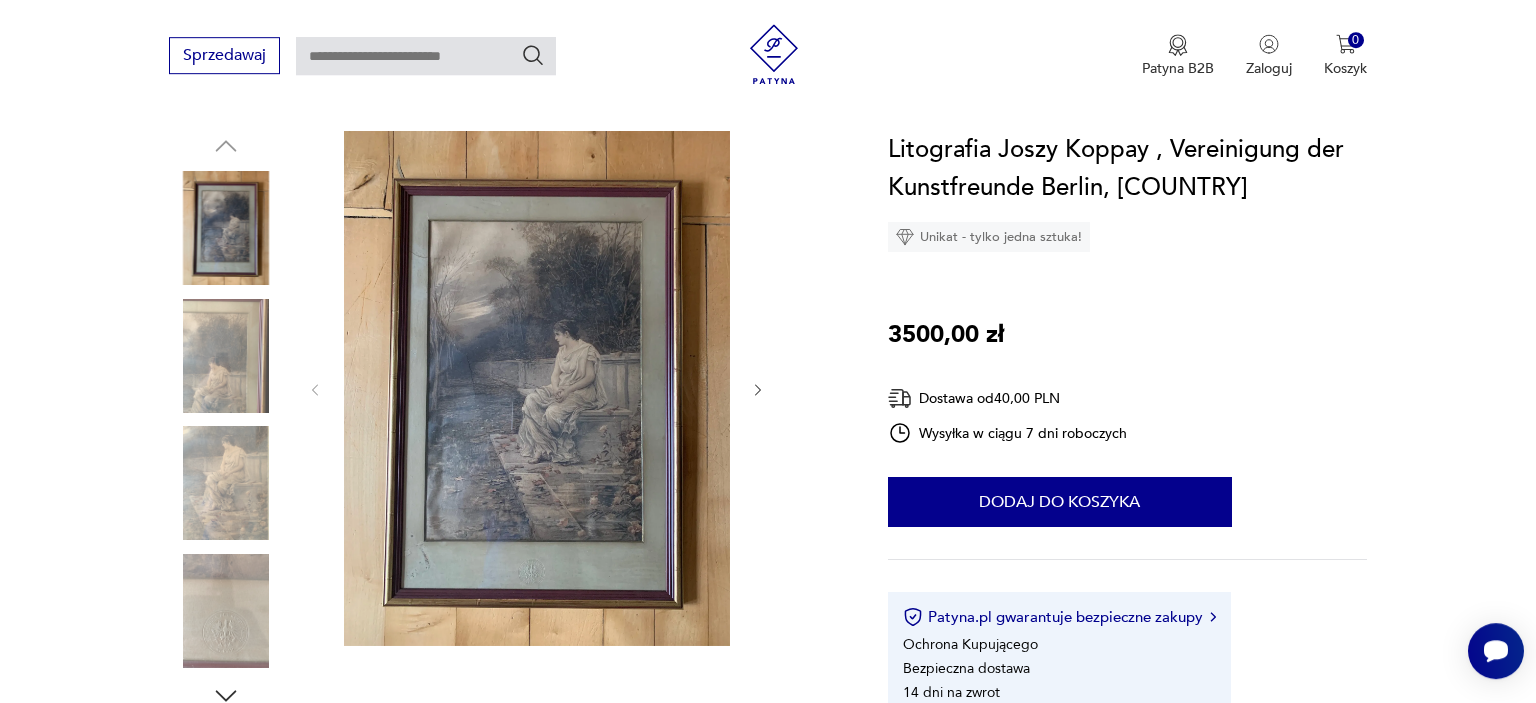 scroll, scrollTop: 189, scrollLeft: 0, axis: vertical 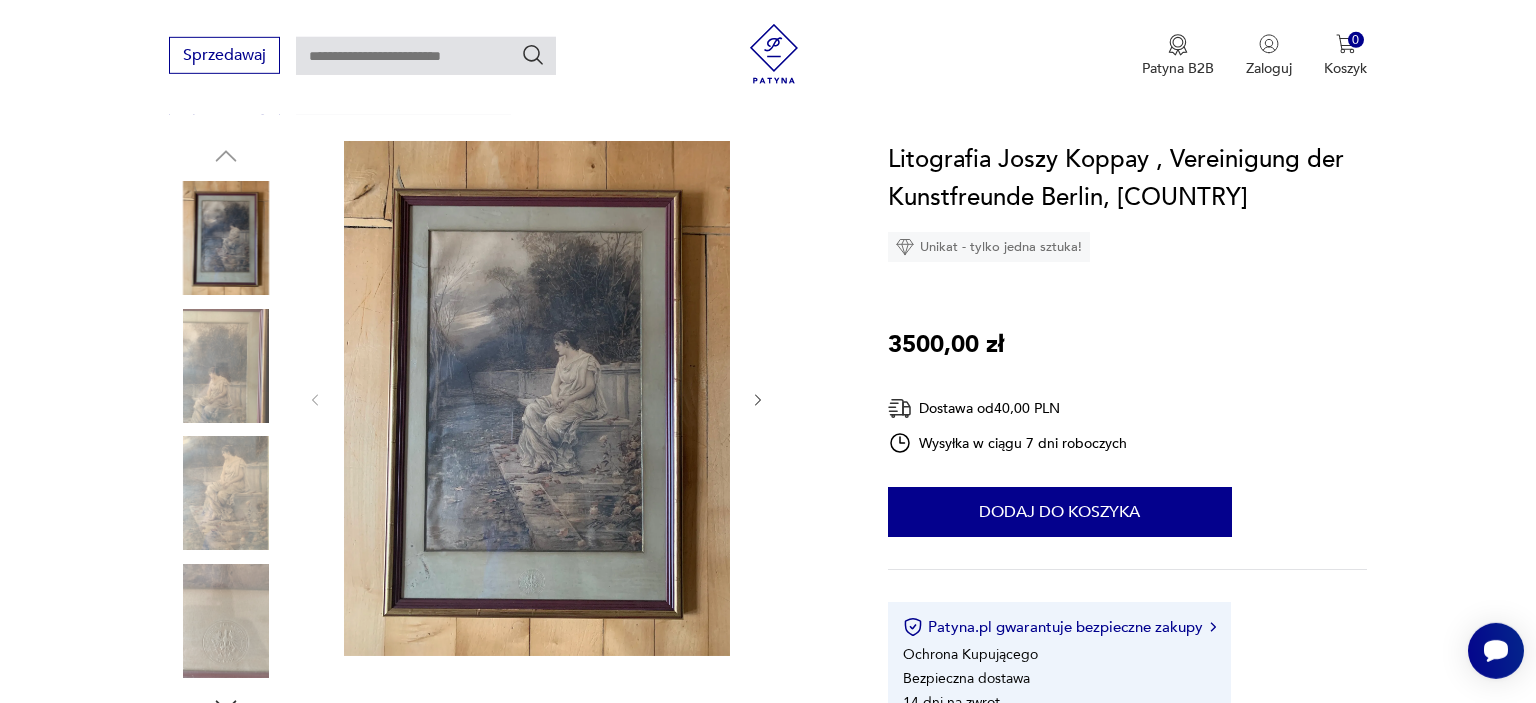click at bounding box center [226, 366] 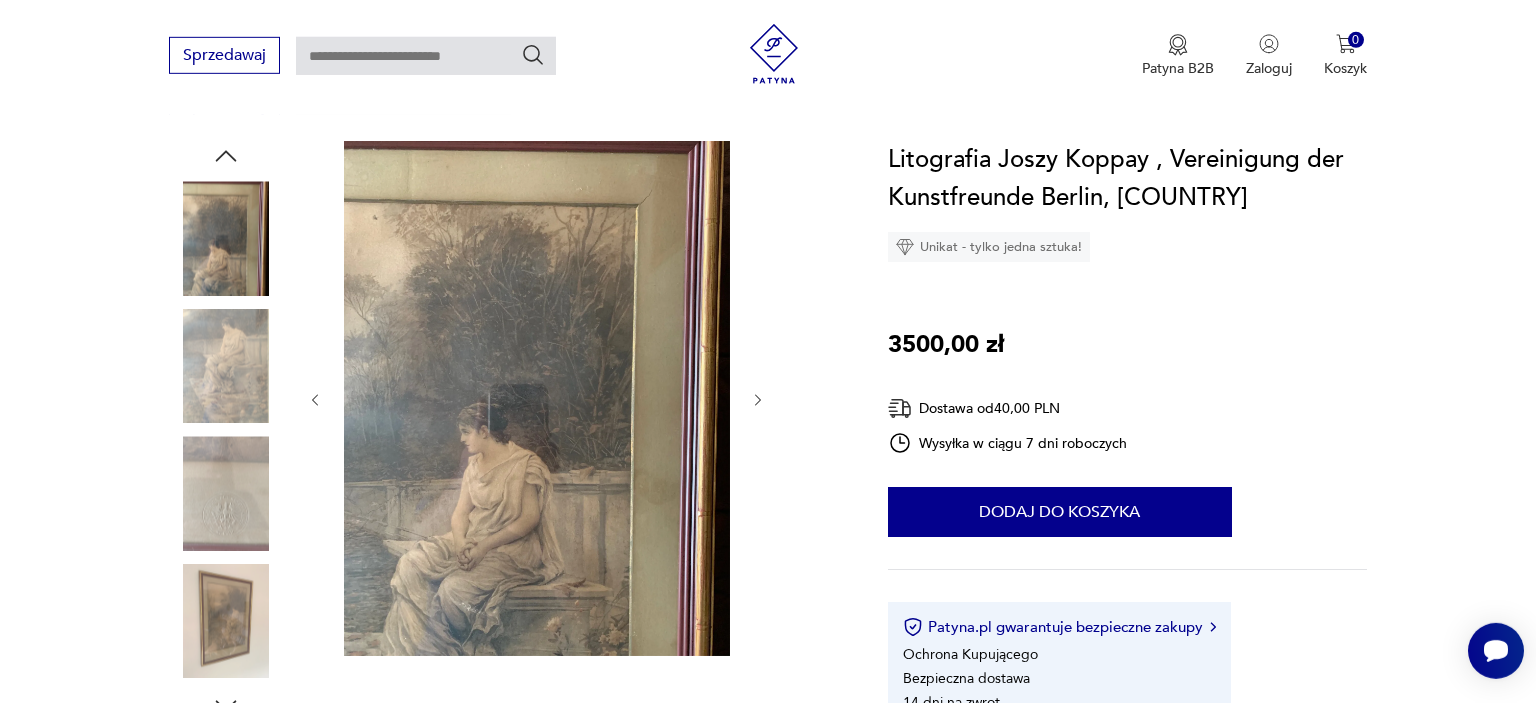 click at bounding box center [226, 366] 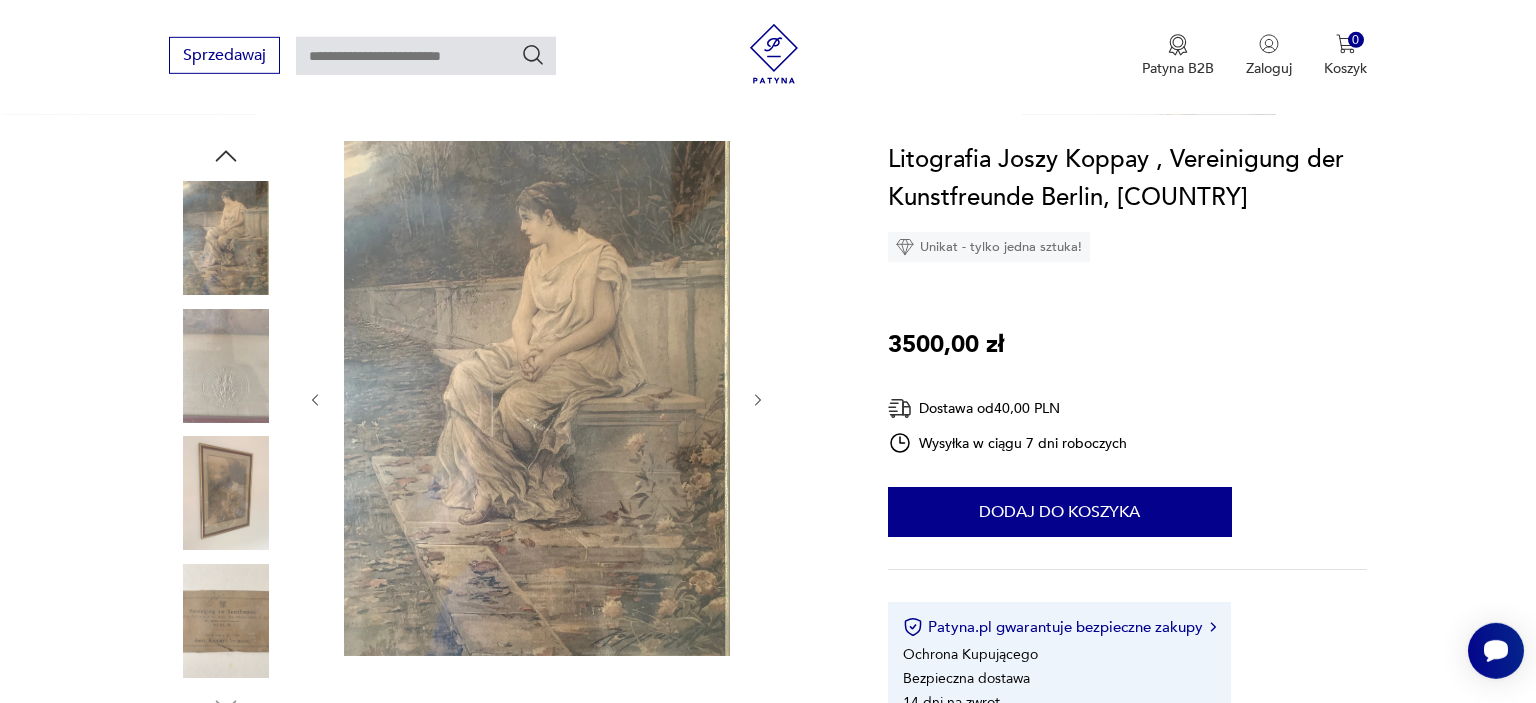 click at bounding box center [226, 493] 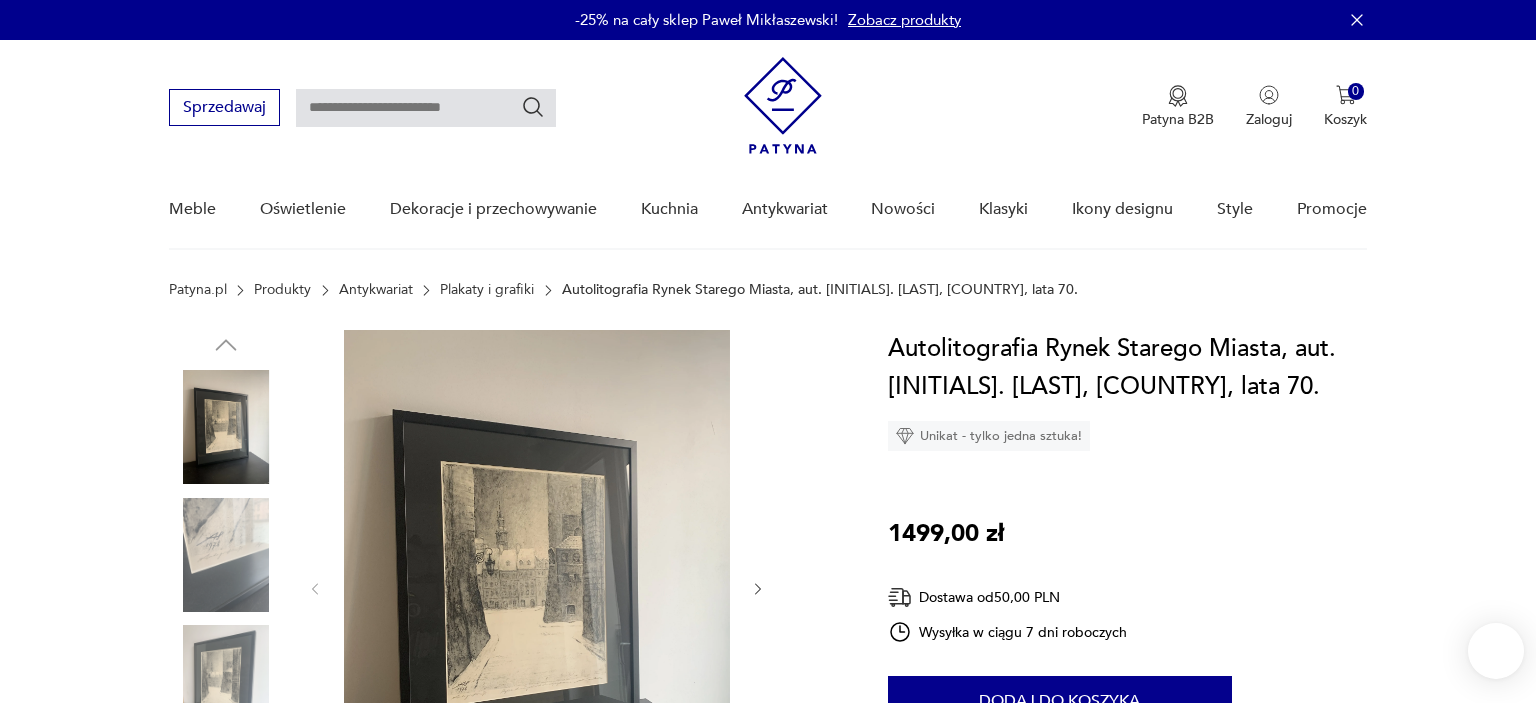 scroll, scrollTop: 0, scrollLeft: 0, axis: both 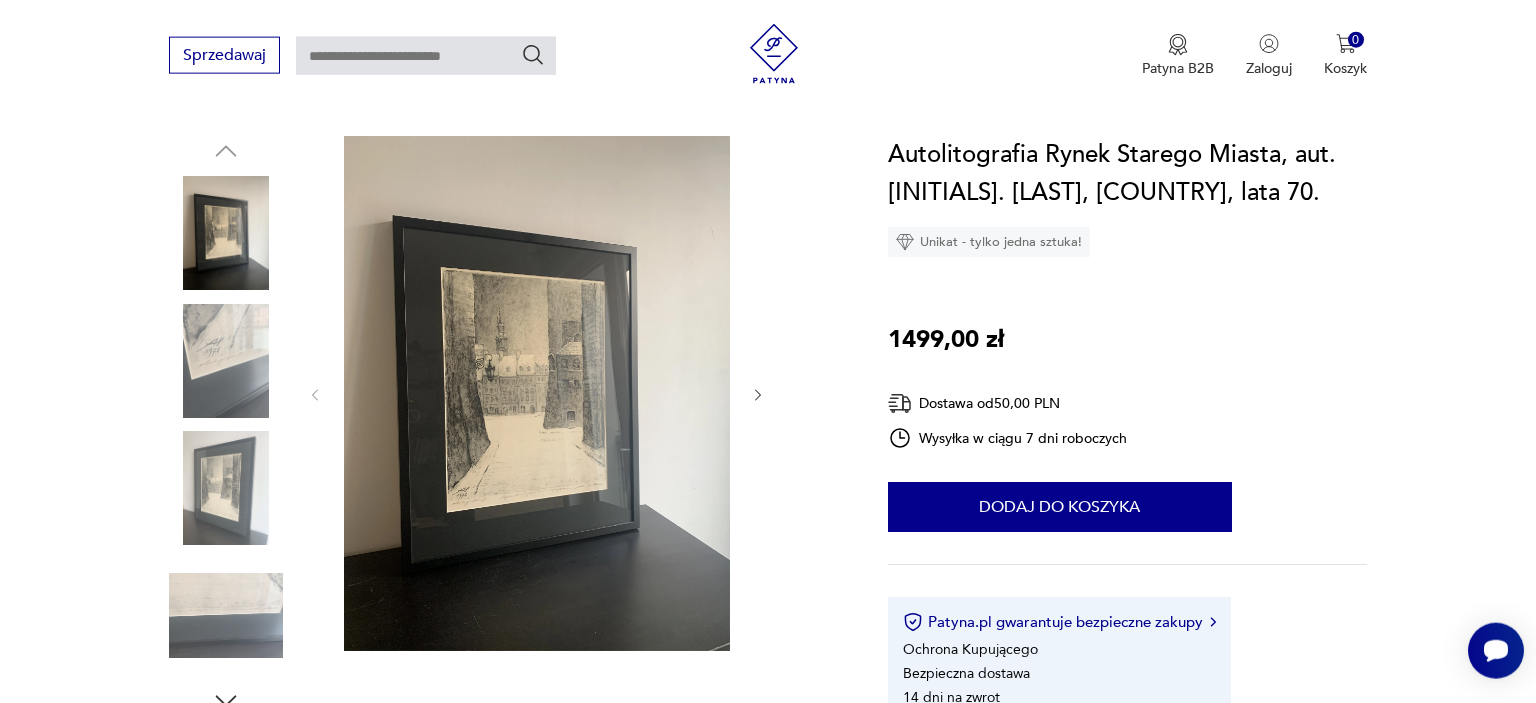 click at bounding box center [226, 488] 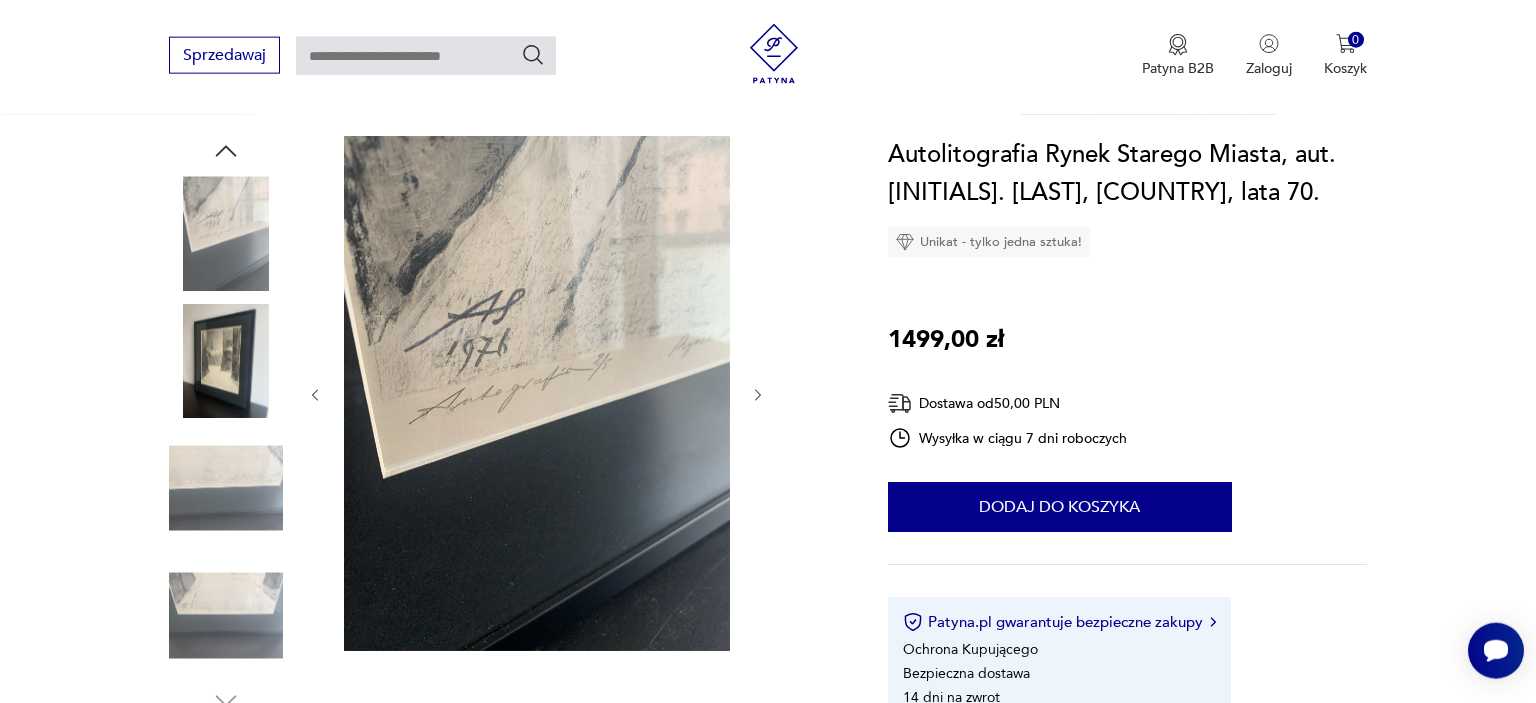 click at bounding box center [226, 361] 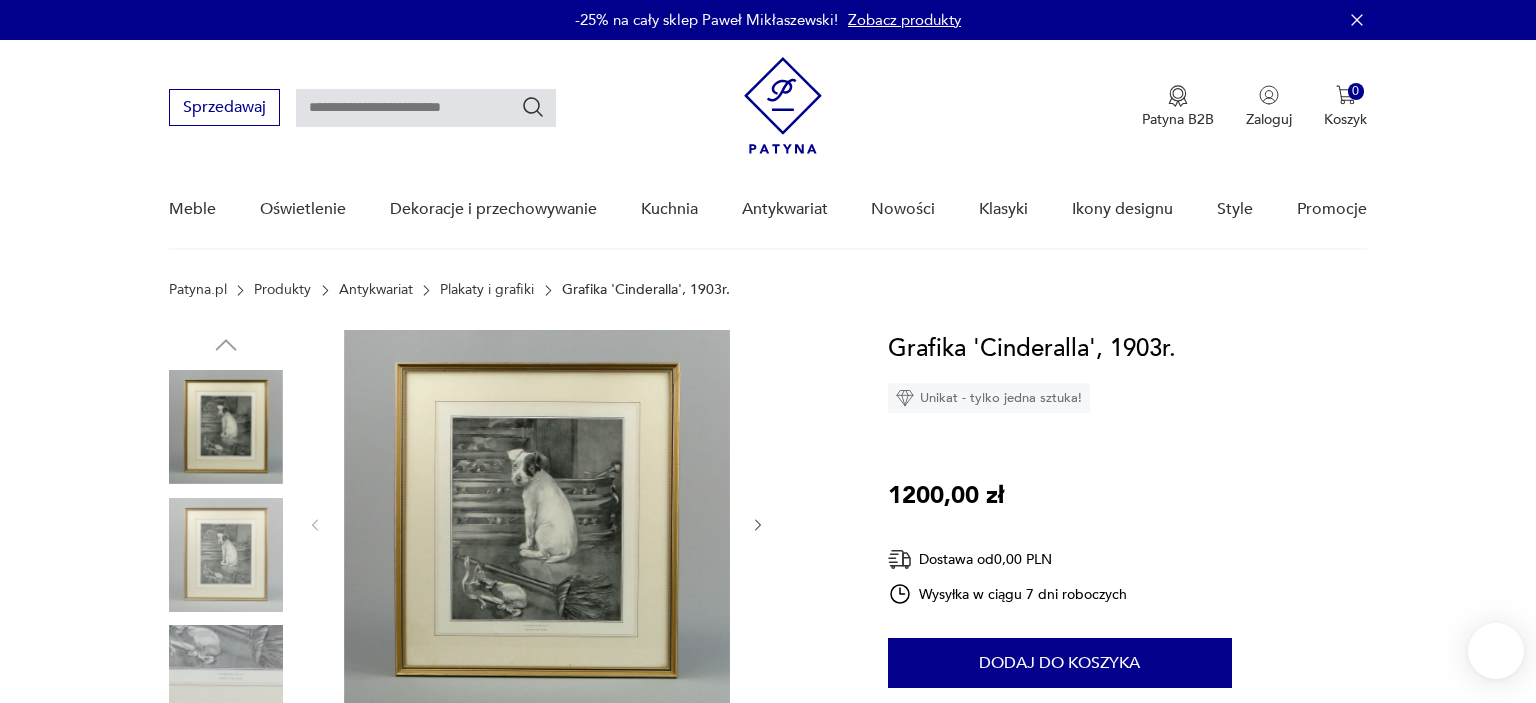 scroll, scrollTop: 0, scrollLeft: 0, axis: both 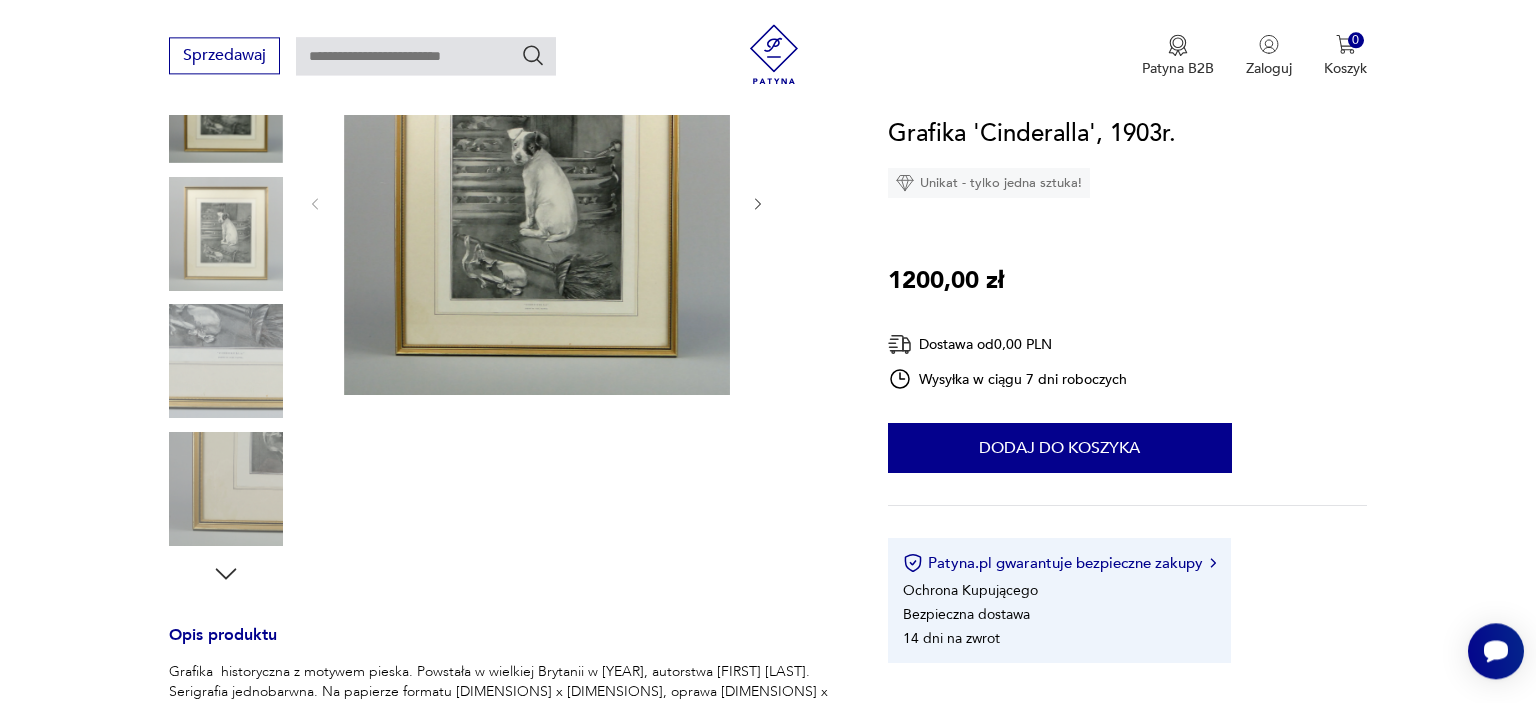 click at bounding box center [226, 234] 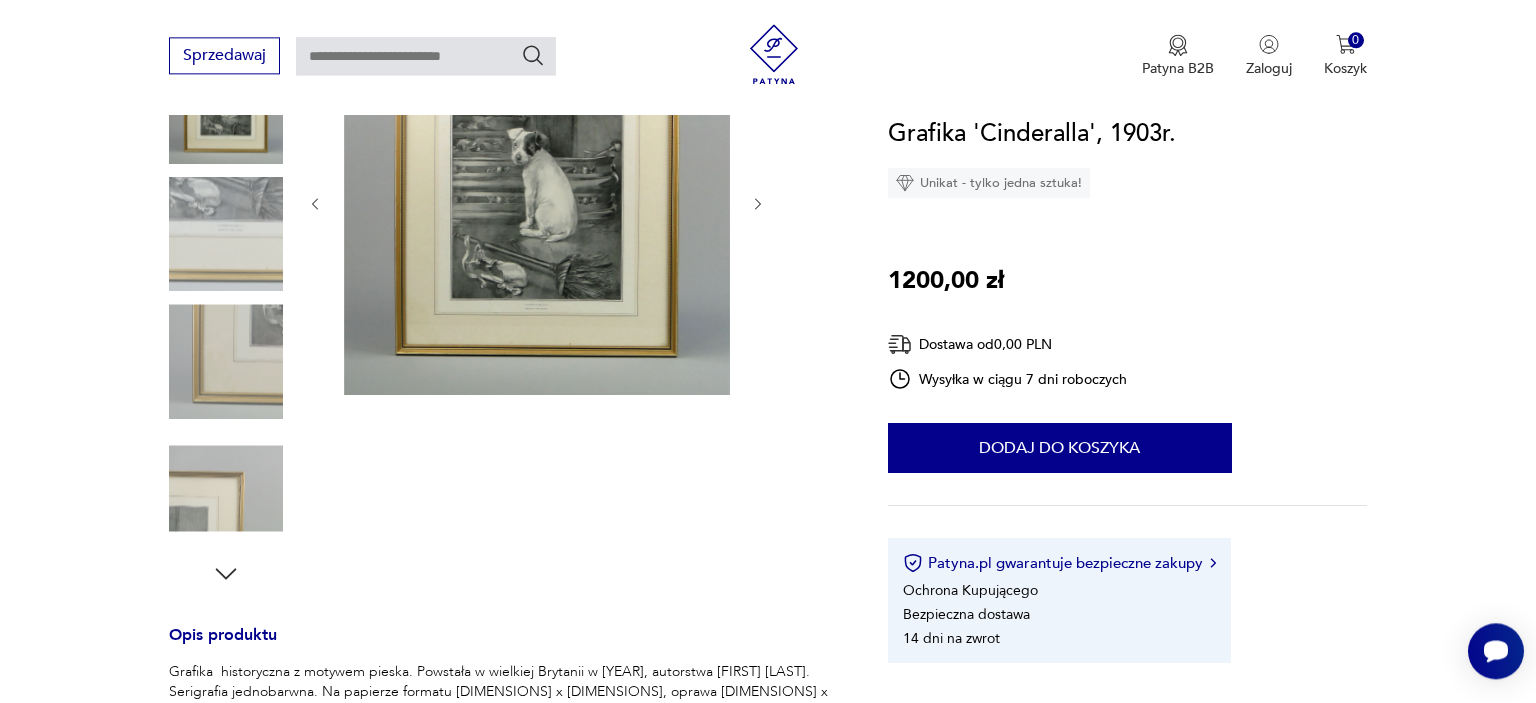 click at bounding box center [226, 489] 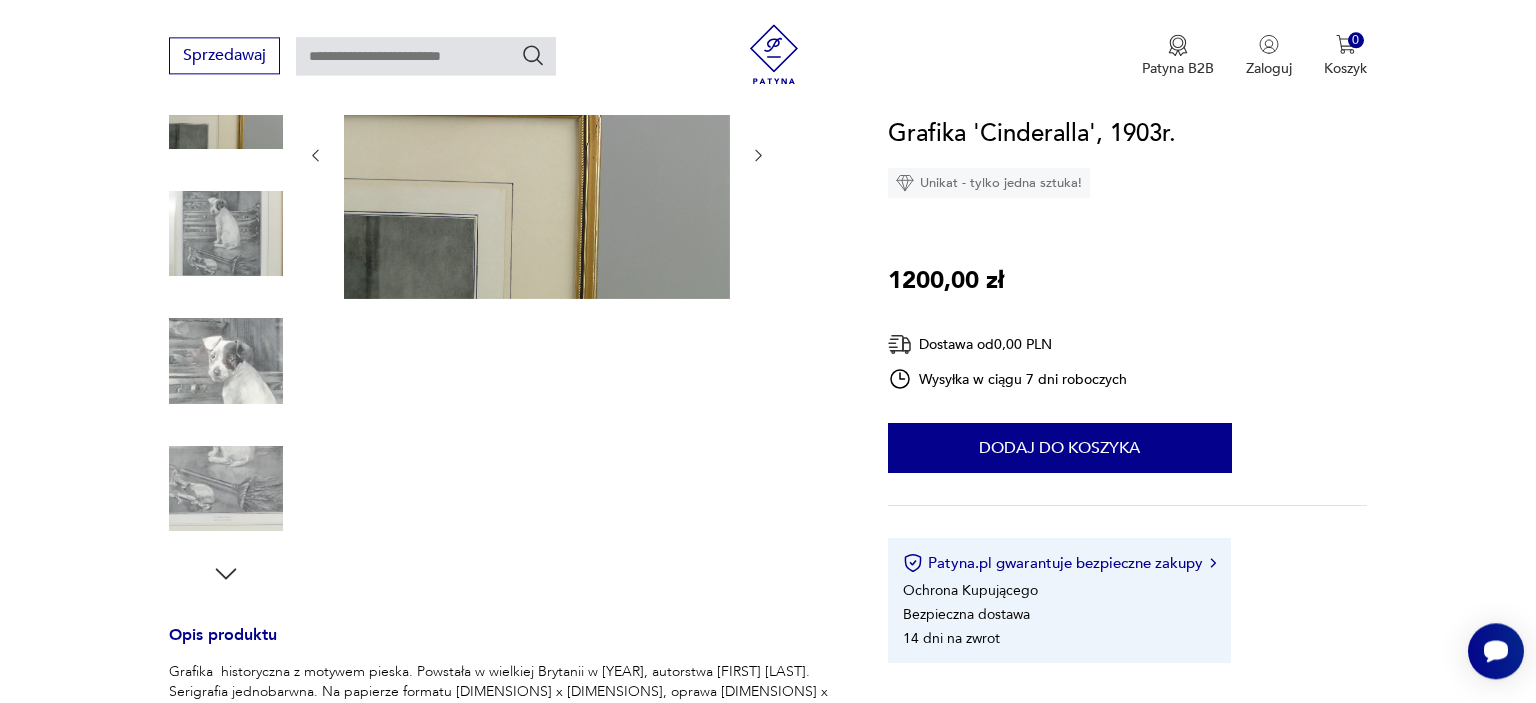 click at bounding box center (226, 361) 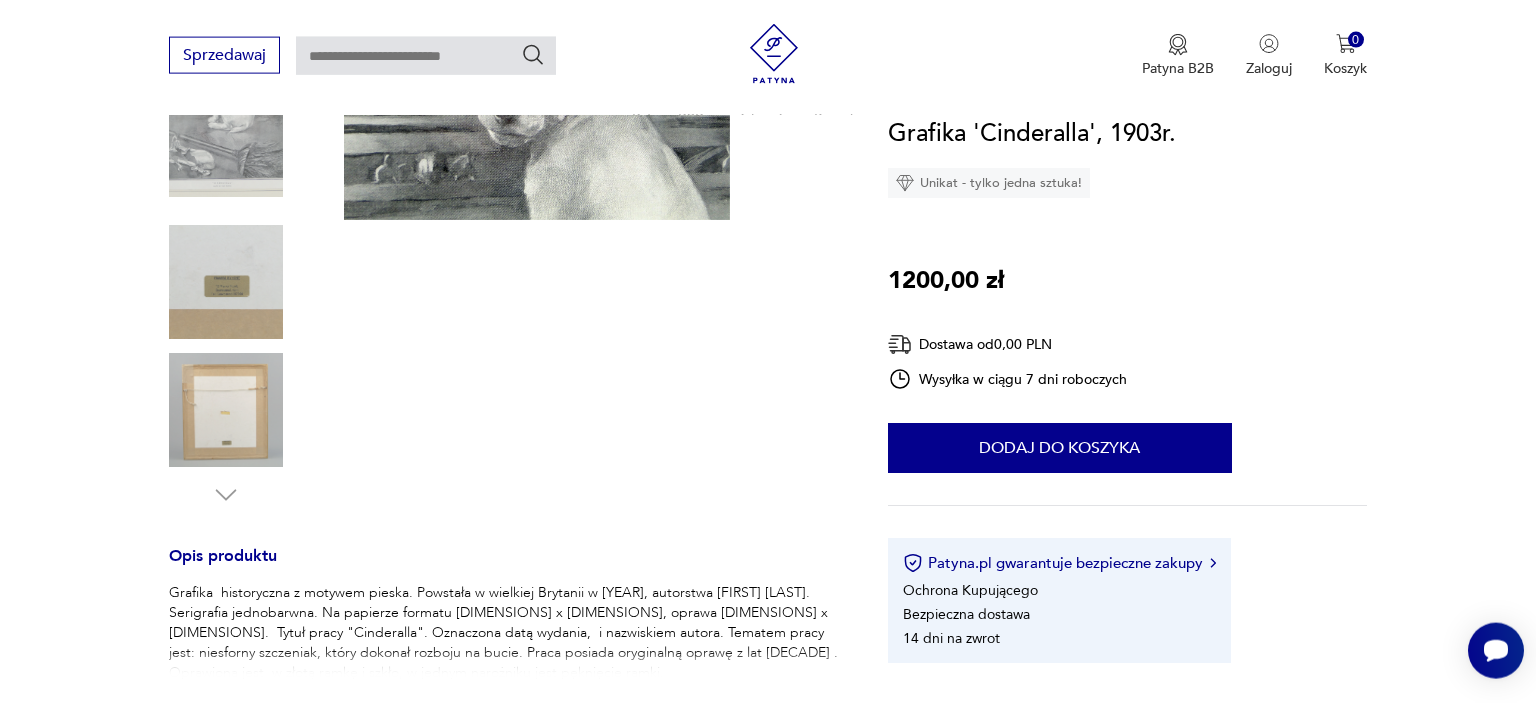 scroll, scrollTop: 414, scrollLeft: 0, axis: vertical 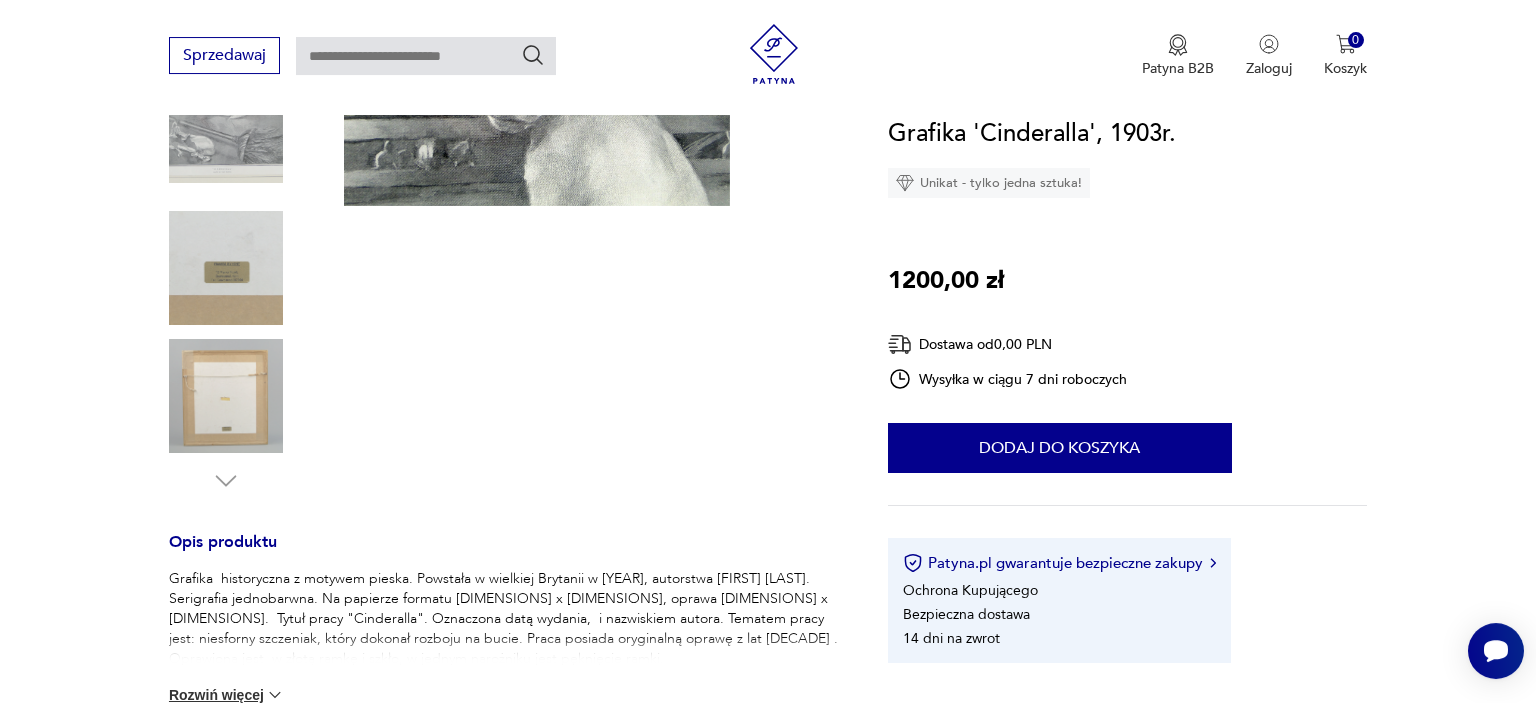 click at bounding box center [226, 396] 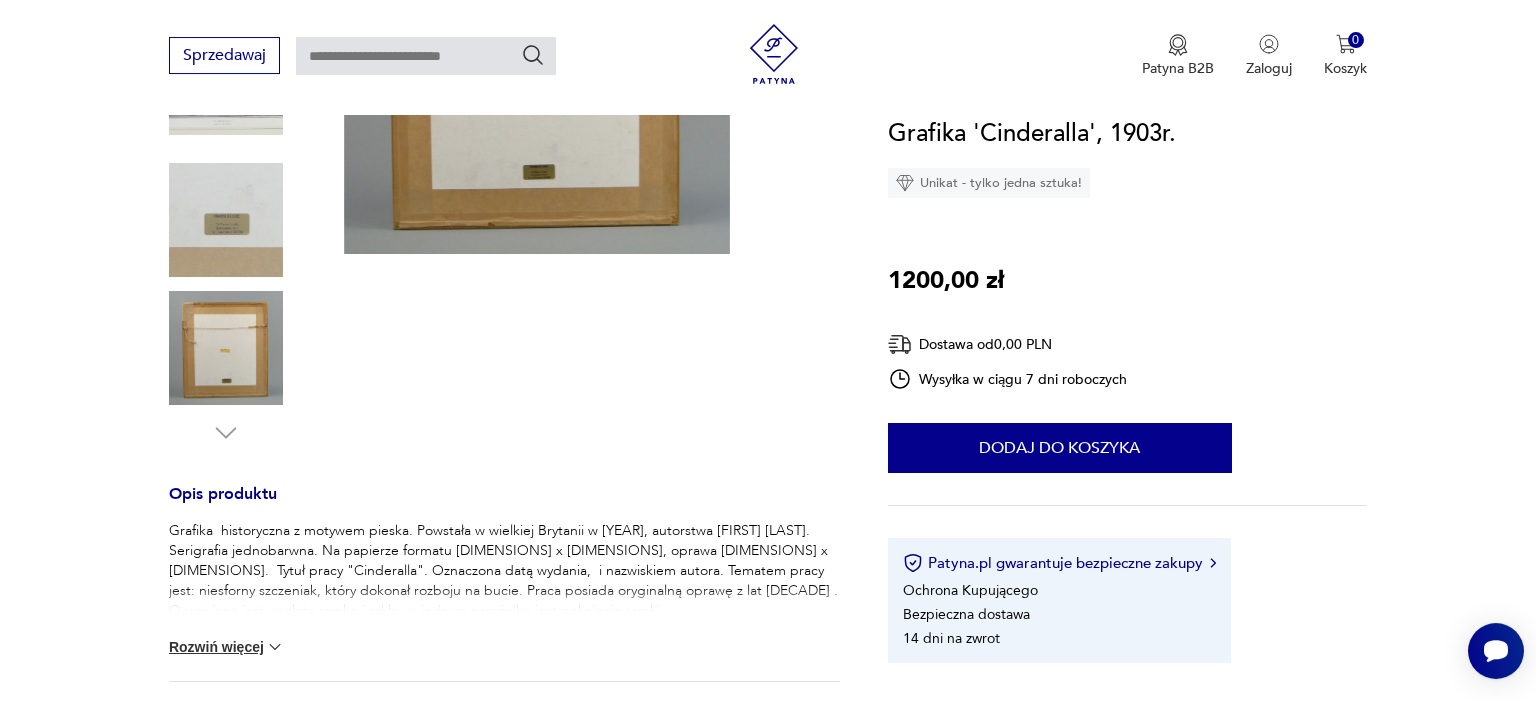 scroll, scrollTop: 462, scrollLeft: 0, axis: vertical 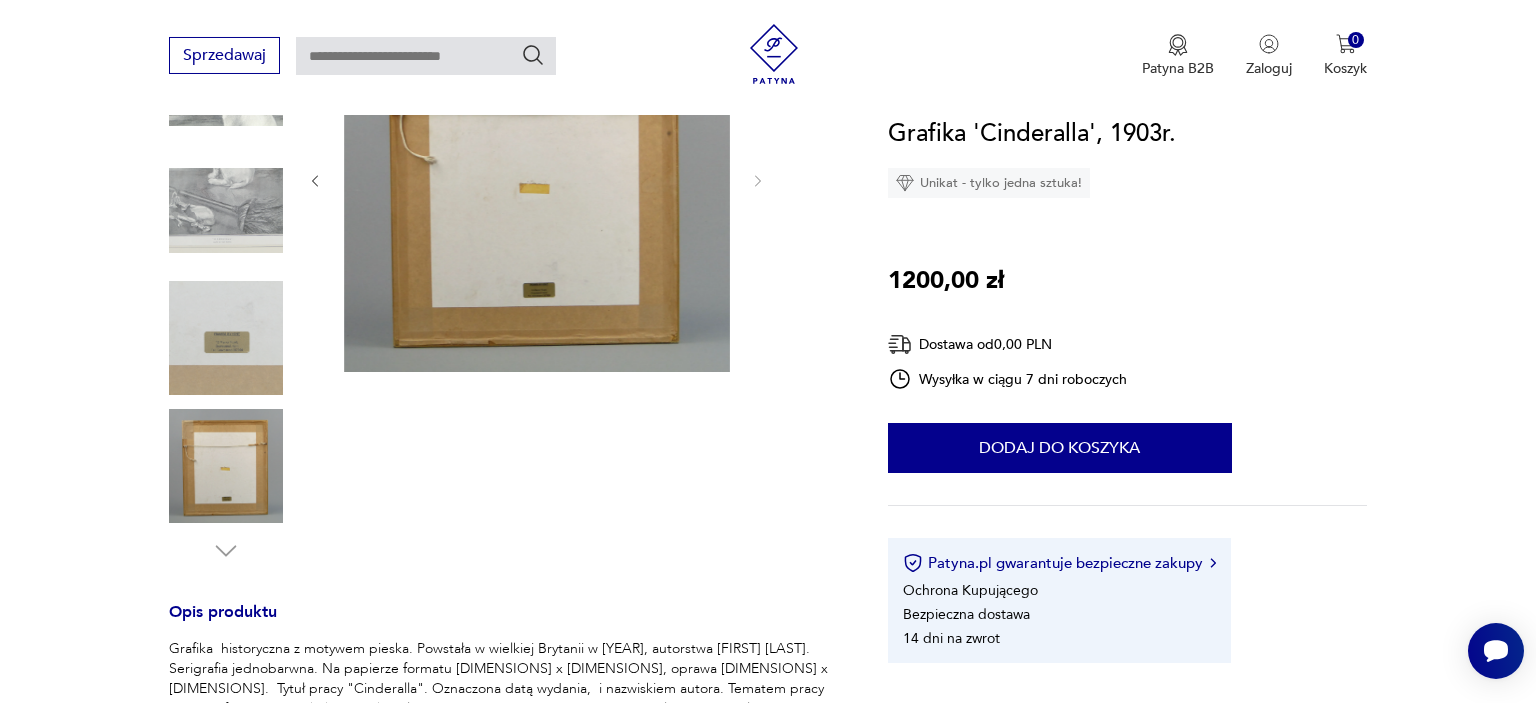 click at bounding box center (537, 179) 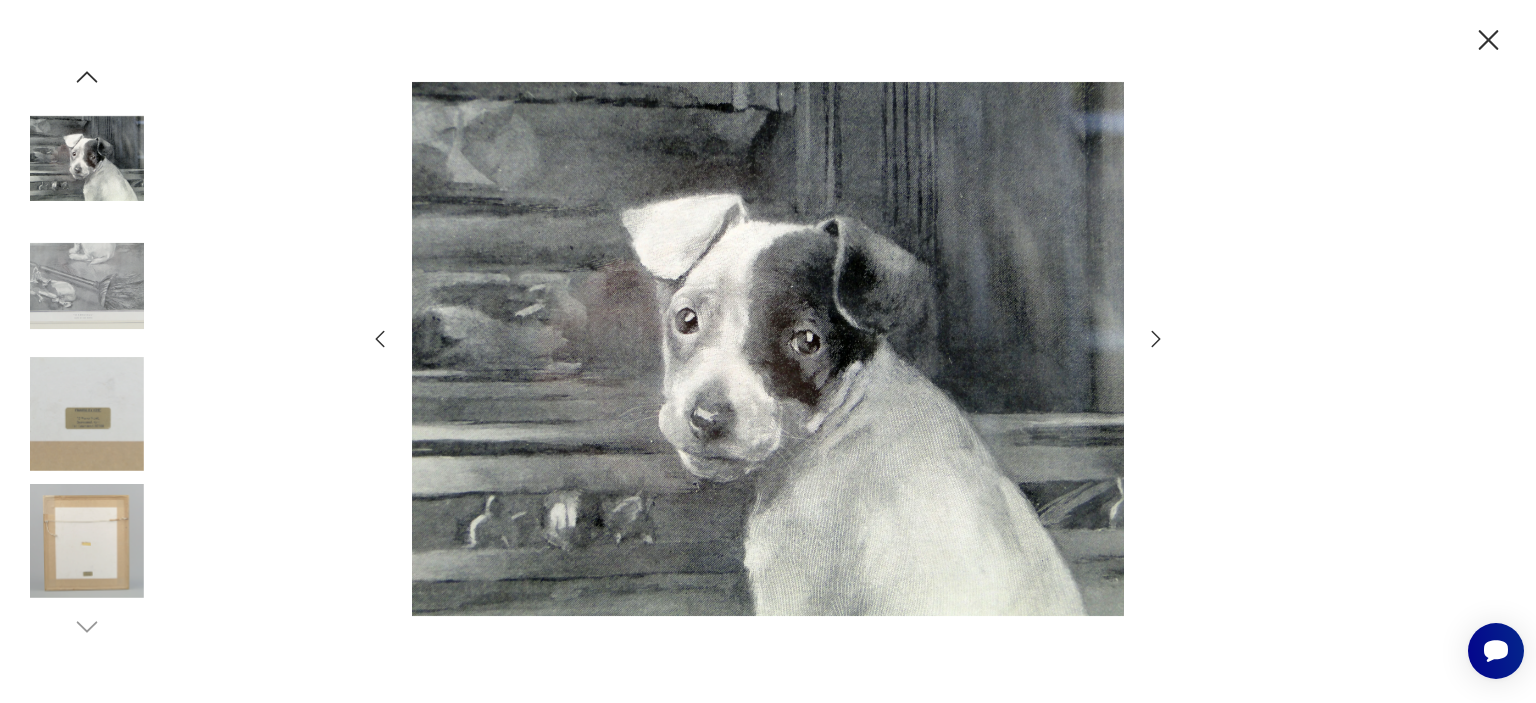 click at bounding box center (87, 541) 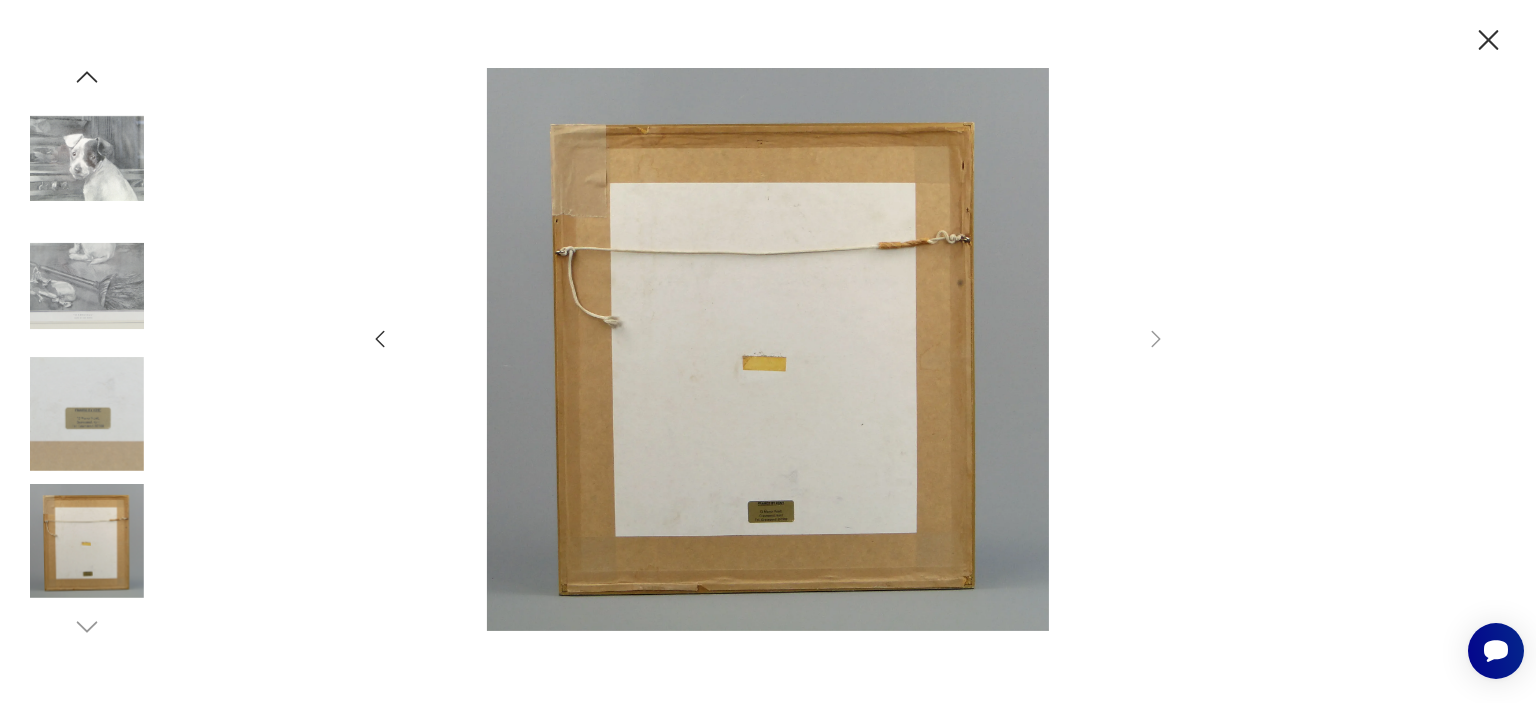 click at bounding box center [768, 349] 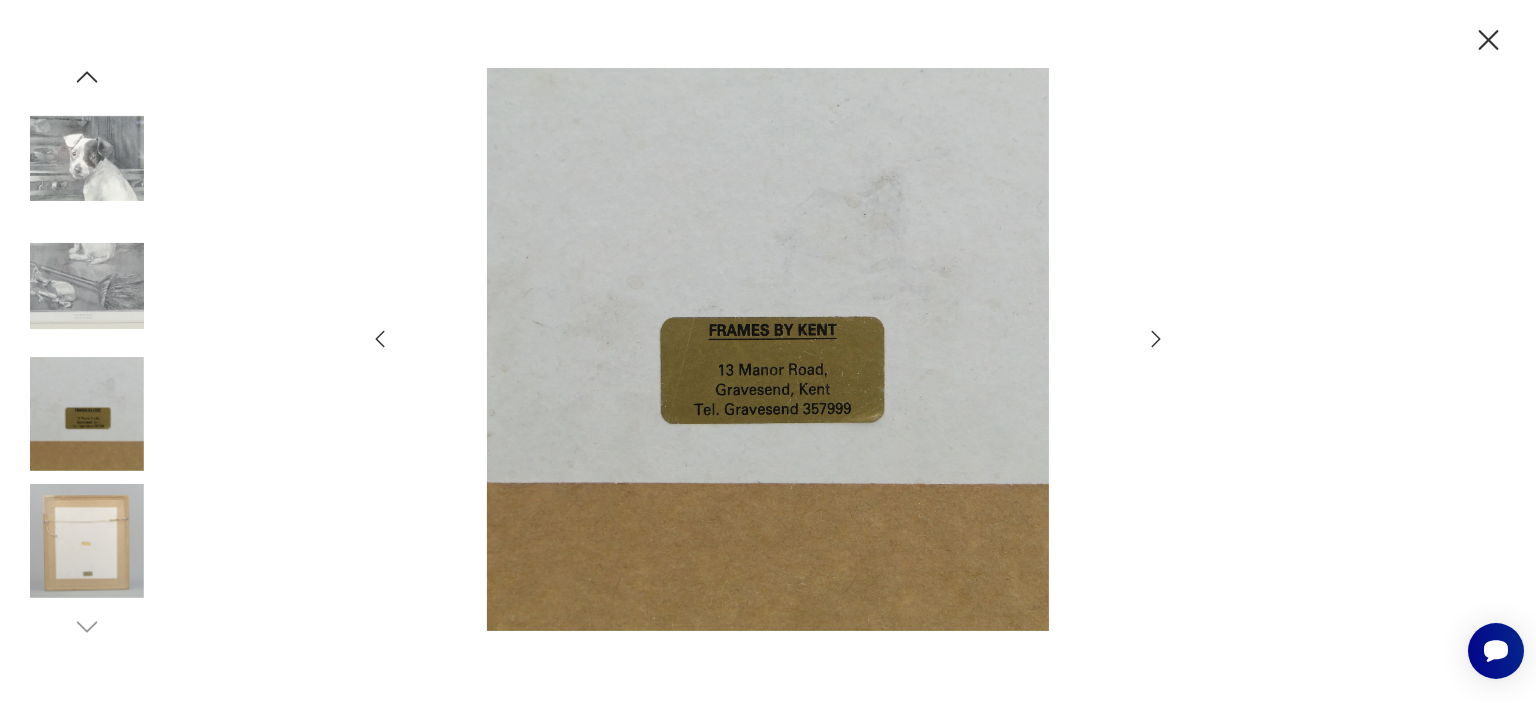 click at bounding box center [87, 414] 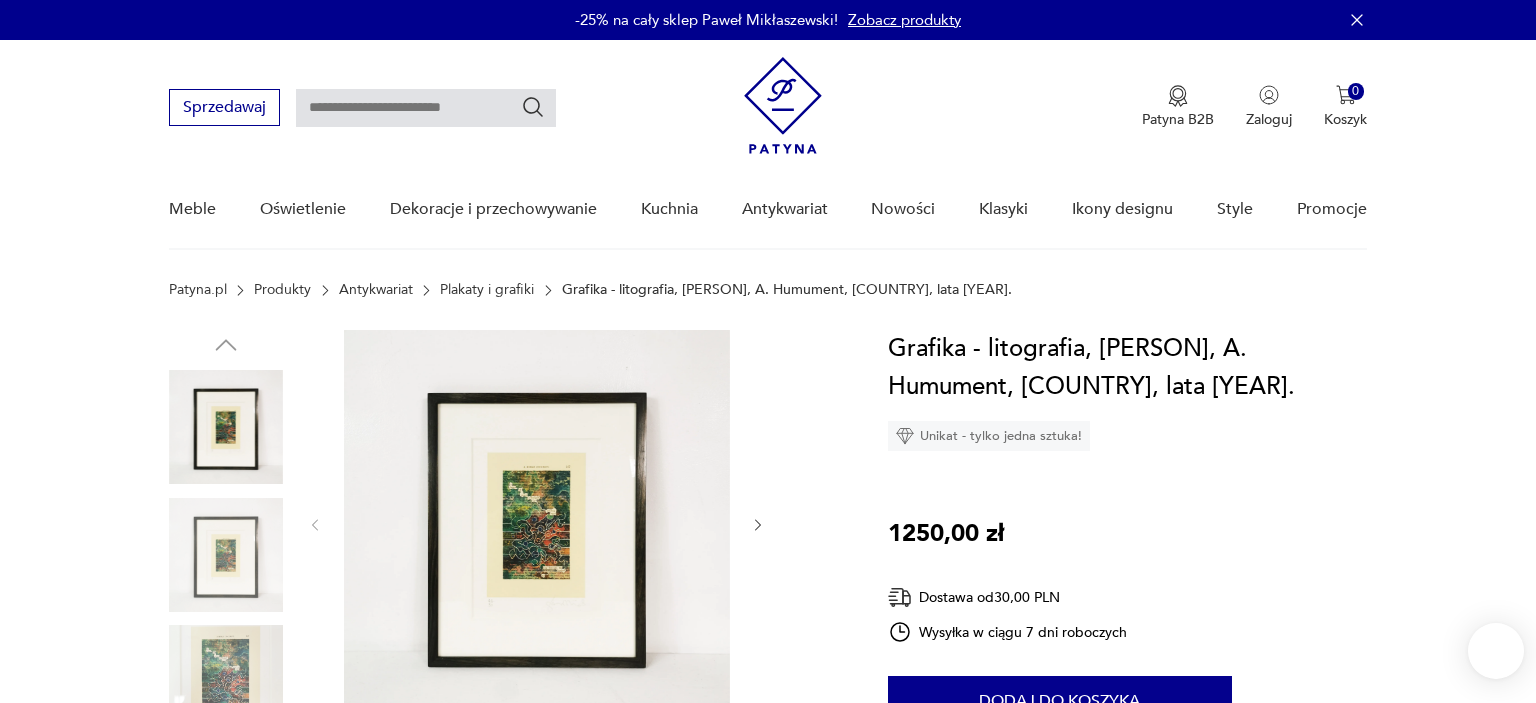 scroll, scrollTop: 0, scrollLeft: 0, axis: both 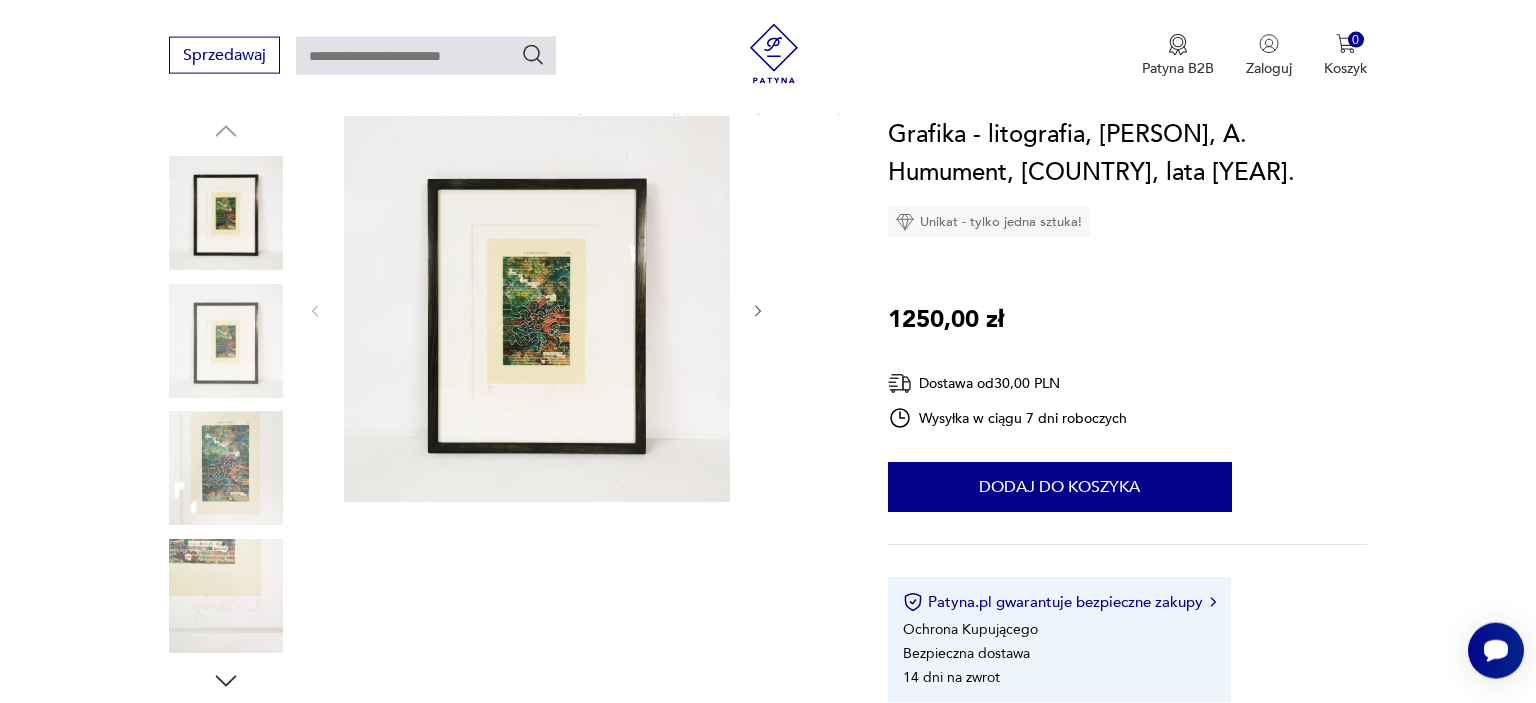click at bounding box center (226, 468) 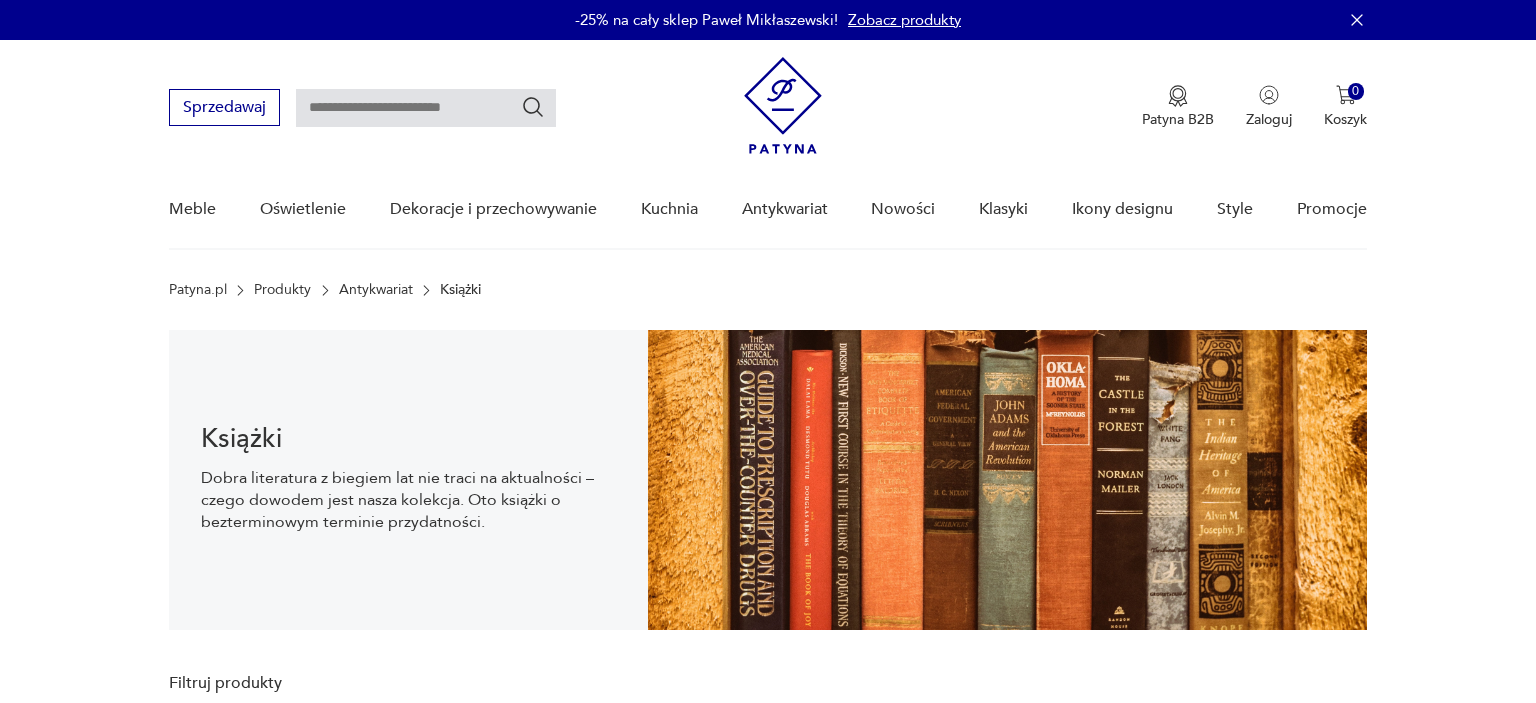 scroll, scrollTop: 0, scrollLeft: 0, axis: both 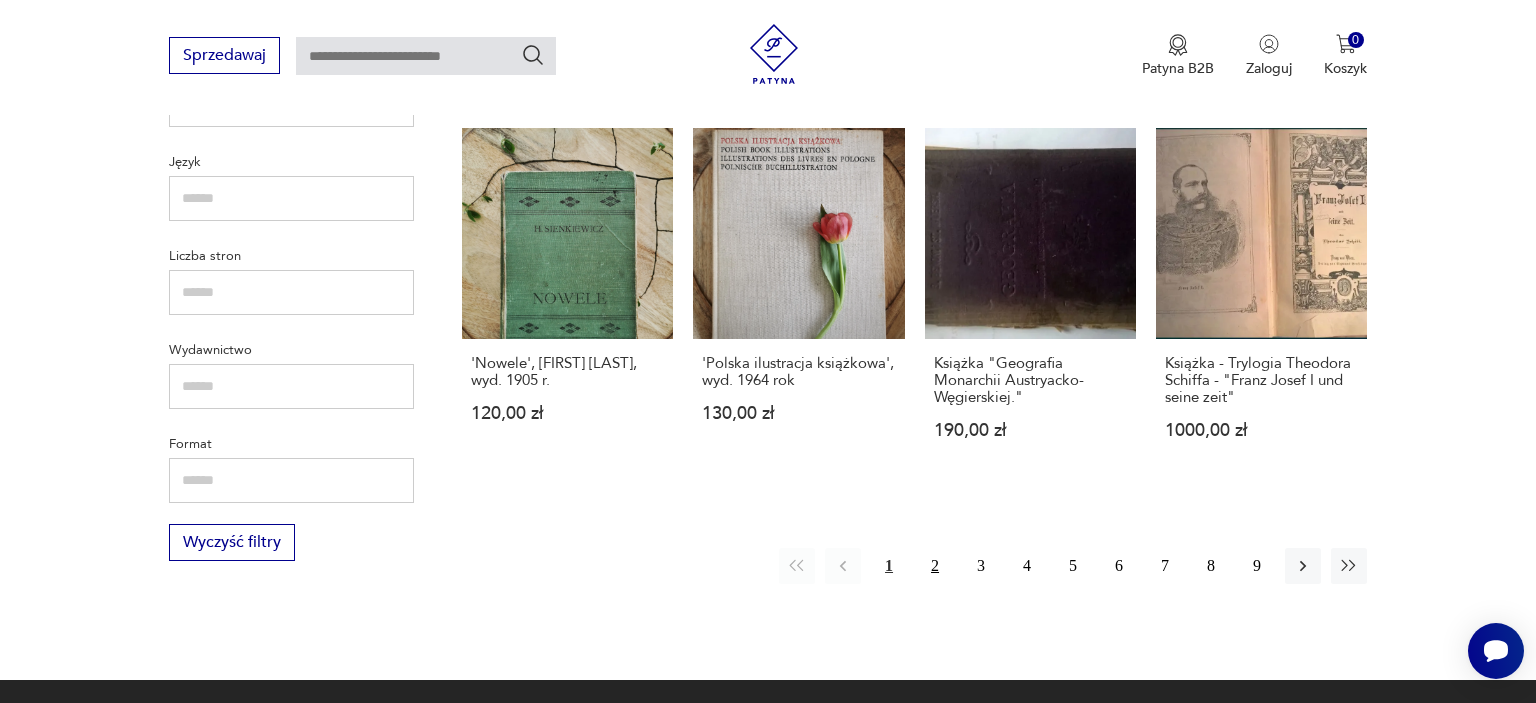 click on "2" at bounding box center [935, 566] 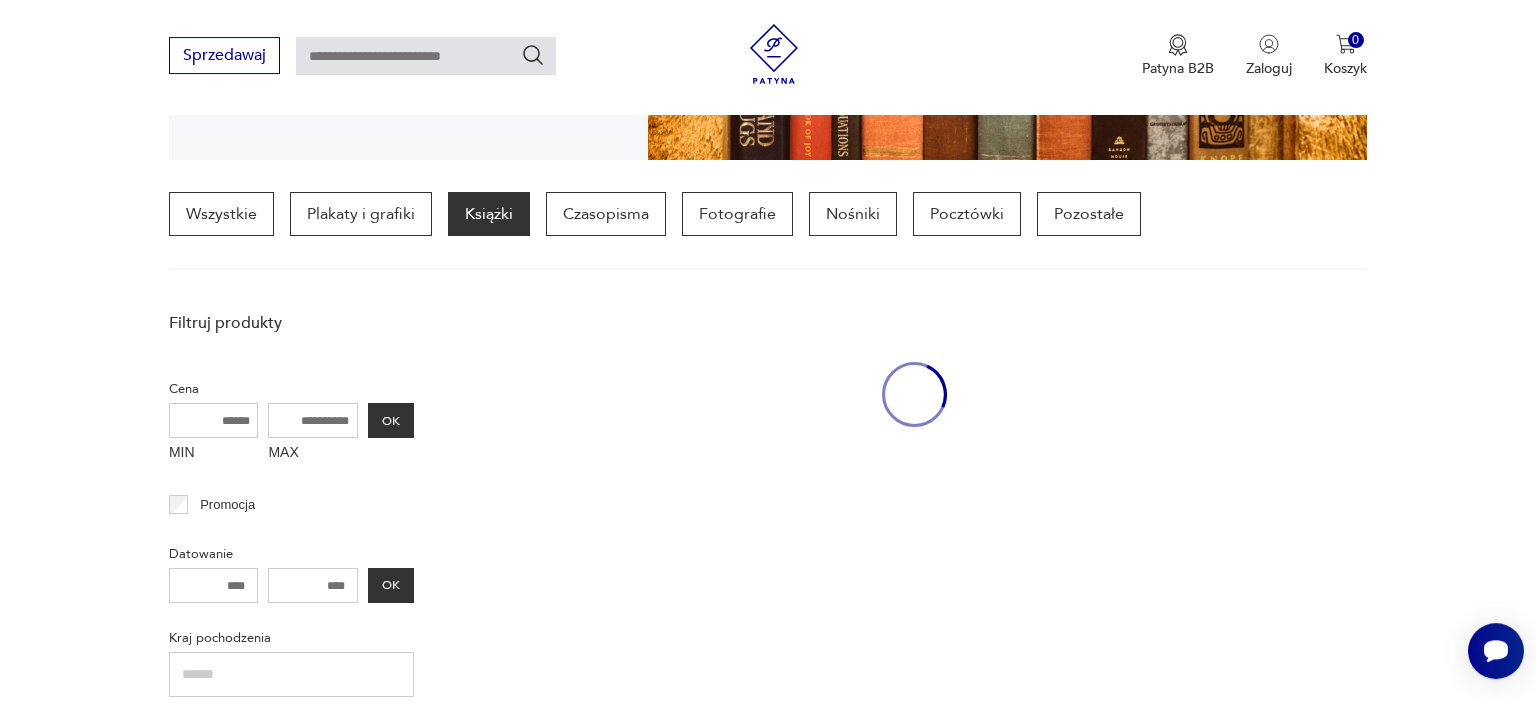 scroll, scrollTop: 469, scrollLeft: 0, axis: vertical 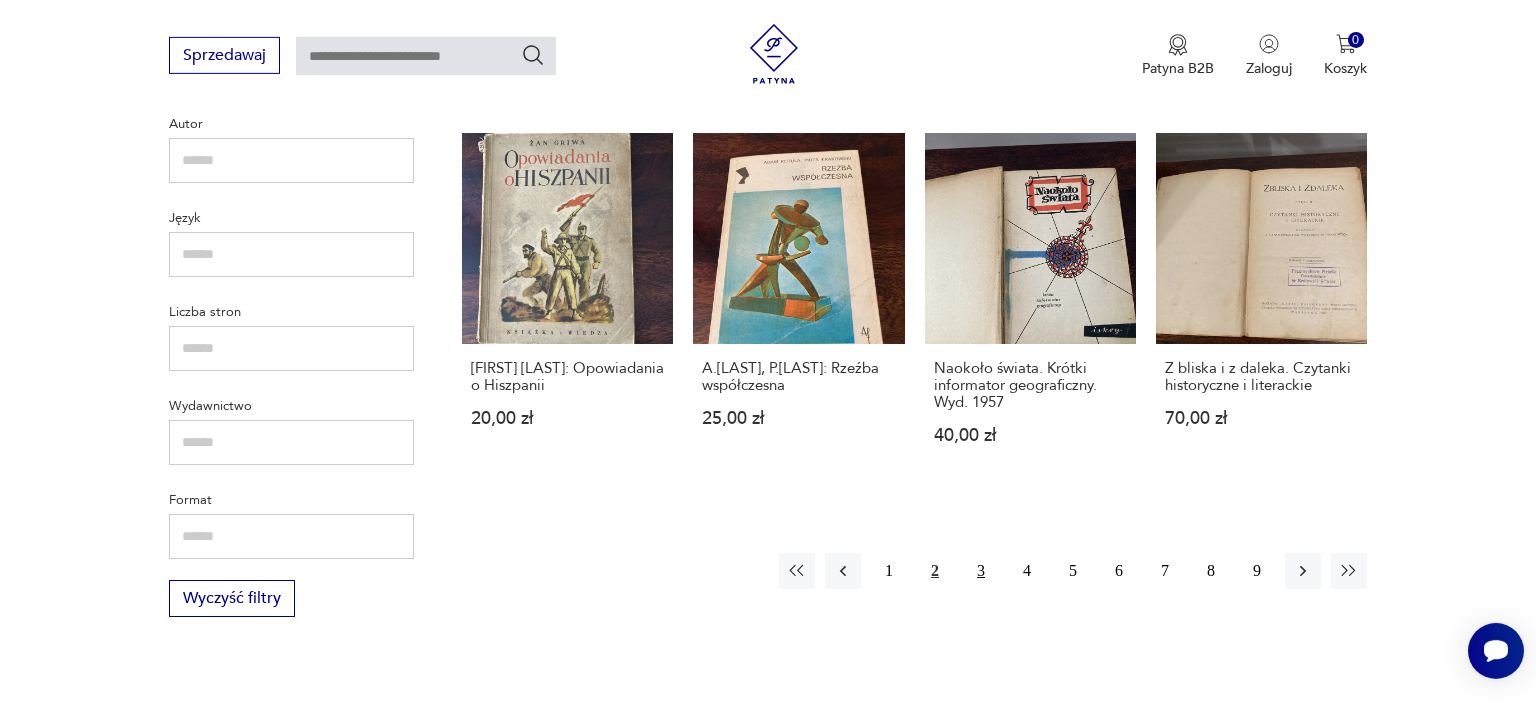 click on "3" at bounding box center (981, 571) 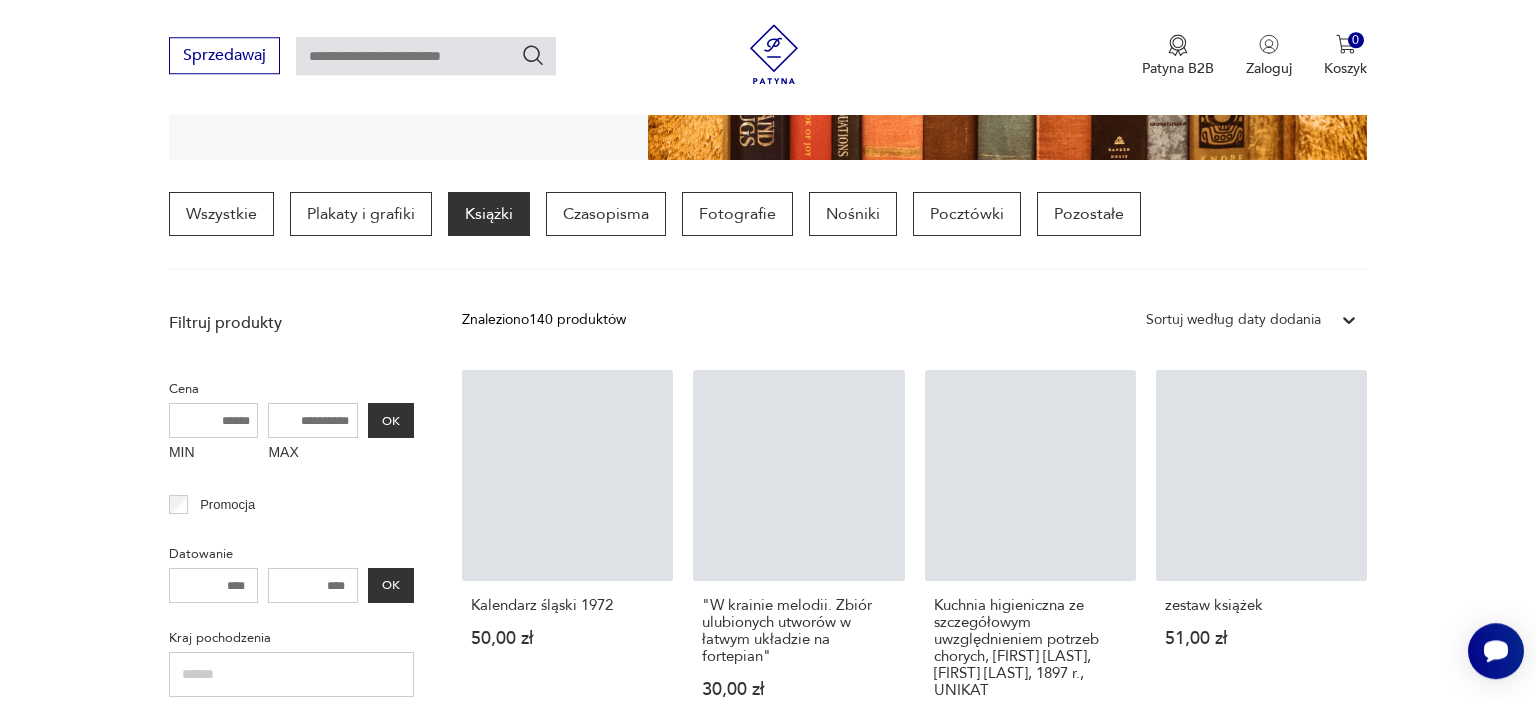 scroll, scrollTop: 469, scrollLeft: 0, axis: vertical 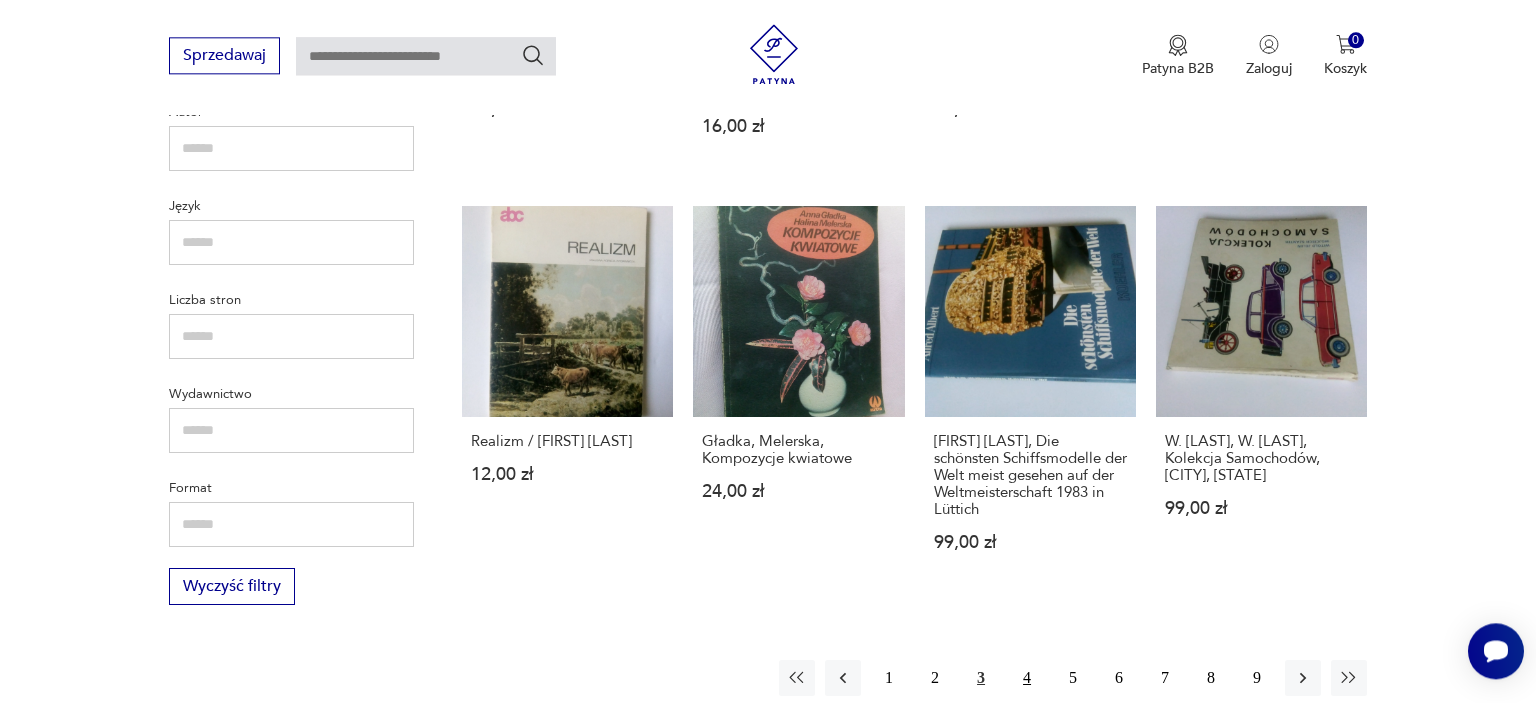 click on "4" at bounding box center (1027, 678) 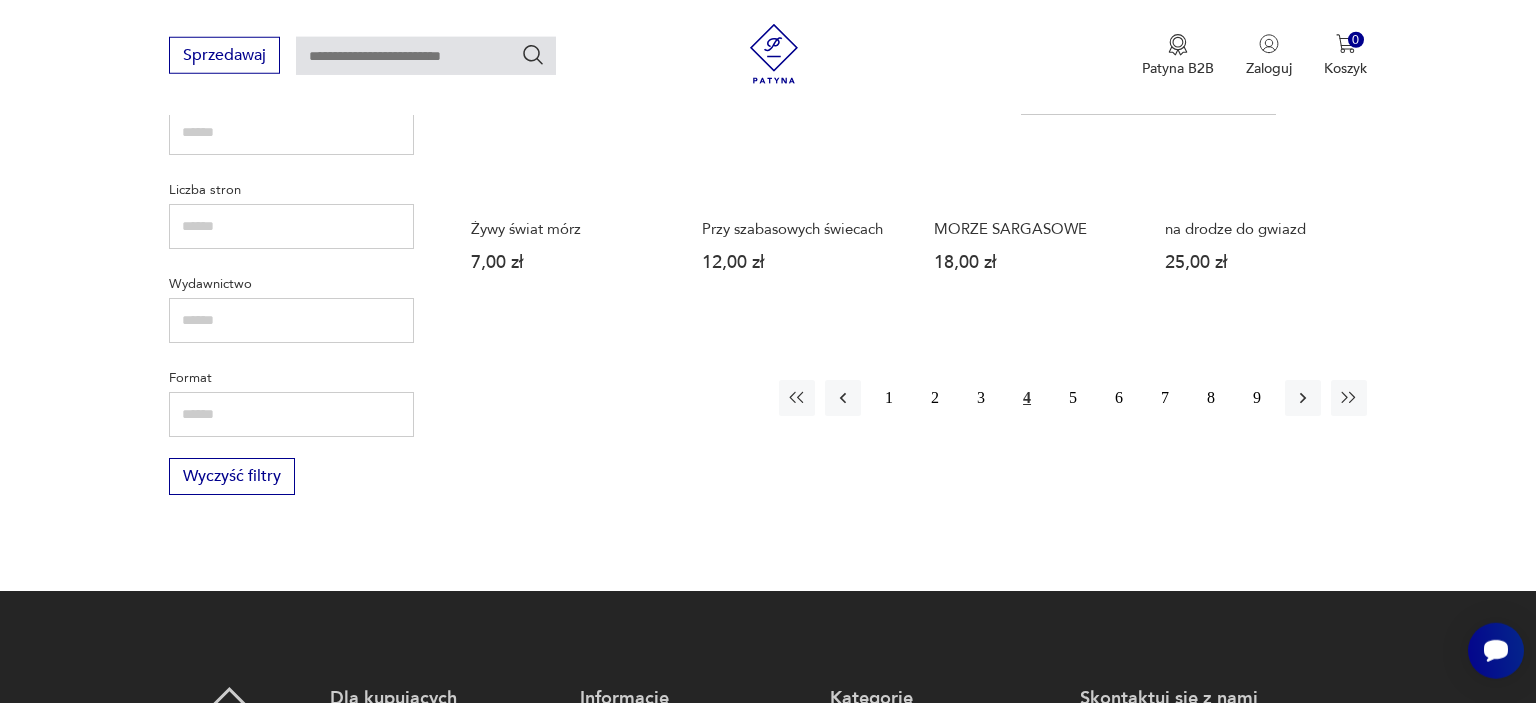 scroll, scrollTop: 2000, scrollLeft: 0, axis: vertical 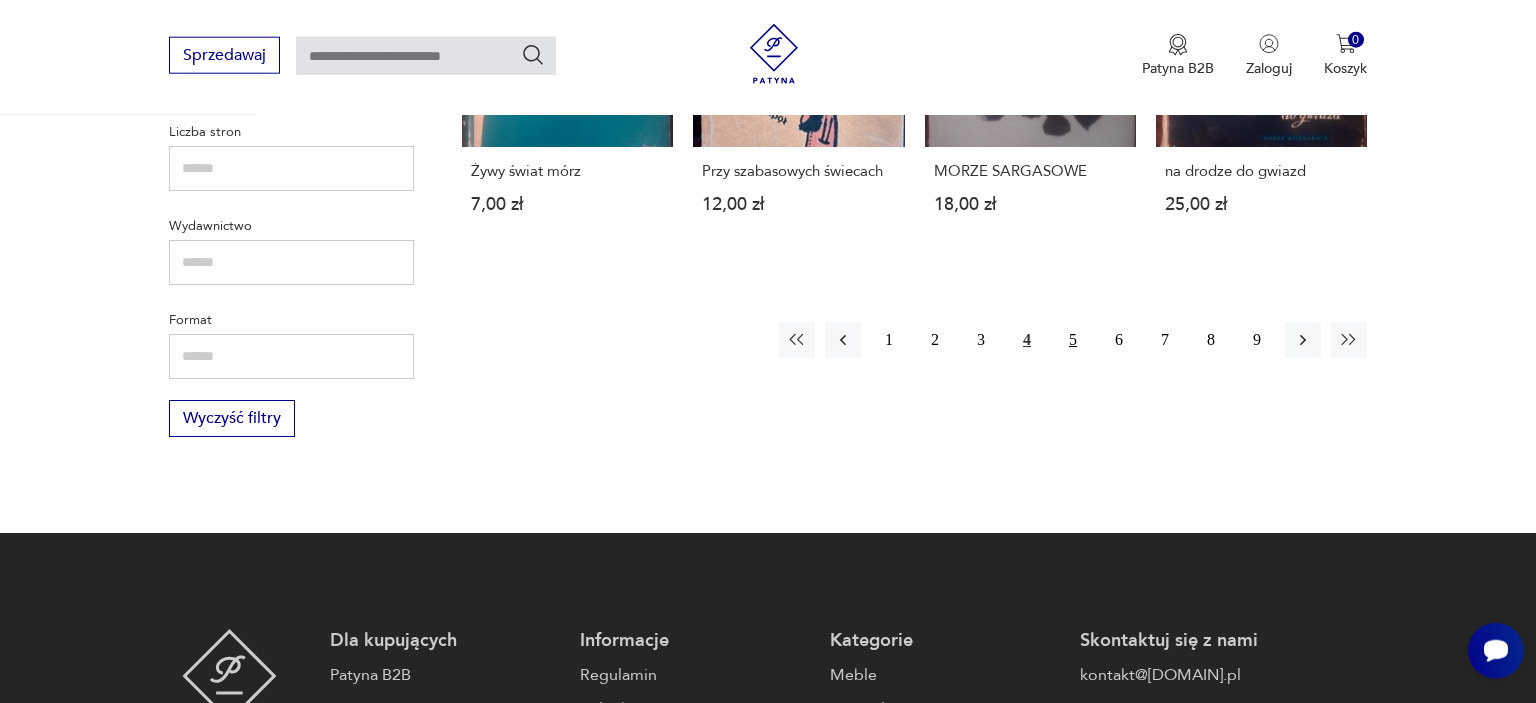 click on "5" at bounding box center (1073, 340) 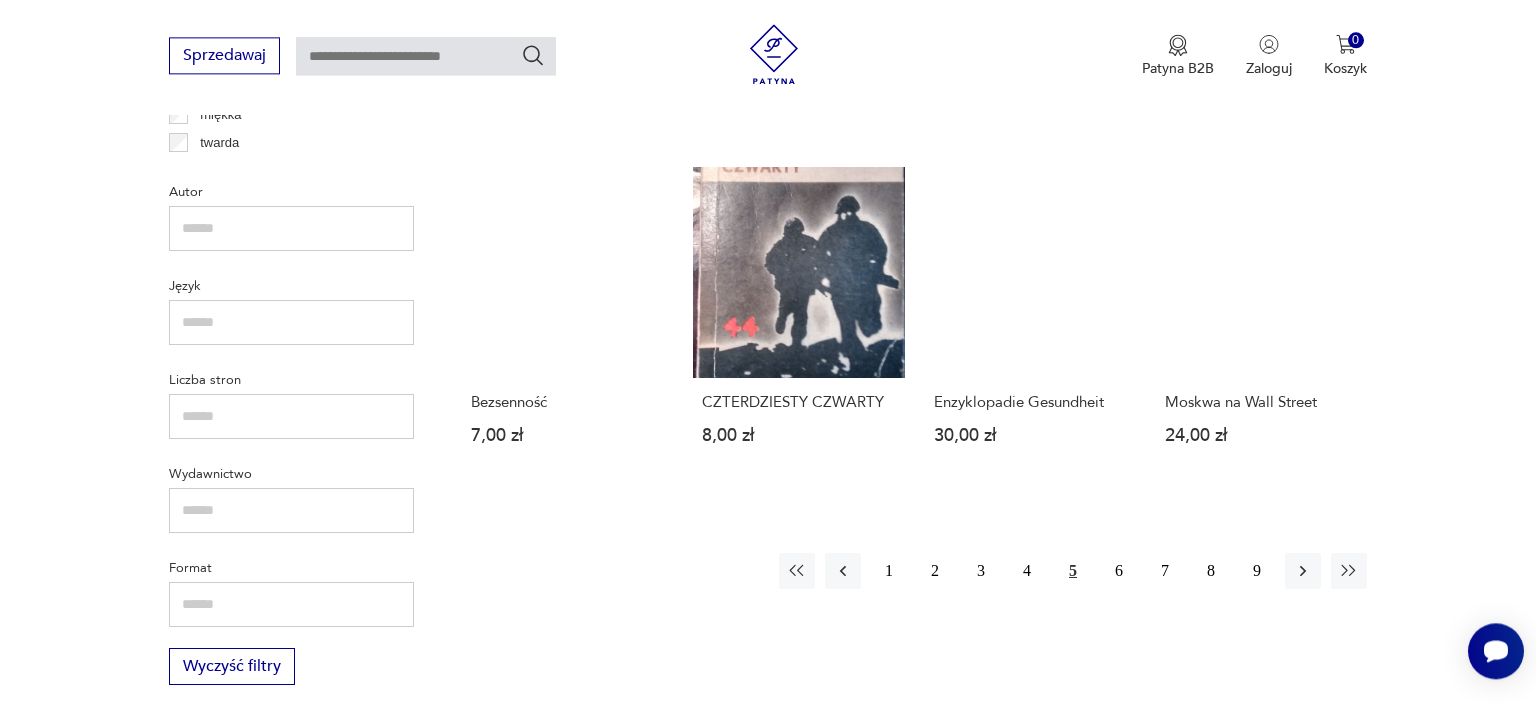 scroll, scrollTop: 1762, scrollLeft: 0, axis: vertical 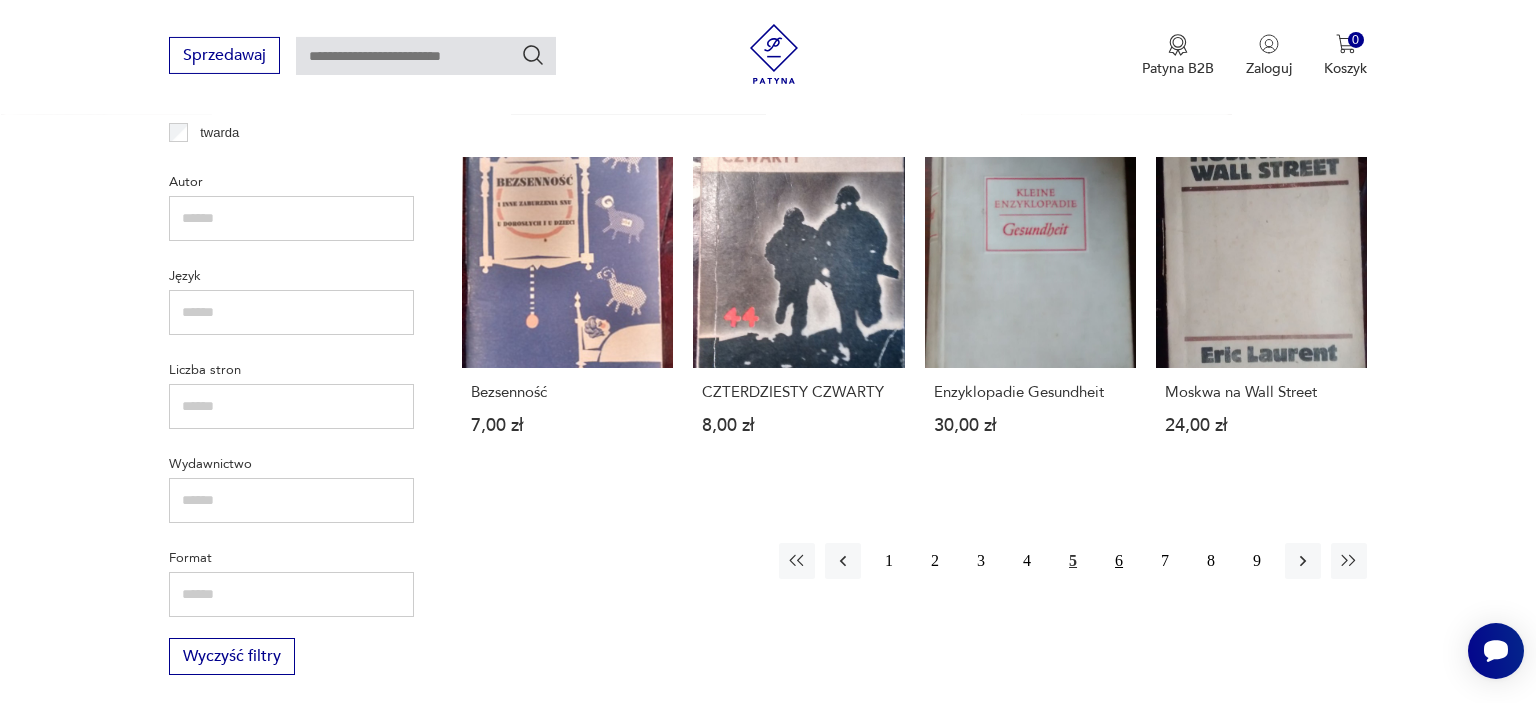 click on "6" at bounding box center [1119, 561] 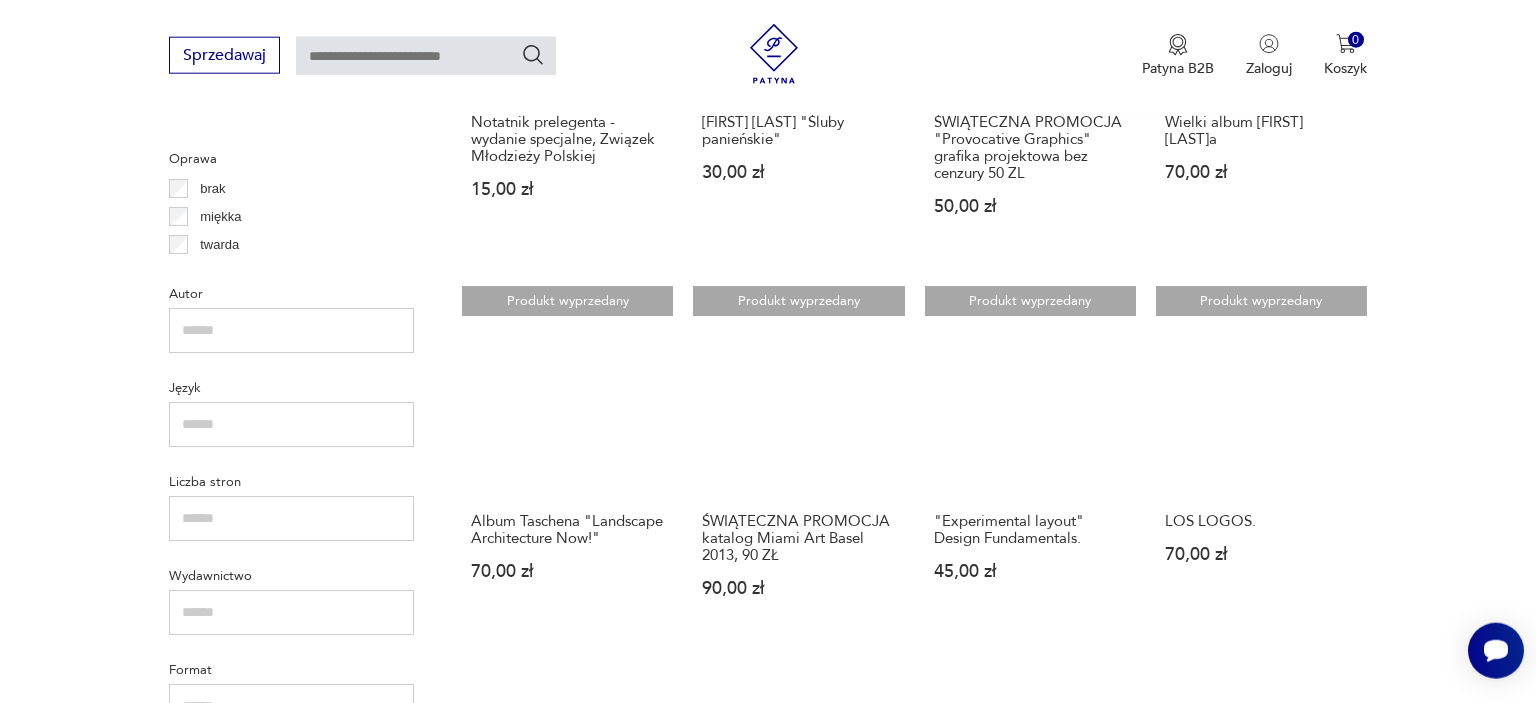 scroll, scrollTop: 1697, scrollLeft: 0, axis: vertical 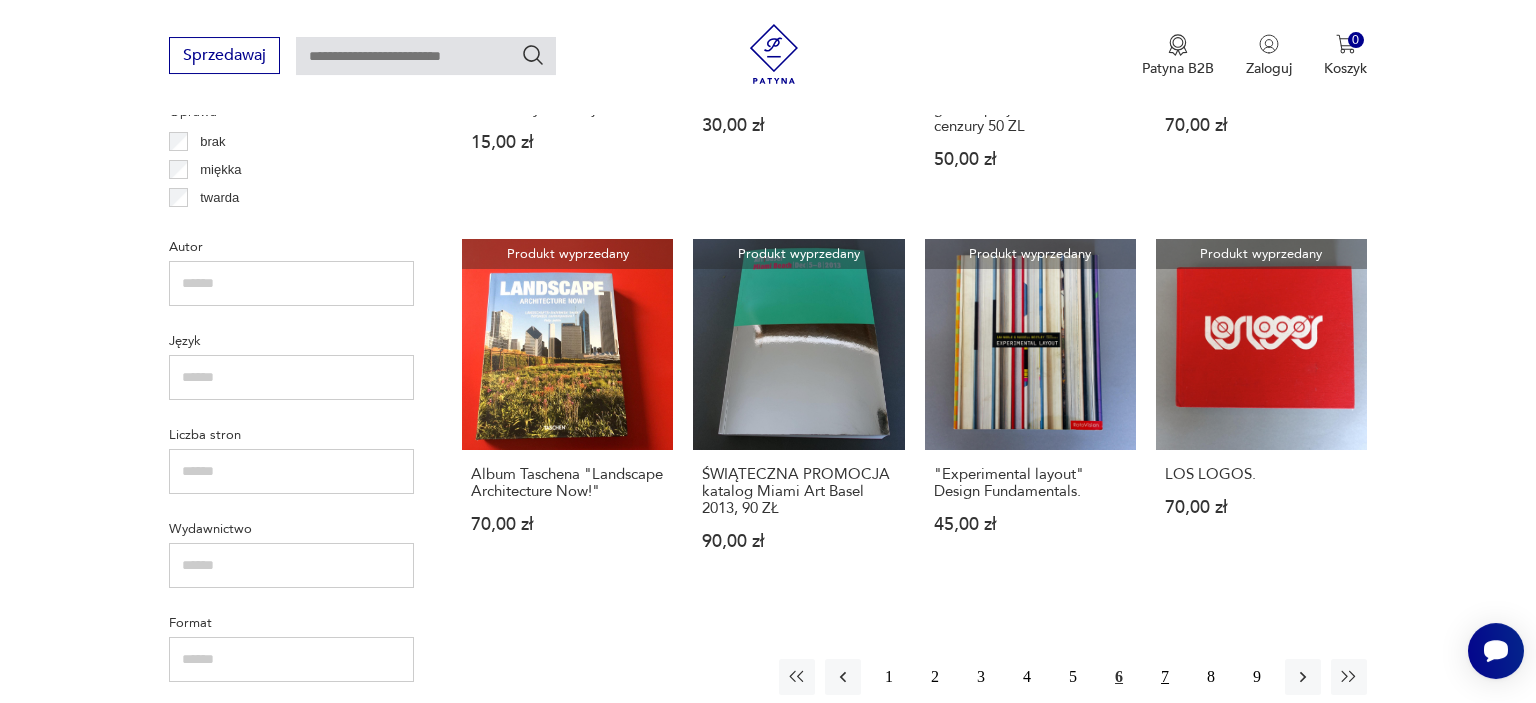 click on "7" at bounding box center (1165, 677) 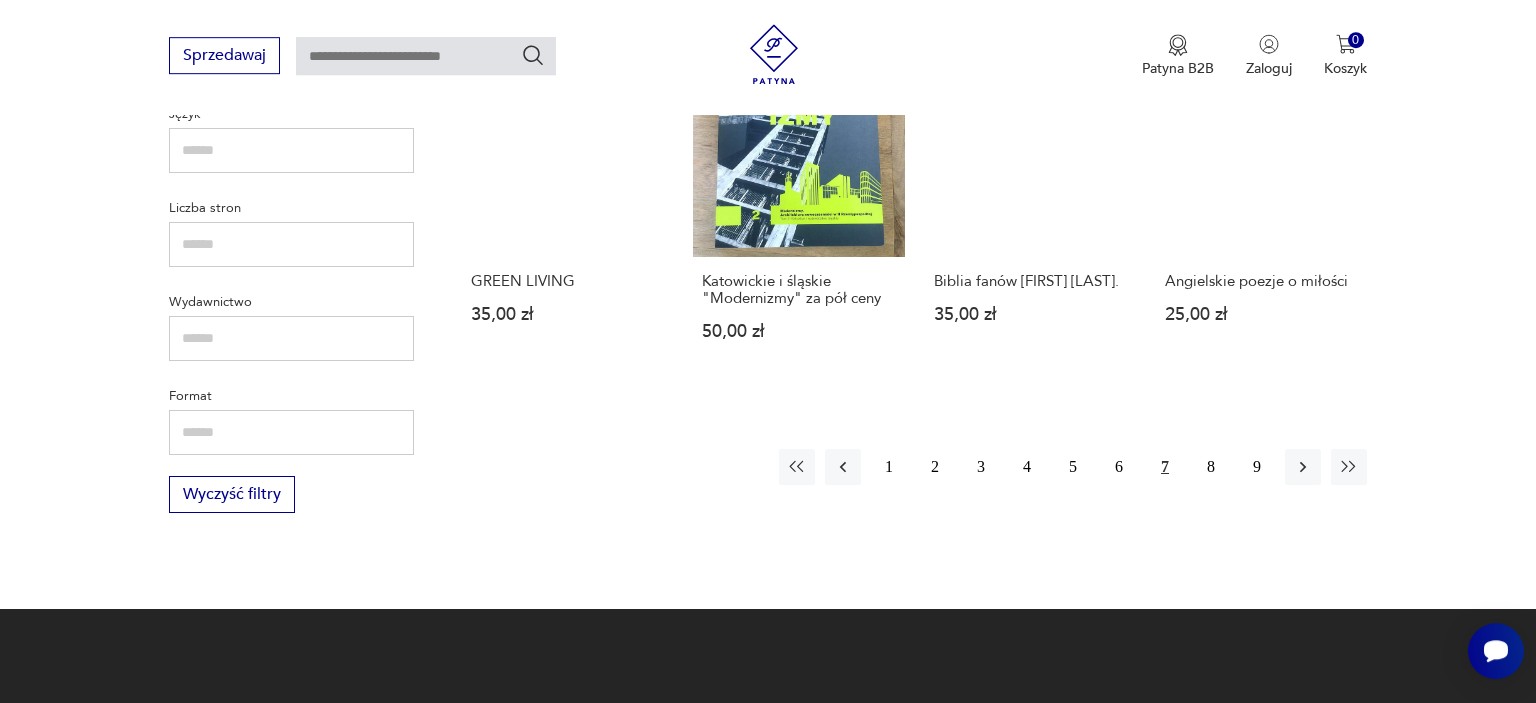 scroll, scrollTop: 1942, scrollLeft: 0, axis: vertical 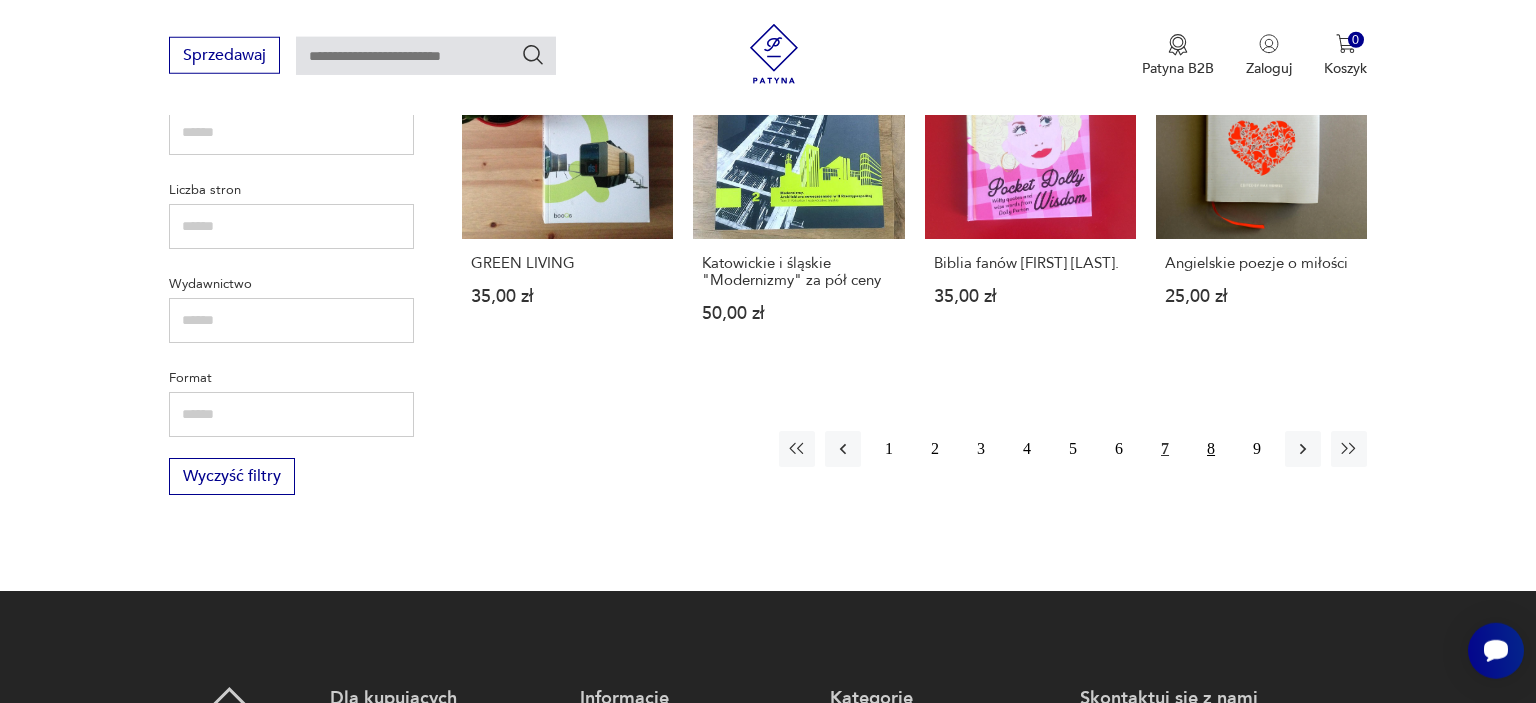 click on "8" at bounding box center [1211, 449] 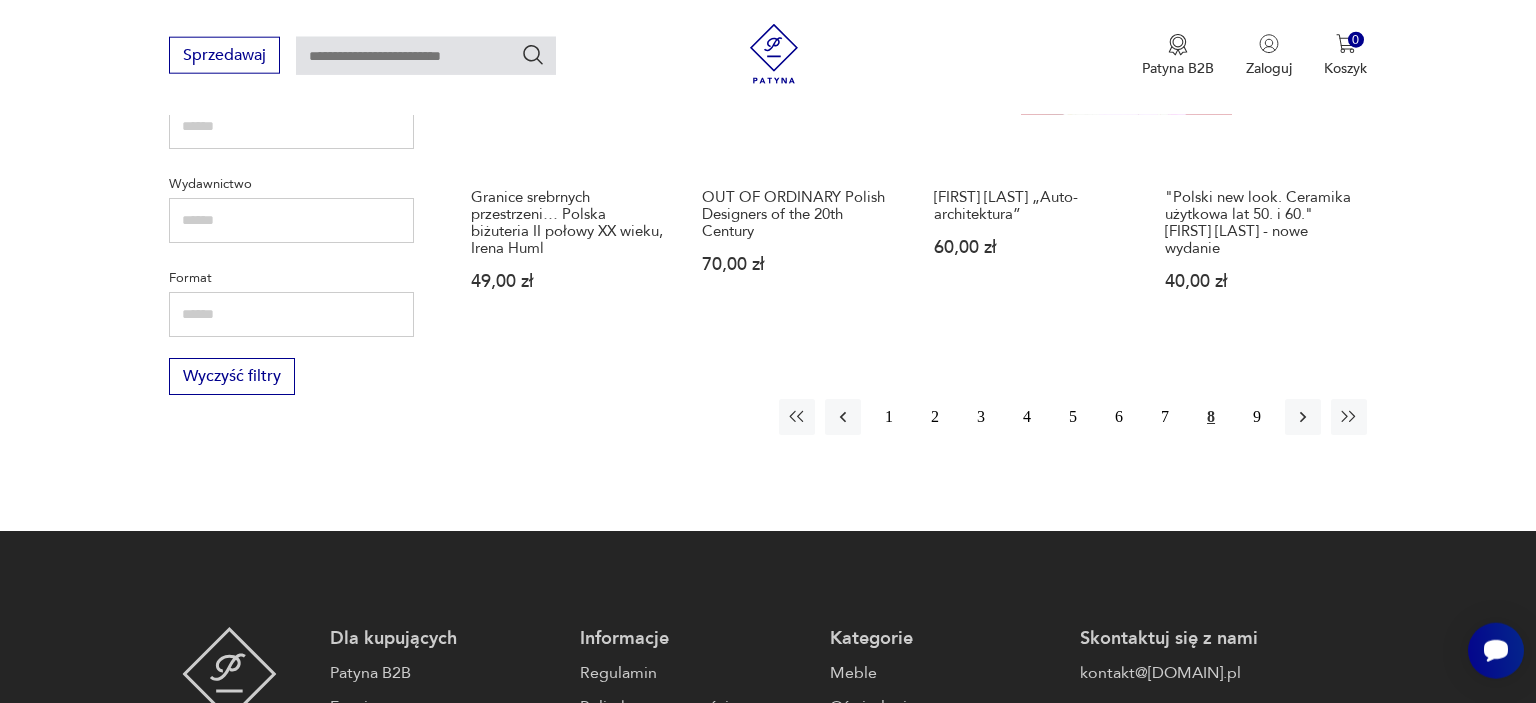 scroll, scrollTop: 2079, scrollLeft: 0, axis: vertical 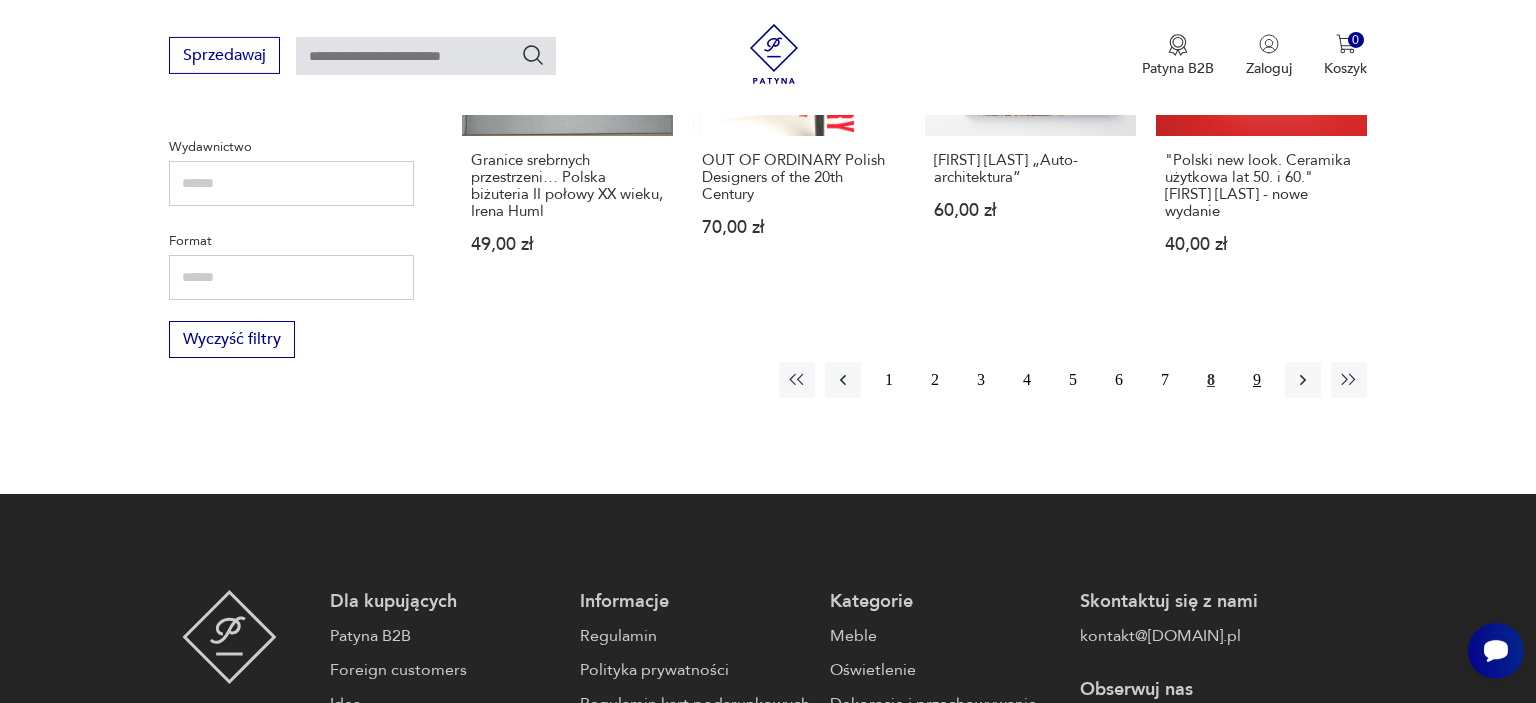 click on "9" at bounding box center [1257, 380] 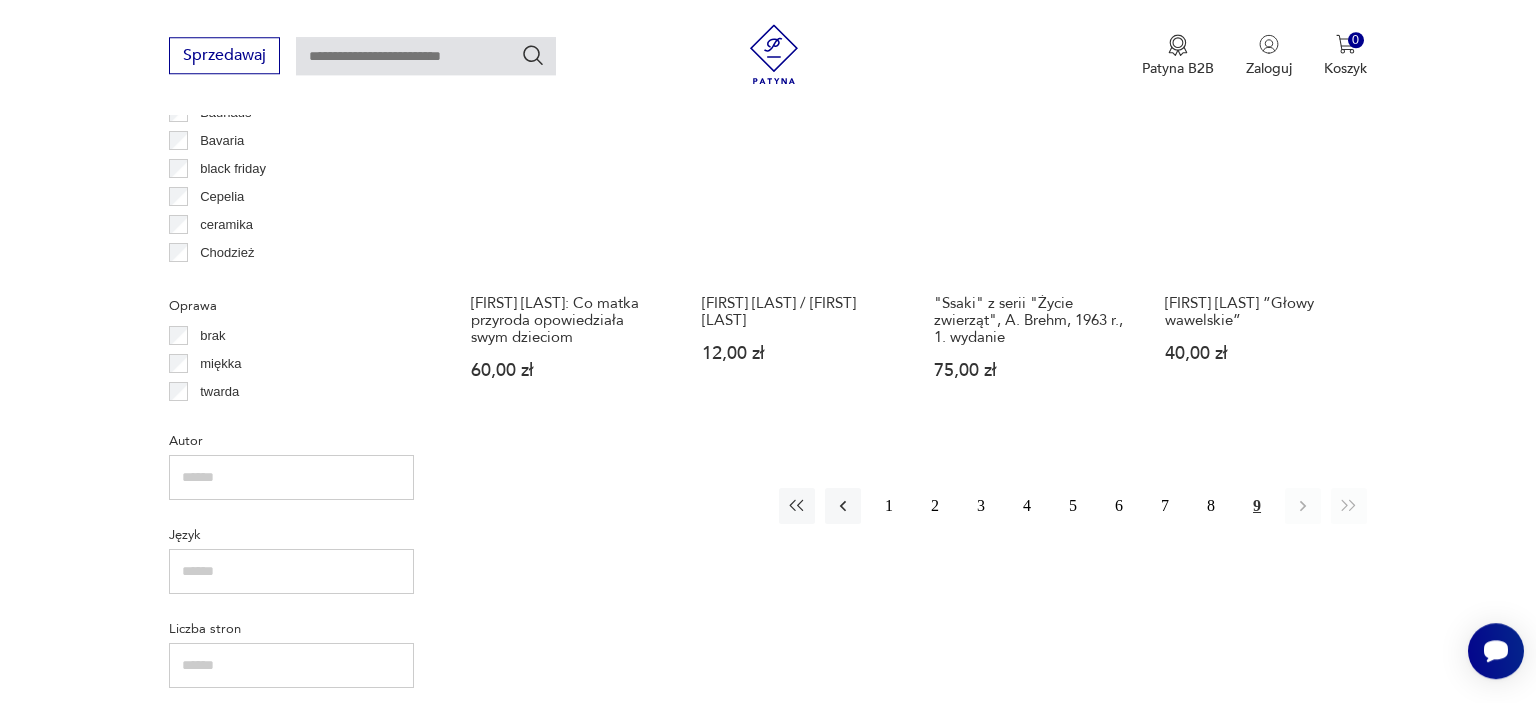 scroll, scrollTop: 1477, scrollLeft: 0, axis: vertical 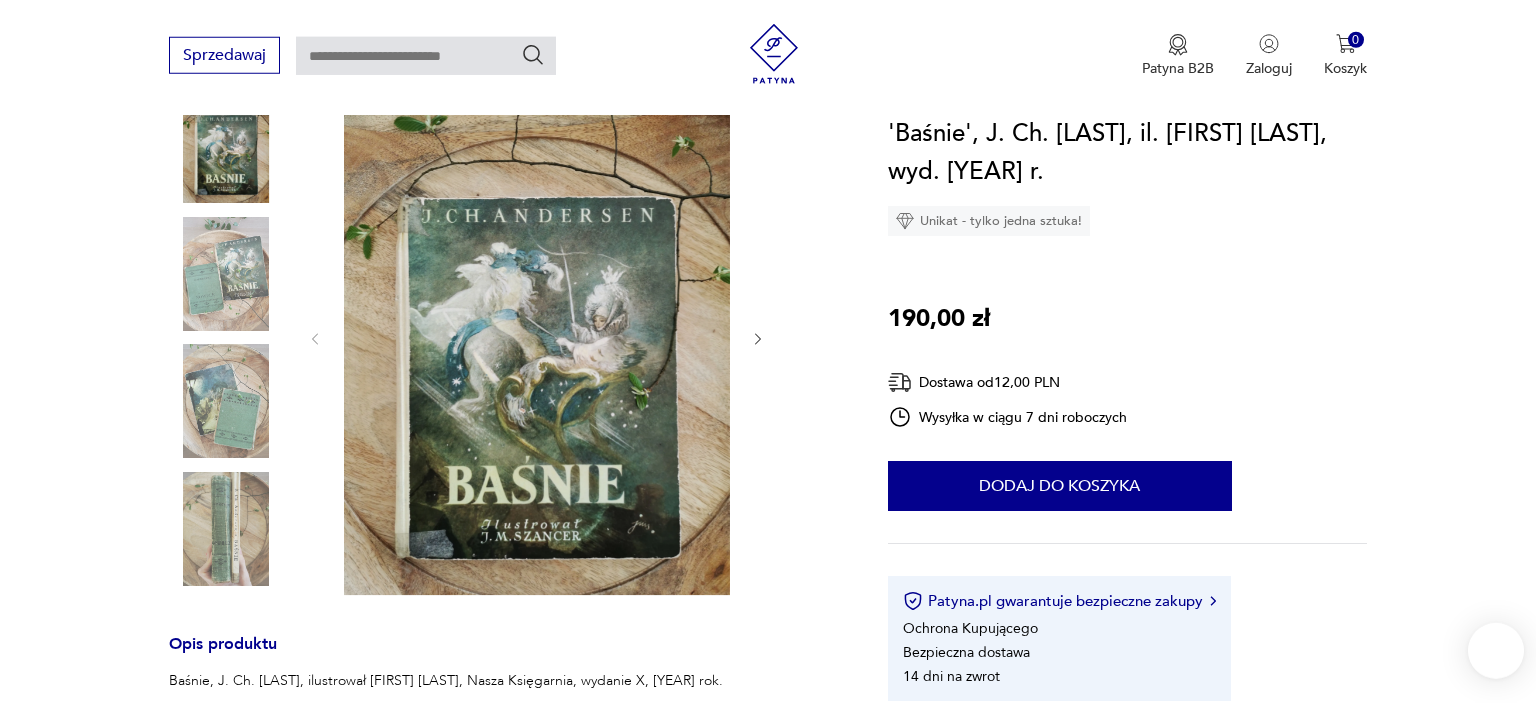 click at bounding box center [226, 274] 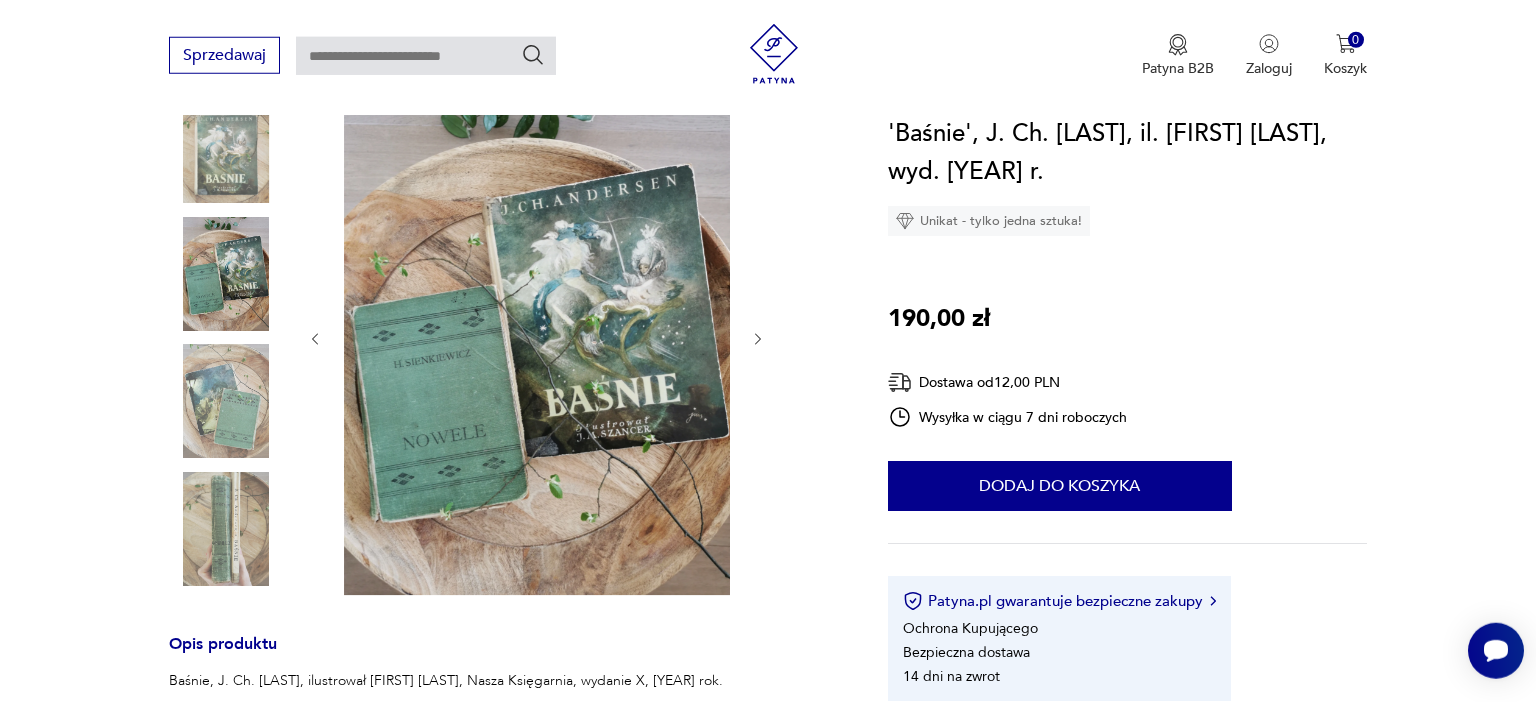 scroll, scrollTop: 0, scrollLeft: 0, axis: both 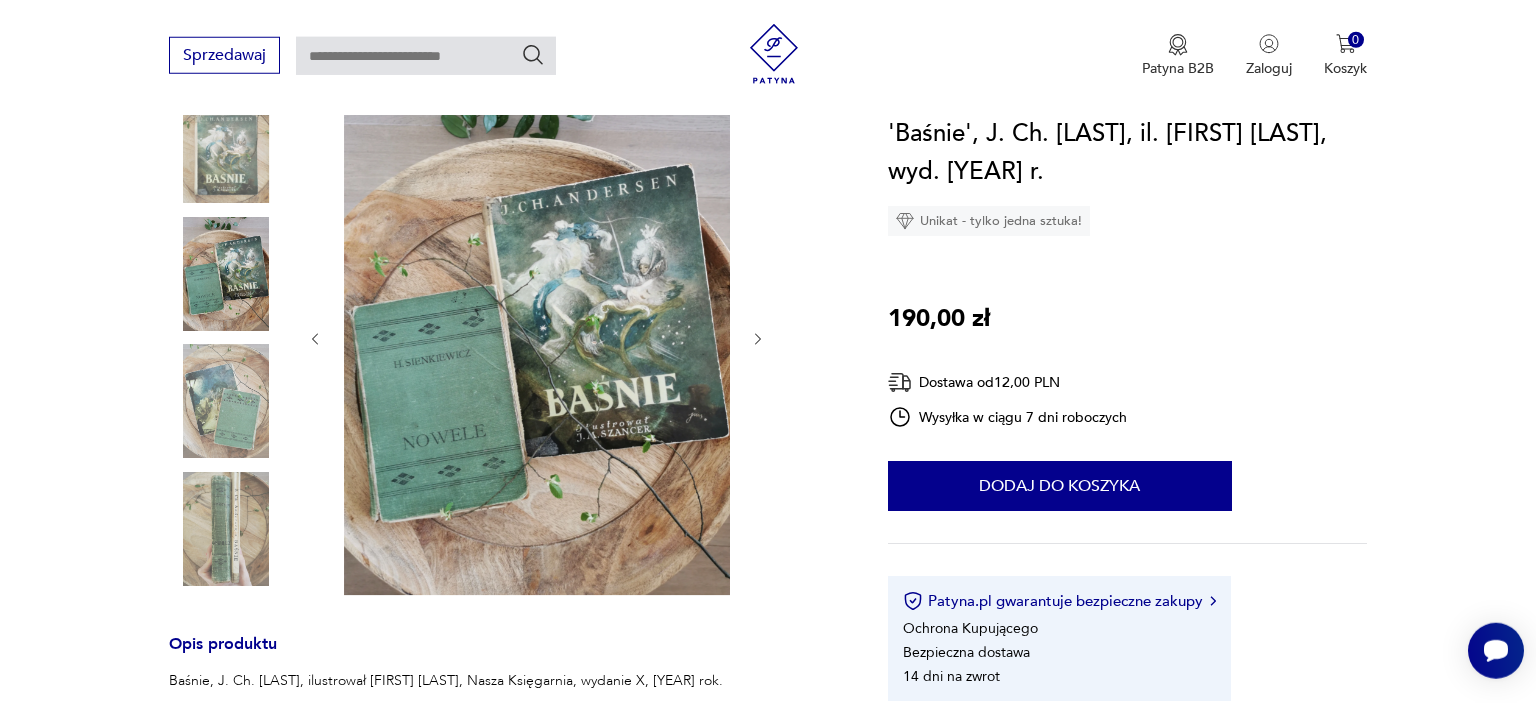 click at bounding box center [226, 401] 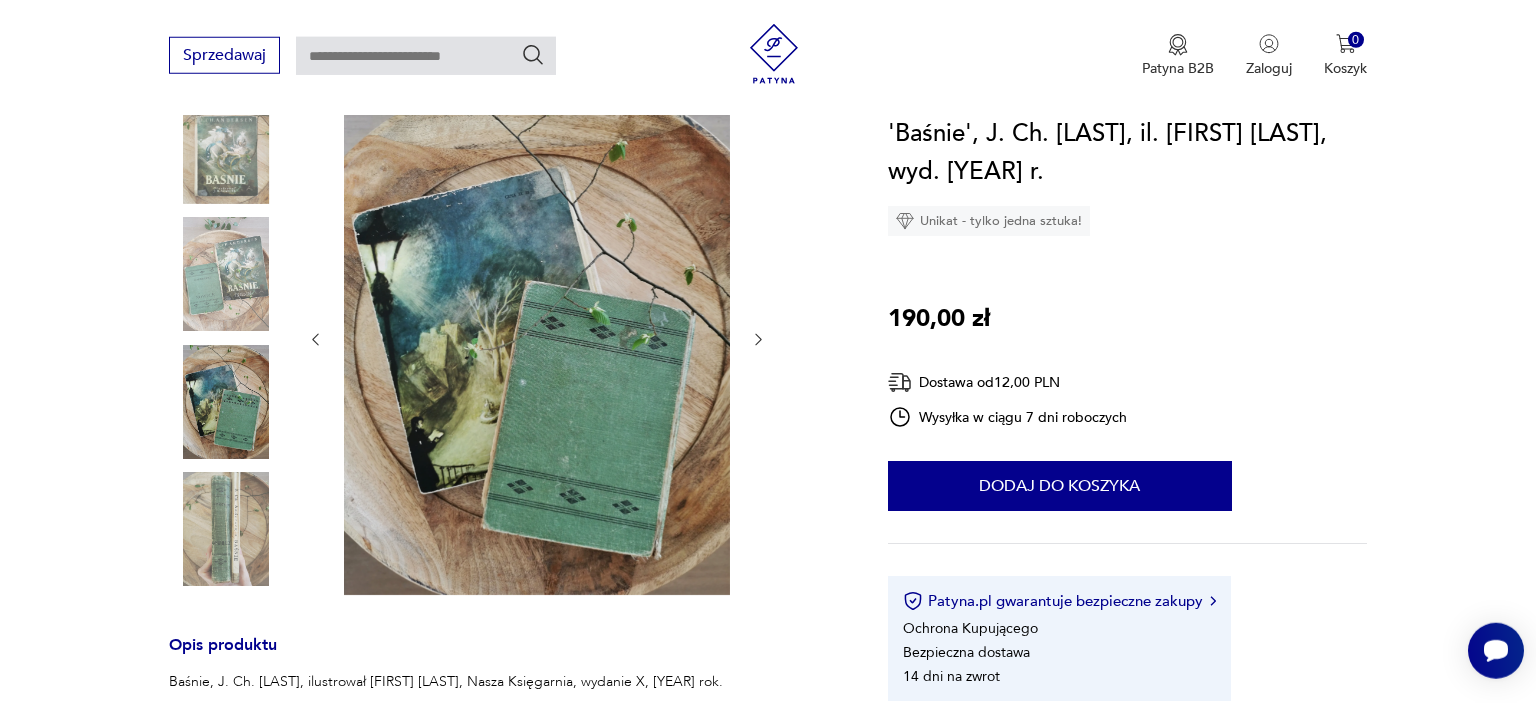 click at bounding box center (226, 529) 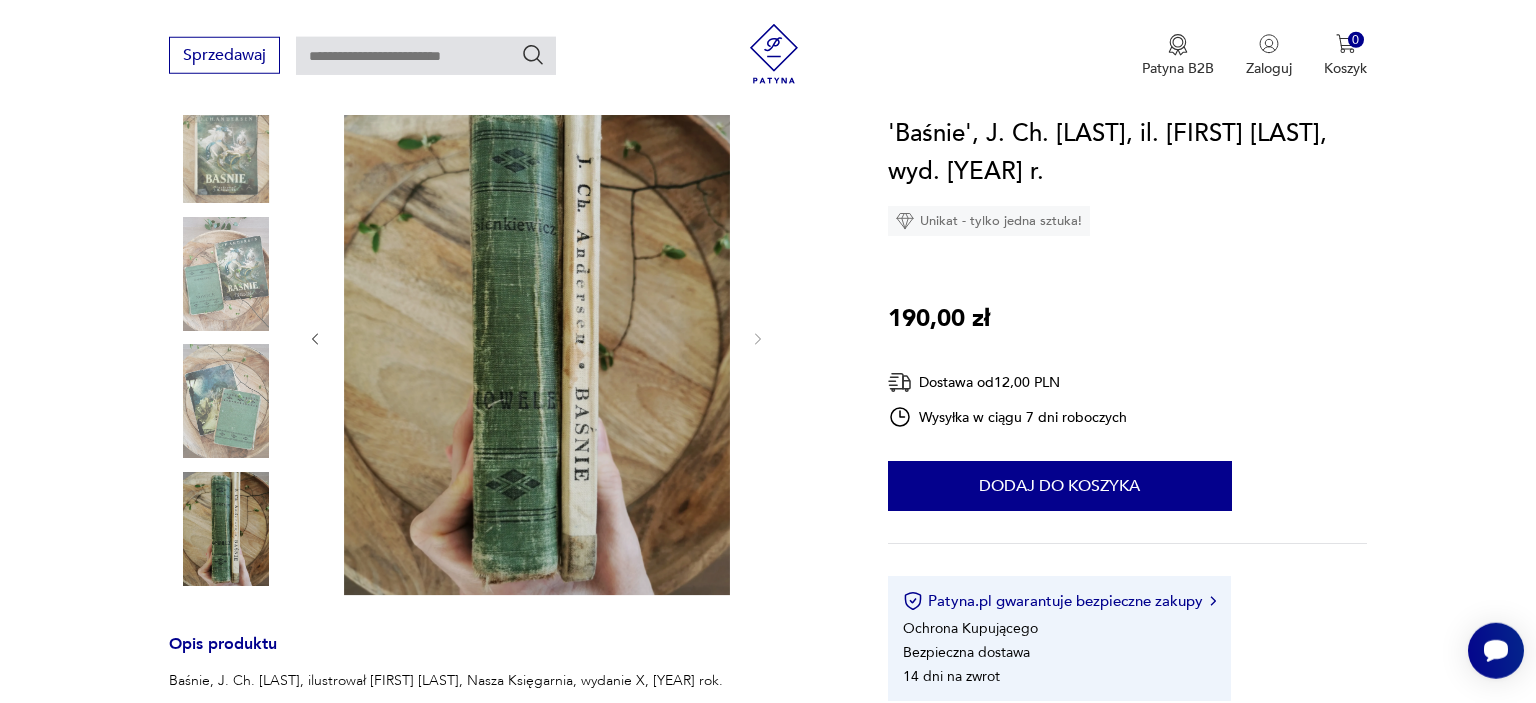 click at bounding box center [226, 274] 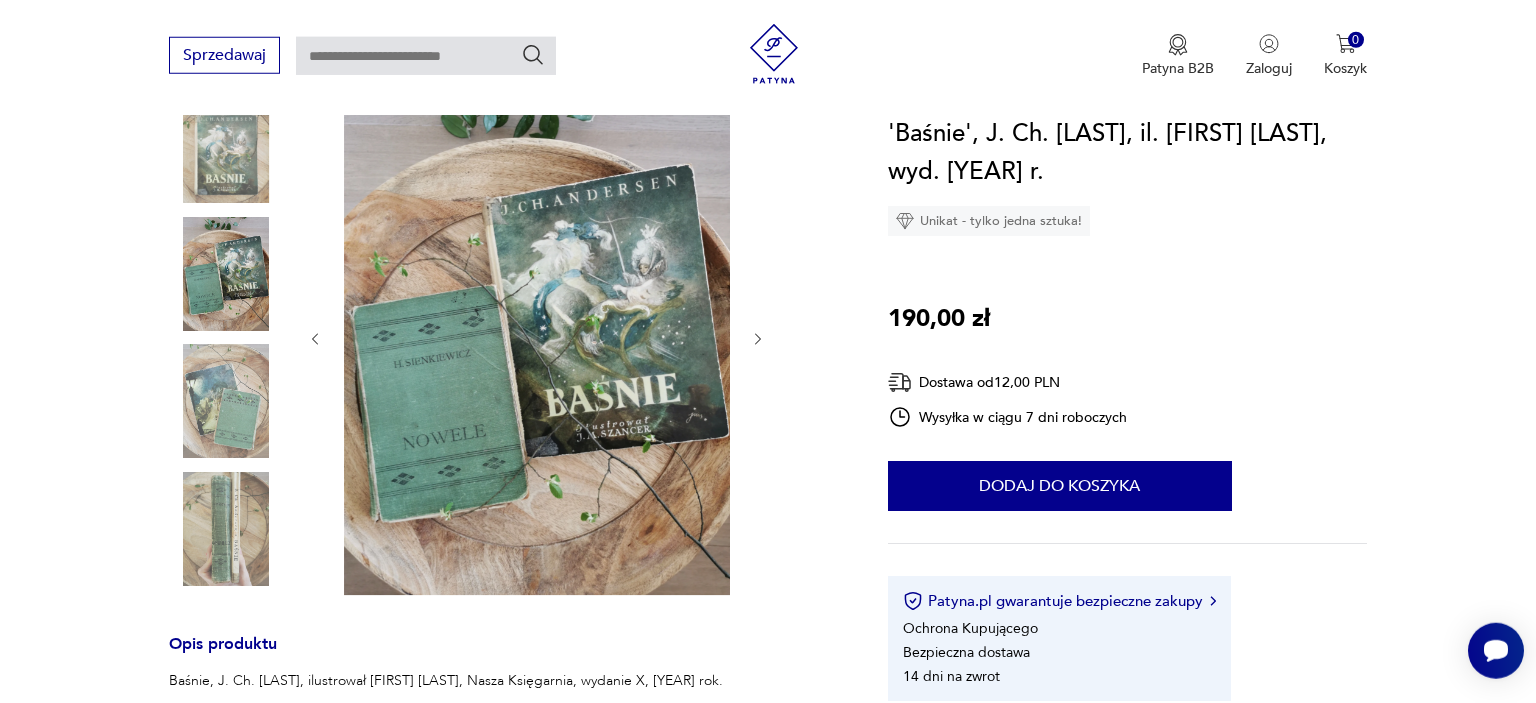 click 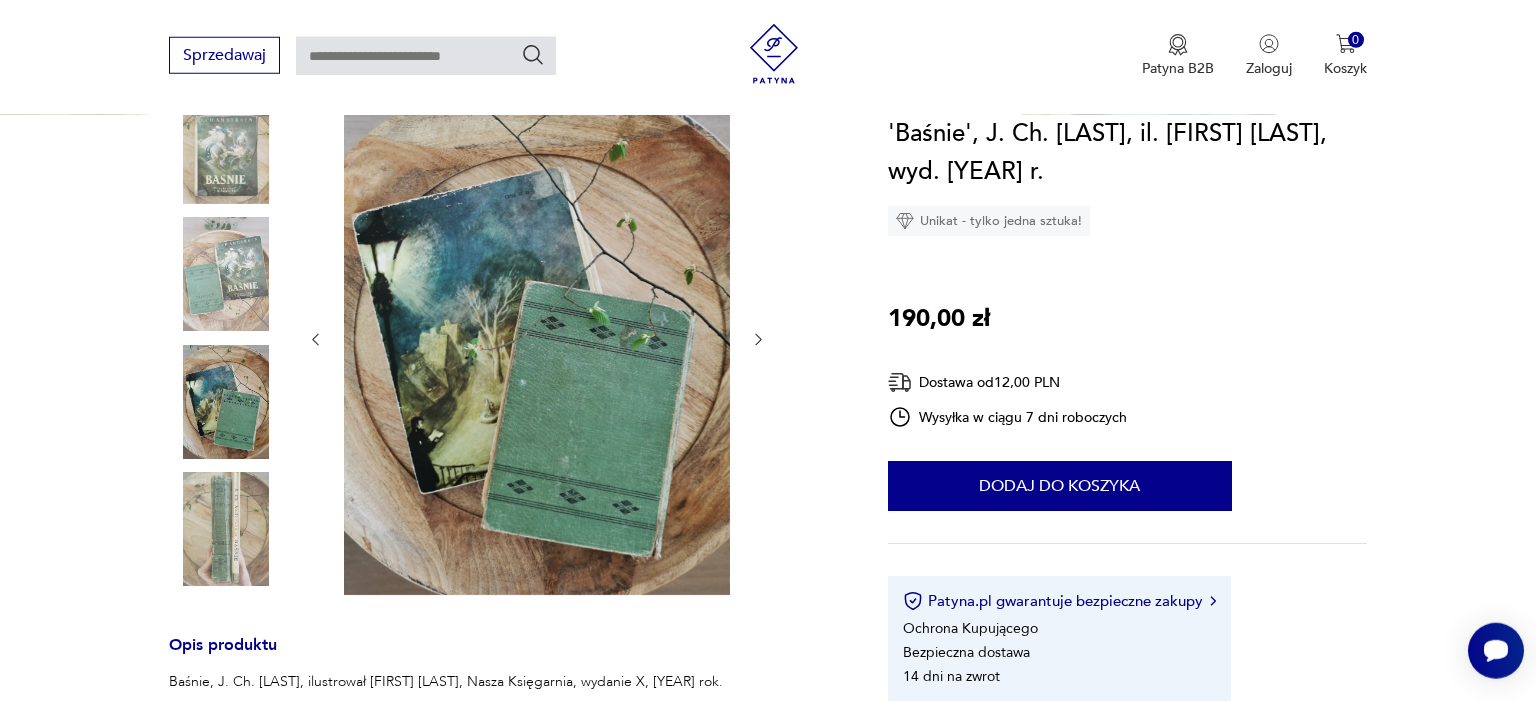 click 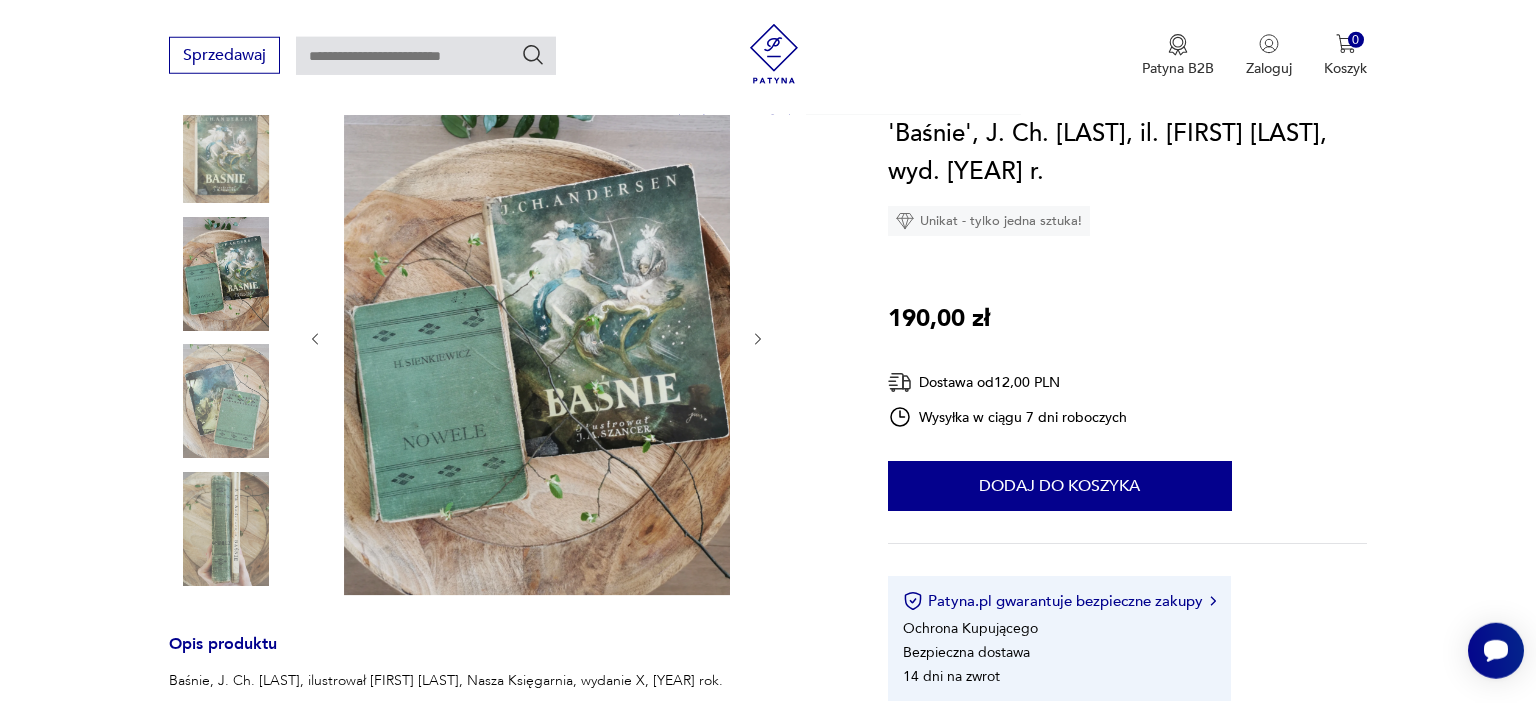 click 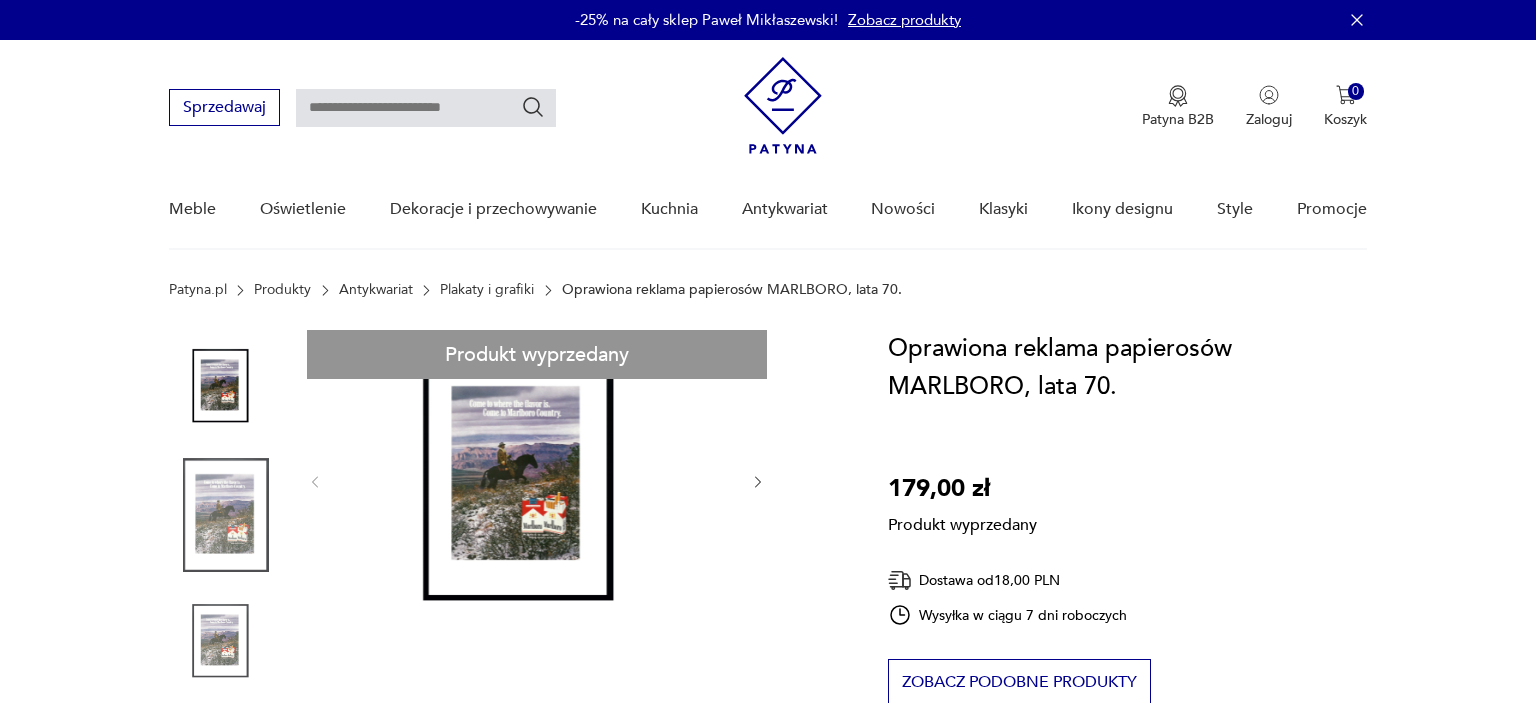 scroll, scrollTop: 0, scrollLeft: 0, axis: both 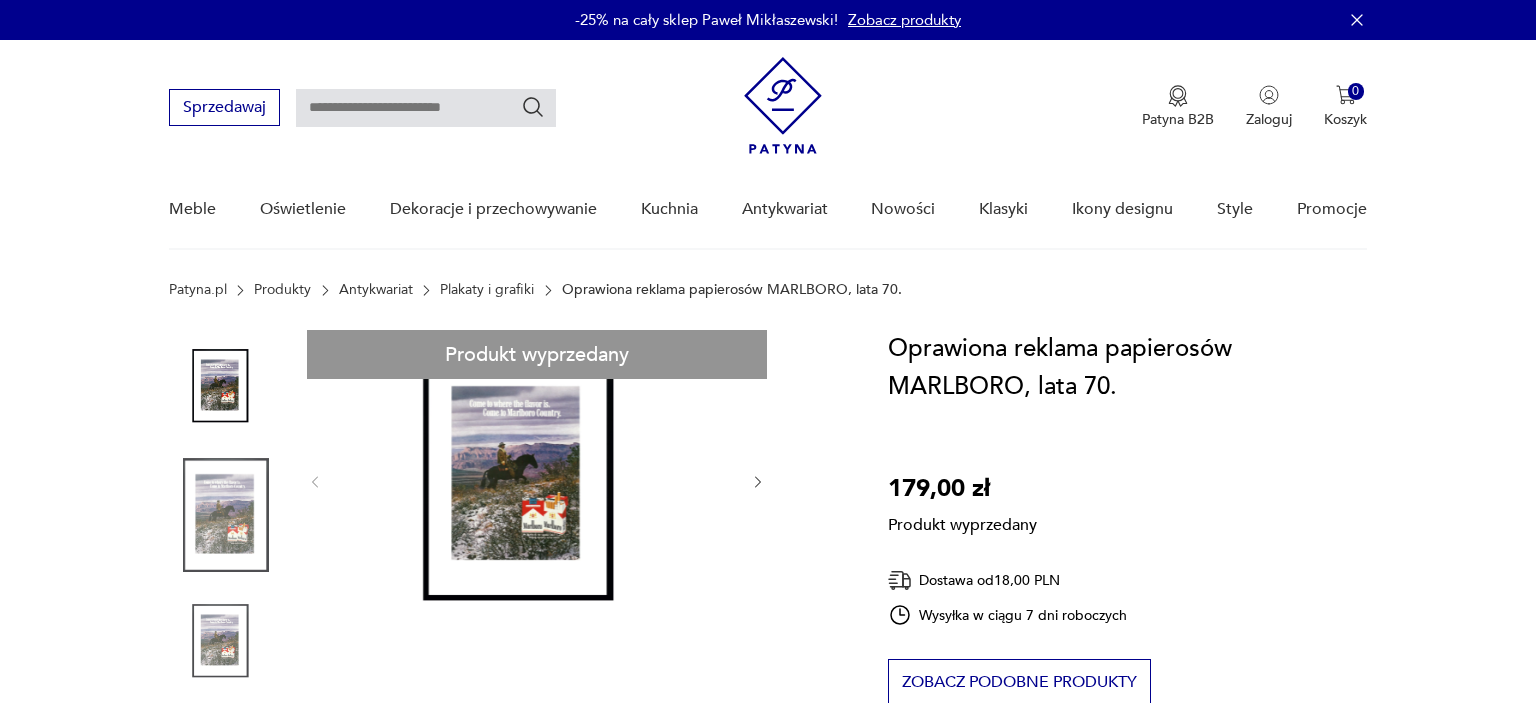 click on "Produkt wyprzedany Opis produktu Oprawiona reklama papierosów MARLBORO, lata 70te Rozwiń więcej Szczegóły produktu Stan:   idealny Miasto sprzedawcy :   [CITY]  Kolor:   gradient Typ :   fotografia Datowanie :   [YEAR] - [YEAR] Format :   30 x 40 cm Papier :   inny Kolory :   gradient Kraj pochodzenia :   [COUNTRY] Dodatkowe :   w ramie Pochodzenie :   oryginał Miasto Sprzedawcy :   [CITY] Rozwiń więcej O sprzedawcy RiskyWalls Zweryfikowany sprzedawca [CITY]  Od 9 lat z Patyną Dostawa i zwroty Dostępne formy dostawy: Paczkomat InPost   18,00 PLN Kurier   19,00 PLN Zwroty: Jeśli z jakiegokolwiek powodu chcesz zwrócić zamówiony przedmiot, masz na to   14 dni od momentu otrzymania przesyłki." at bounding box center [504, 866] 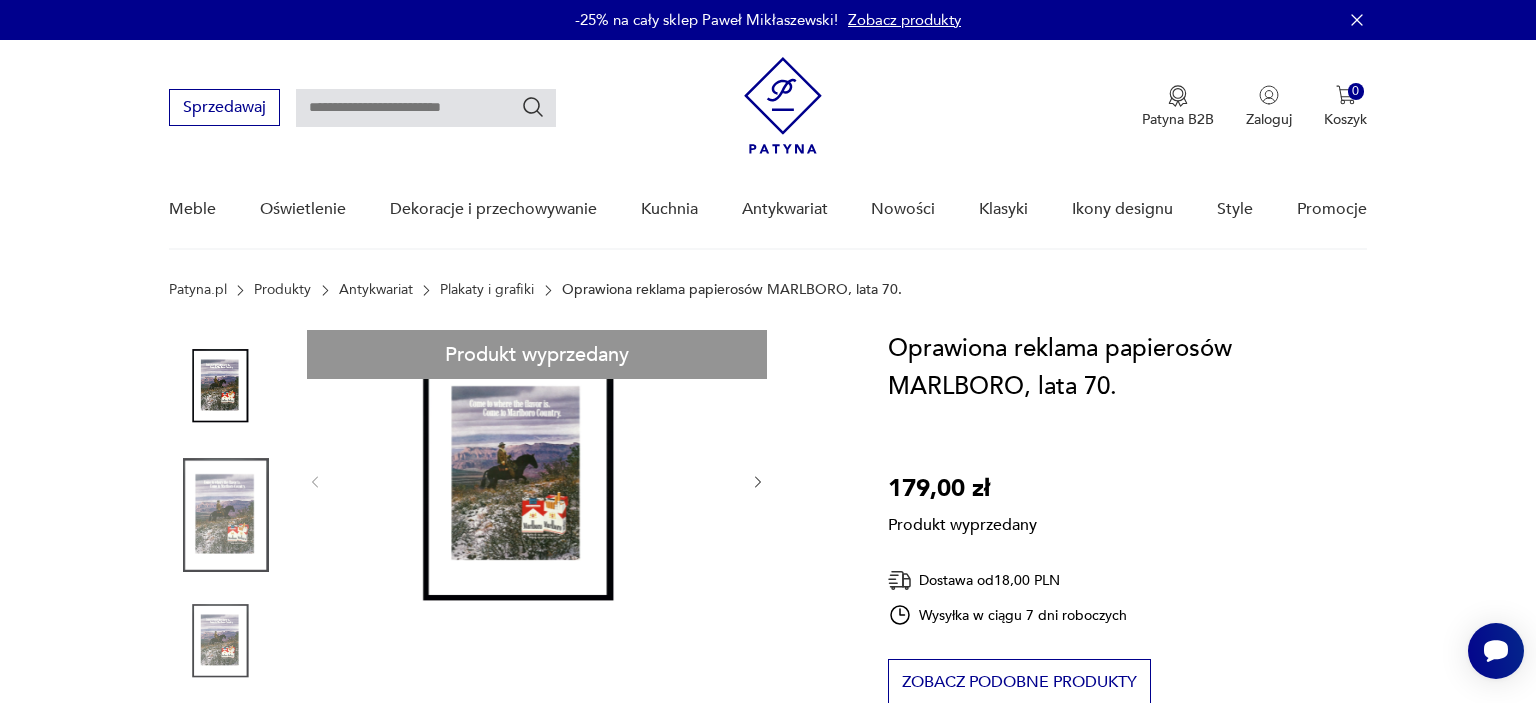 scroll, scrollTop: 0, scrollLeft: 0, axis: both 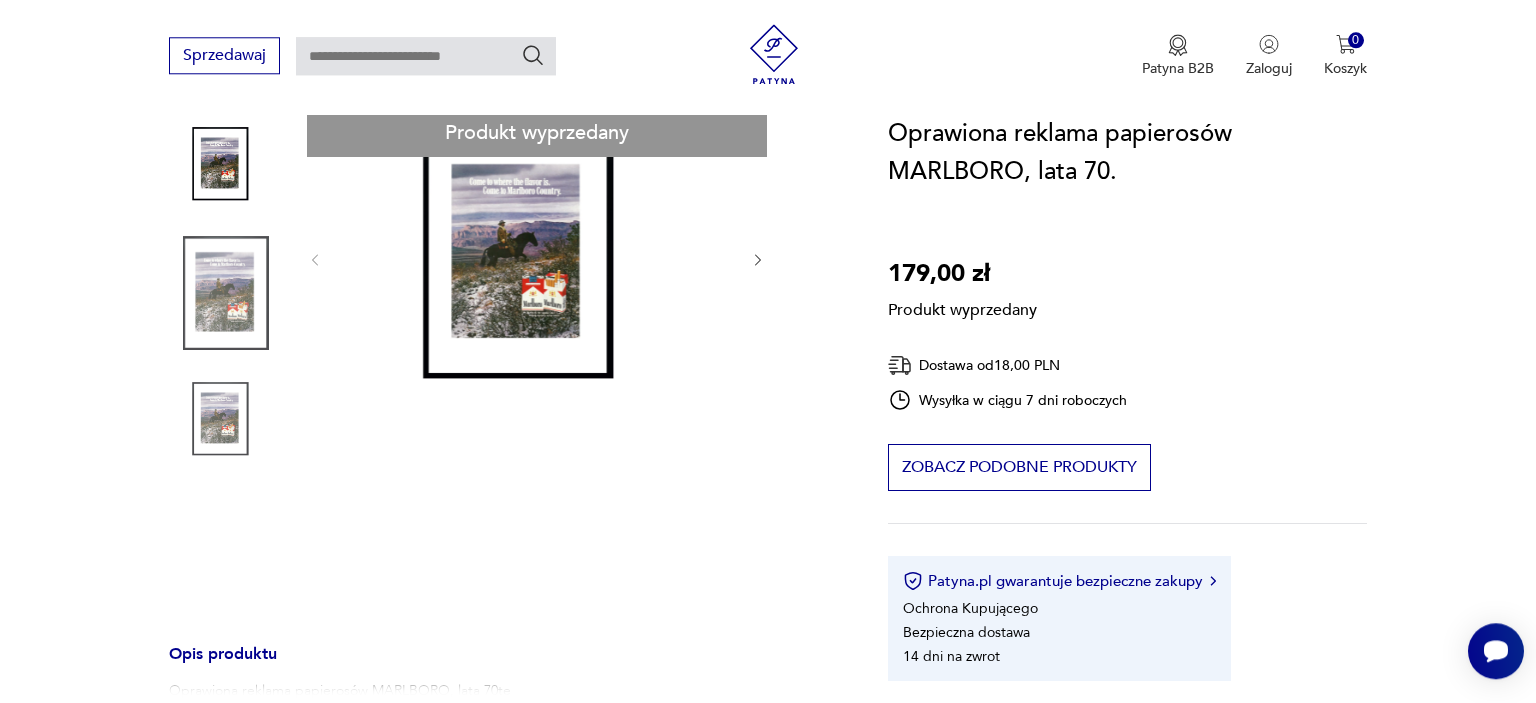 click on "Produkt wyprzedany Opis produktu Oprawiona reklama papierosów MARLBORO, lata 70te Rozwiń więcej Szczegóły produktu Stan:   idealny Miasto sprzedawcy :   [CITY]  Kolor:   gradient Typ :   fotografia Datowanie :   [YEAR] - [YEAR] Format :   30 x 40 cm Papier :   inny Kolory :   gradient Kraj pochodzenia :   [COUNTRY] Dodatkowe :   w ramie Pochodzenie :   oryginał Miasto Sprzedawcy :   [CITY] Rozwiń więcej O sprzedawcy RiskyWalls Zweryfikowany sprzedawca [CITY]  Od 9 lat z Patyną Dostawa i zwroty Dostępne formy dostawy: Paczkomat InPost   18,00 PLN Kurier   19,00 PLN Zwroty: Jeśli z jakiegokolwiek powodu chcesz zwrócić zamówiony przedmiot, masz na to   14 dni od momentu otrzymania przesyłki." at bounding box center (504, 644) 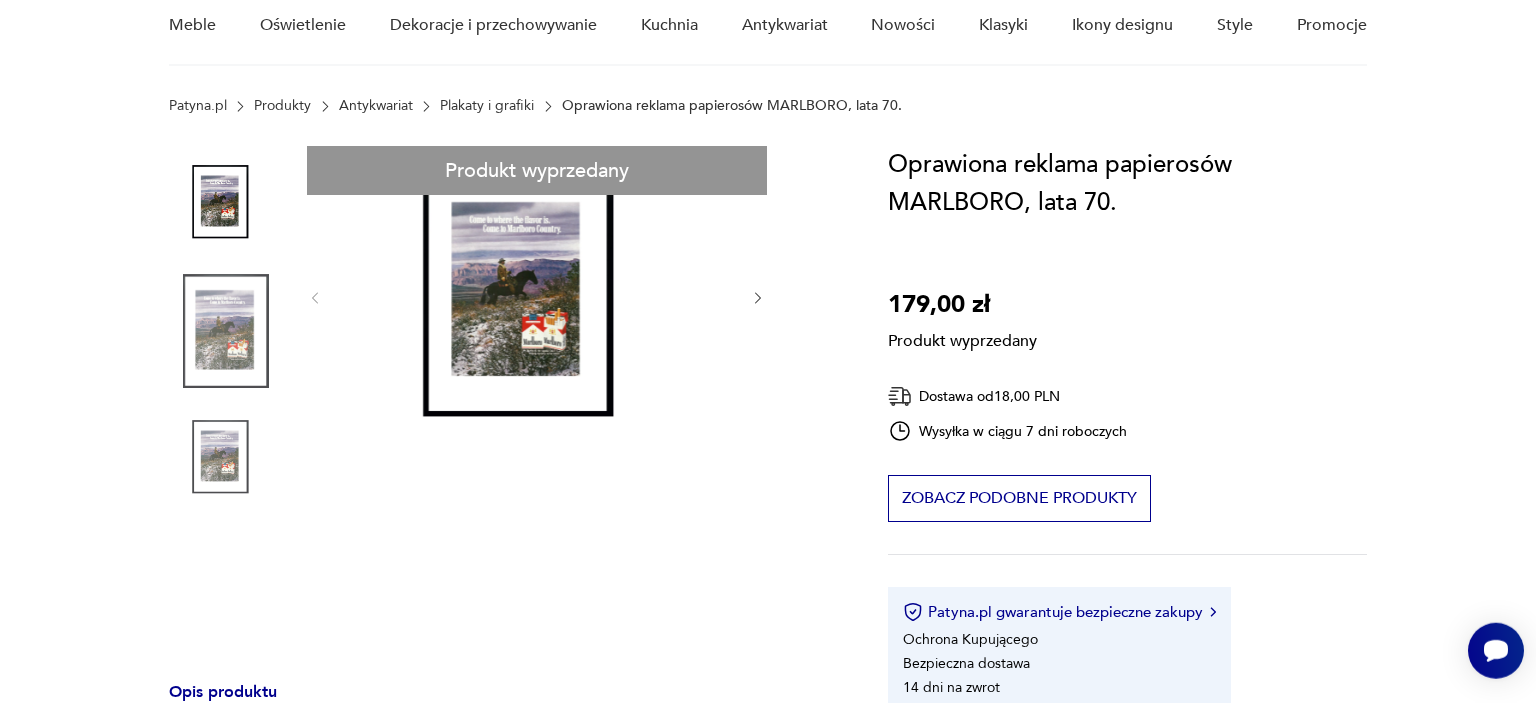 scroll, scrollTop: 166, scrollLeft: 0, axis: vertical 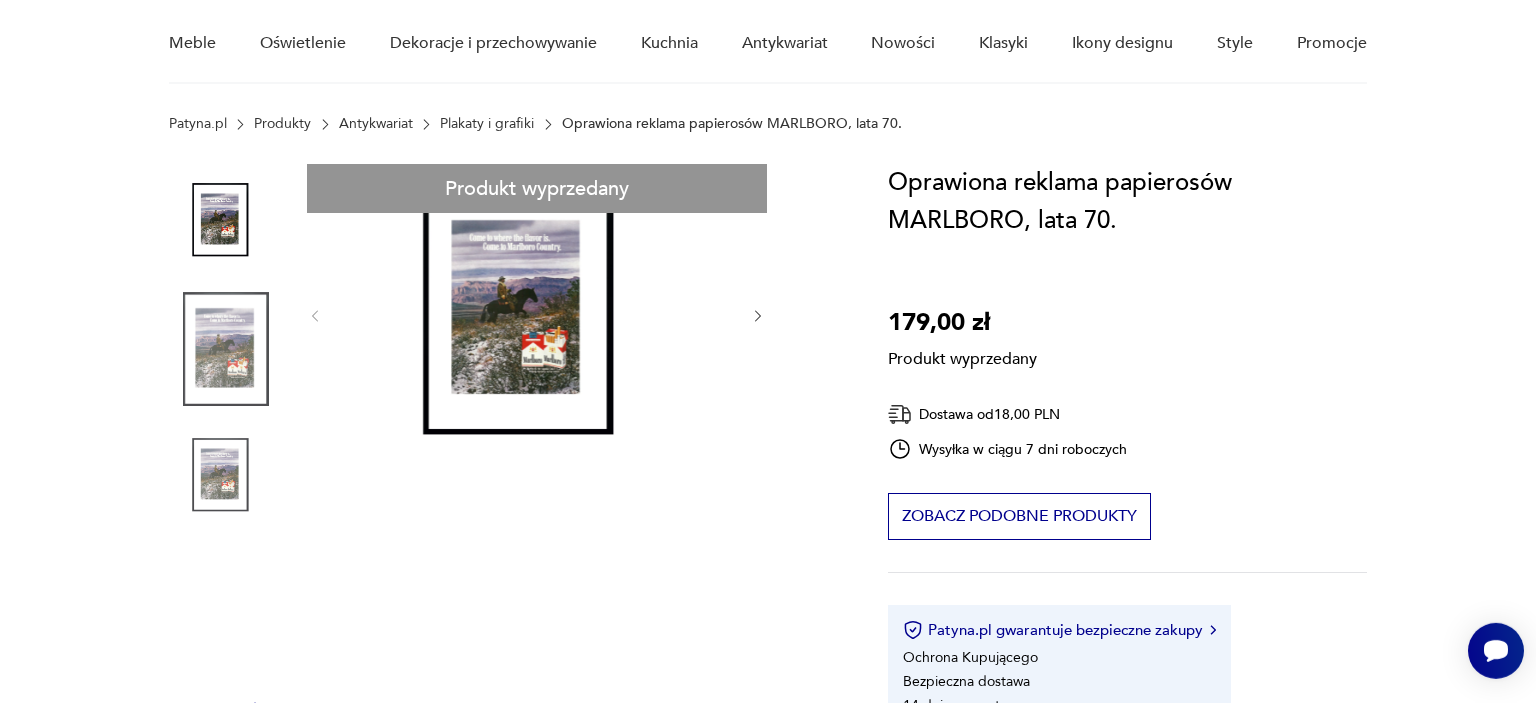 click on "Produkt wyprzedany Opis produktu Oprawiona reklama papierosów MARLBORO, lata 70te Rozwiń więcej Szczegóły produktu Stan:   idealny Miasto sprzedawcy :   [CITY]  Kolor:   gradient Typ :   fotografia Datowanie :   [YEAR] - [YEAR] Format :   30 x 40 cm Papier :   inny Kolory :   gradient Kraj pochodzenia :   [COUNTRY] Dodatkowe :   w ramie Pochodzenie :   oryginał Miasto Sprzedawcy :   [CITY] Rozwiń więcej O sprzedawcy RiskyWalls Zweryfikowany sprzedawca [CITY]  Od 9 lat z Patyną Dostawa i zwroty Dostępne formy dostawy: Paczkomat InPost   18,00 PLN Kurier   19,00 PLN Zwroty: Jeśli z jakiegokolwiek powodu chcesz zwrócić zamówiony przedmiot, masz na to   14 dni od momentu otrzymania przesyłki." at bounding box center (504, 700) 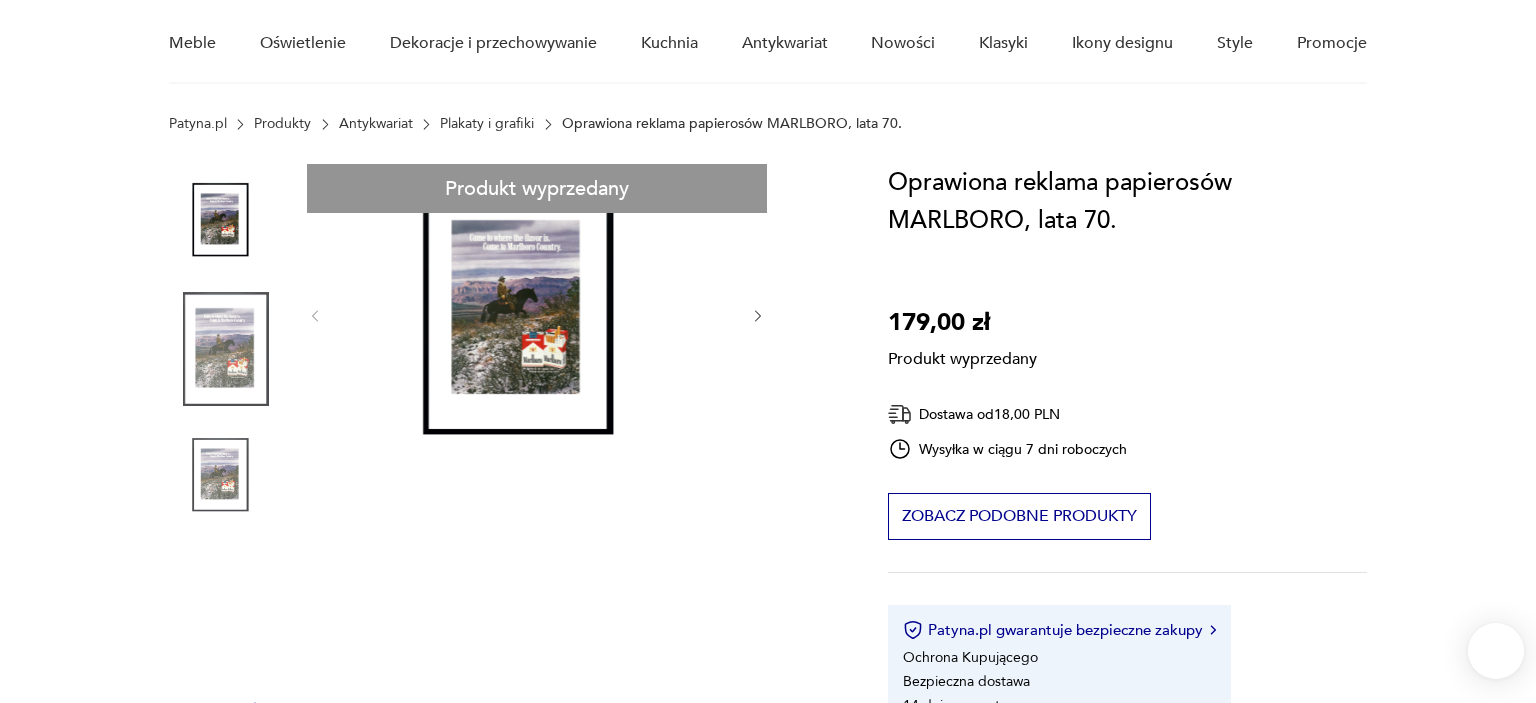 scroll, scrollTop: 167, scrollLeft: 0, axis: vertical 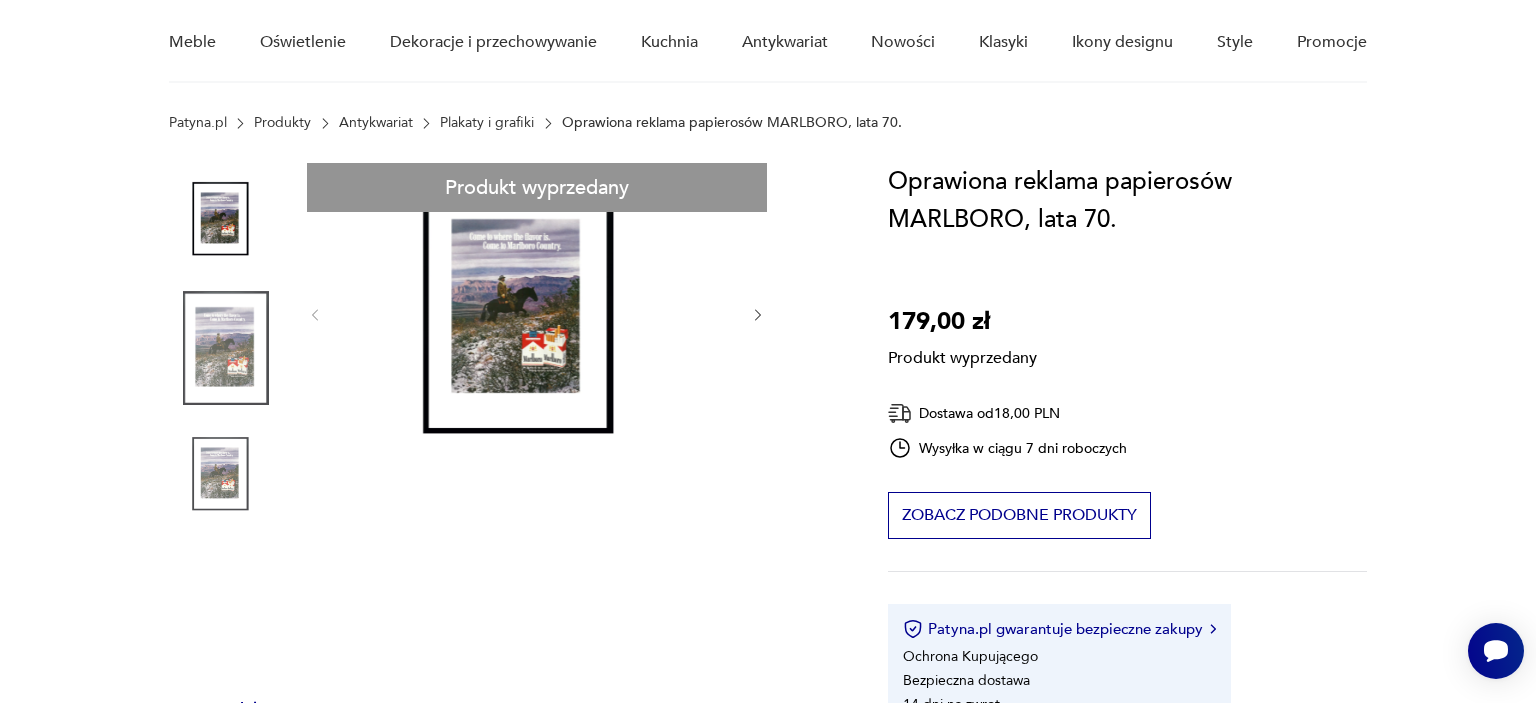 click on "Produkt wyprzedany Opis produktu Oprawiona reklama papierosów MARLBORO, lata 70te Rozwiń więcej Szczegóły produktu Stan:   idealny Miasto sprzedawcy :   [CITY]  Kolor:   gradient Typ :   fotografia Datowanie :   [YEAR] - [YEAR] Format :   30 x 40 cm Papier :   inny Kolory :   gradient Kraj pochodzenia :   [COUNTRY] Dodatkowe :   w ramie Pochodzenie :   oryginał Miasto Sprzedawcy :   [CITY] Rozwiń więcej O sprzedawcy RiskyWalls Zweryfikowany sprzedawca [CITY]  Od 9 lat z Patyną Dostawa i zwroty Dostępne formy dostawy: Paczkomat InPost   18,00 PLN Kurier   19,00 PLN Zwroty: Jeśli z jakiegokolwiek powodu chcesz zwrócić zamówiony przedmiot, masz na to   14 dni od momentu otrzymania przesyłki." at bounding box center [504, 699] 